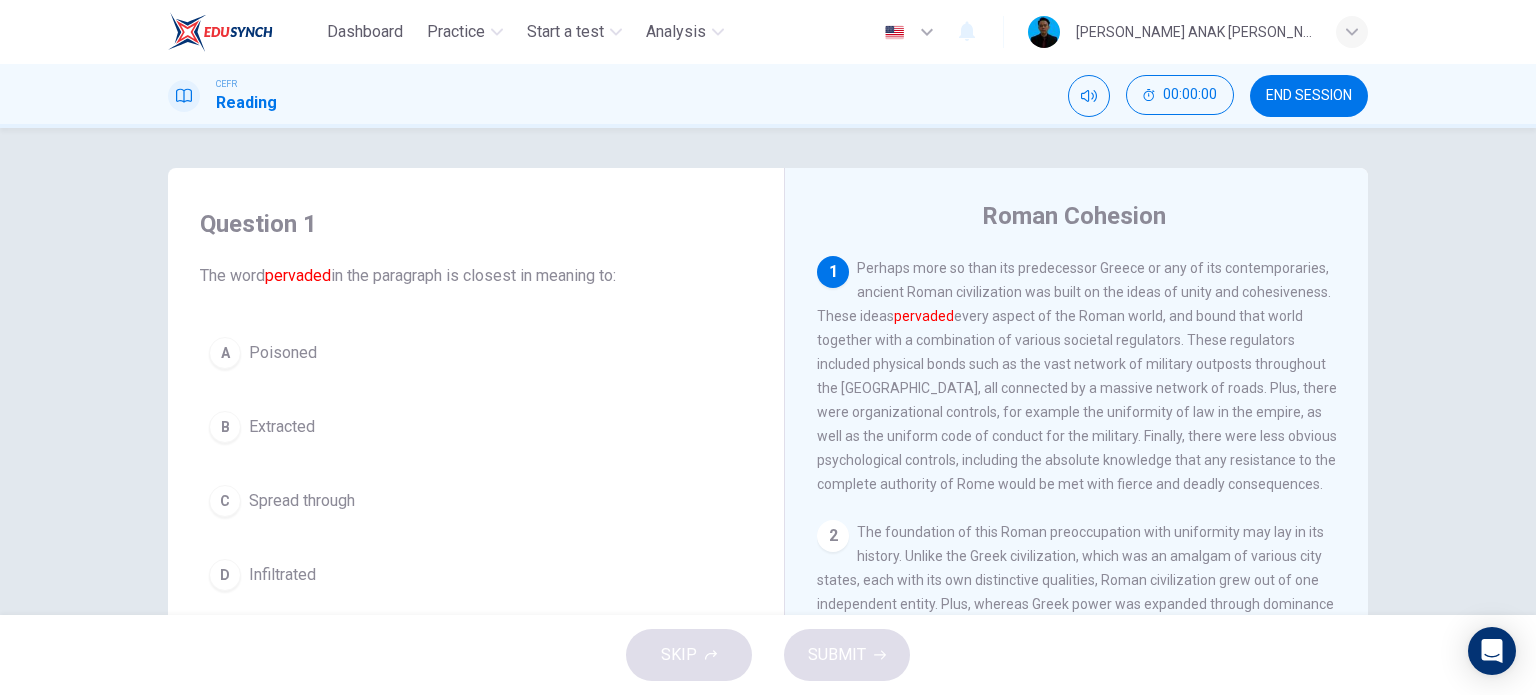 scroll, scrollTop: 0, scrollLeft: 0, axis: both 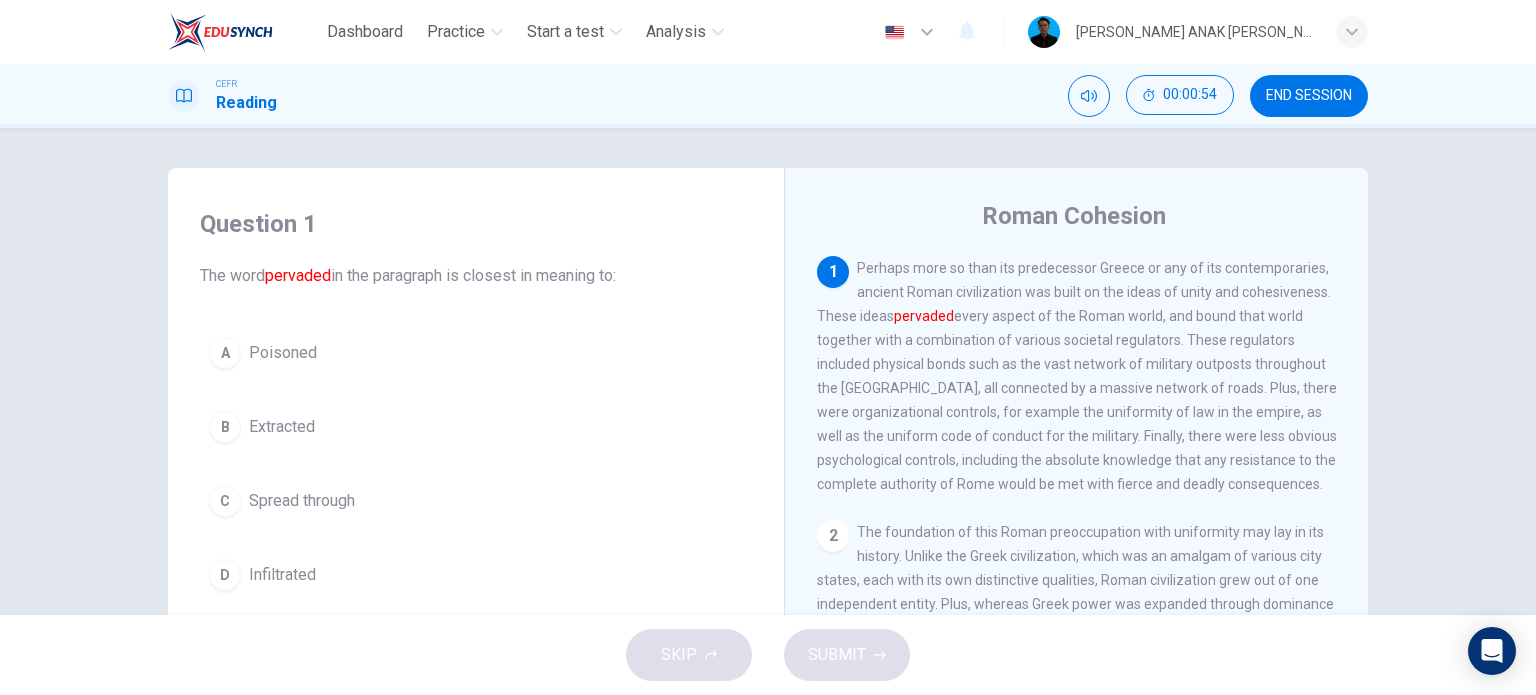 click on "CEFR Reading 00:00:54 END SESSION" at bounding box center (768, 96) 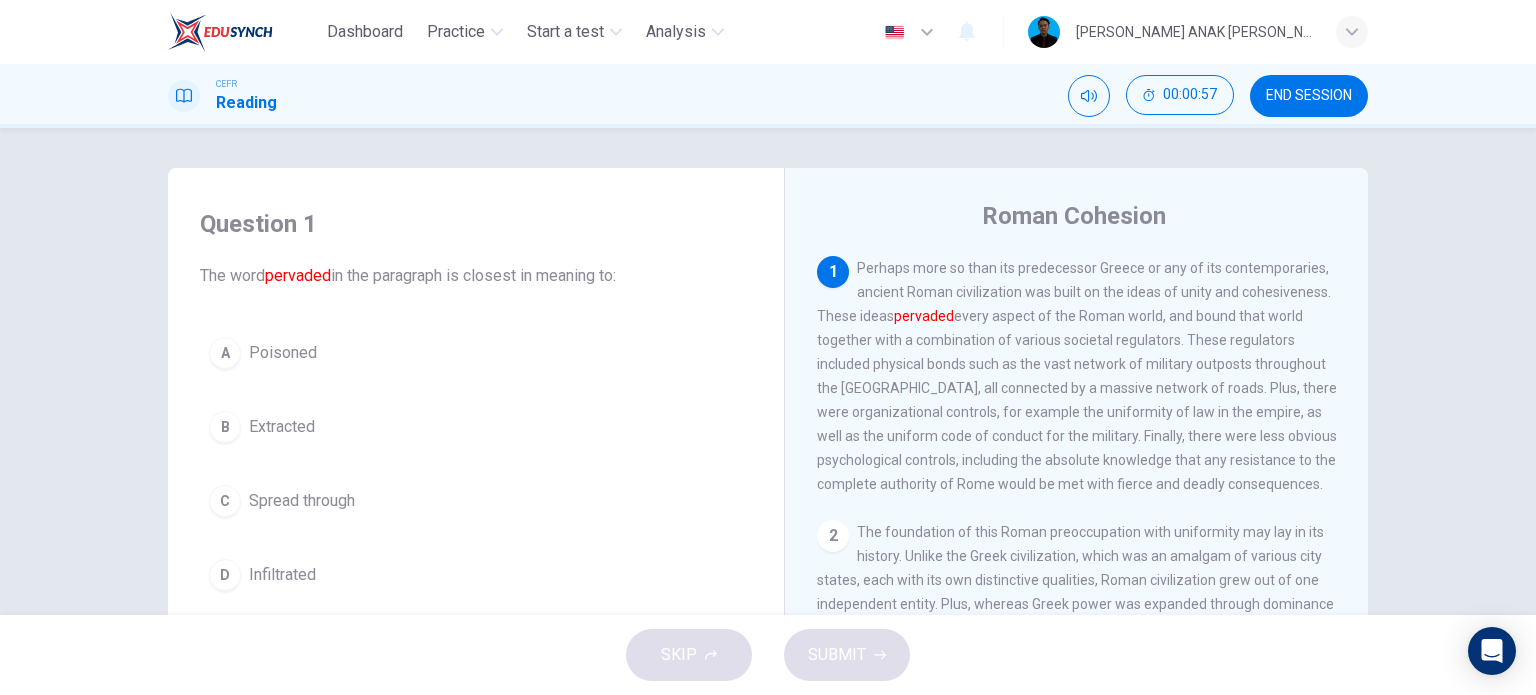 click on "Roman Cohesion 1 Perhaps more so than its predecessor Greece or any of its contemporaries, ancient Roman civilization was built on the ideas of unity and cohesiveness. These ideas  pervaded  every aspect of the Roman world, and bound that world together with a combination of various societal regulators. These regulators included physical bonds such as the vast network of military outposts throughout the [GEOGRAPHIC_DATA], all connected by a massive network of roads. Plus, there were organizational controls, for example the uniformity of law in the empire, as well as the uniform code of conduct for the military. Finally, there were less obvious psychological controls, including the absolute knowledge that any resistance to the complete authority of Rome would be met with fierce and deadly consequences.	 2 3 4 5" at bounding box center (1076, 531) 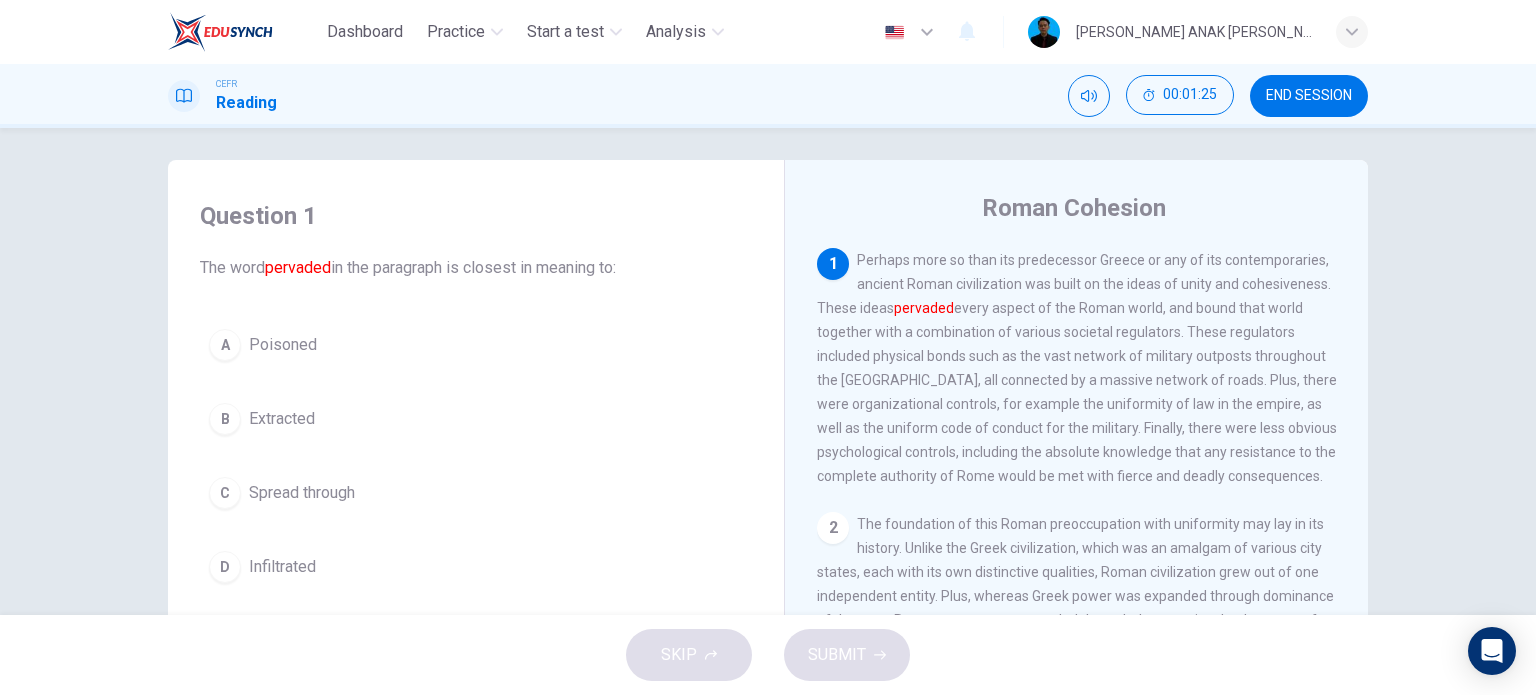 scroll, scrollTop: 0, scrollLeft: 0, axis: both 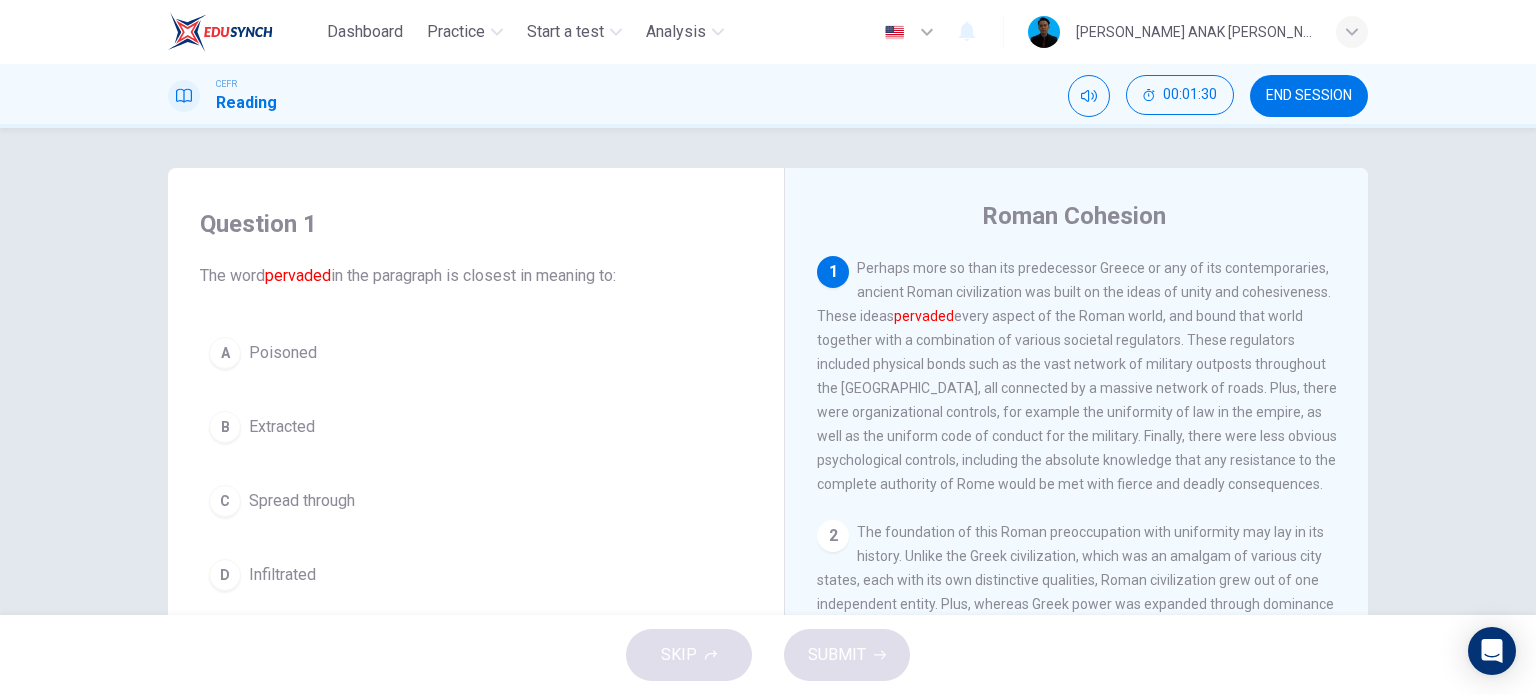 click on "C Spread through" at bounding box center (476, 501) 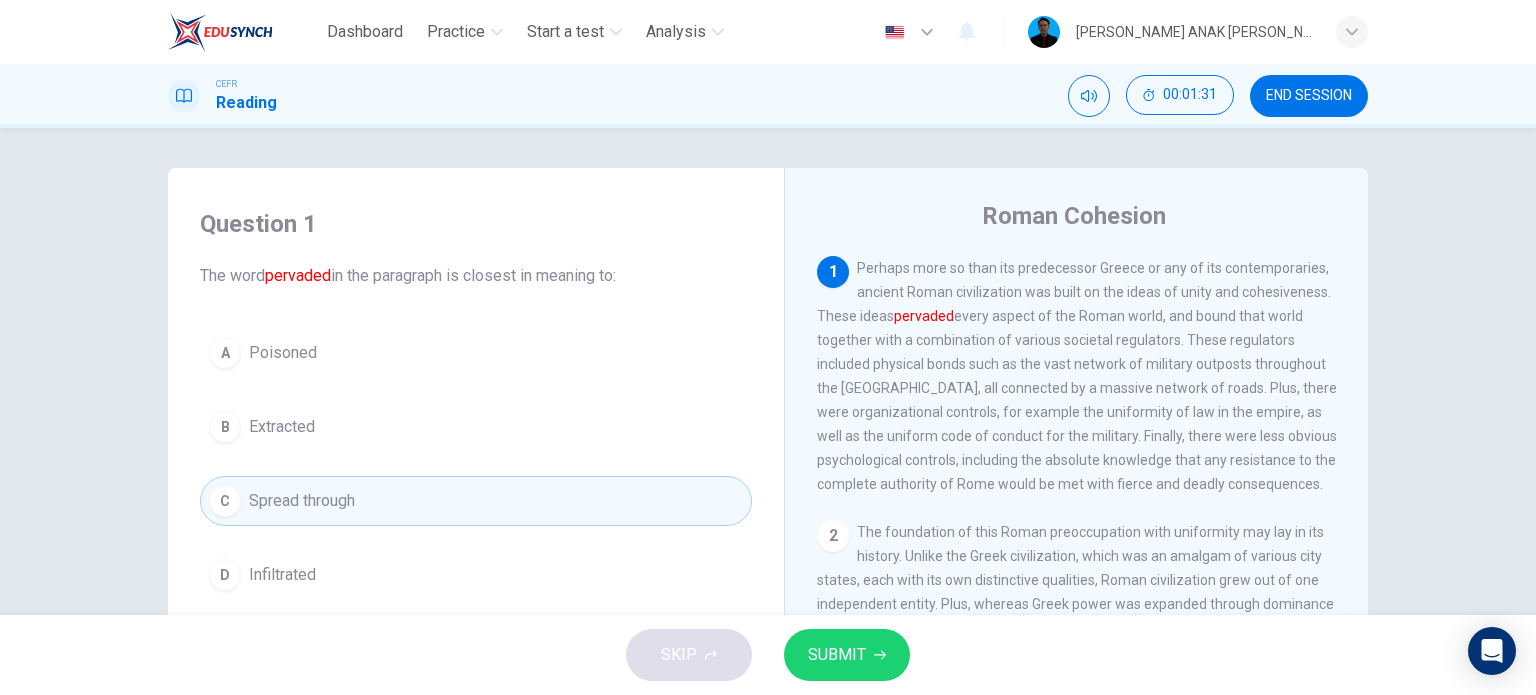 click on "SUBMIT" at bounding box center [837, 655] 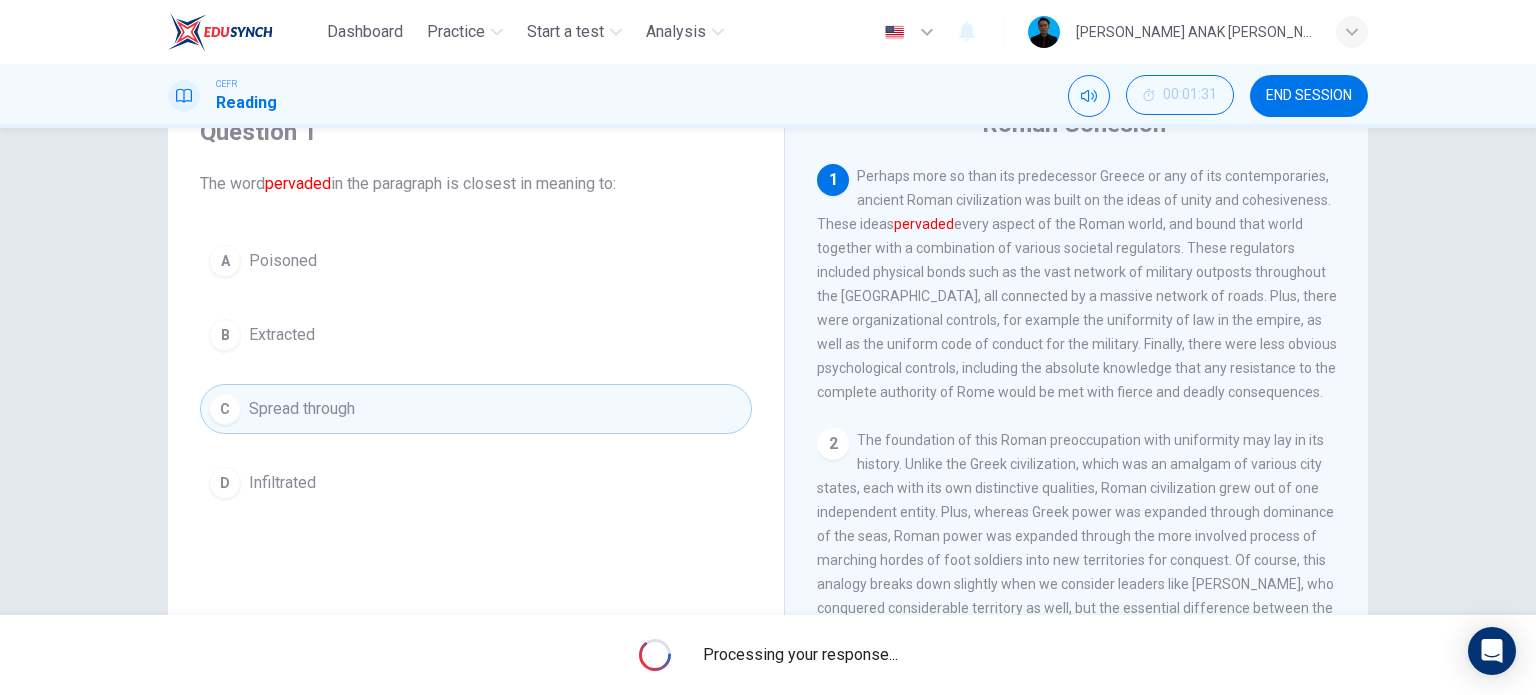 scroll, scrollTop: 100, scrollLeft: 0, axis: vertical 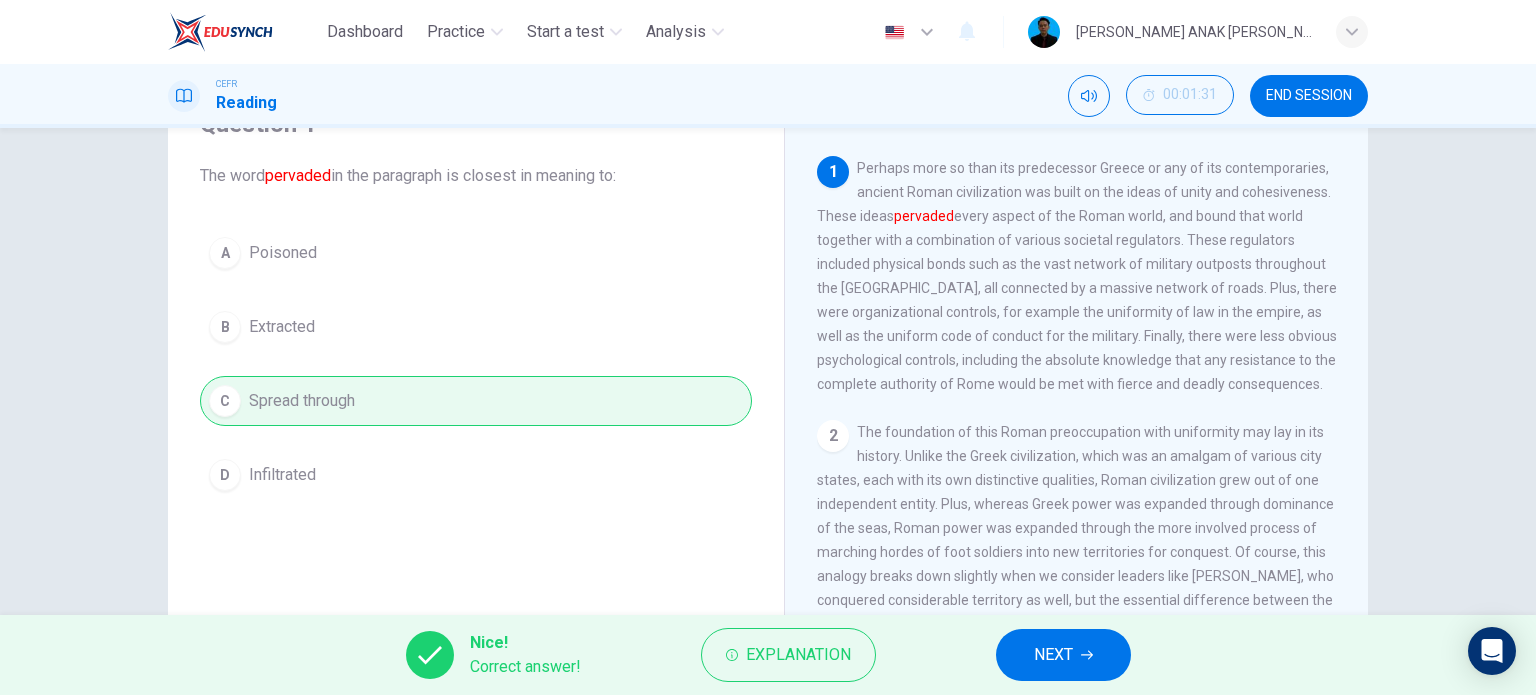 click on "NEXT" at bounding box center (1053, 655) 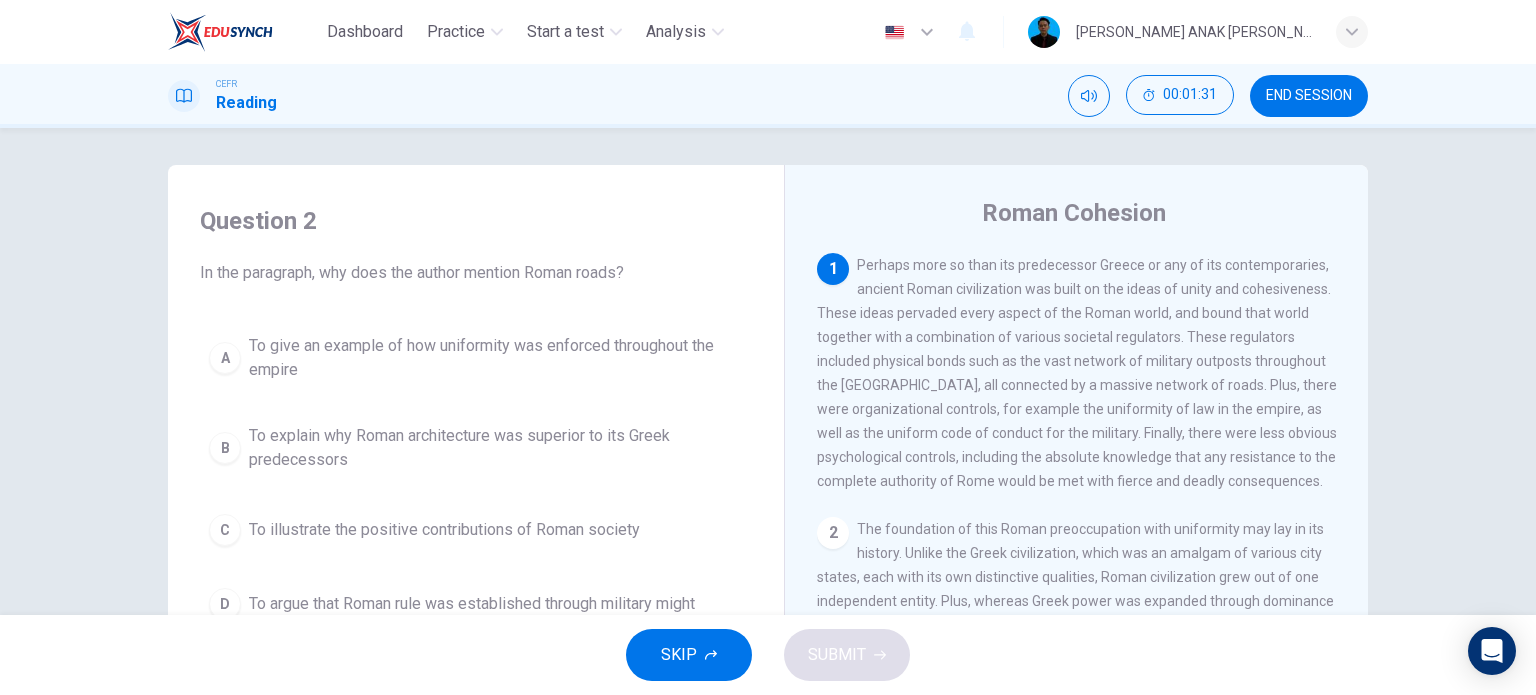 scroll, scrollTop: 0, scrollLeft: 0, axis: both 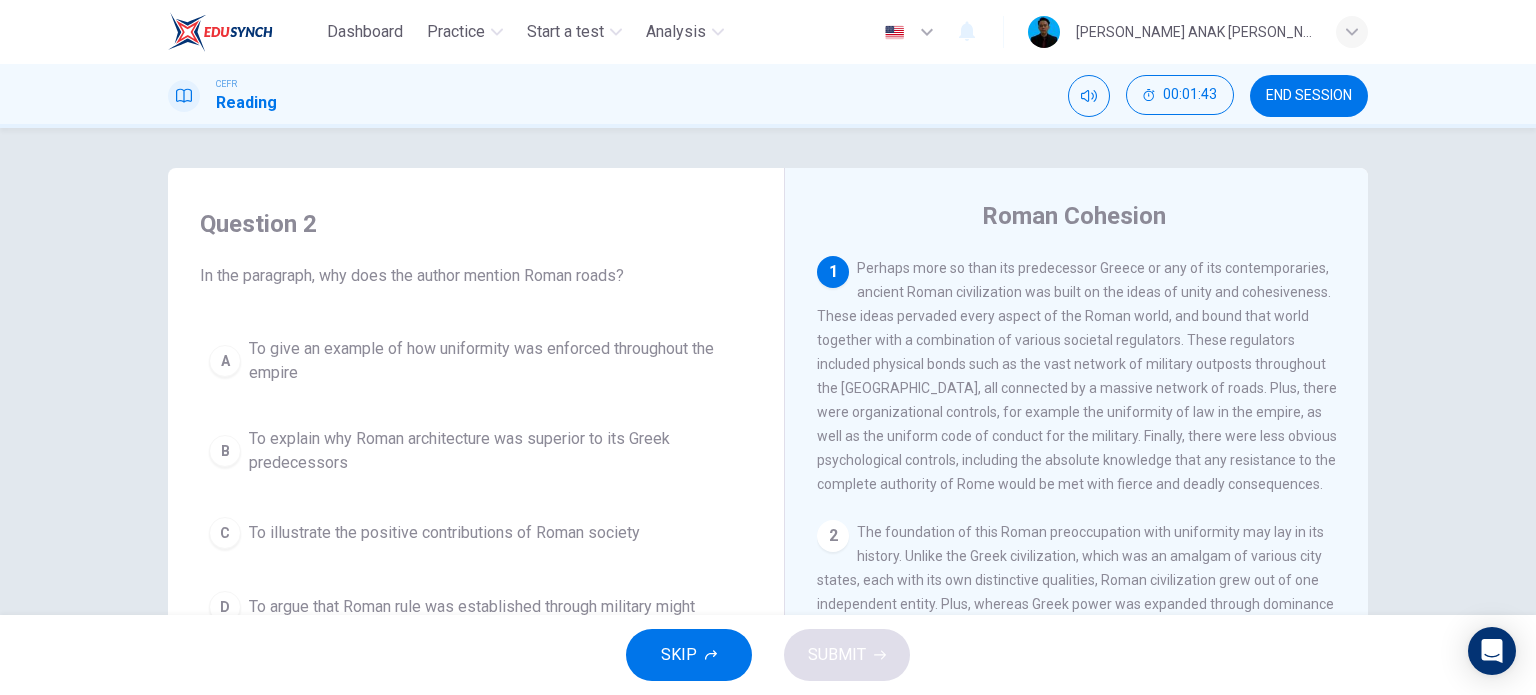 click on "To give an example of how uniformity was enforced throughout the empire" at bounding box center (496, 361) 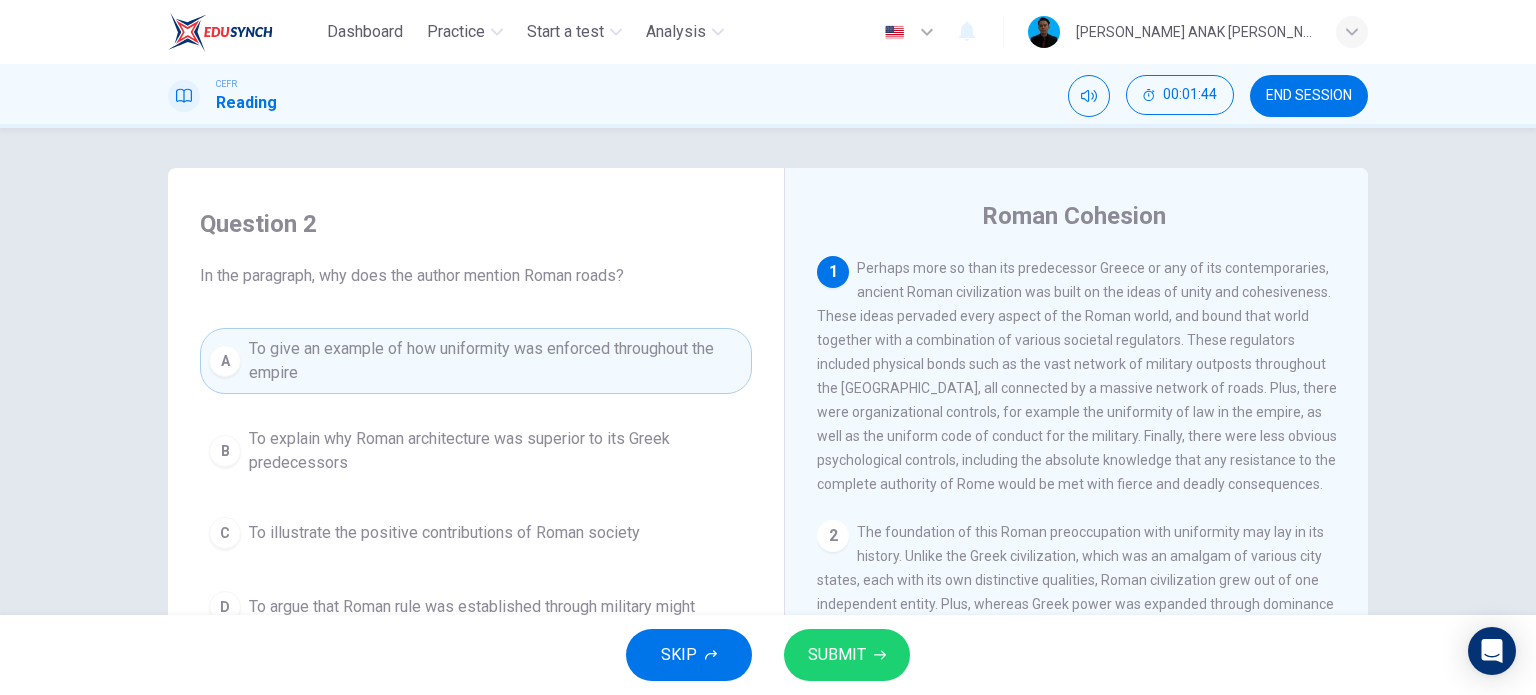 click on "To explain why Roman architecture was superior to its Greek predecessors" at bounding box center [496, 451] 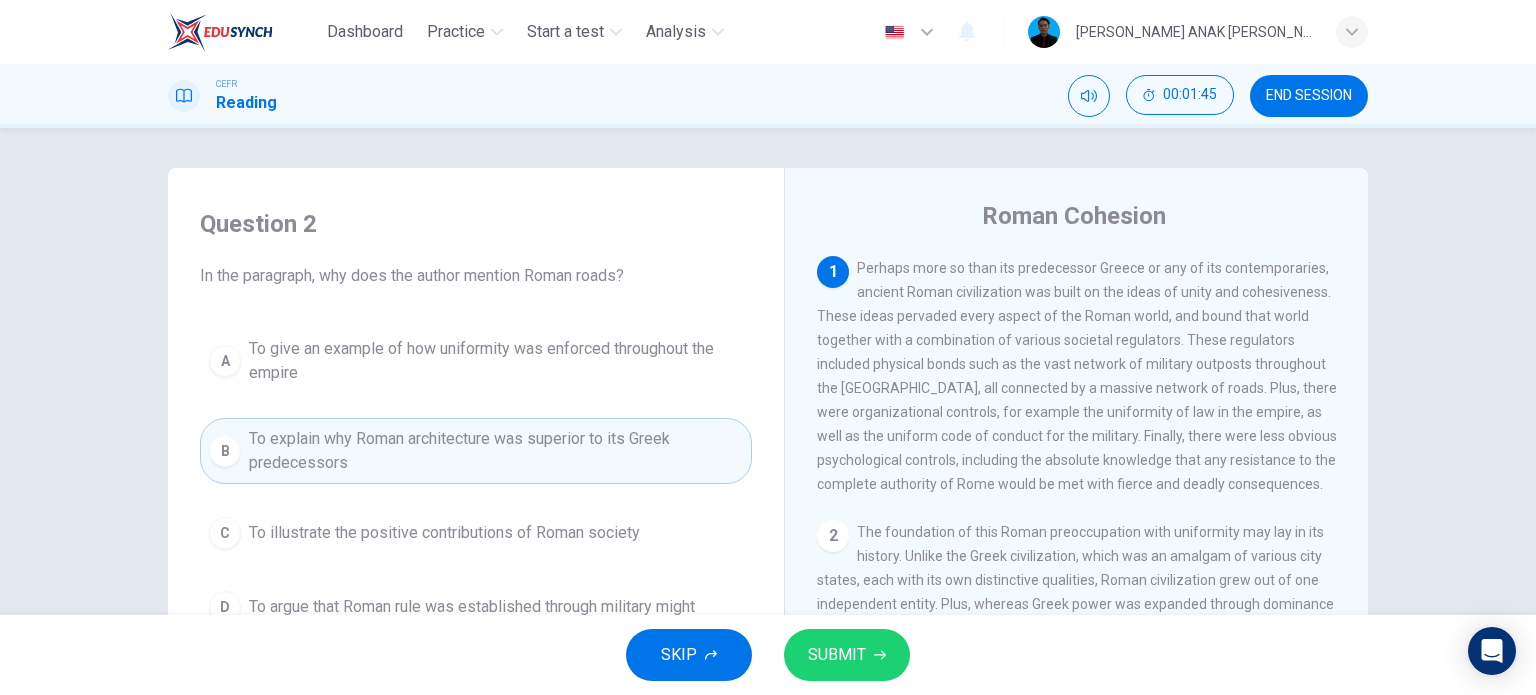 click on "To illustrate the positive contributions of Roman society" at bounding box center [444, 533] 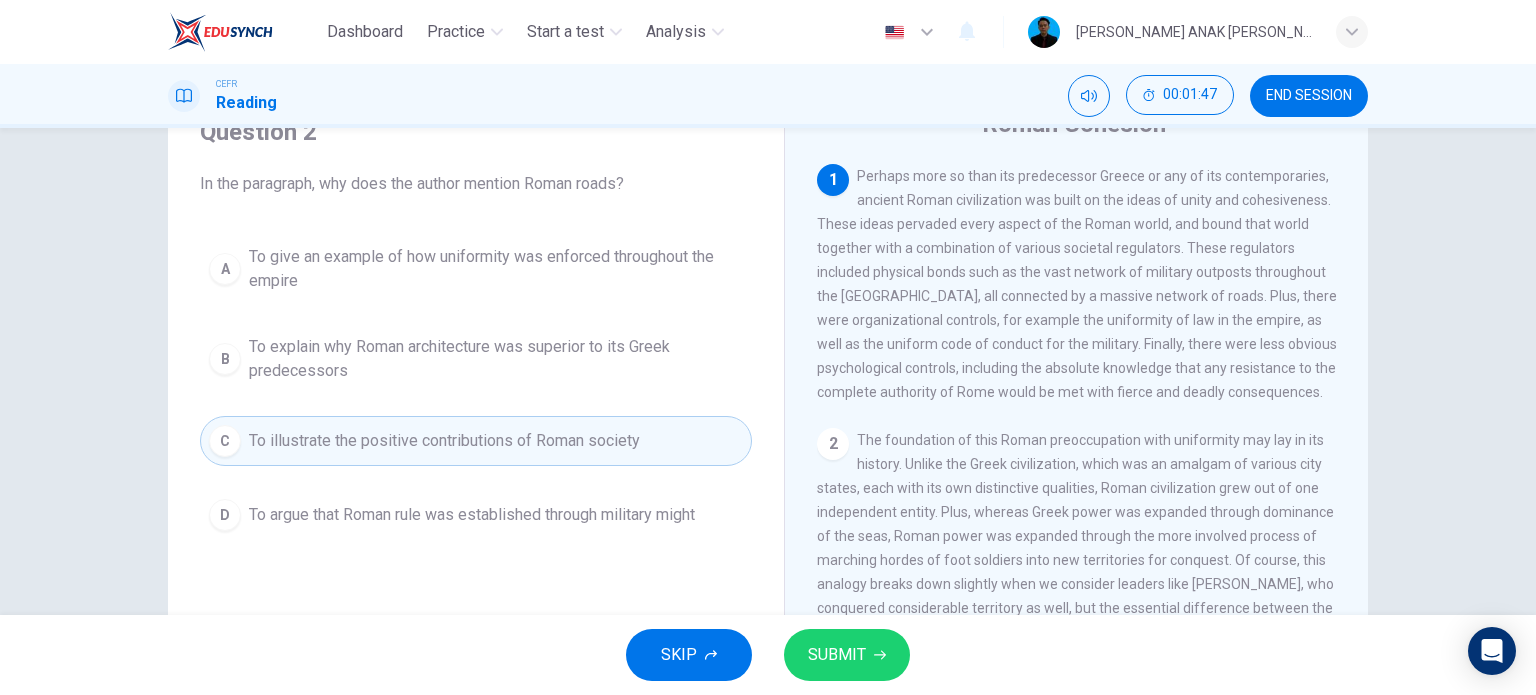 scroll, scrollTop: 100, scrollLeft: 0, axis: vertical 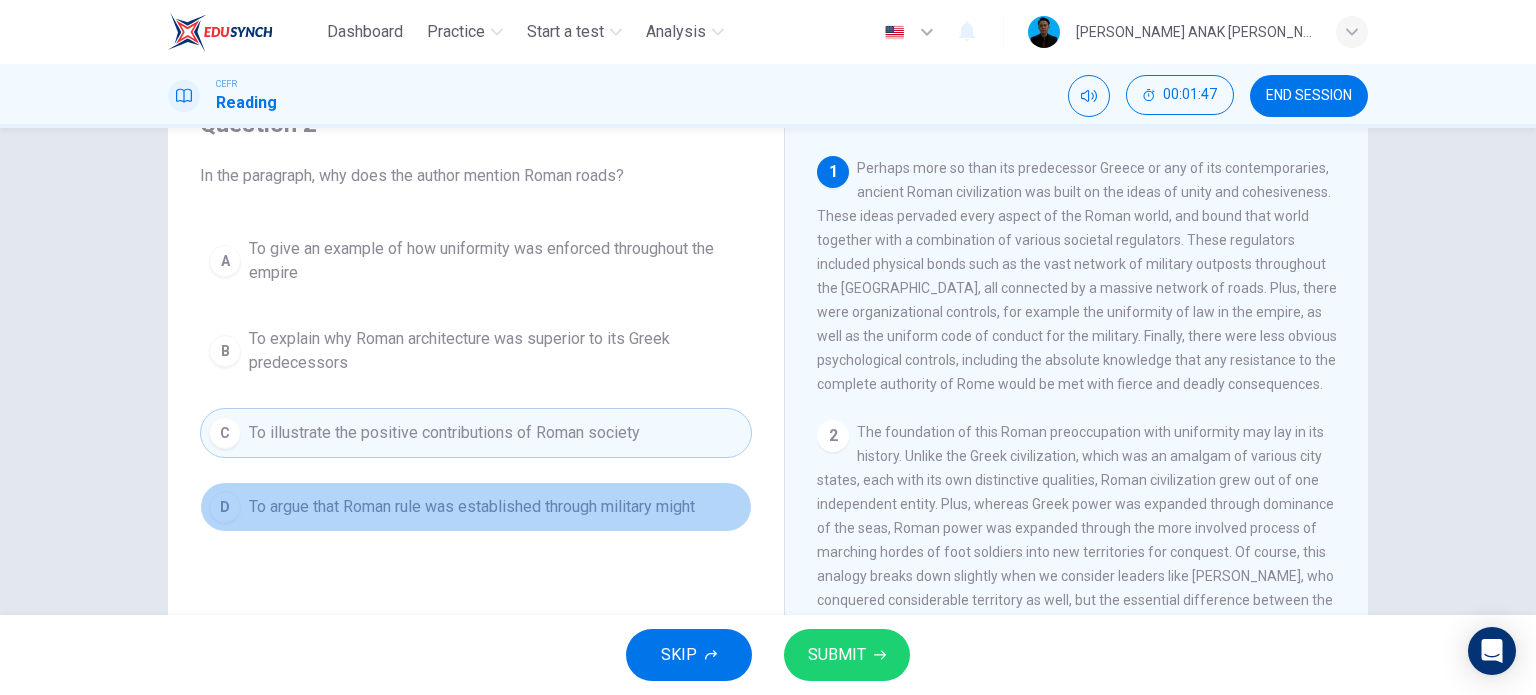 click on "To argue that Roman rule was established through military might" at bounding box center [472, 507] 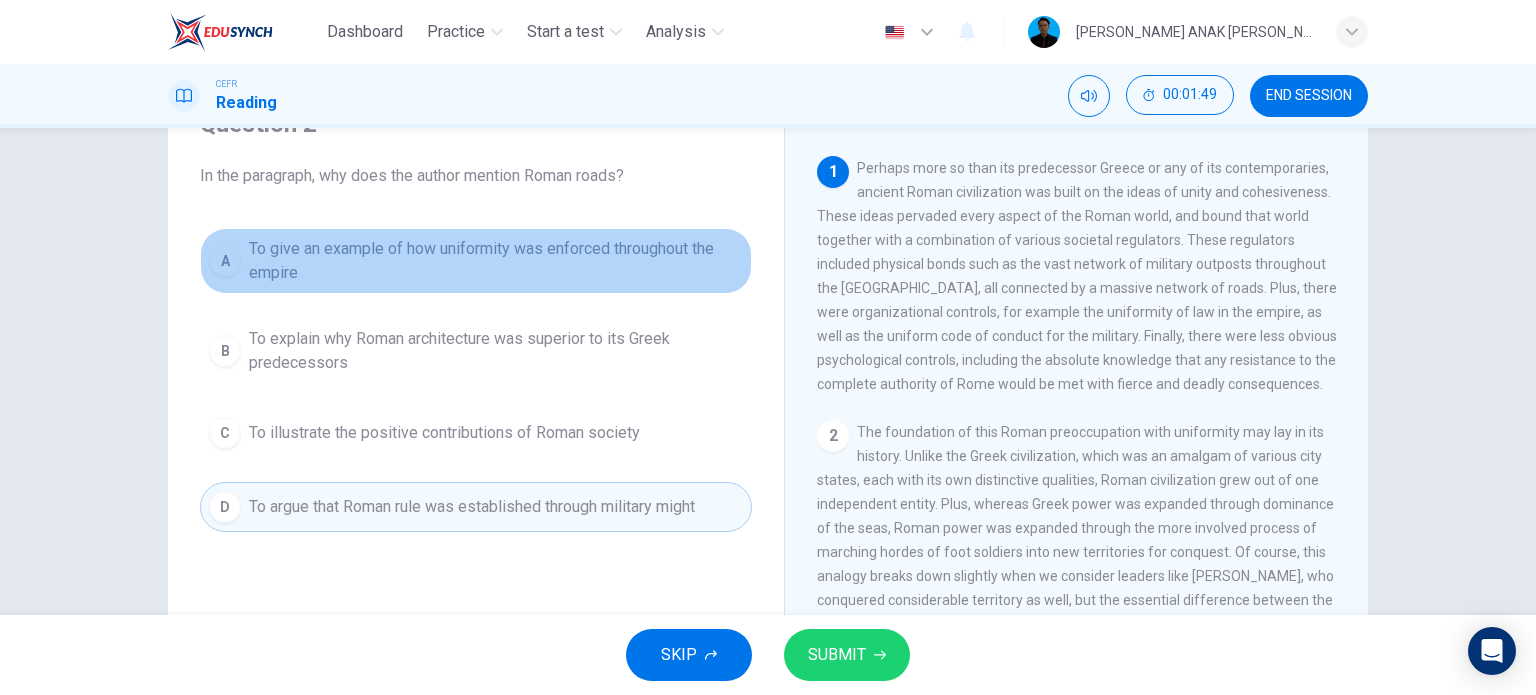 click on "To give an example of how uniformity was enforced throughout the empire" at bounding box center (496, 261) 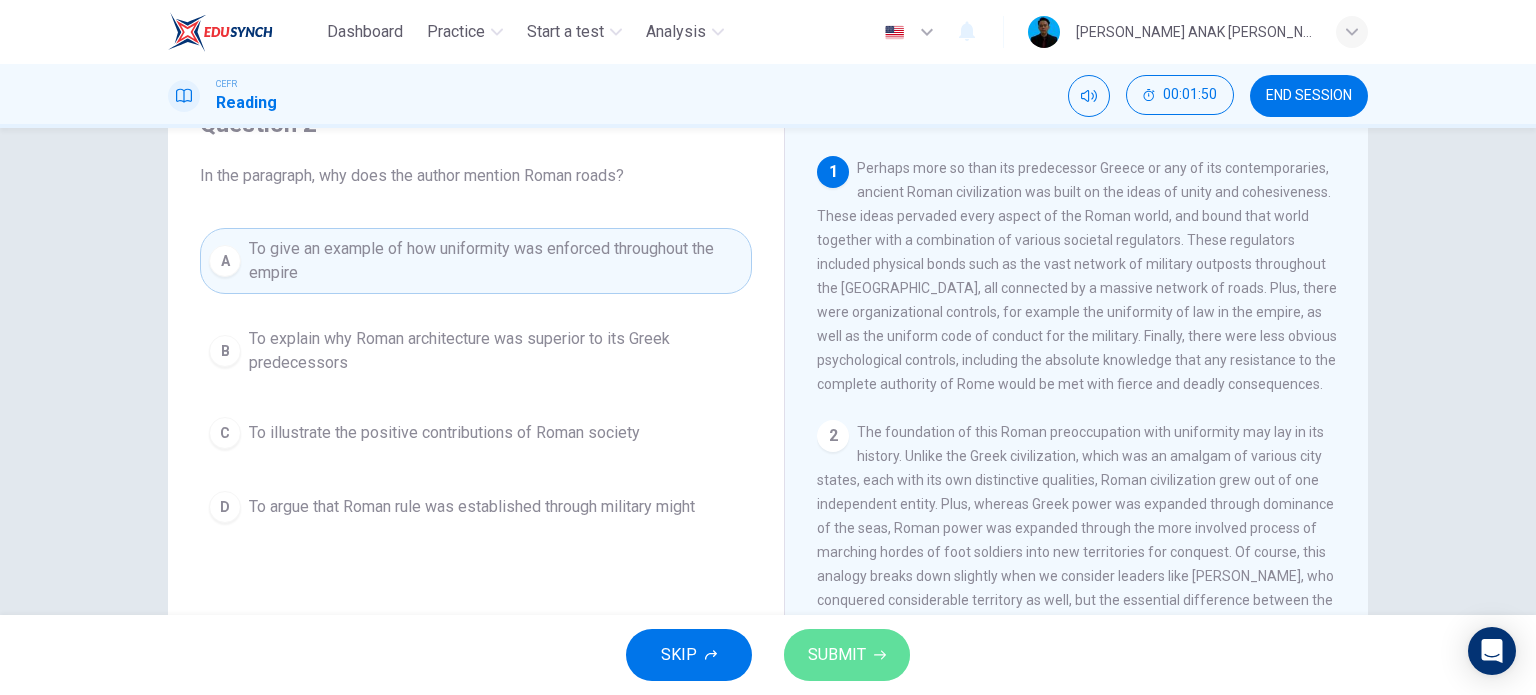 click on "SUBMIT" at bounding box center [837, 655] 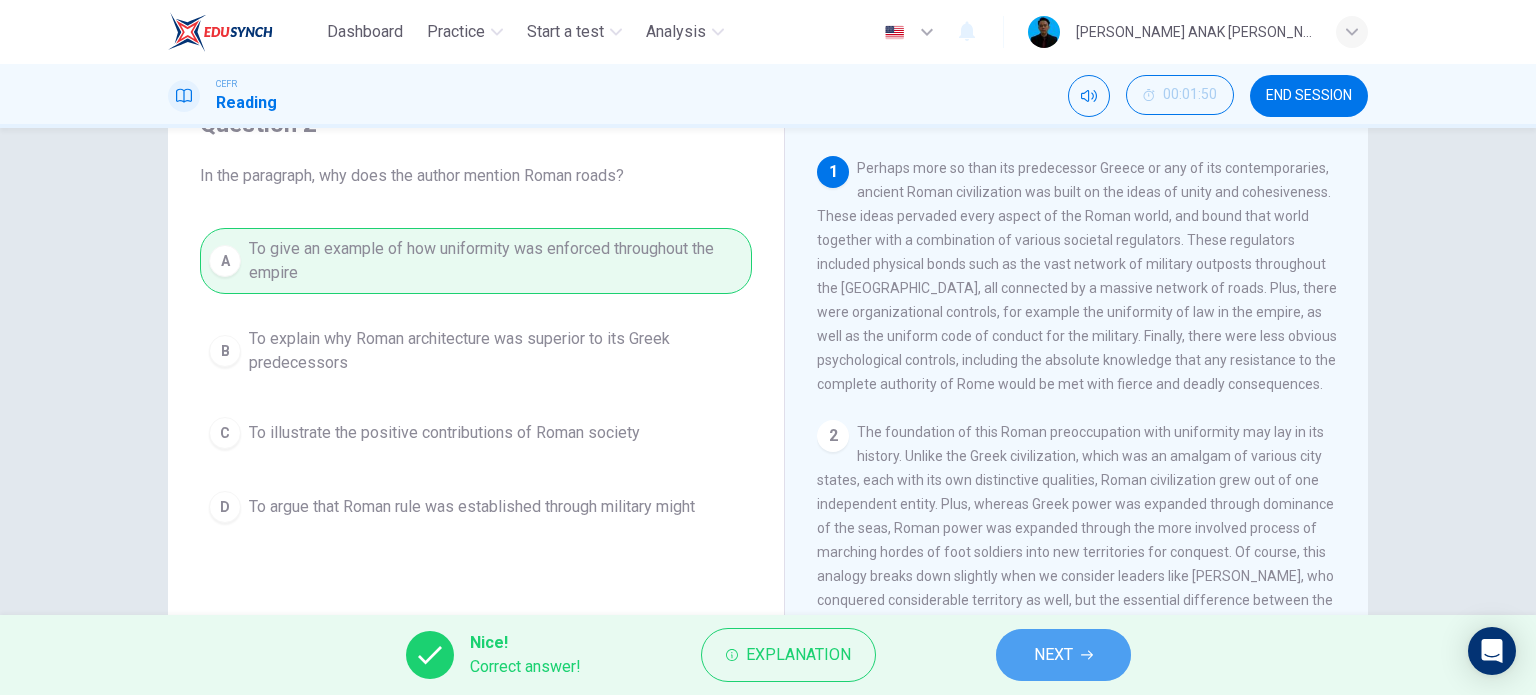 click on "NEXT" at bounding box center (1053, 655) 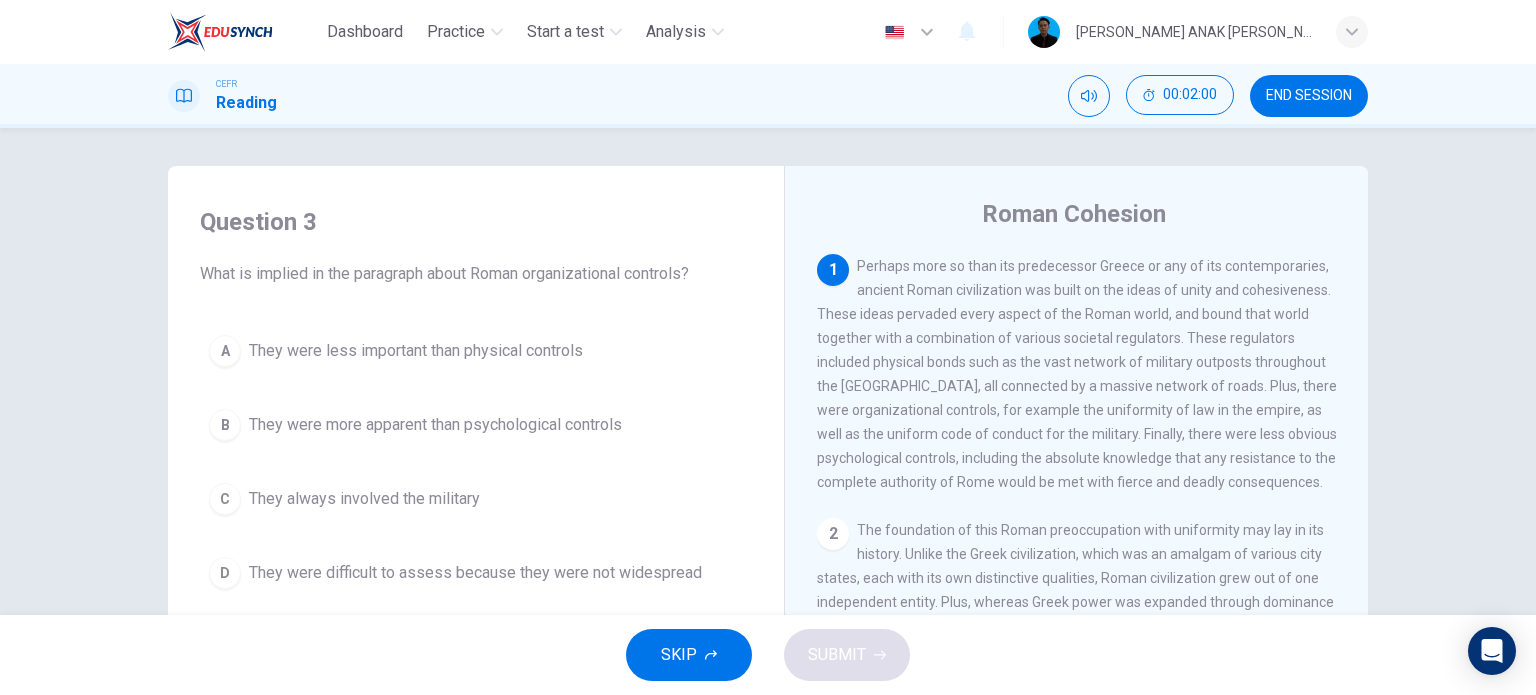 scroll, scrollTop: 0, scrollLeft: 0, axis: both 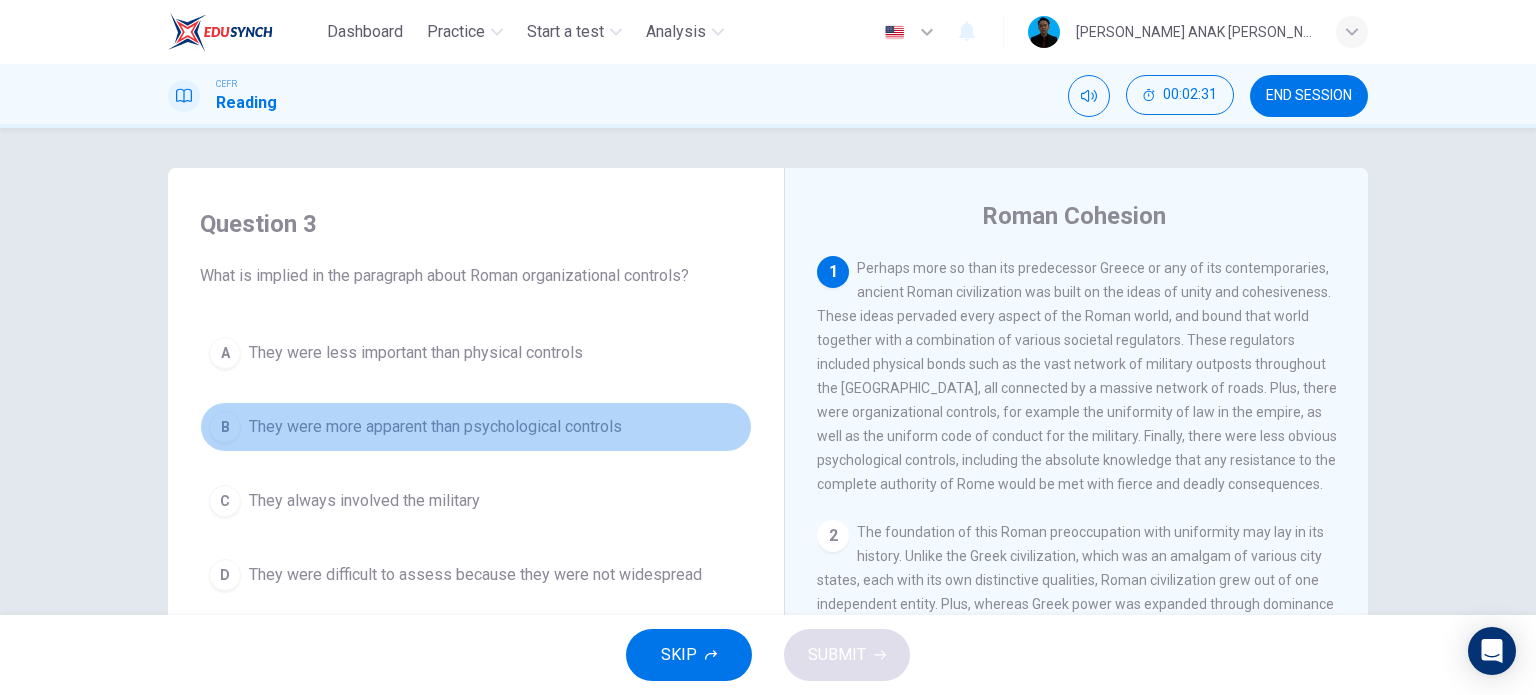click on "They were more apparent than psychological controls" at bounding box center [435, 427] 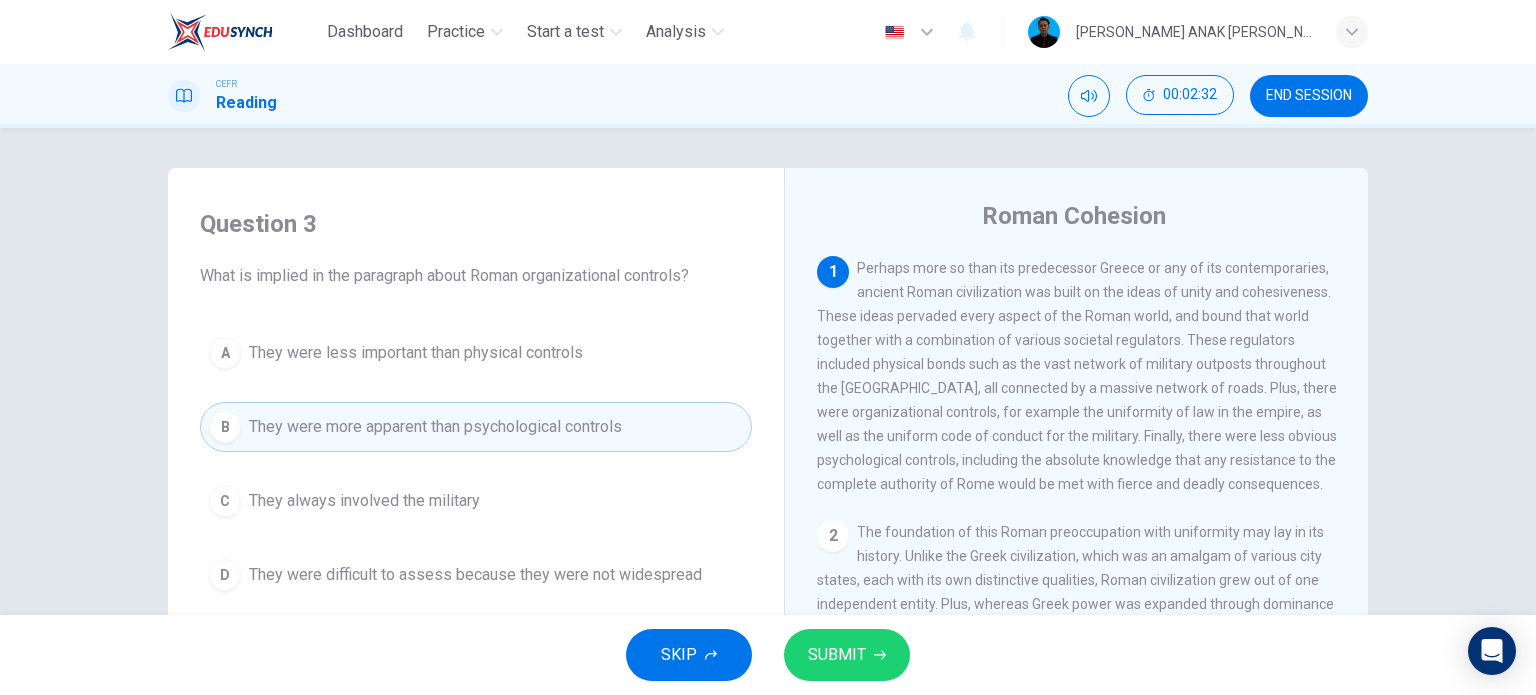 click on "C They always involved the military" at bounding box center (476, 501) 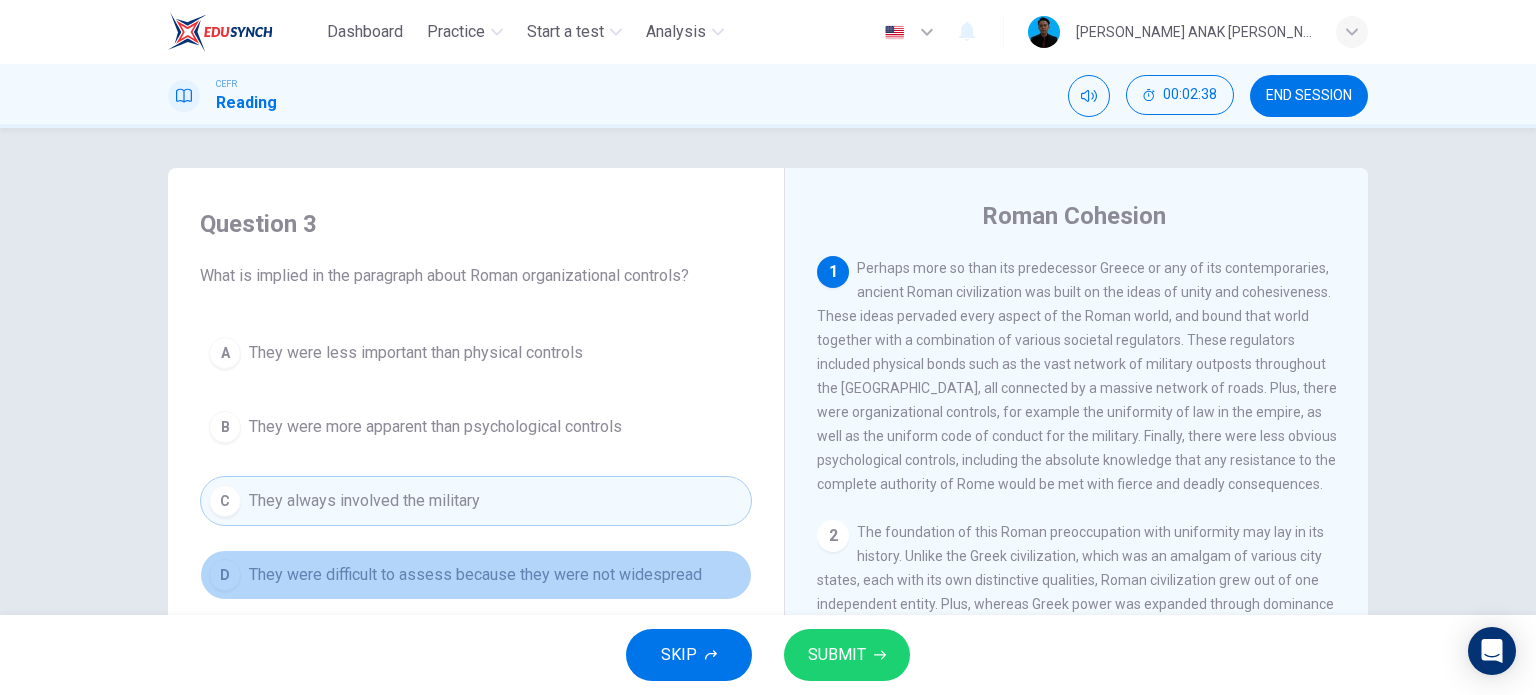 click on "They were difficult to assess because they were not widespread" at bounding box center (475, 575) 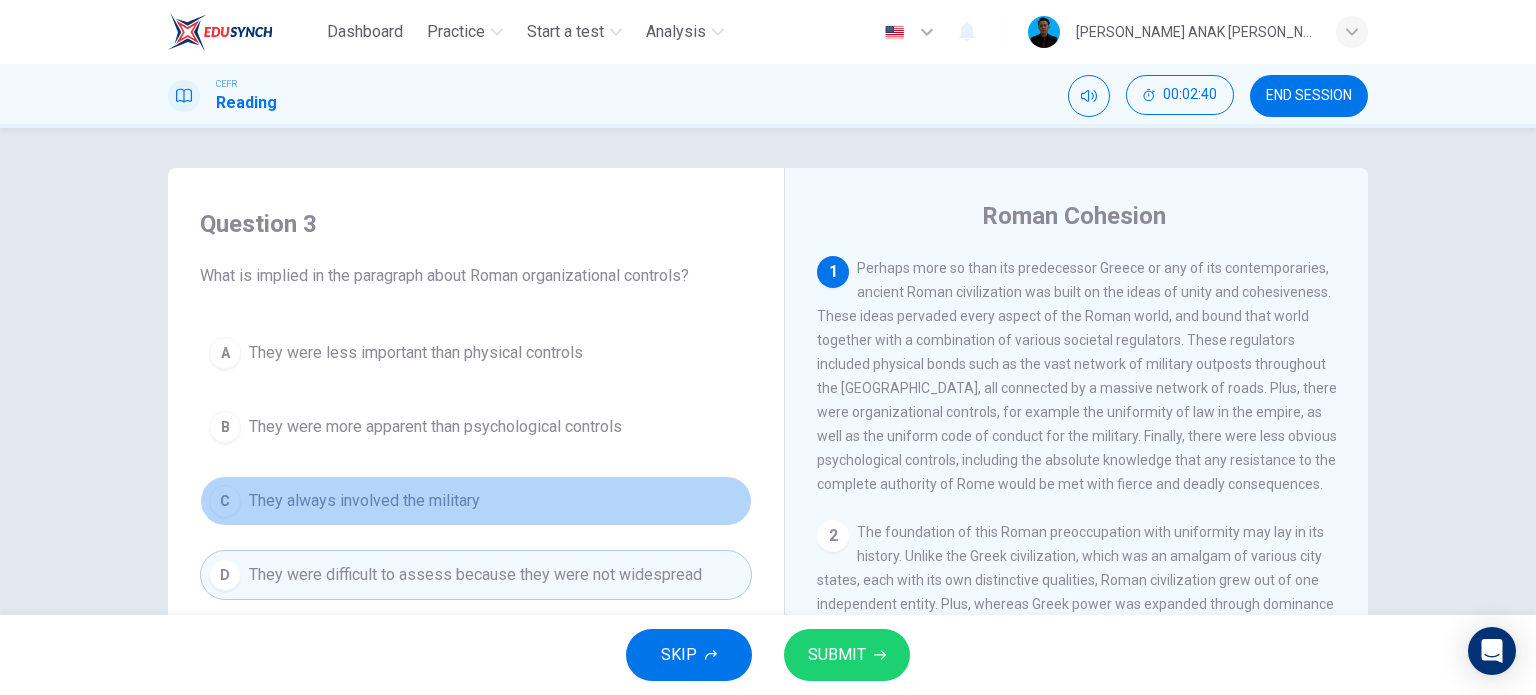 click on "C They always involved the military" at bounding box center [476, 501] 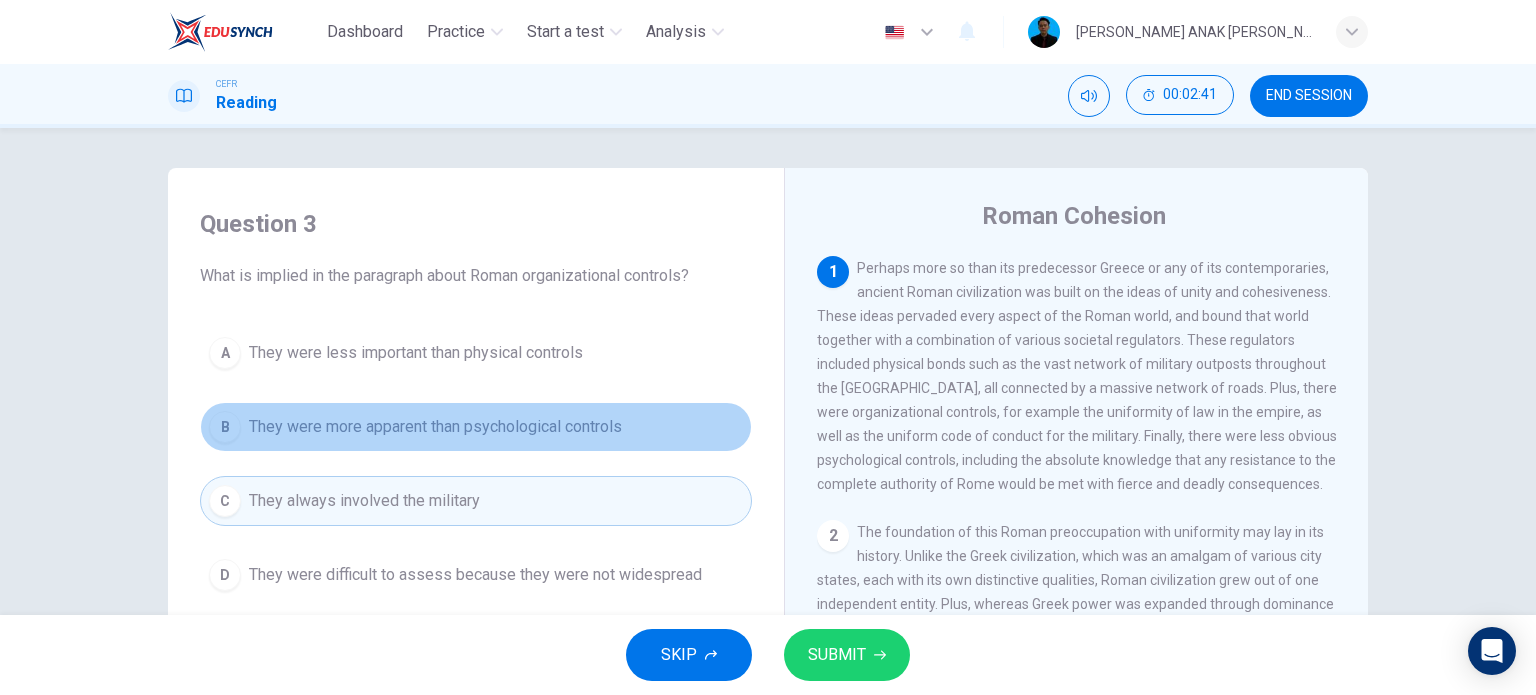 click on "They were more apparent than psychological controls" at bounding box center [435, 427] 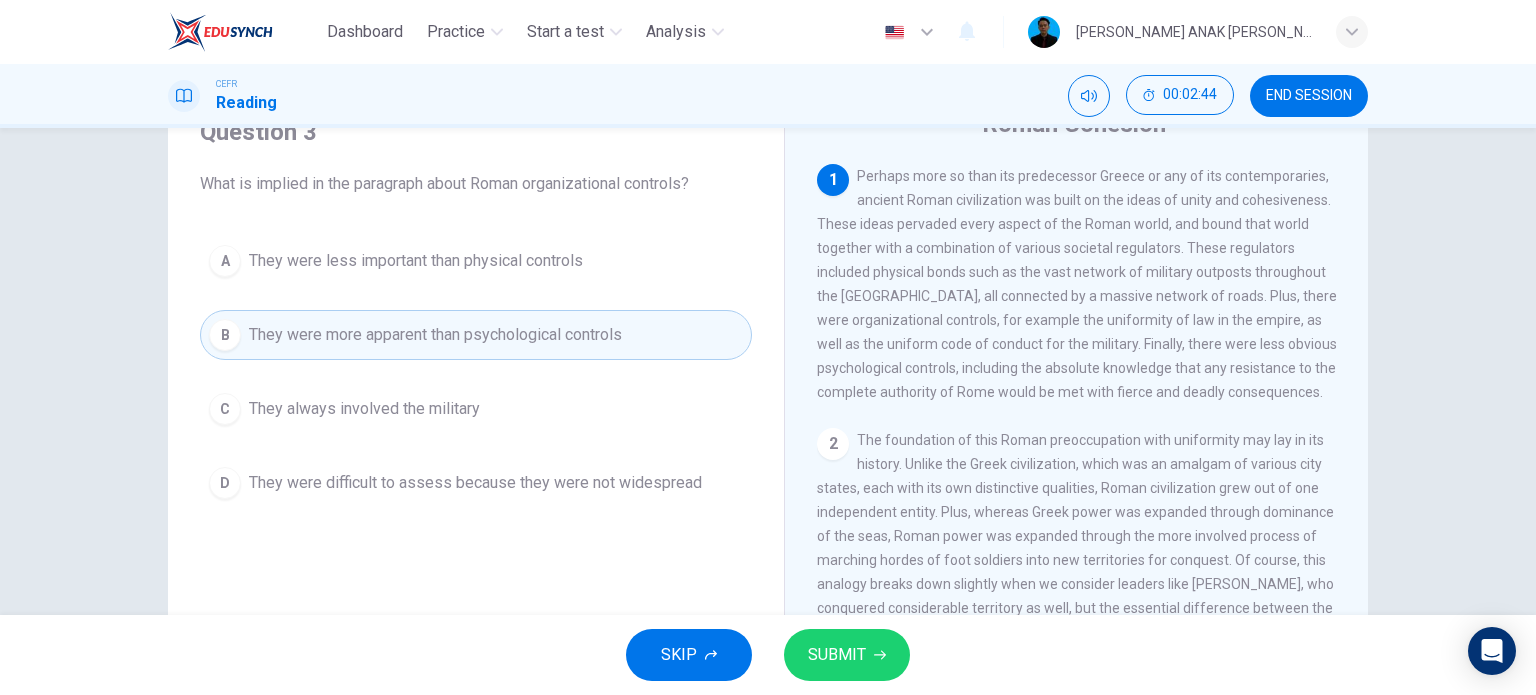 scroll, scrollTop: 100, scrollLeft: 0, axis: vertical 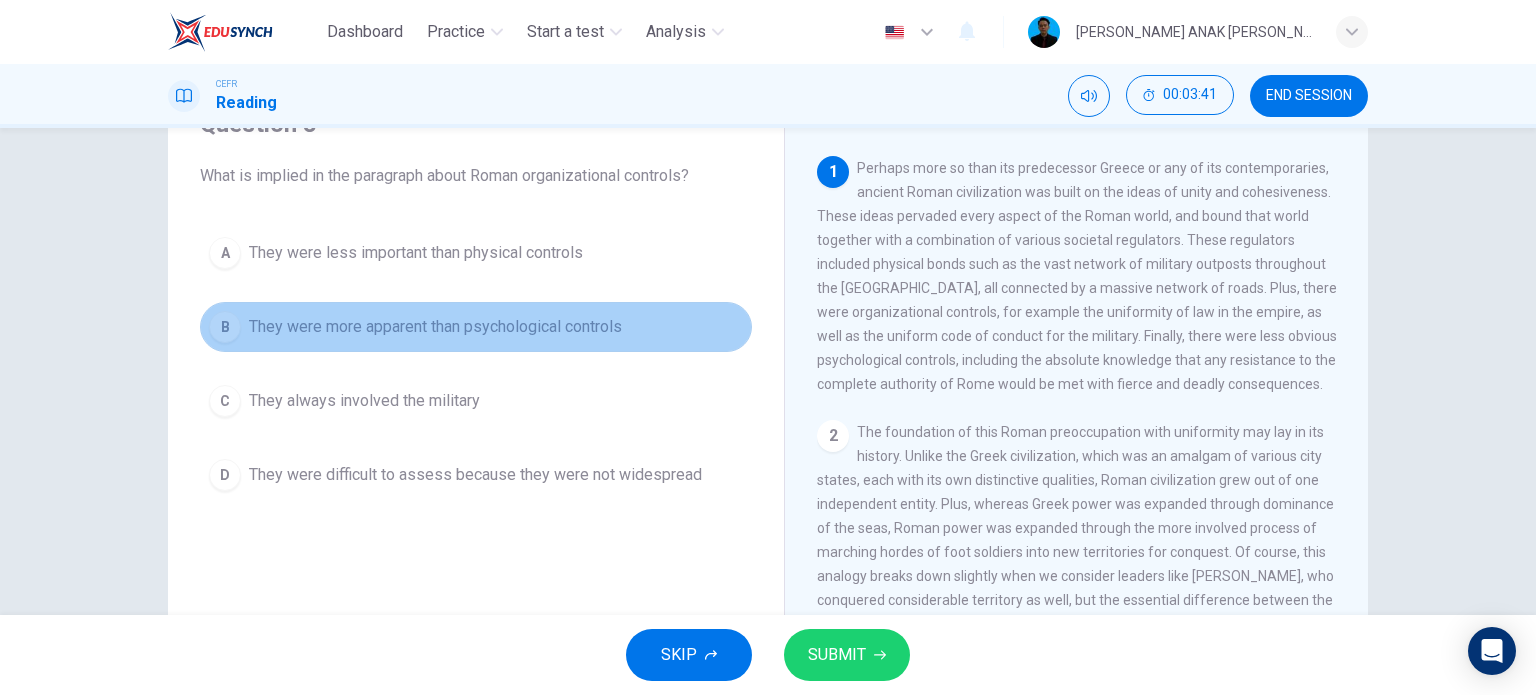 click on "B They were more apparent than psychological controls" at bounding box center (476, 327) 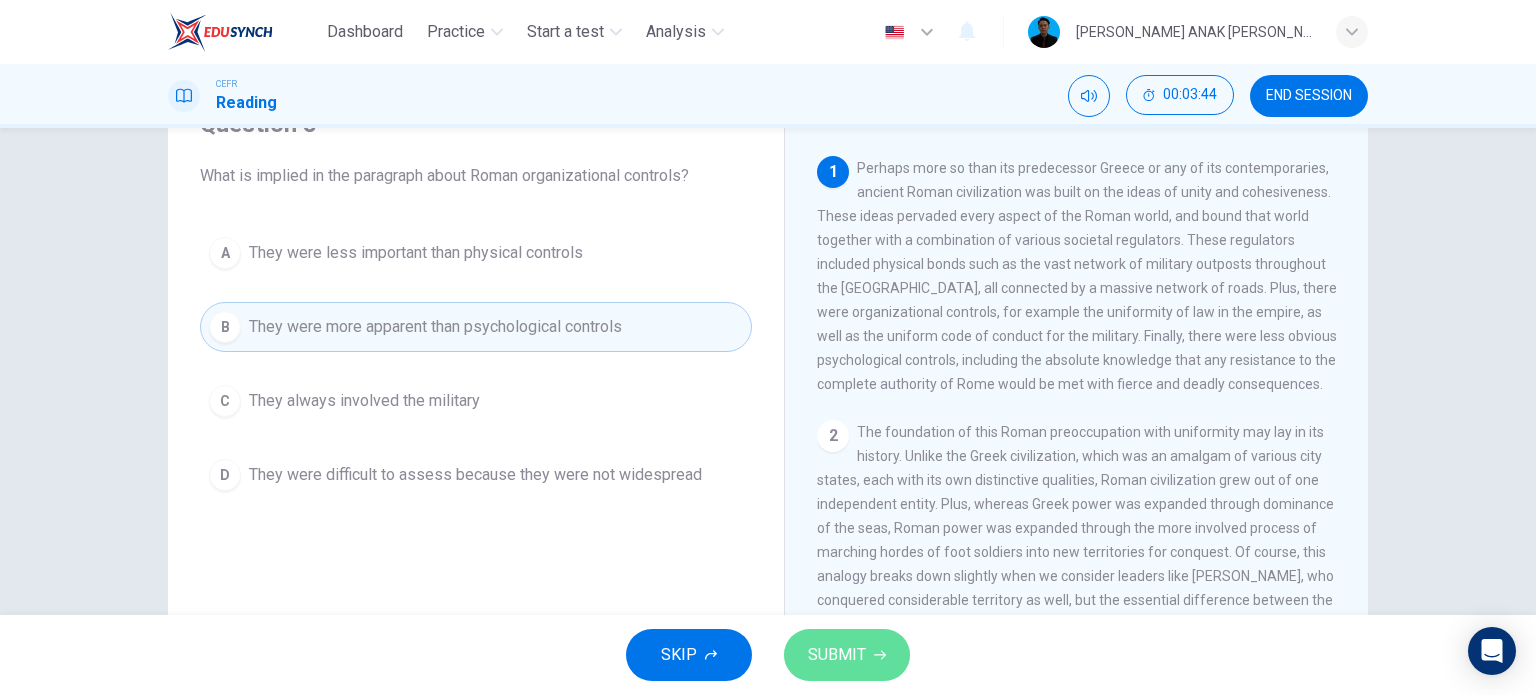 click on "SUBMIT" at bounding box center [847, 655] 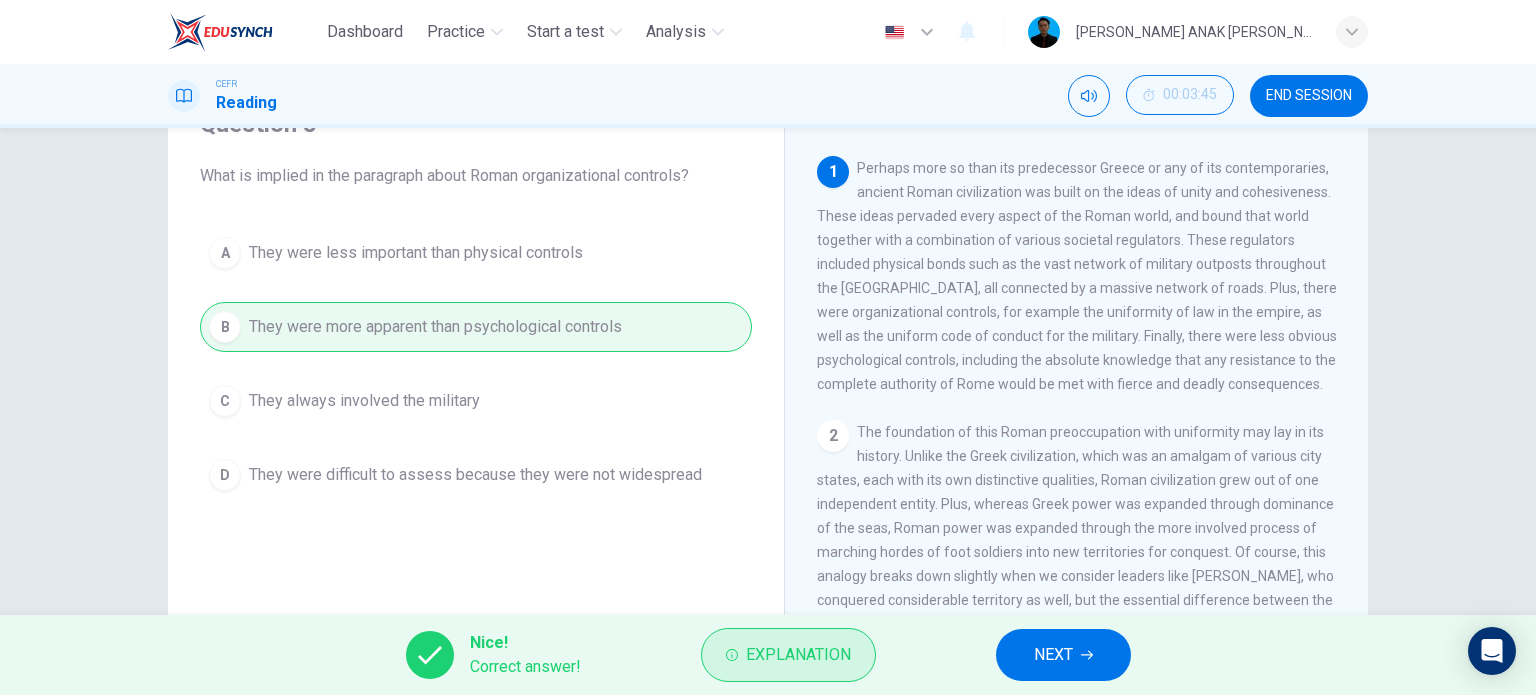 click on "Explanation" at bounding box center (798, 655) 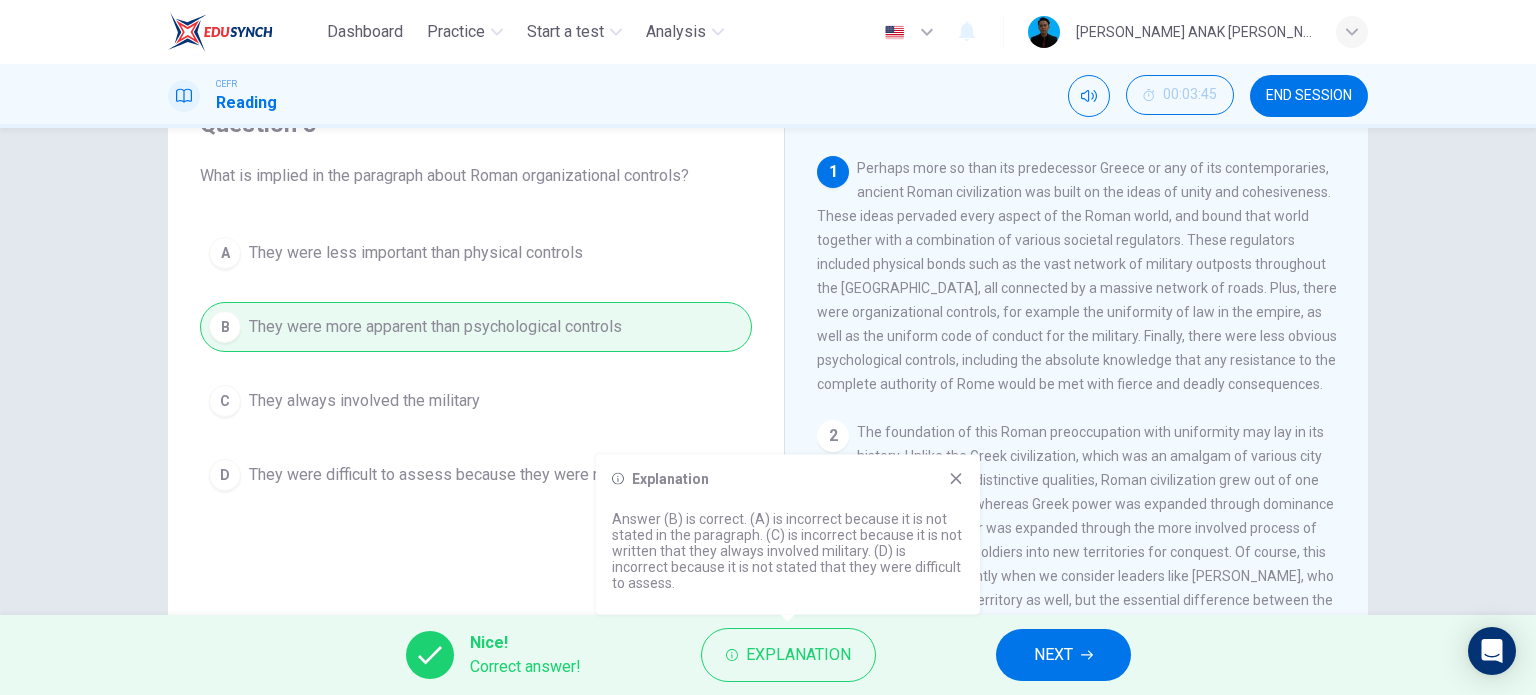 click on "NEXT" at bounding box center (1063, 655) 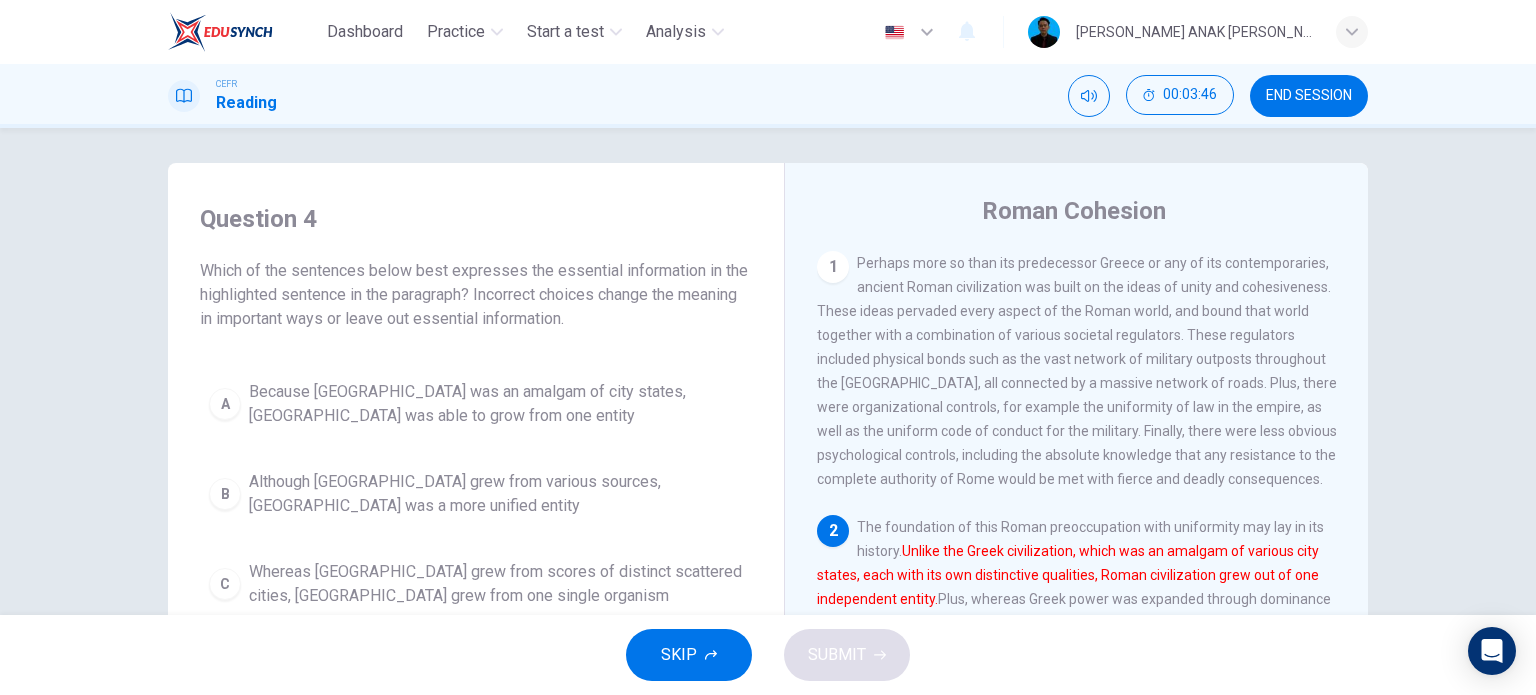 scroll, scrollTop: 0, scrollLeft: 0, axis: both 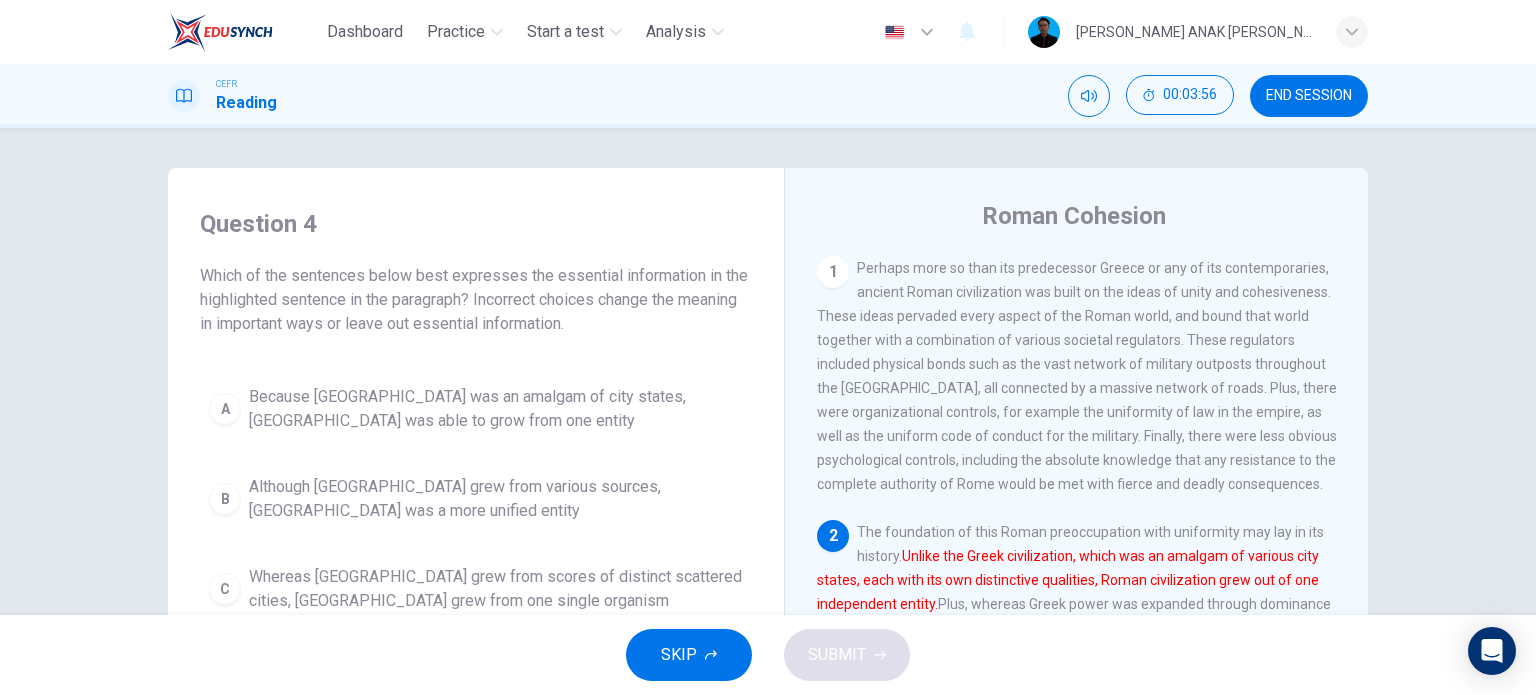 drag, startPoint x: 408, startPoint y: 275, endPoint x: 515, endPoint y: 289, distance: 107.912 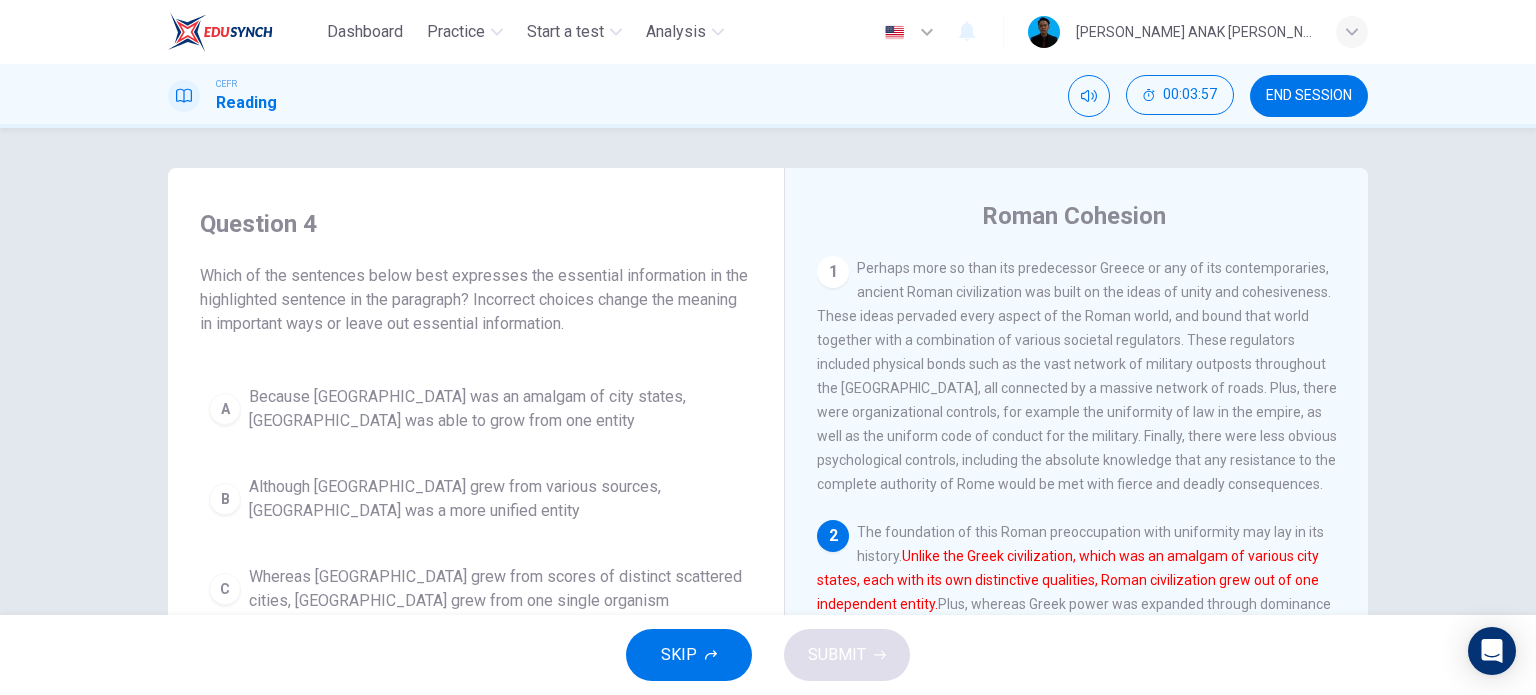drag, startPoint x: 414, startPoint y: 275, endPoint x: 516, endPoint y: 278, distance: 102.044106 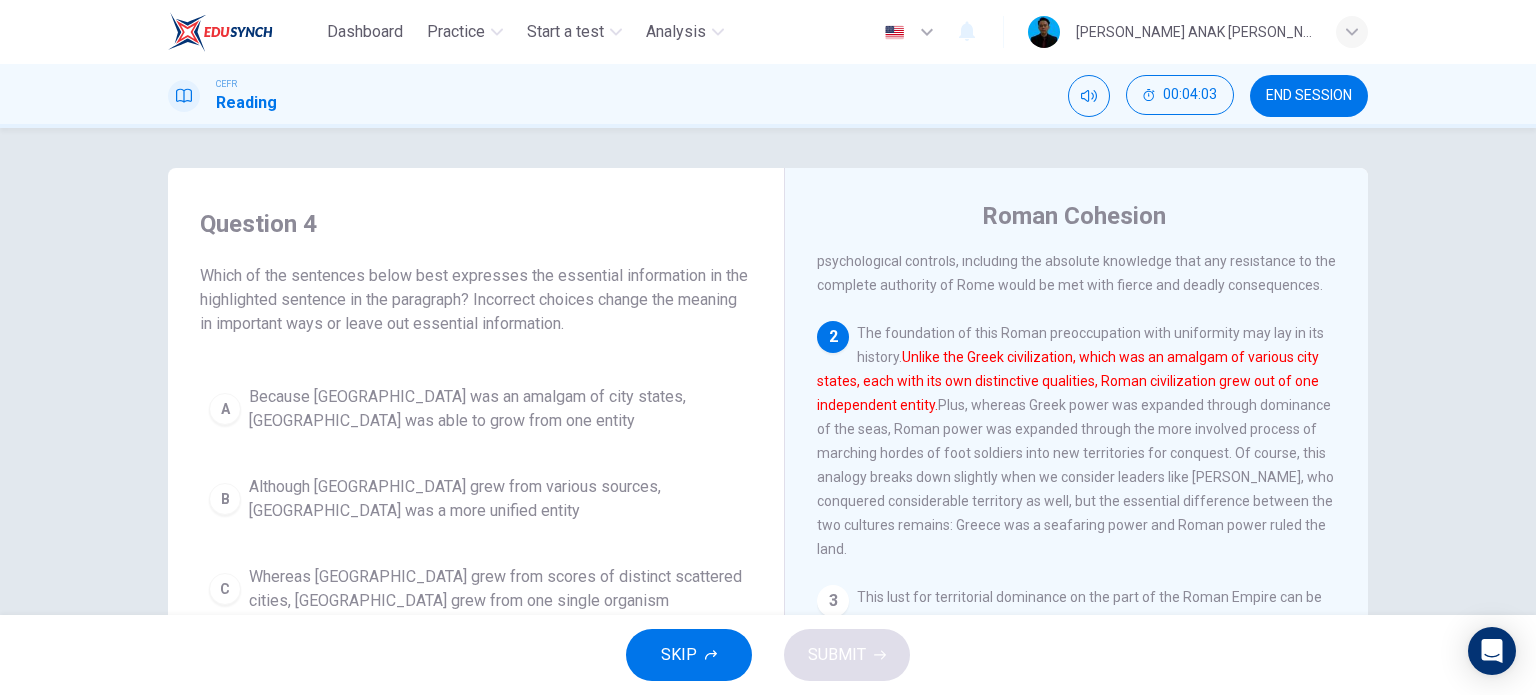 scroll, scrollTop: 200, scrollLeft: 0, axis: vertical 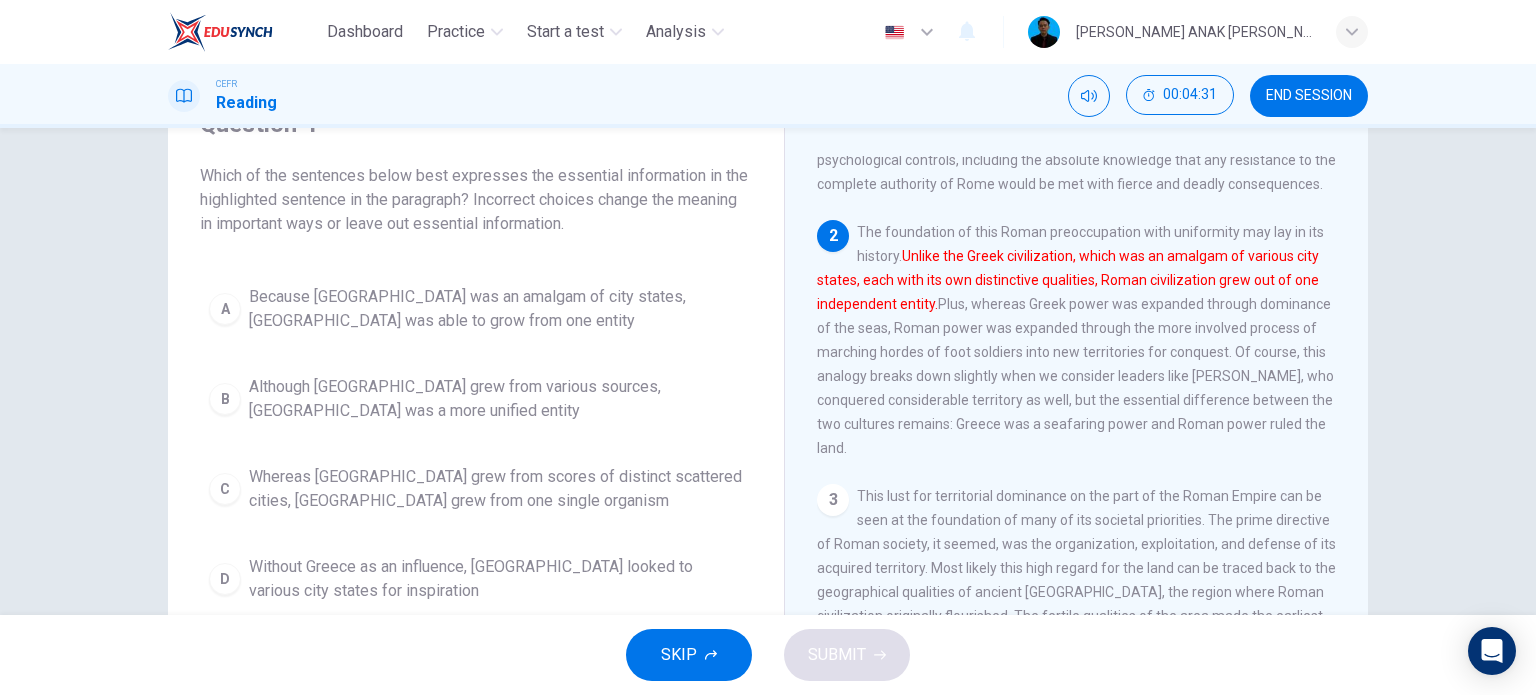 click on "Because [GEOGRAPHIC_DATA] was an amalgam of city states, [GEOGRAPHIC_DATA] was able to grow from one
entity" at bounding box center (496, 309) 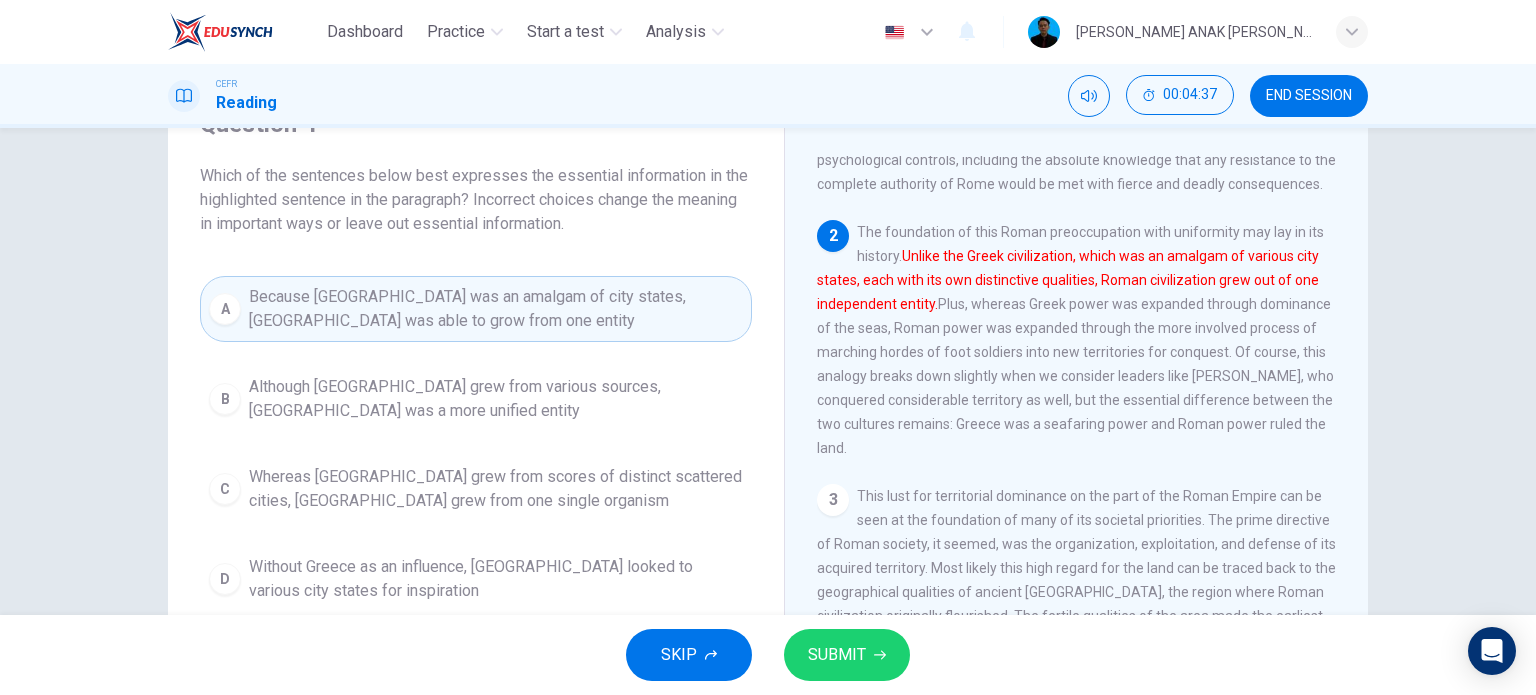 click on "Although [GEOGRAPHIC_DATA] grew from various sources, [GEOGRAPHIC_DATA] was a more unified entity" at bounding box center [496, 399] 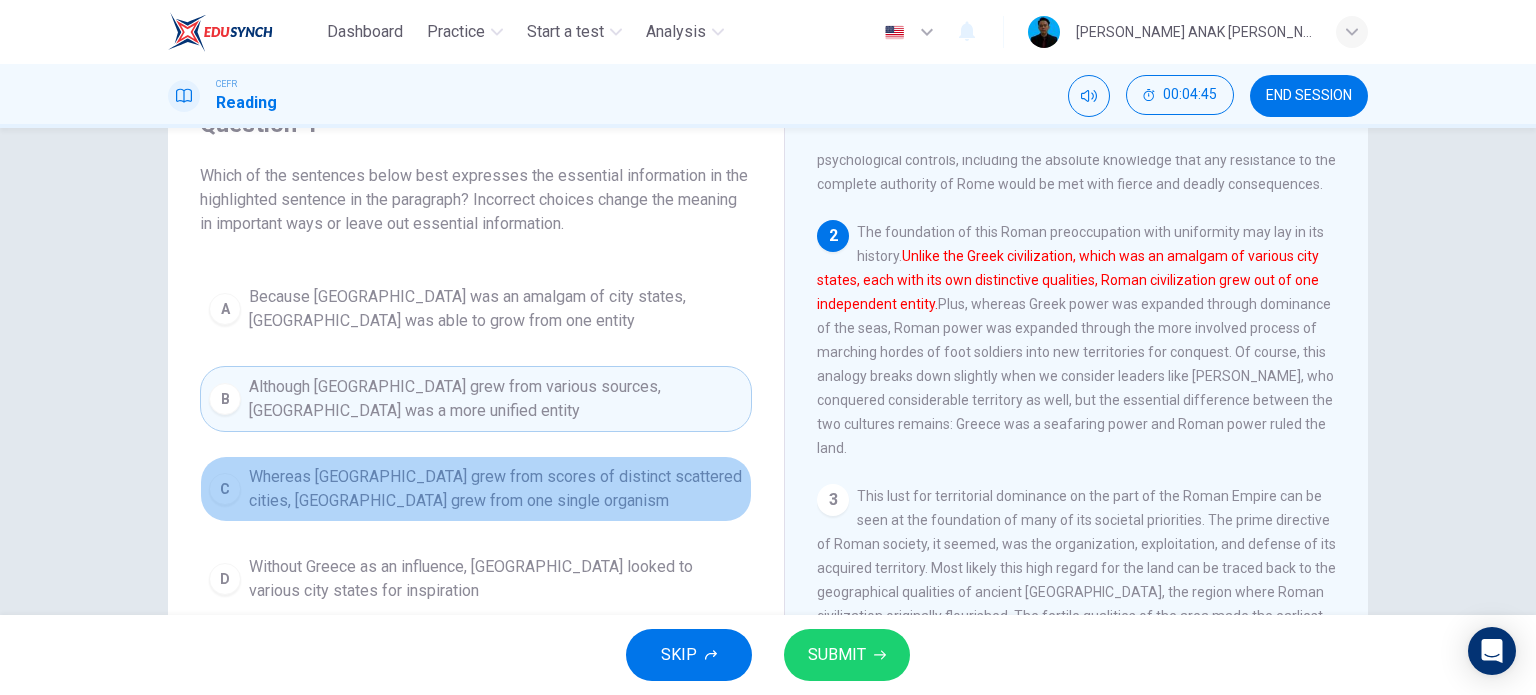 click on "Whereas [GEOGRAPHIC_DATA] grew from scores of distinct scattered cities, [GEOGRAPHIC_DATA] grew from one
single organism" at bounding box center (496, 489) 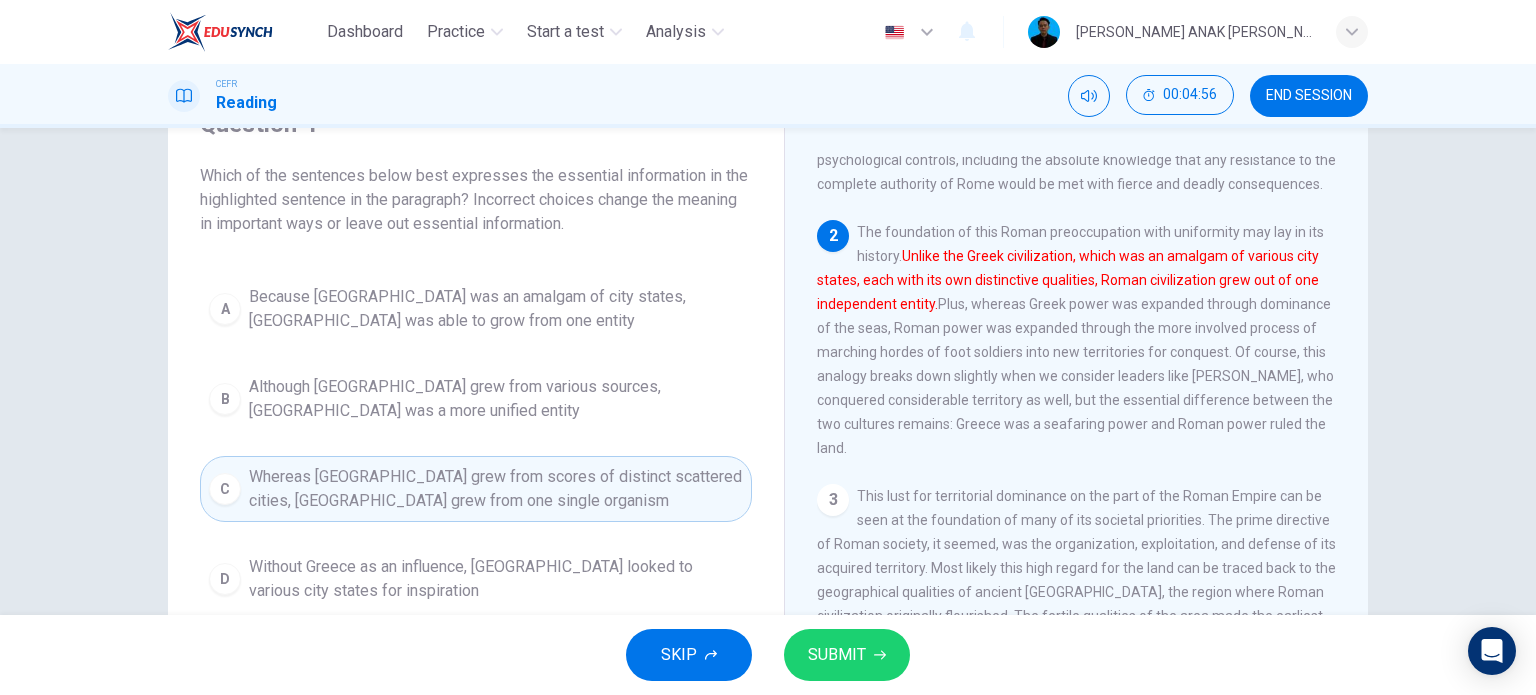click on "Without Greece as an influence, [GEOGRAPHIC_DATA] looked to various city states for inspiration" at bounding box center (496, 579) 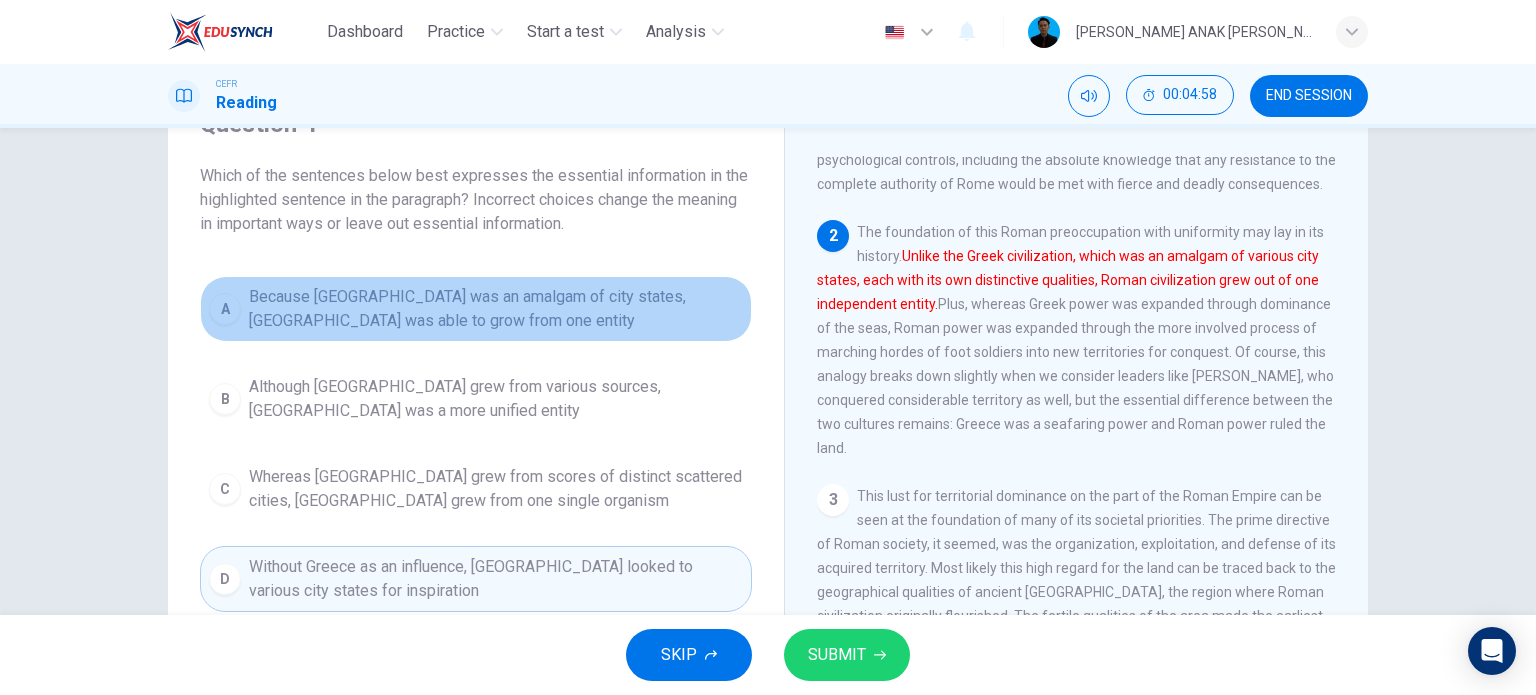 click on "Because [GEOGRAPHIC_DATA] was an amalgam of city states, [GEOGRAPHIC_DATA] was able to grow from one
entity" at bounding box center [496, 309] 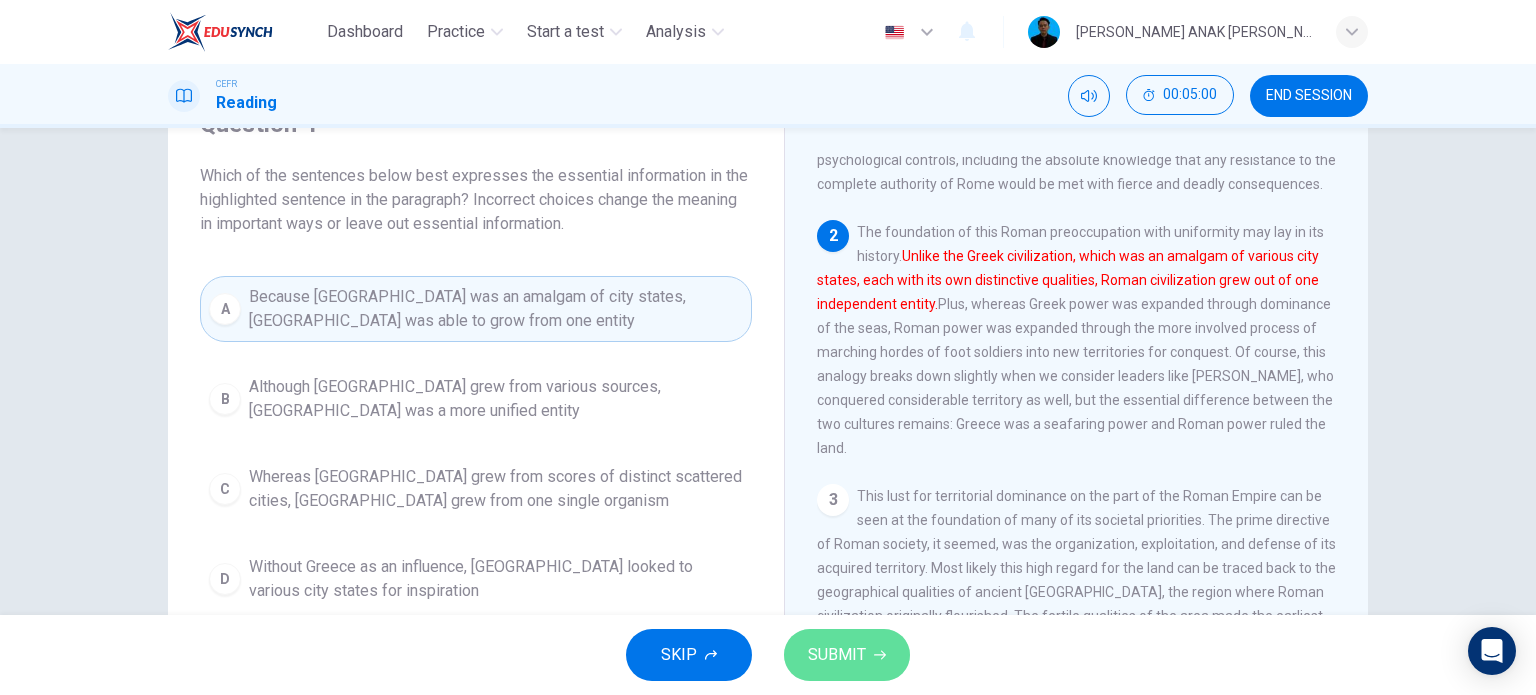 click on "SUBMIT" at bounding box center (847, 655) 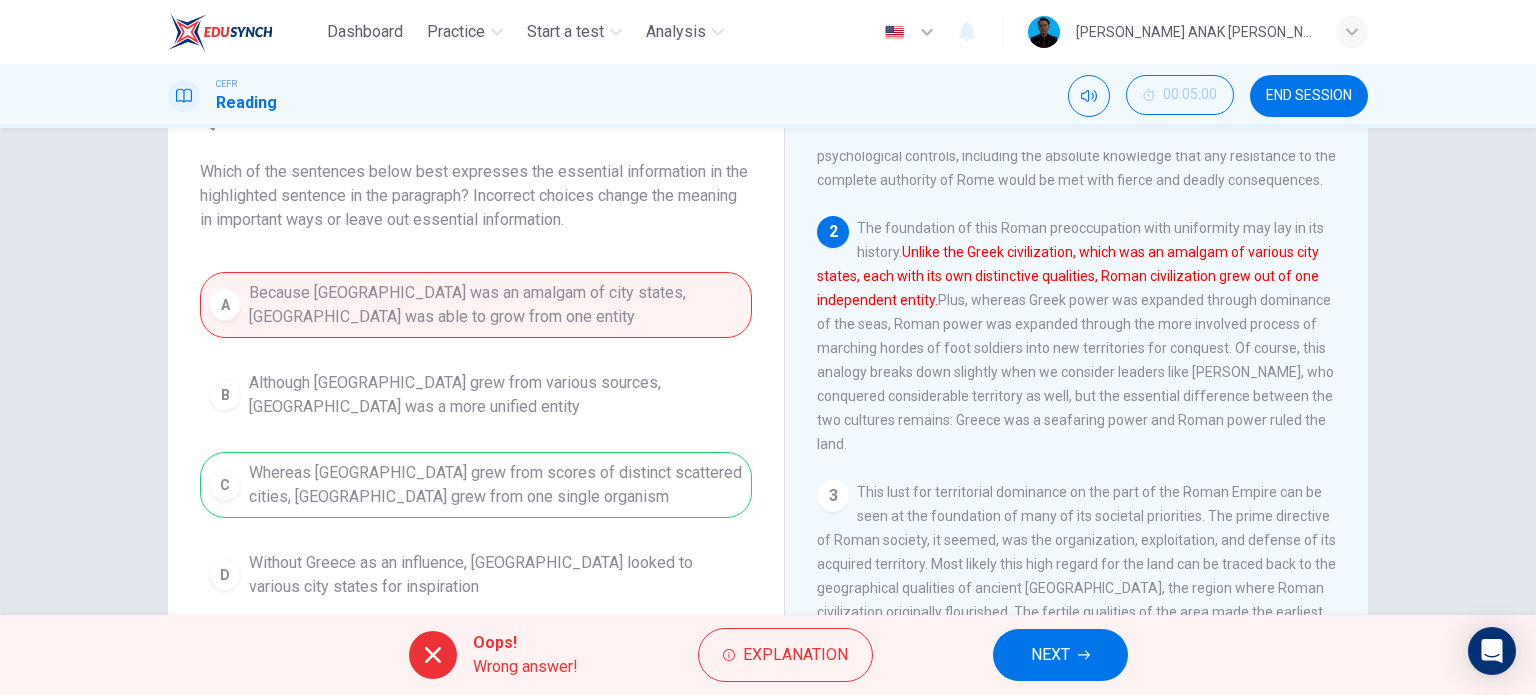scroll, scrollTop: 100, scrollLeft: 0, axis: vertical 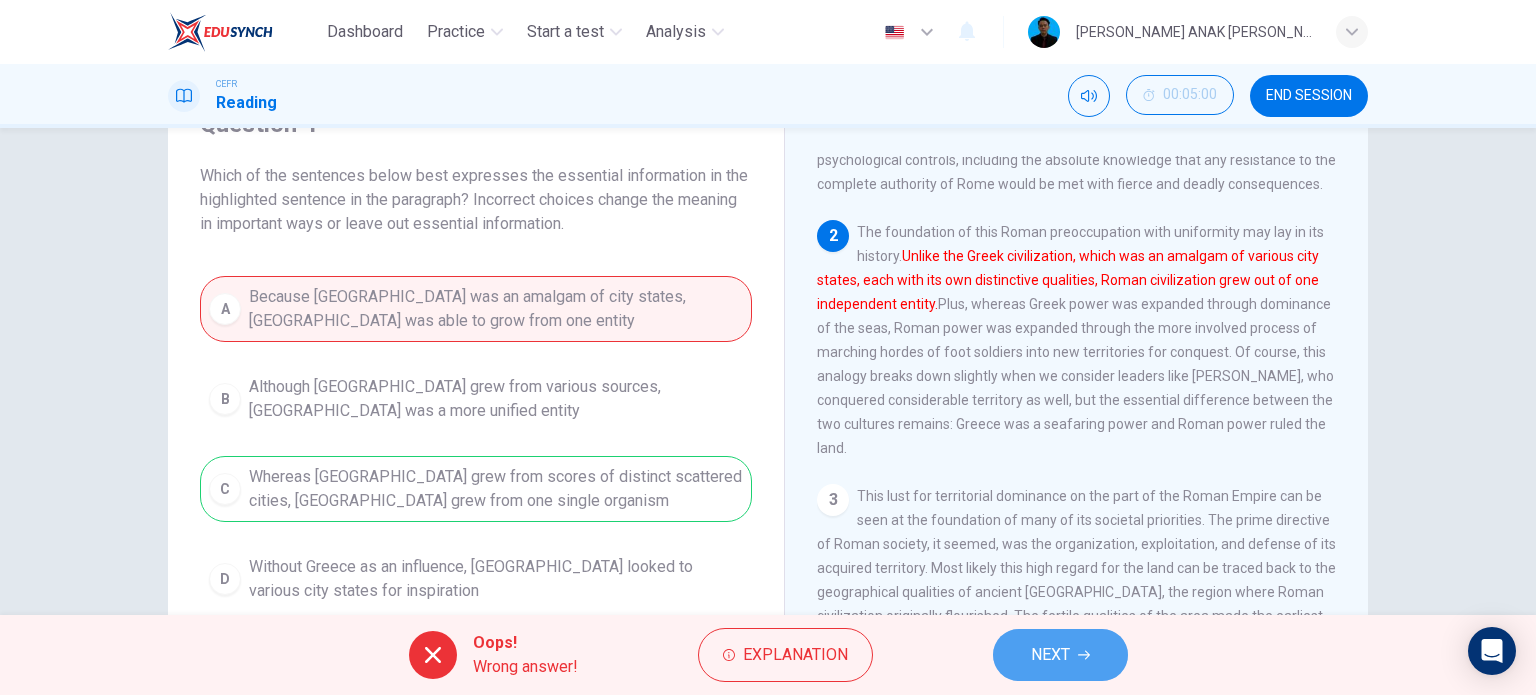 click on "NEXT" at bounding box center (1060, 655) 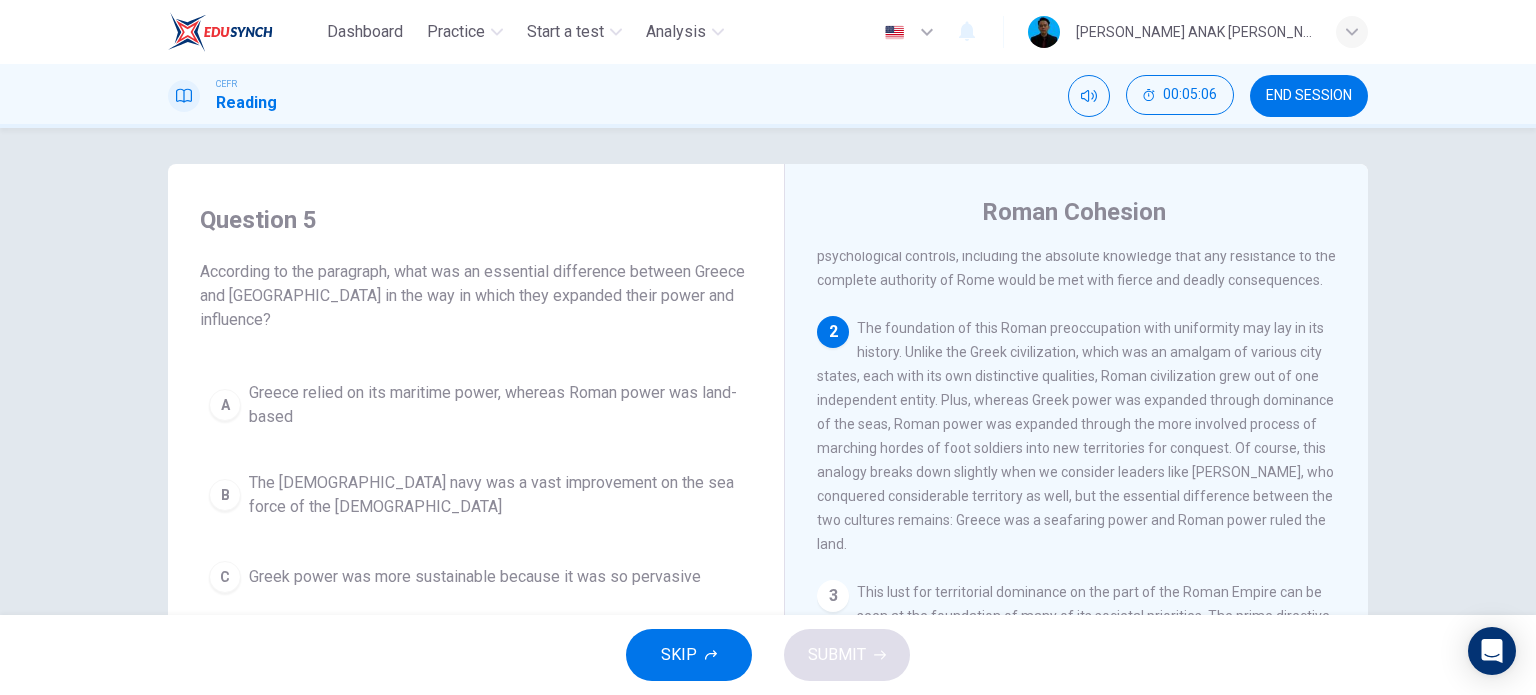 scroll, scrollTop: 0, scrollLeft: 0, axis: both 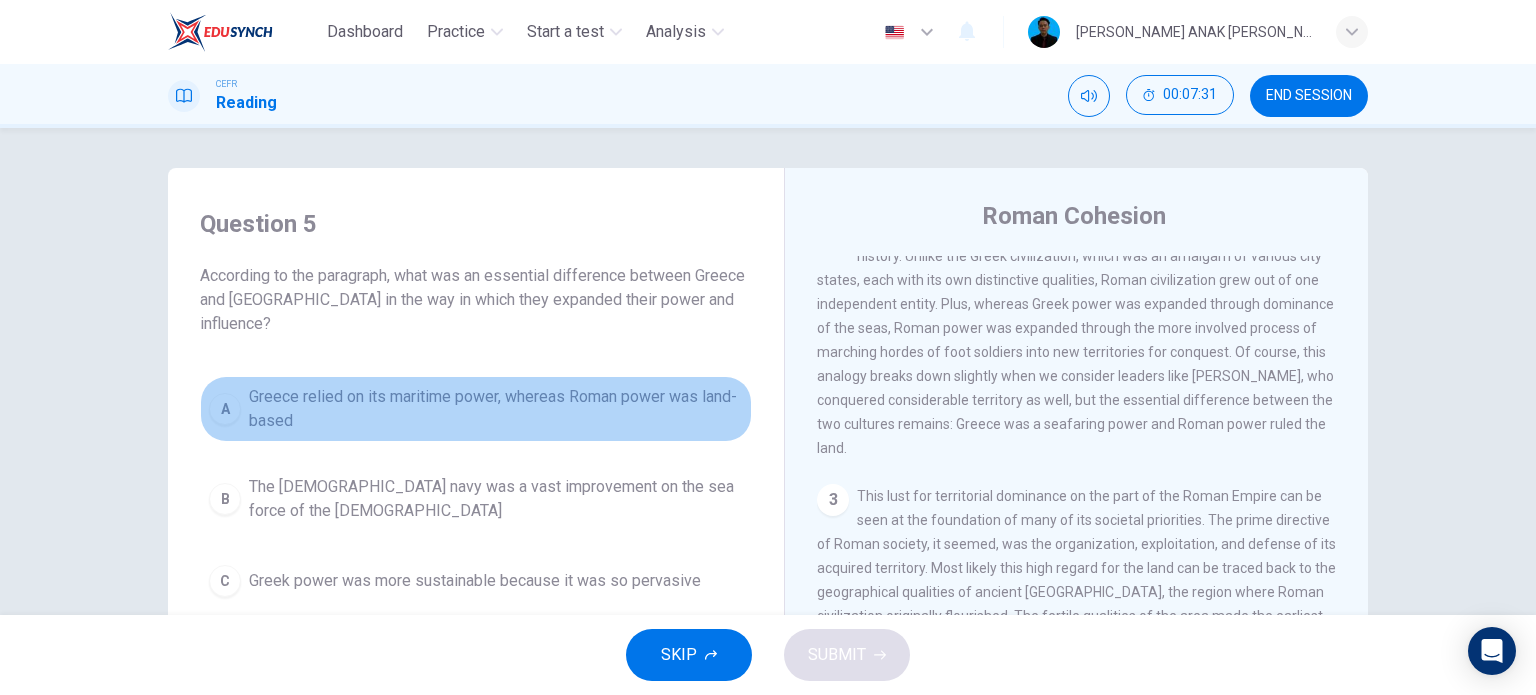 click on "Greece relied on its maritime power, whereas Roman power was land-based" at bounding box center (496, 409) 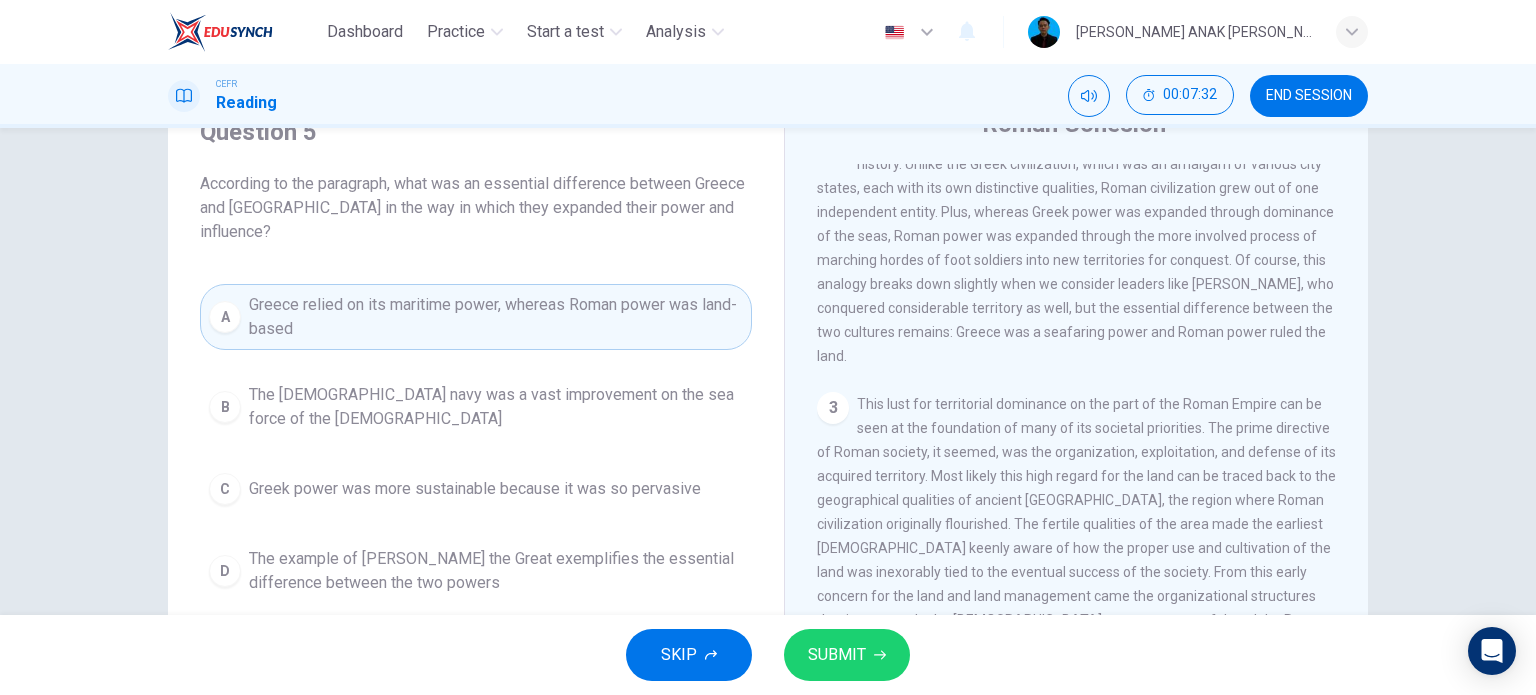 scroll, scrollTop: 100, scrollLeft: 0, axis: vertical 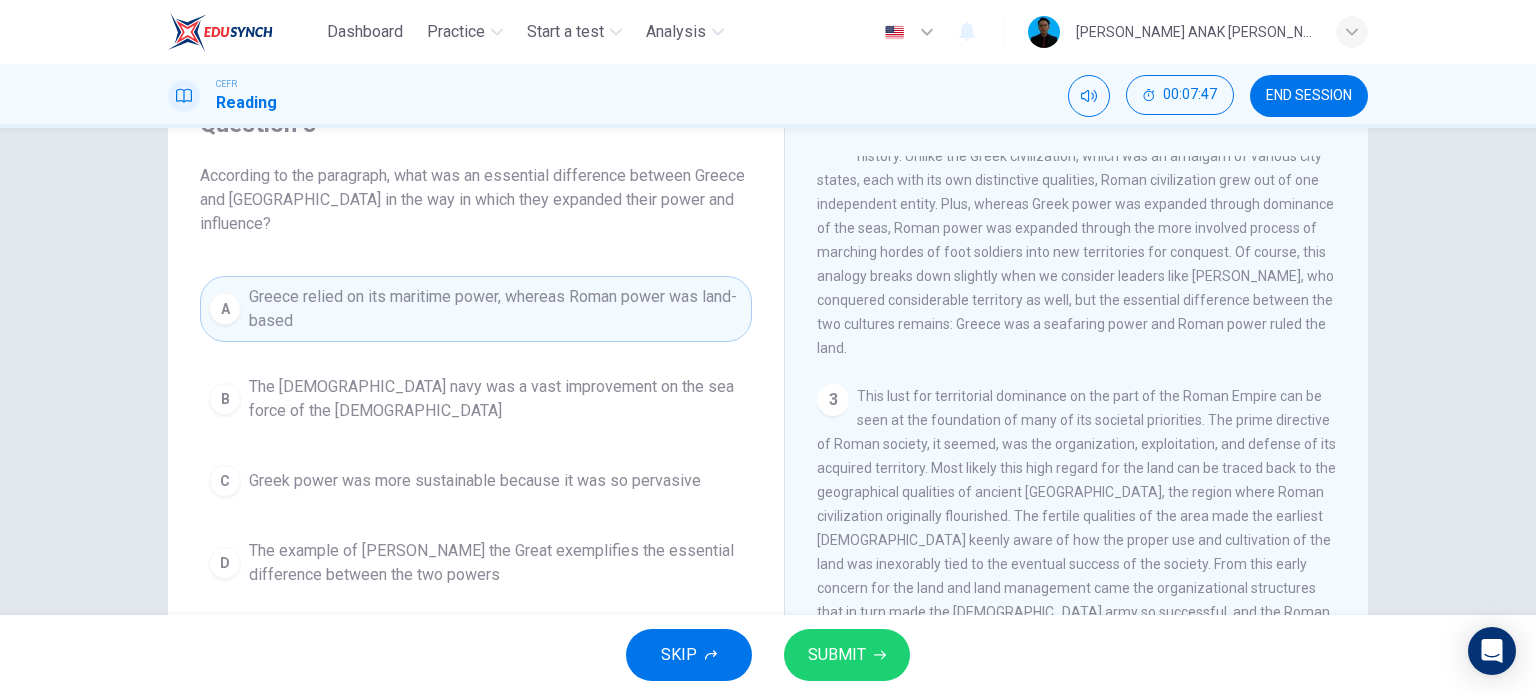 click on "SUBMIT" at bounding box center [847, 655] 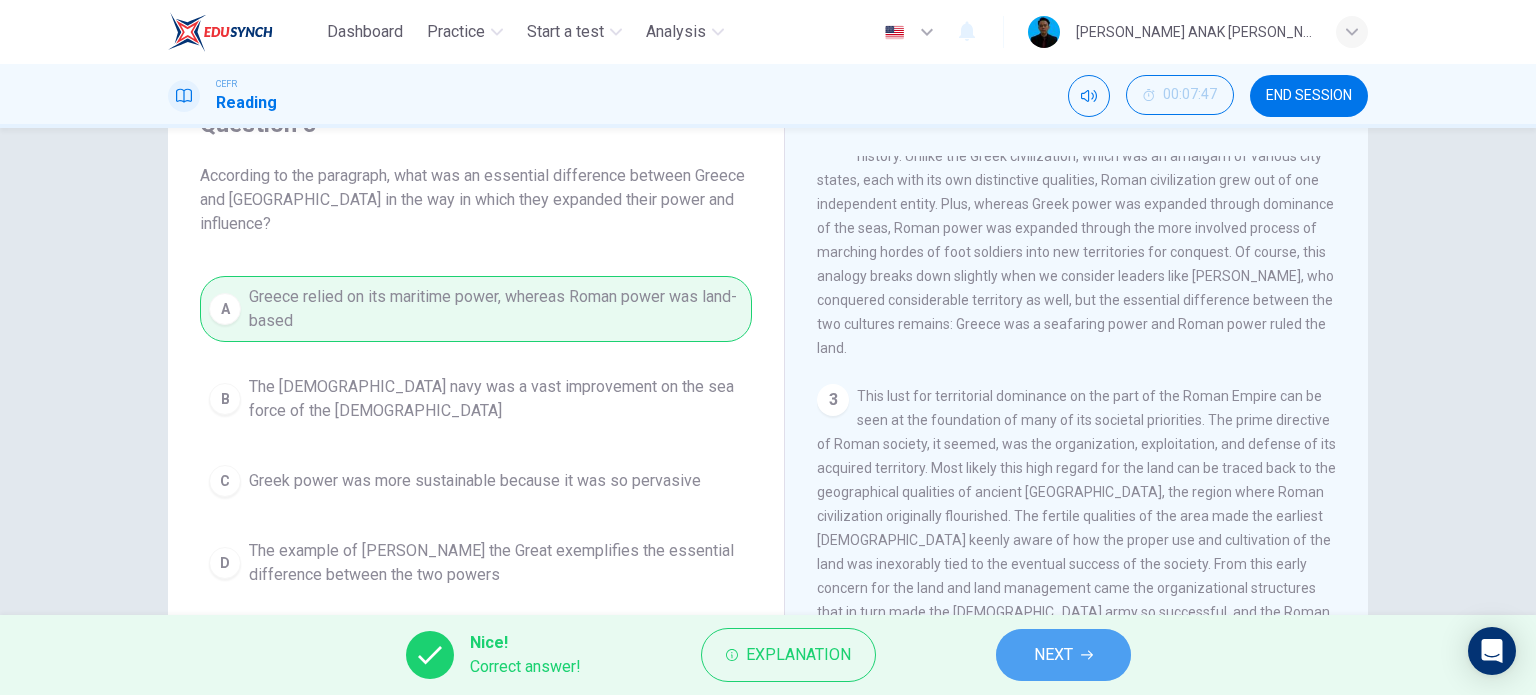 click on "NEXT" at bounding box center [1053, 655] 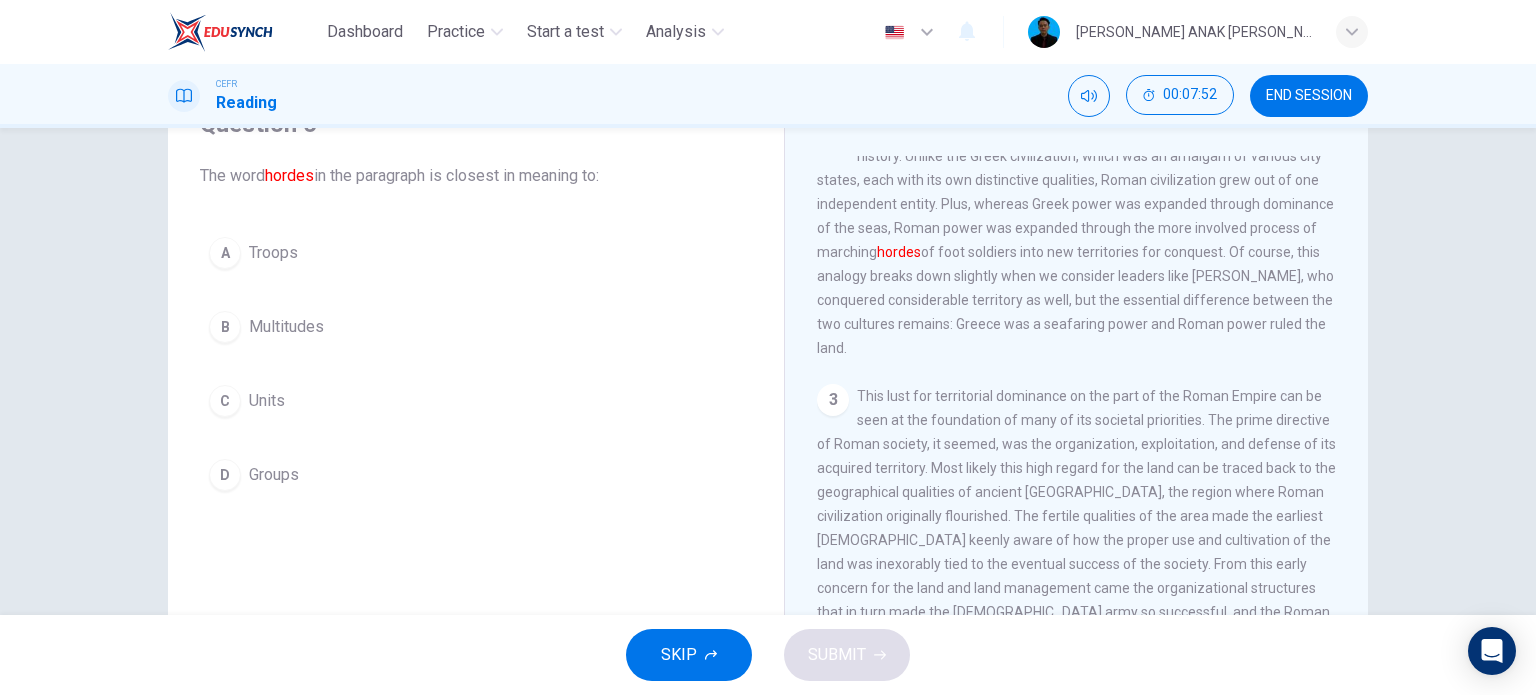 click on "A Troops" at bounding box center [476, 253] 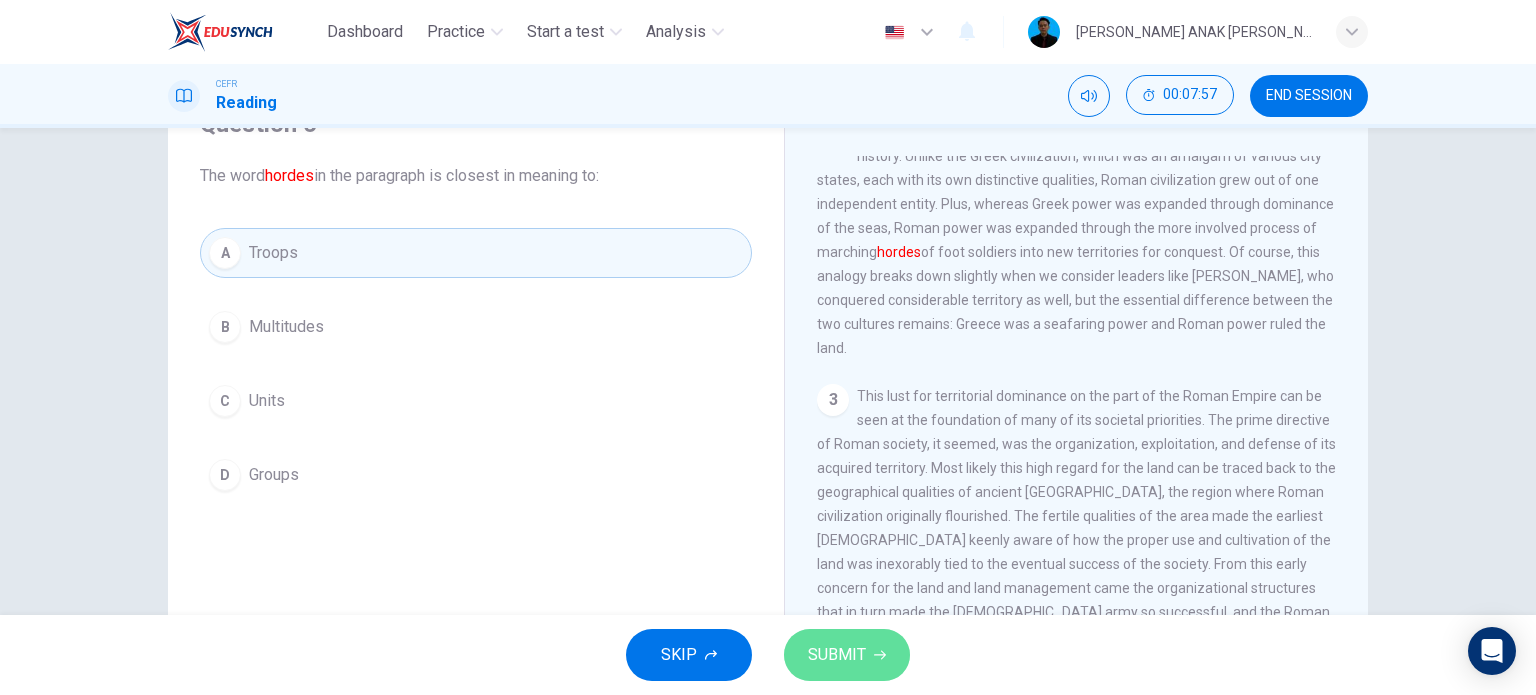 click on "SUBMIT" at bounding box center (837, 655) 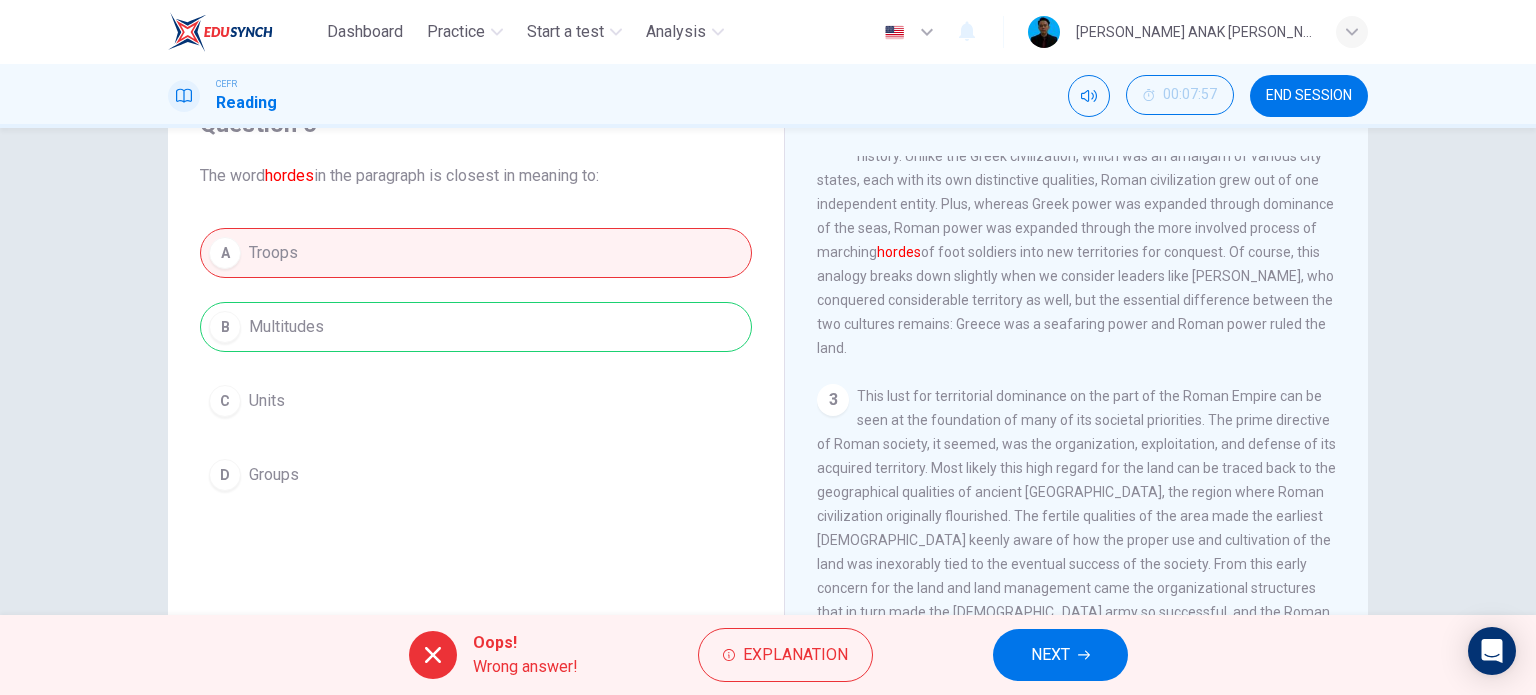 click on "A Troops B Multitudes C Units D Groups" at bounding box center (476, 364) 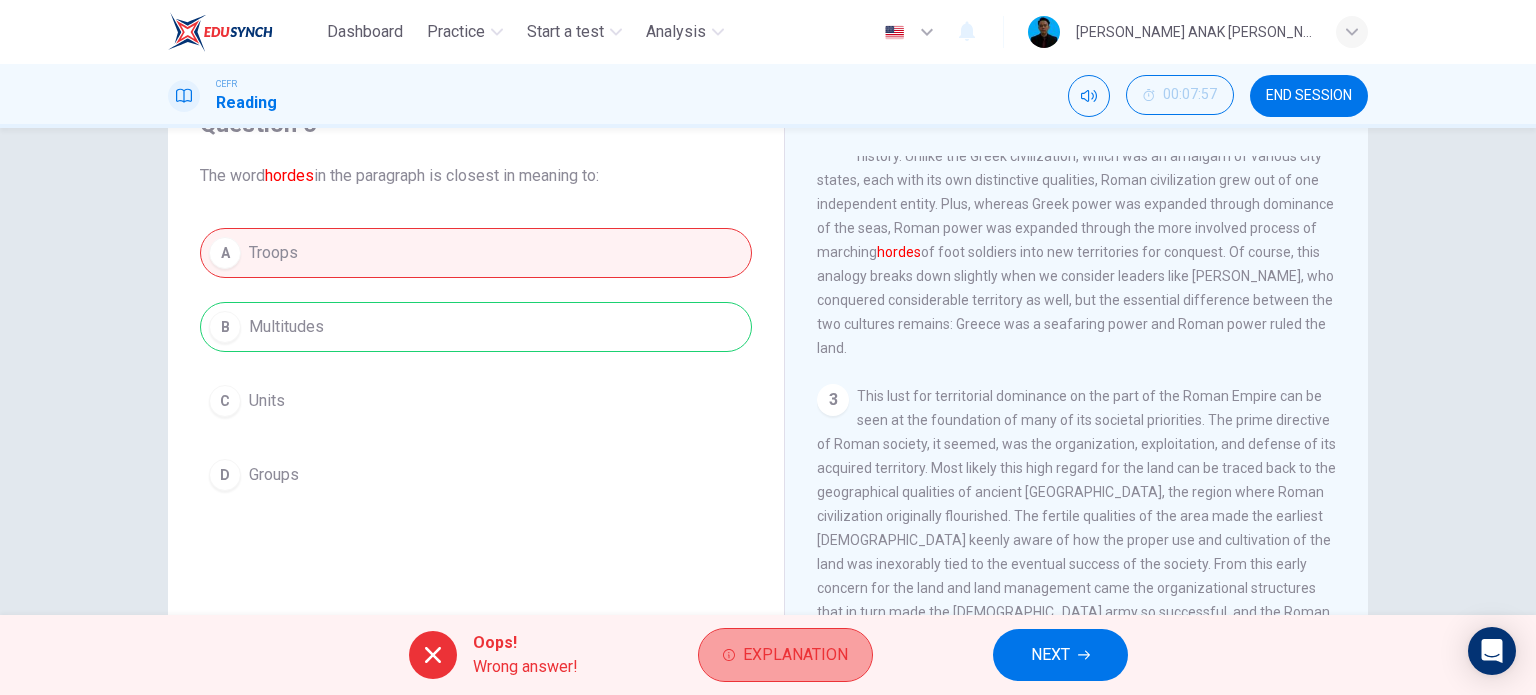 click on "Explanation" at bounding box center [795, 655] 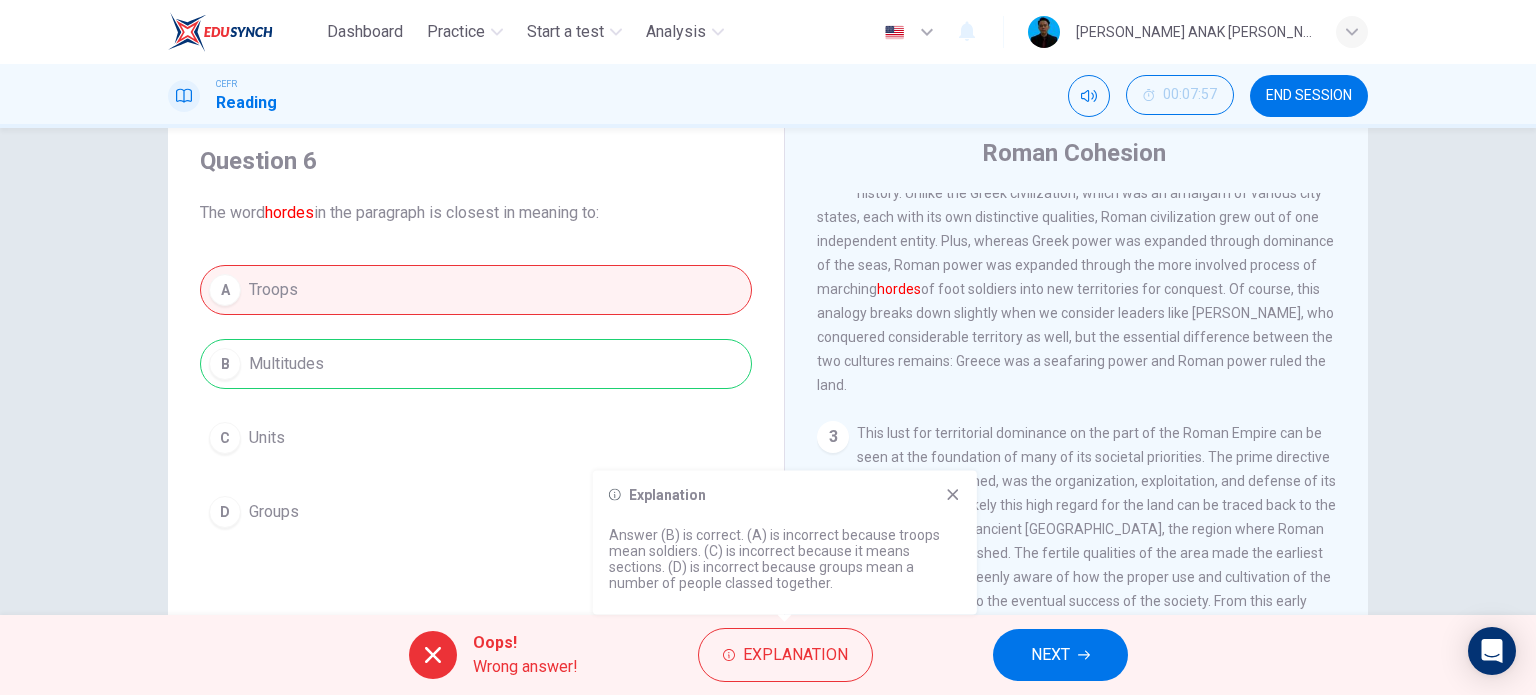 scroll, scrollTop: 0, scrollLeft: 0, axis: both 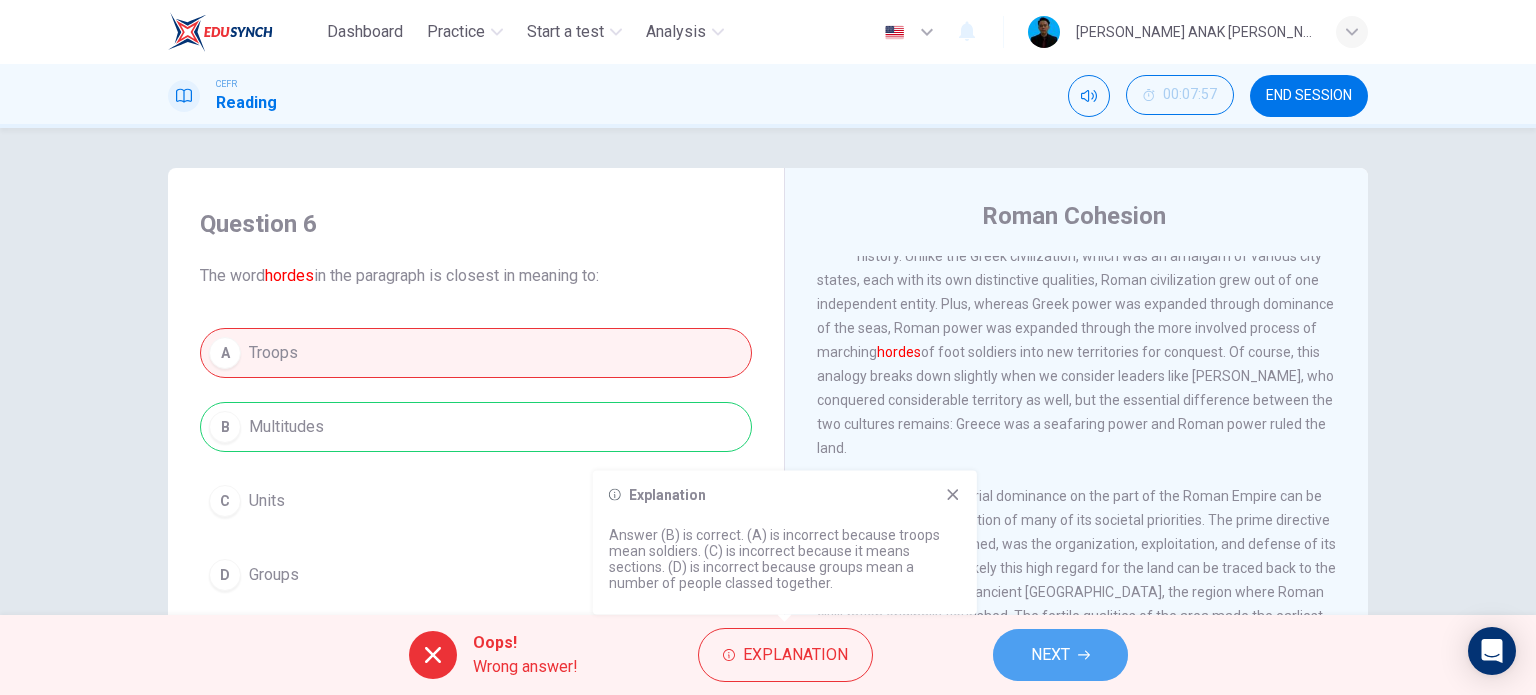 click on "NEXT" at bounding box center [1050, 655] 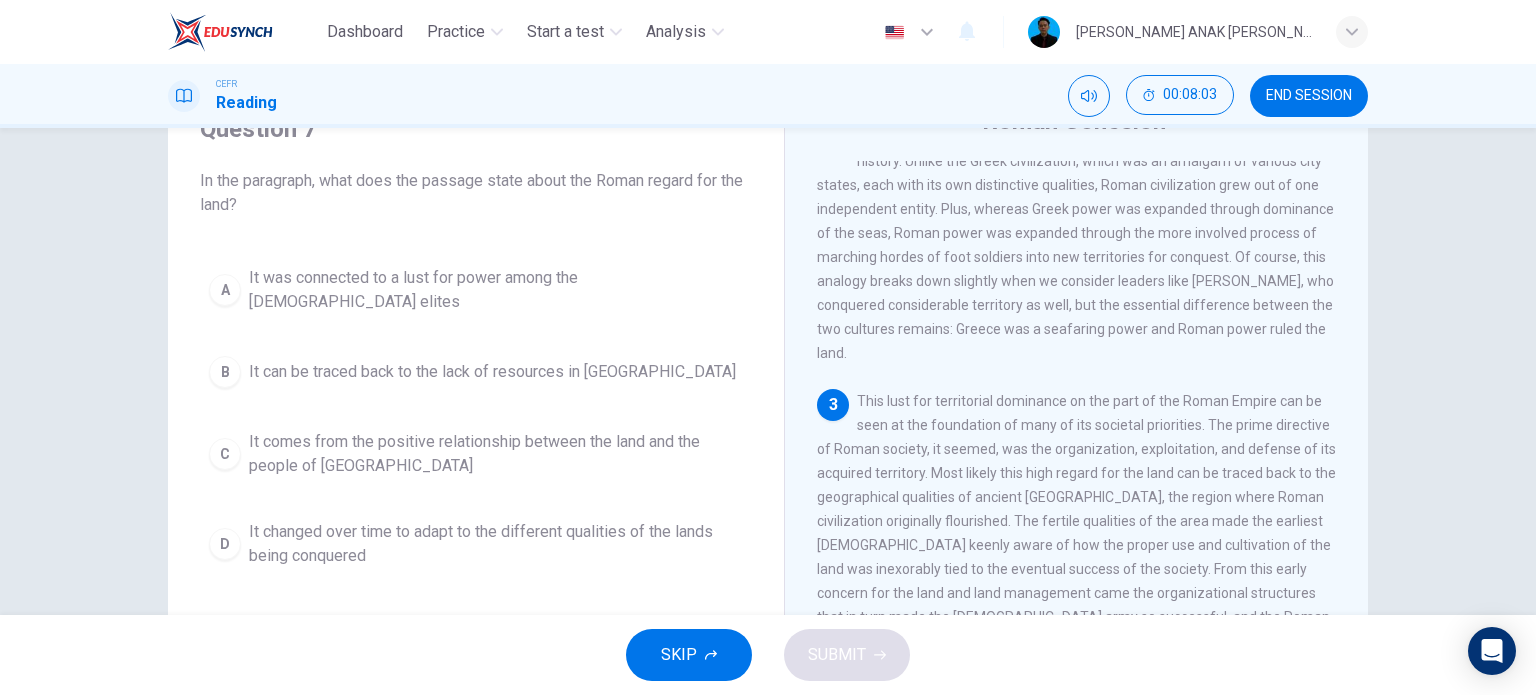 scroll, scrollTop: 100, scrollLeft: 0, axis: vertical 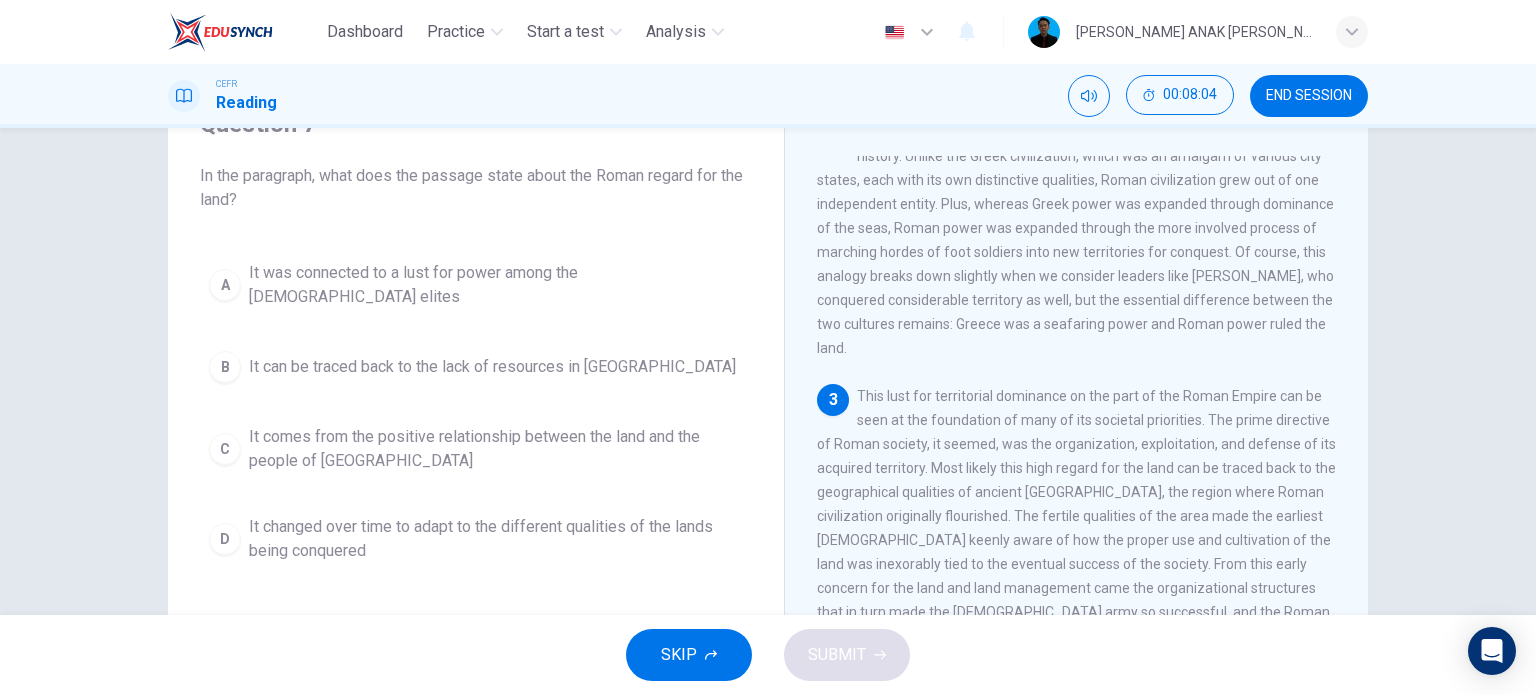 drag, startPoint x: 186, startPoint y: 169, endPoint x: 258, endPoint y: 187, distance: 74.215904 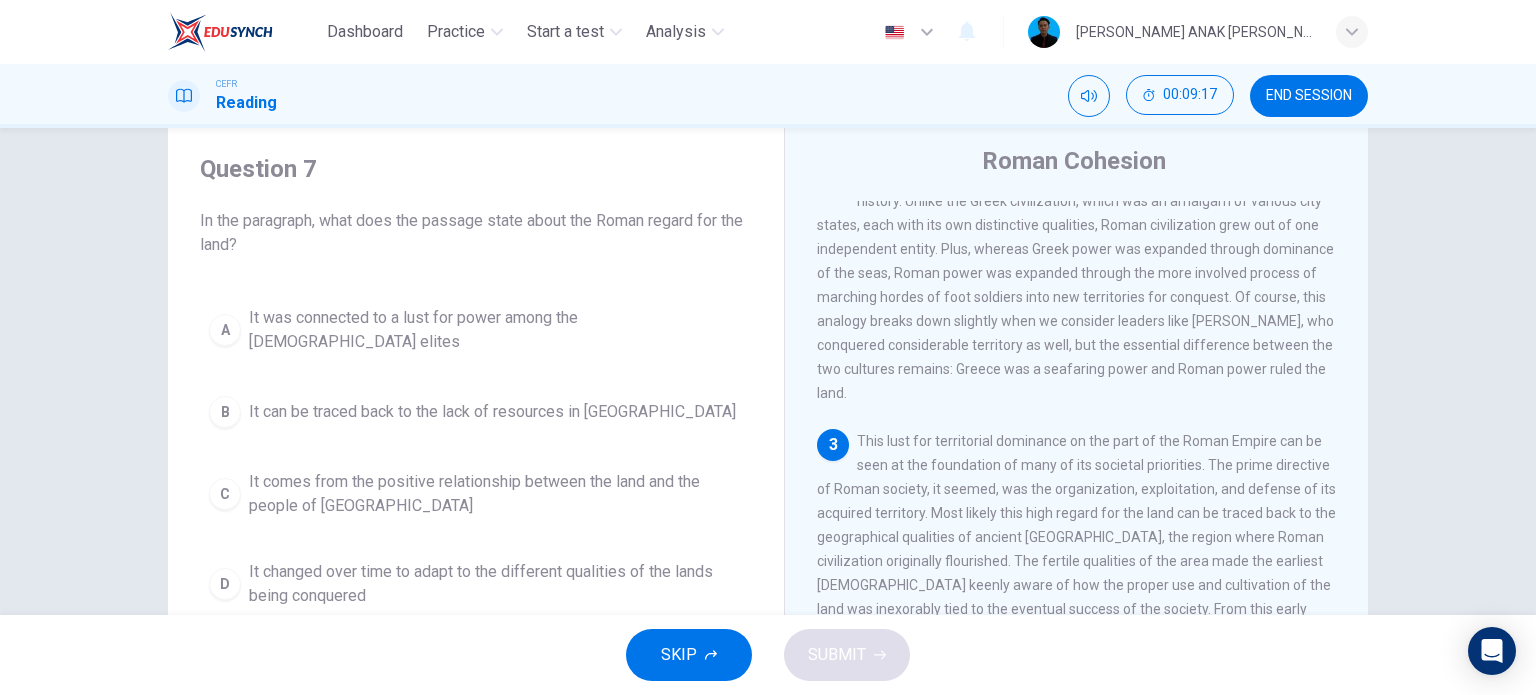 scroll, scrollTop: 39, scrollLeft: 0, axis: vertical 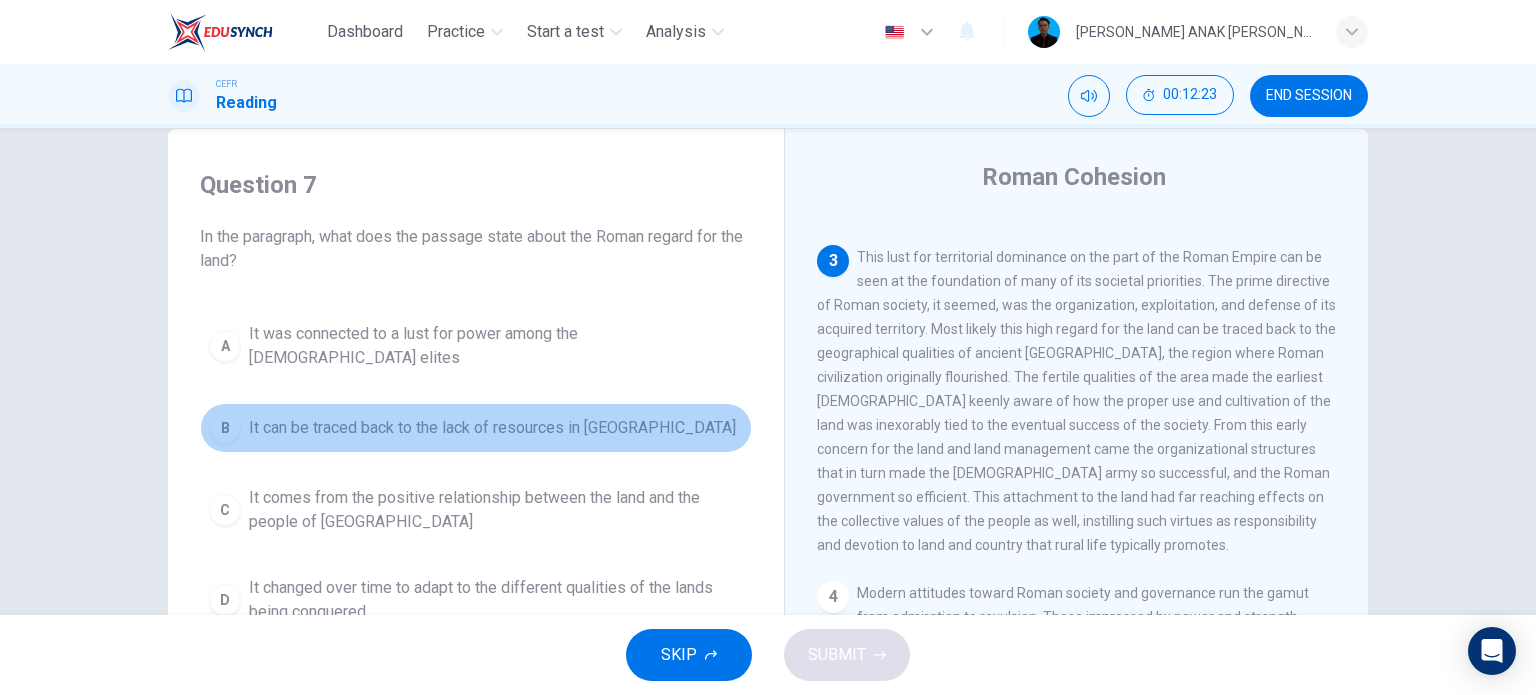 click on "It can be traced back to the lack of resources in [GEOGRAPHIC_DATA]" at bounding box center (492, 428) 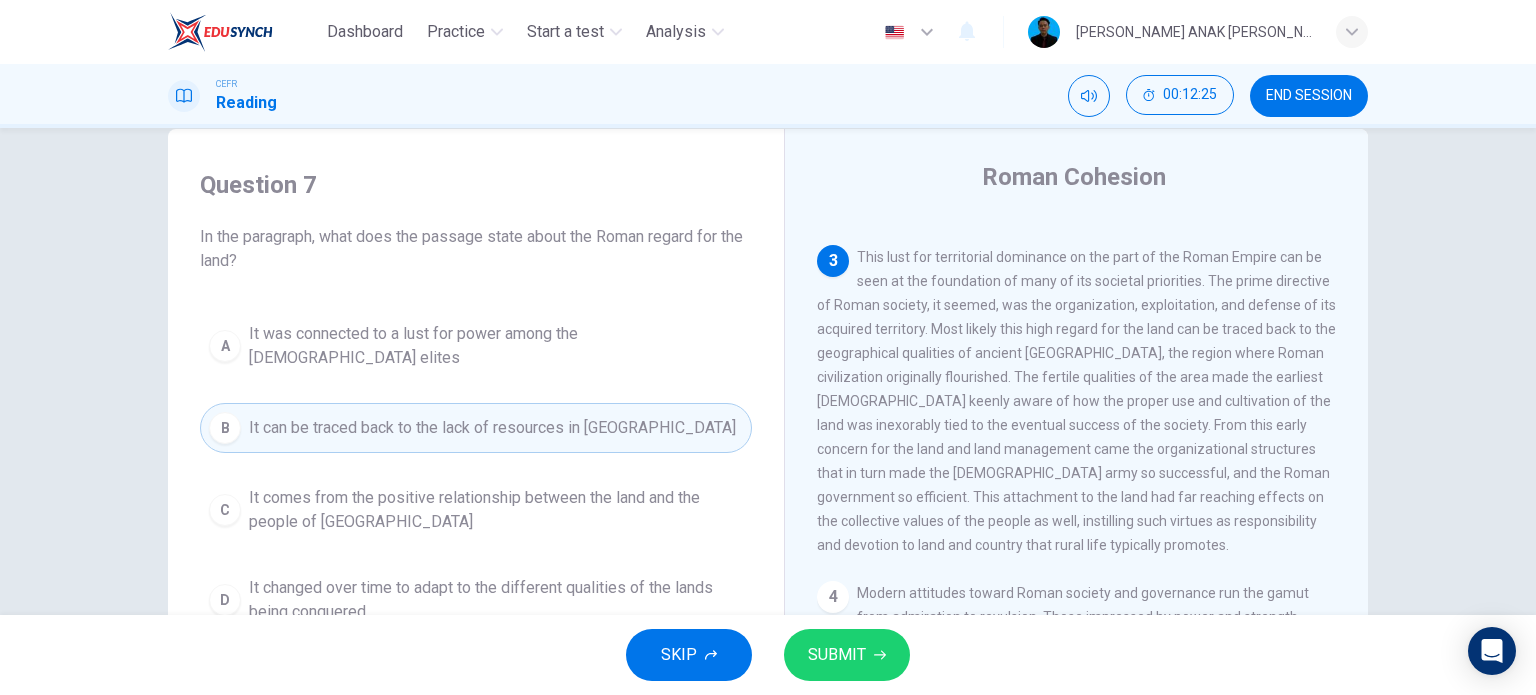 click on "It comes from the positive relationship between the land and the people of [GEOGRAPHIC_DATA]" at bounding box center (496, 510) 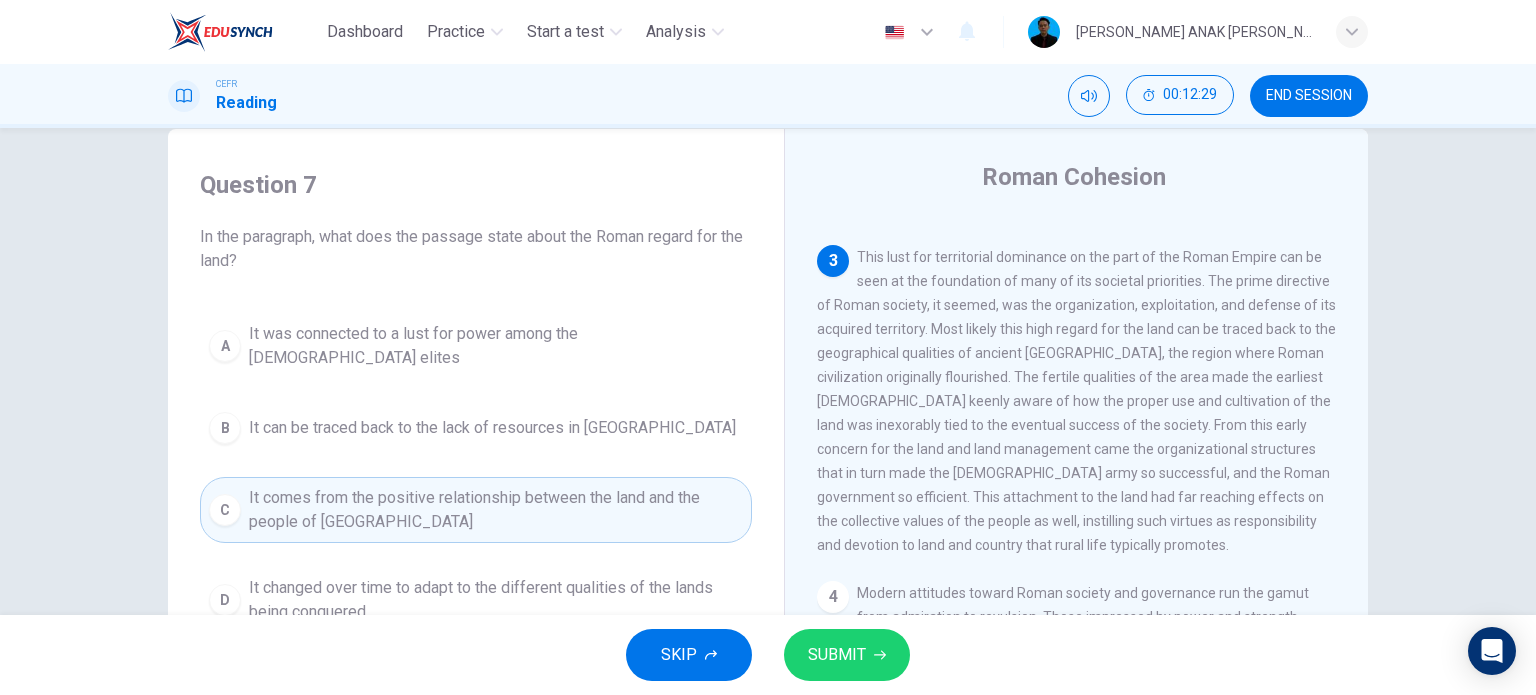 click on "It changed over time to adapt to the different qualities of the lands being conquered" at bounding box center (496, 600) 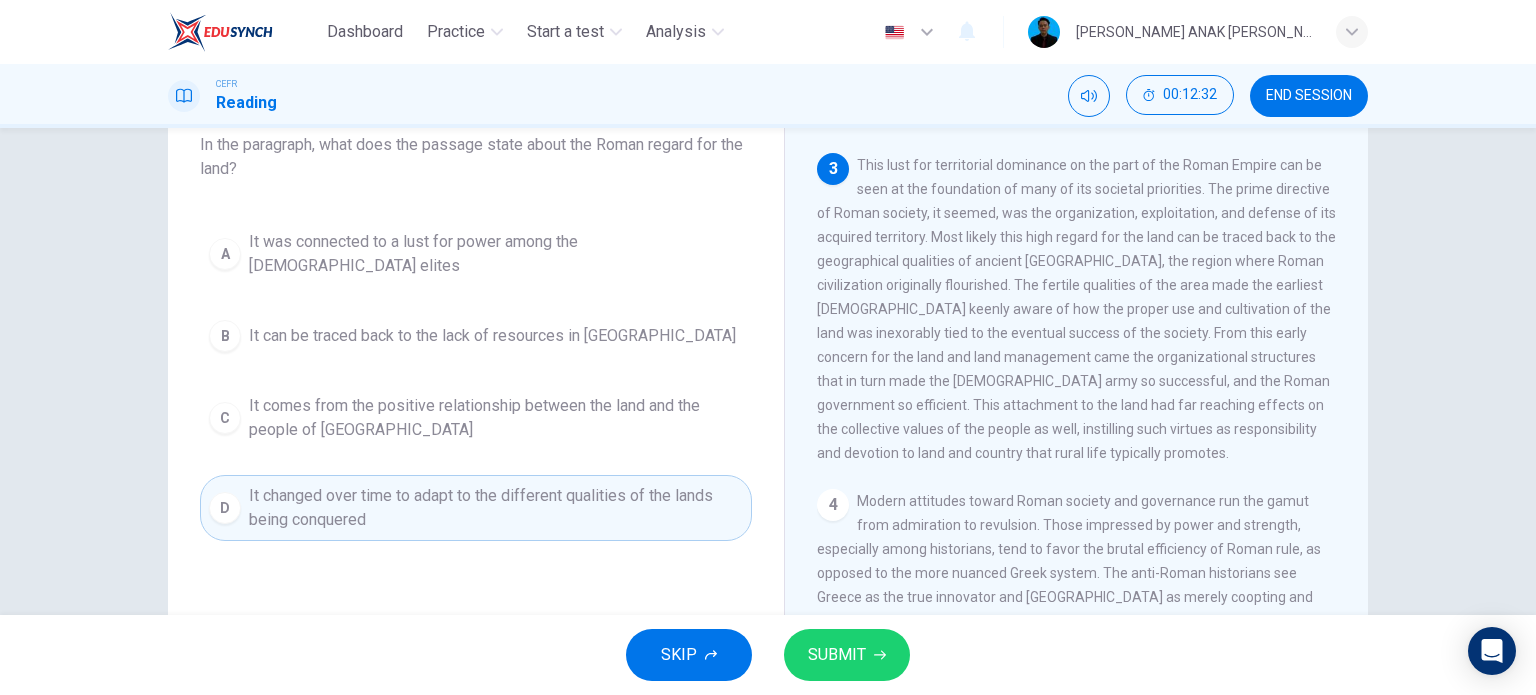 scroll, scrollTop: 139, scrollLeft: 0, axis: vertical 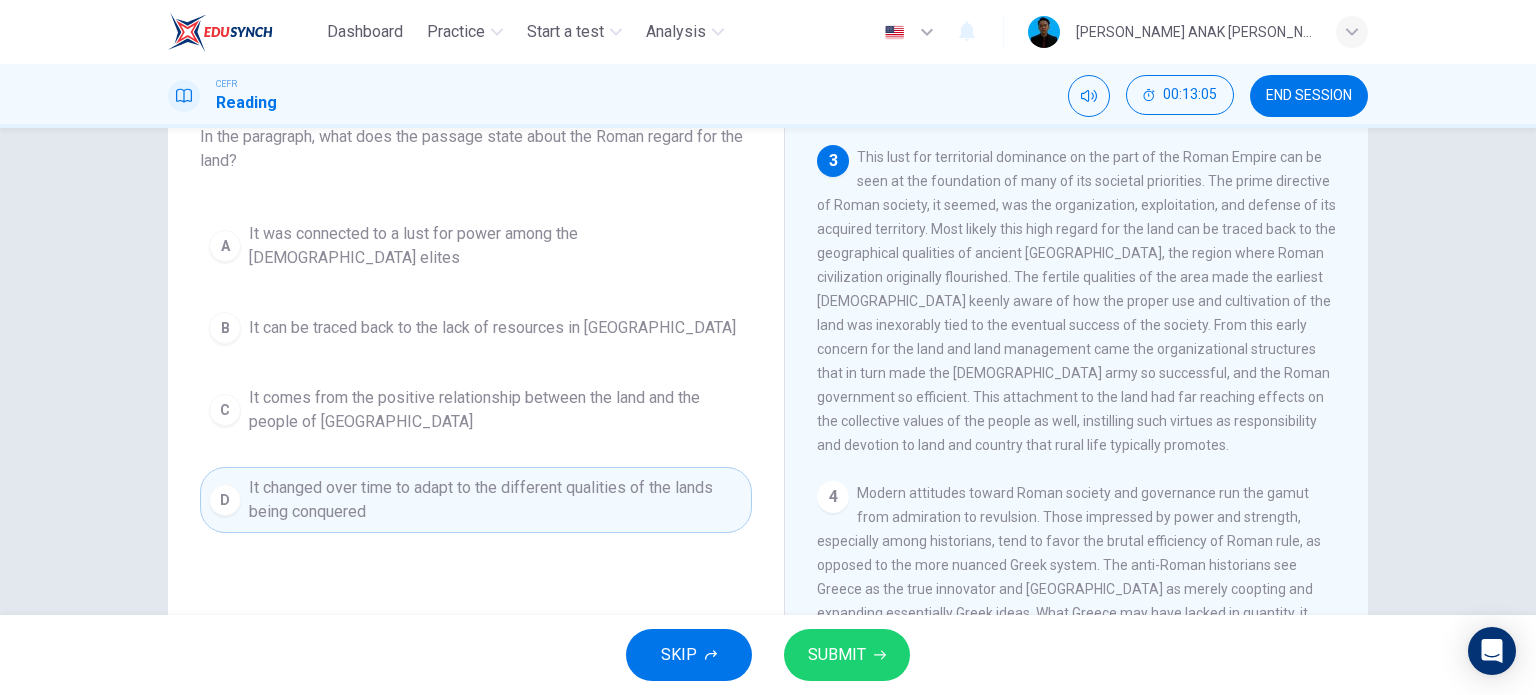 drag, startPoint x: 1144, startPoint y: 451, endPoint x: 1166, endPoint y: 467, distance: 27.202942 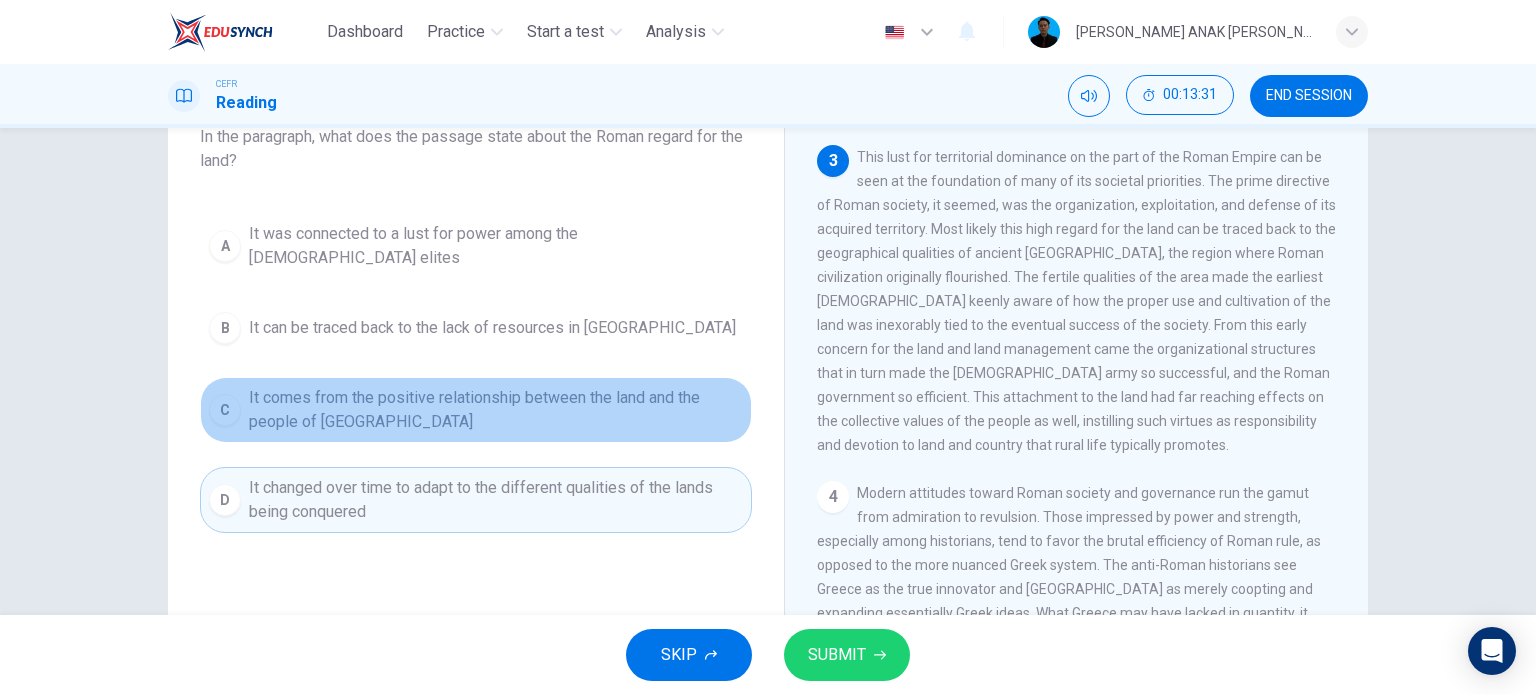 click on "It comes from the positive relationship between the land and the people of [GEOGRAPHIC_DATA]" at bounding box center (496, 410) 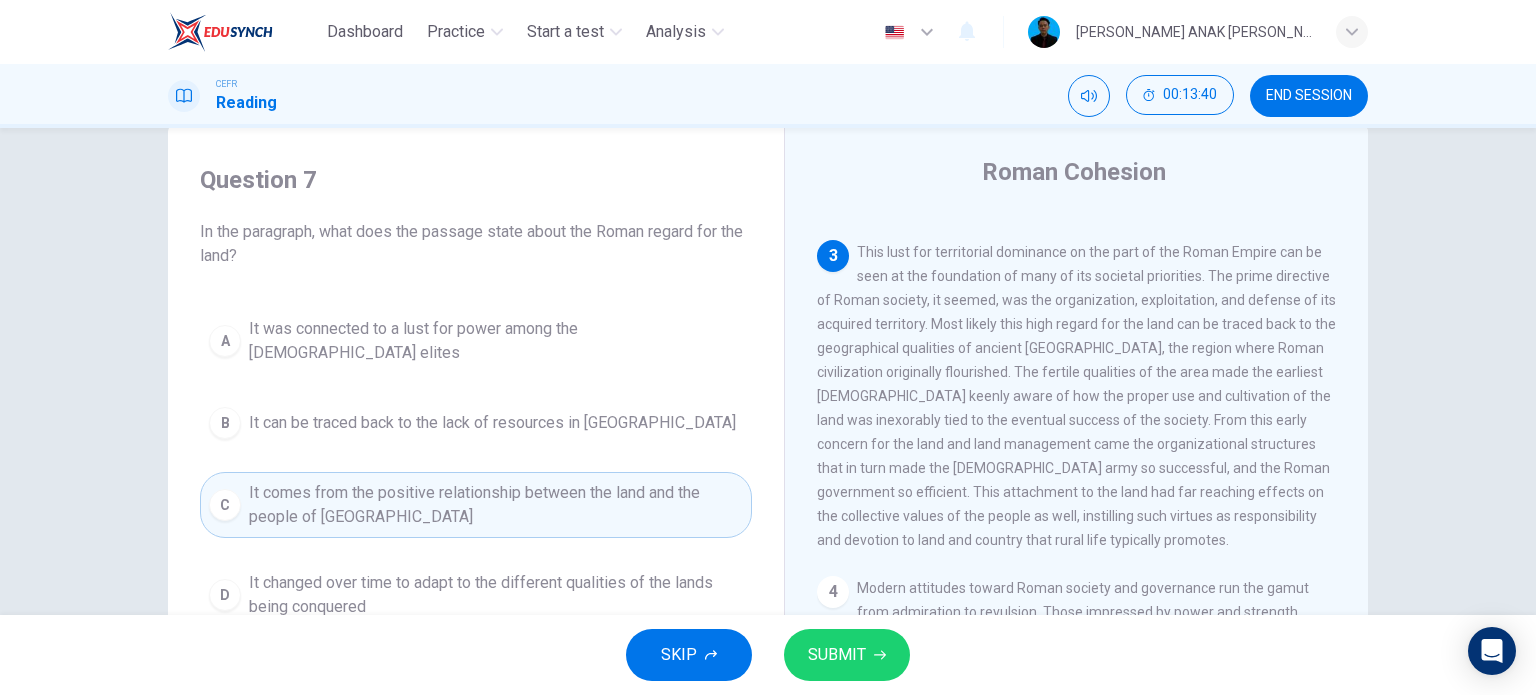scroll, scrollTop: 39, scrollLeft: 0, axis: vertical 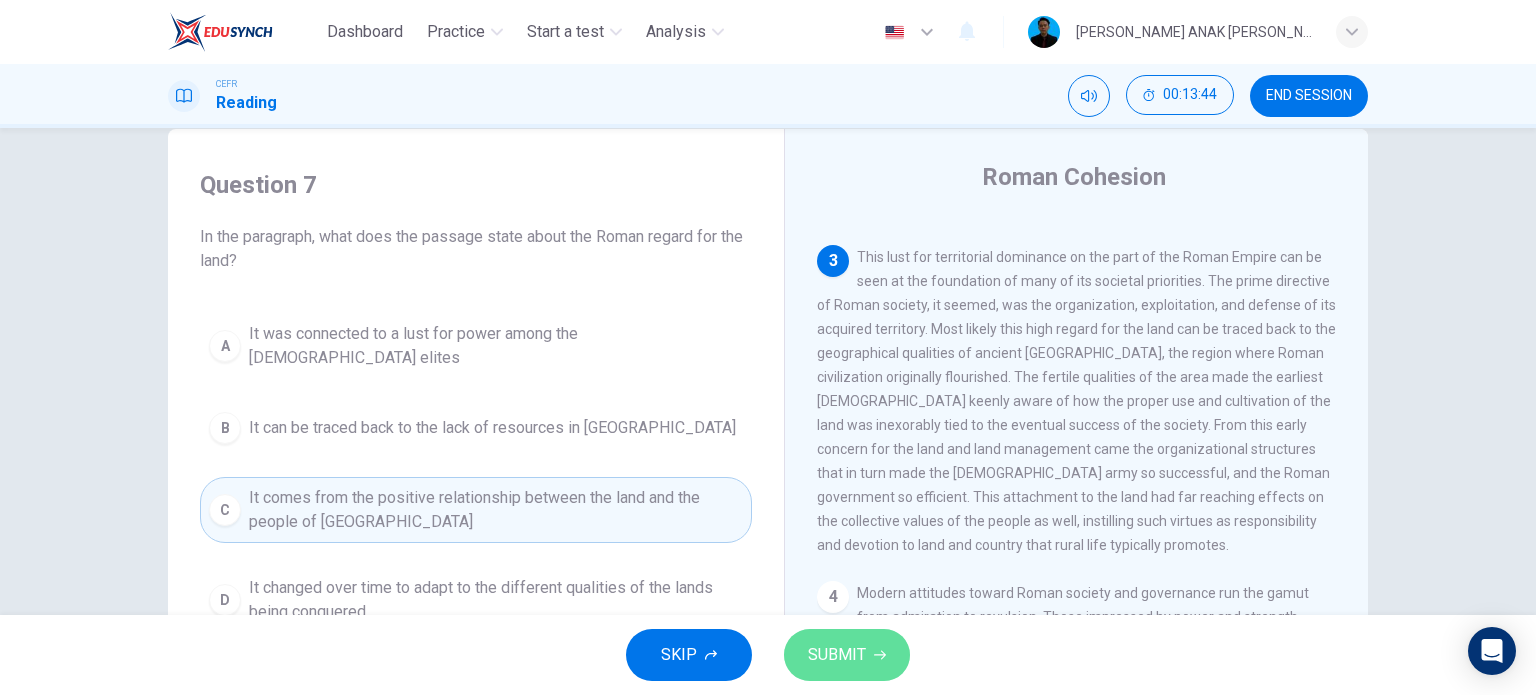 click on "SUBMIT" at bounding box center (837, 655) 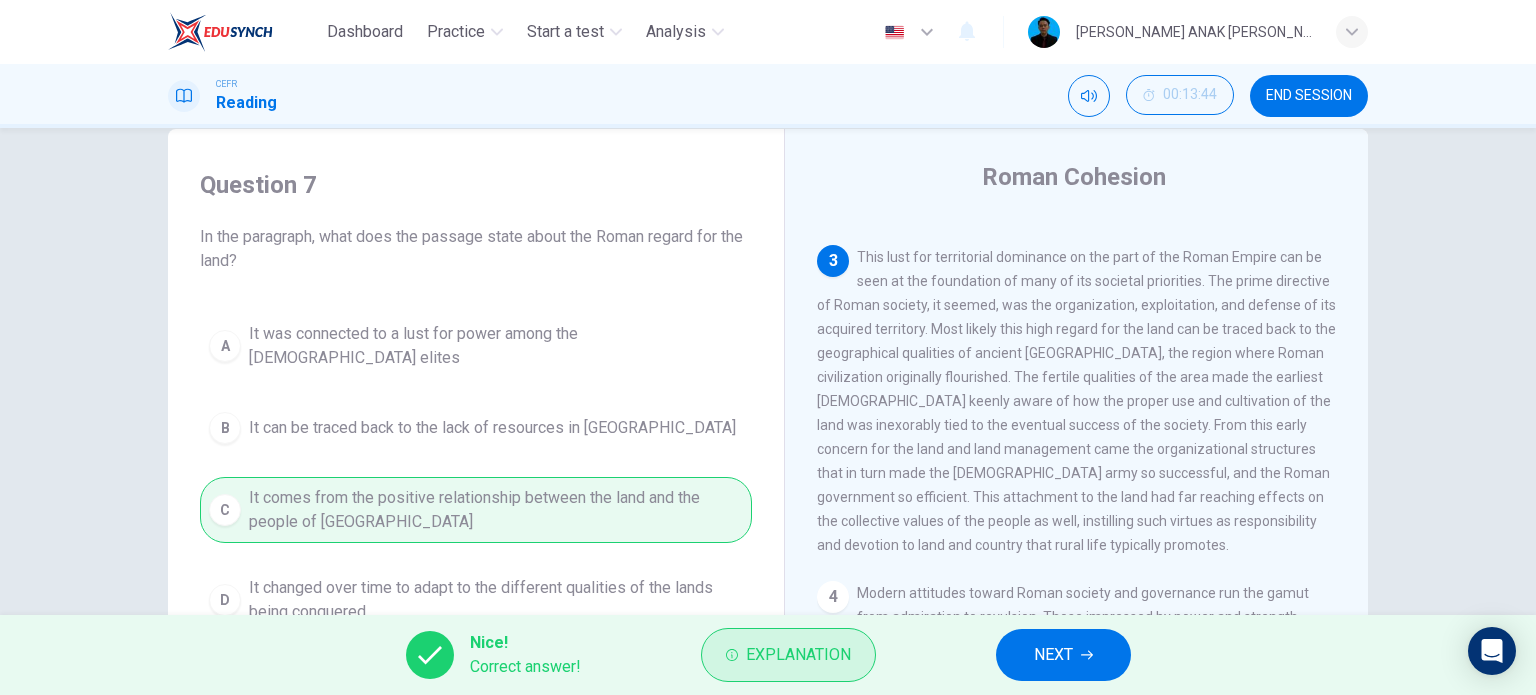 click on "Explanation" at bounding box center (798, 655) 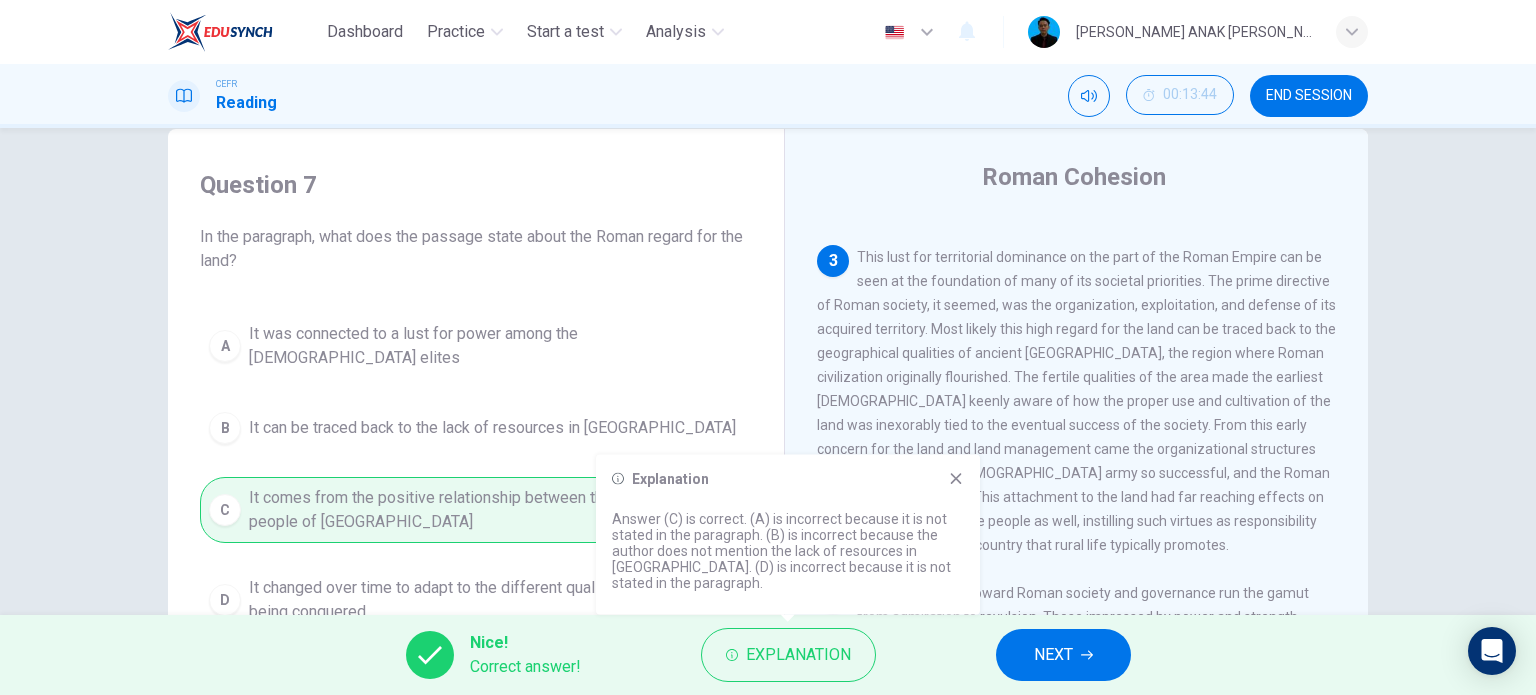 click on "Explanation" at bounding box center (788, 479) 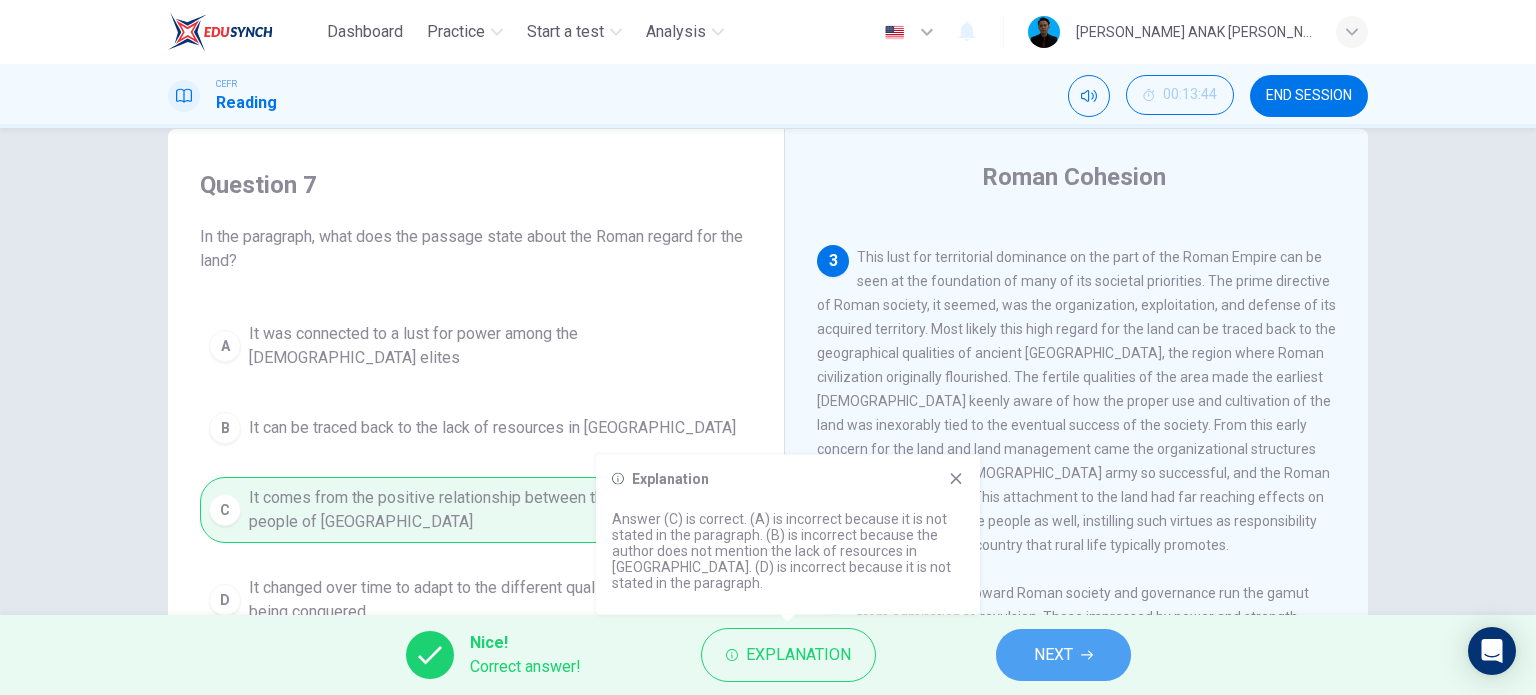 click on "NEXT" at bounding box center [1063, 655] 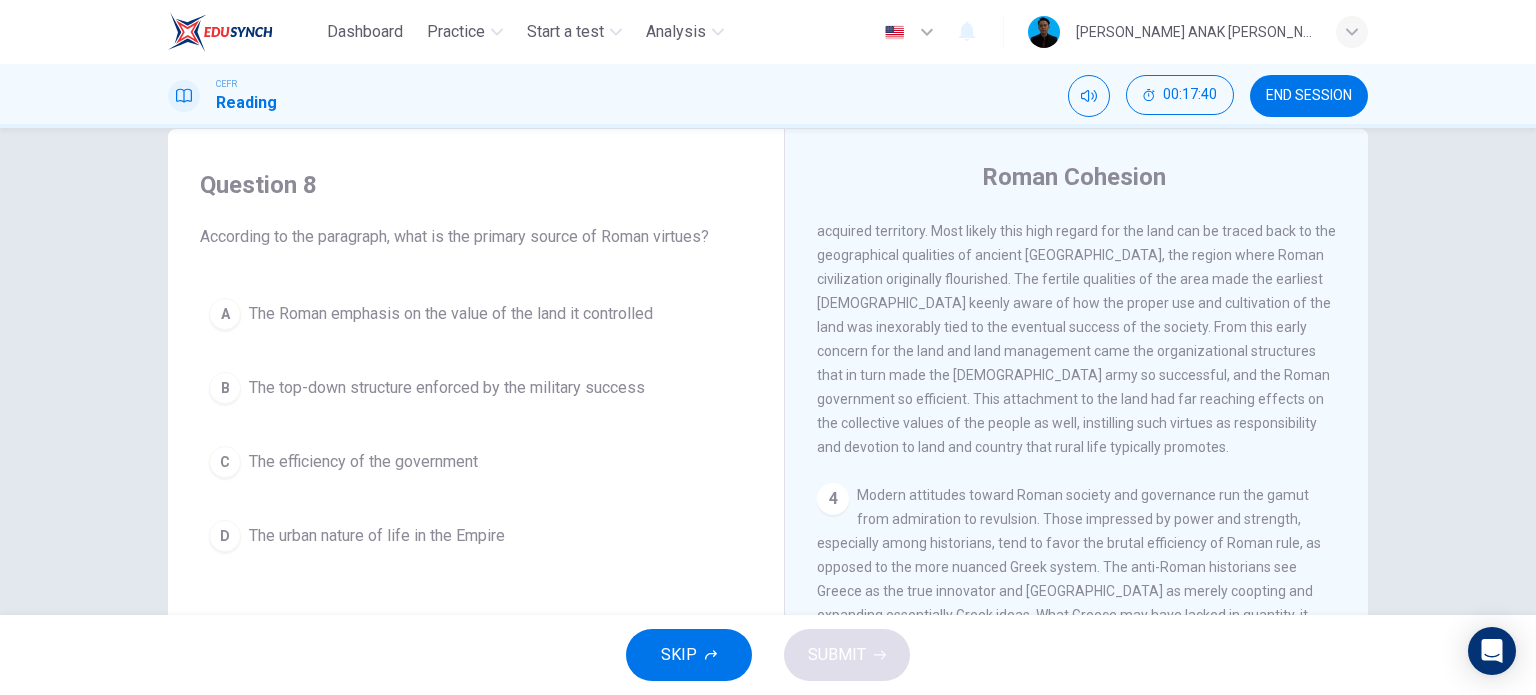 scroll, scrollTop: 600, scrollLeft: 0, axis: vertical 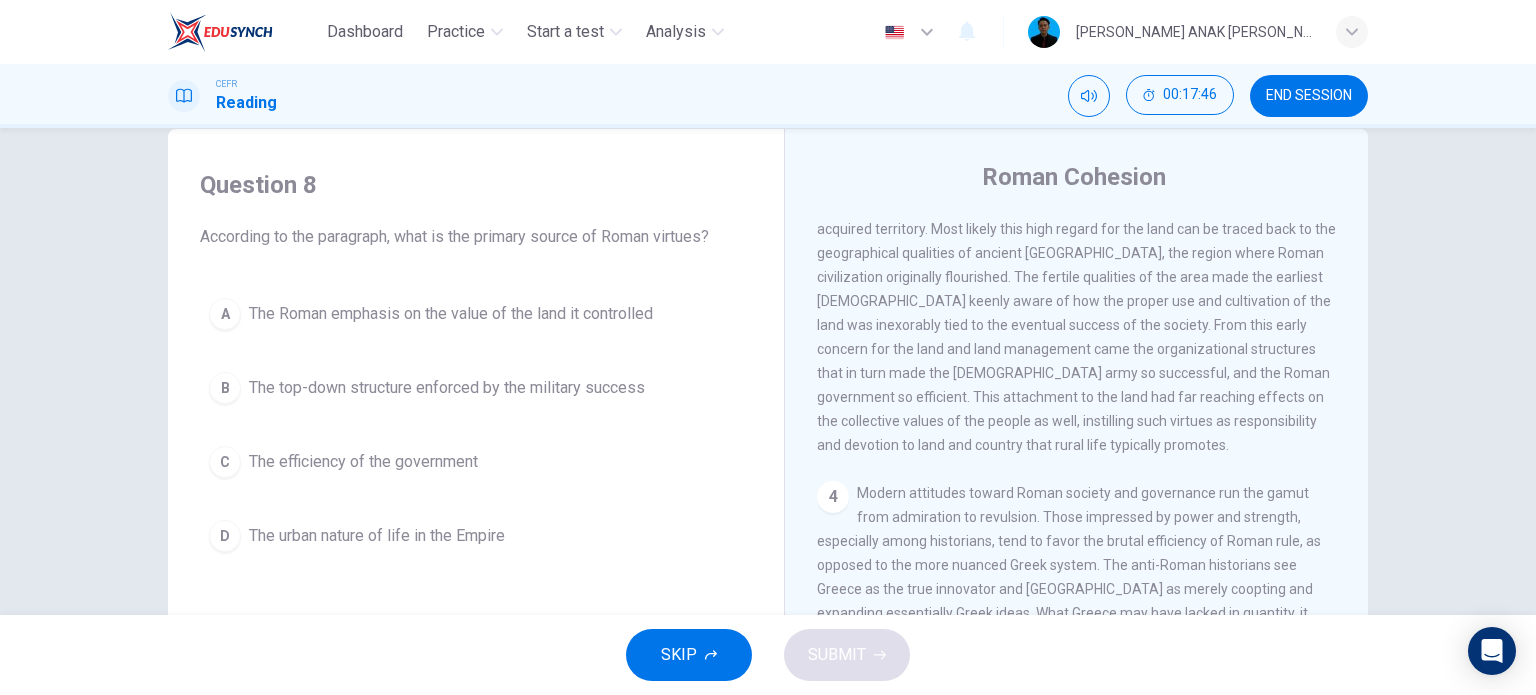 click on "The Roman emphasis on the value of the land it controlled" at bounding box center (451, 314) 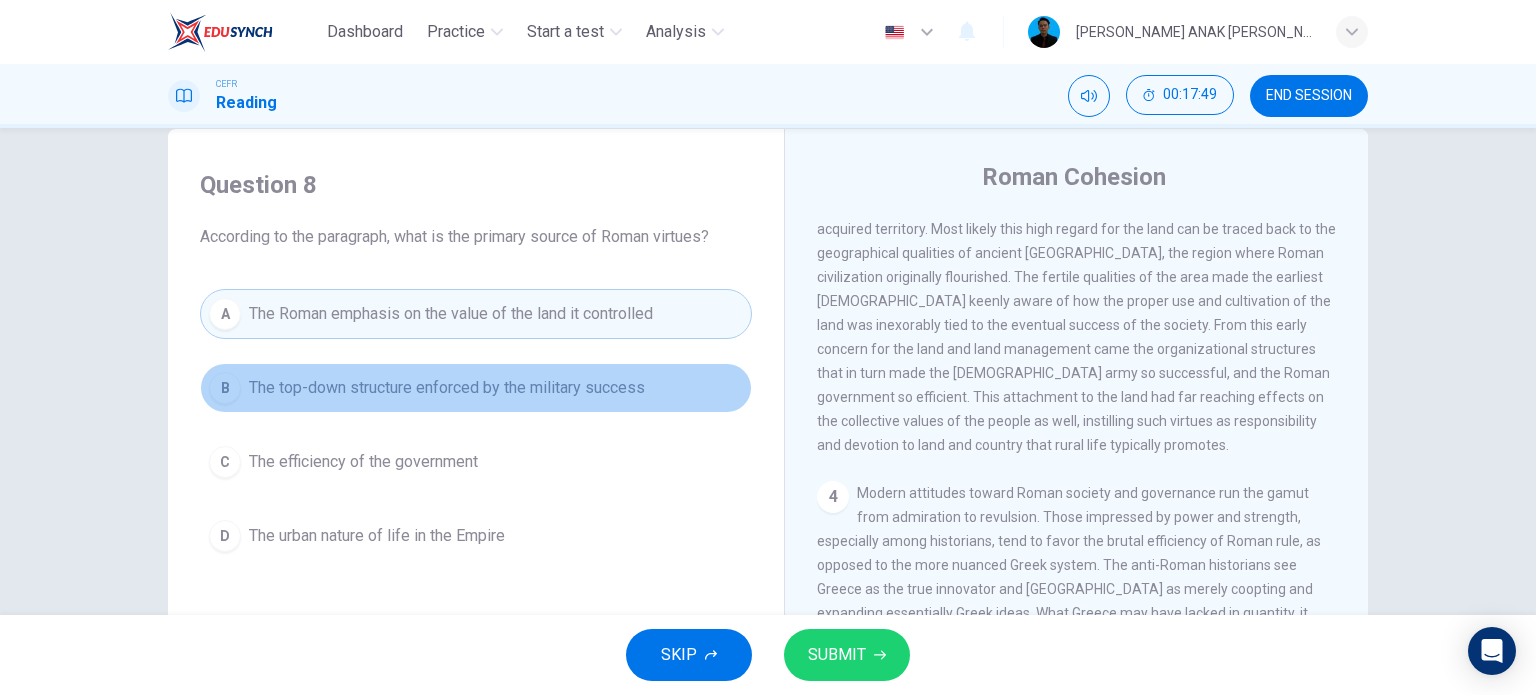 click on "The top-down structure enforced by the military success" at bounding box center (447, 388) 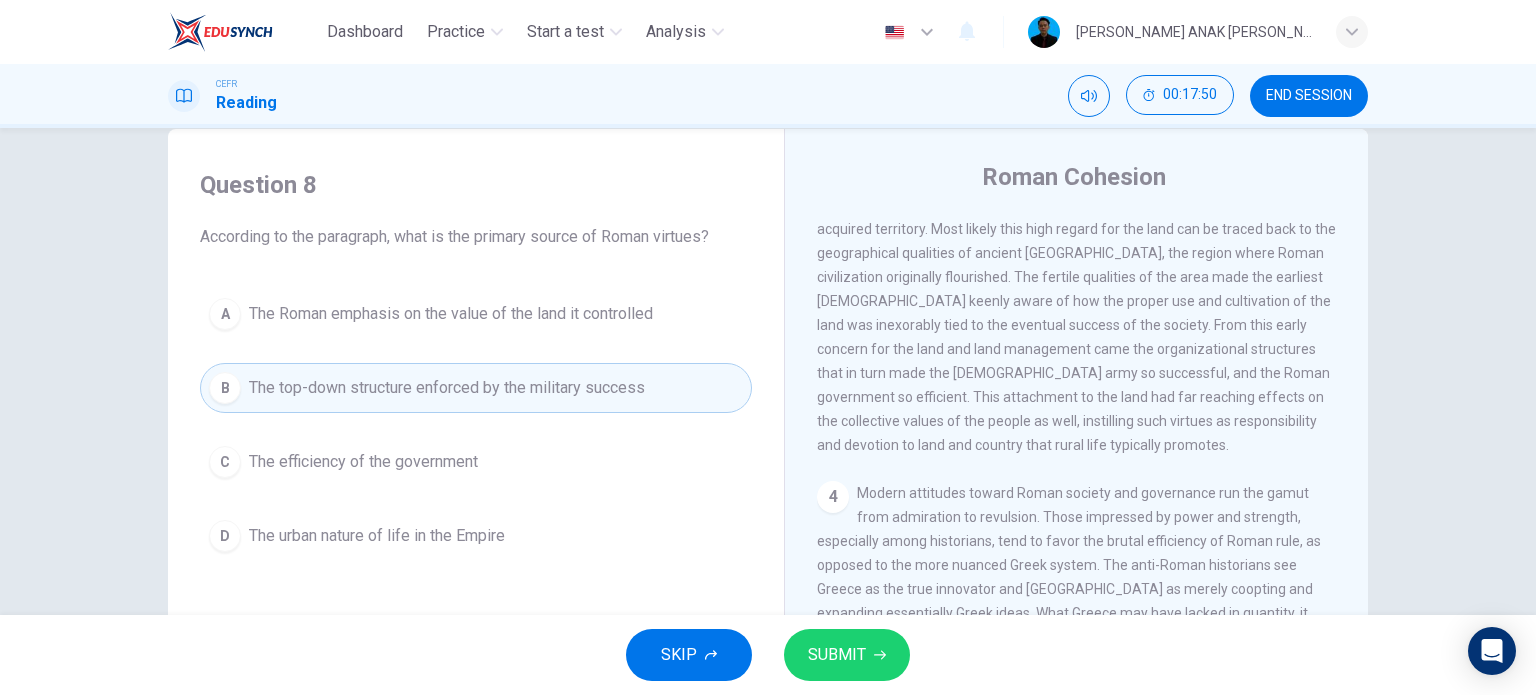 click on "C The efficiency of the government" at bounding box center (476, 462) 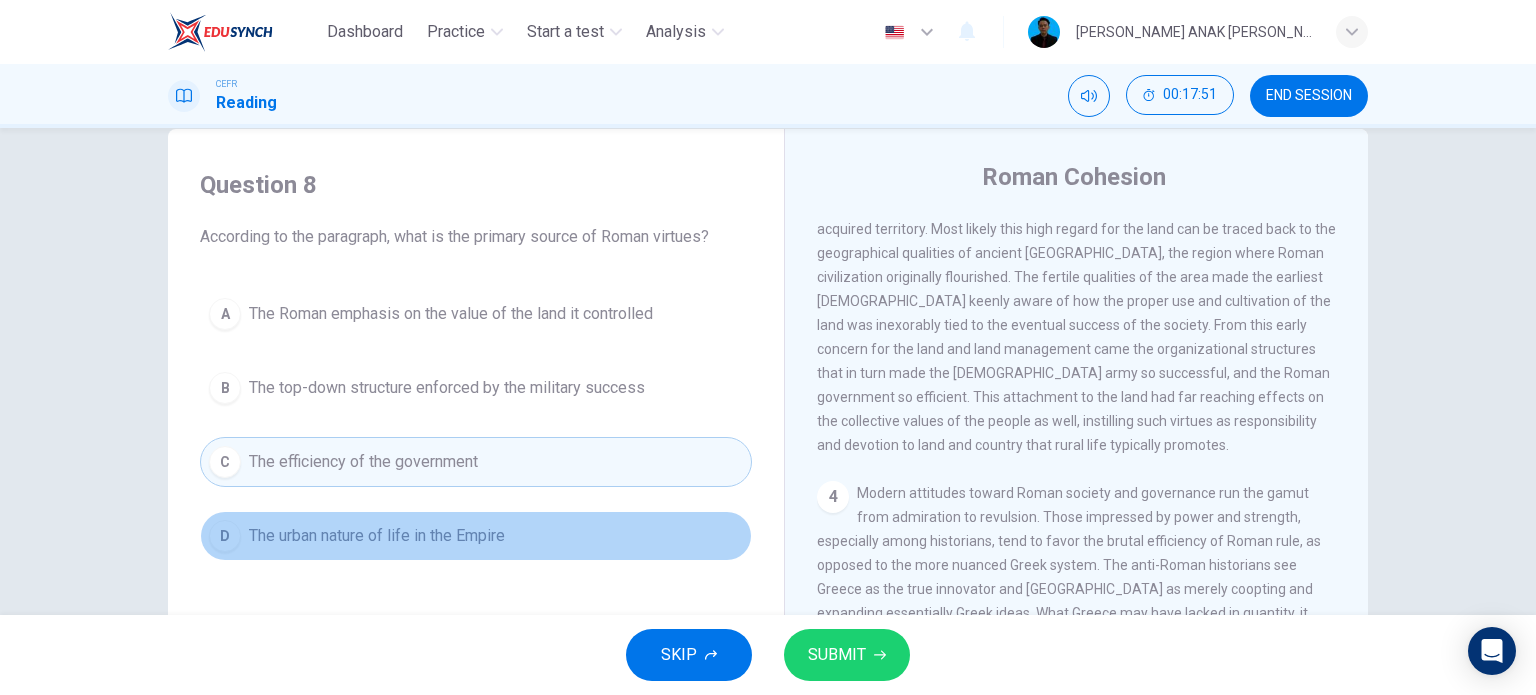 drag, startPoint x: 514, startPoint y: 541, endPoint x: 514, endPoint y: 519, distance: 22 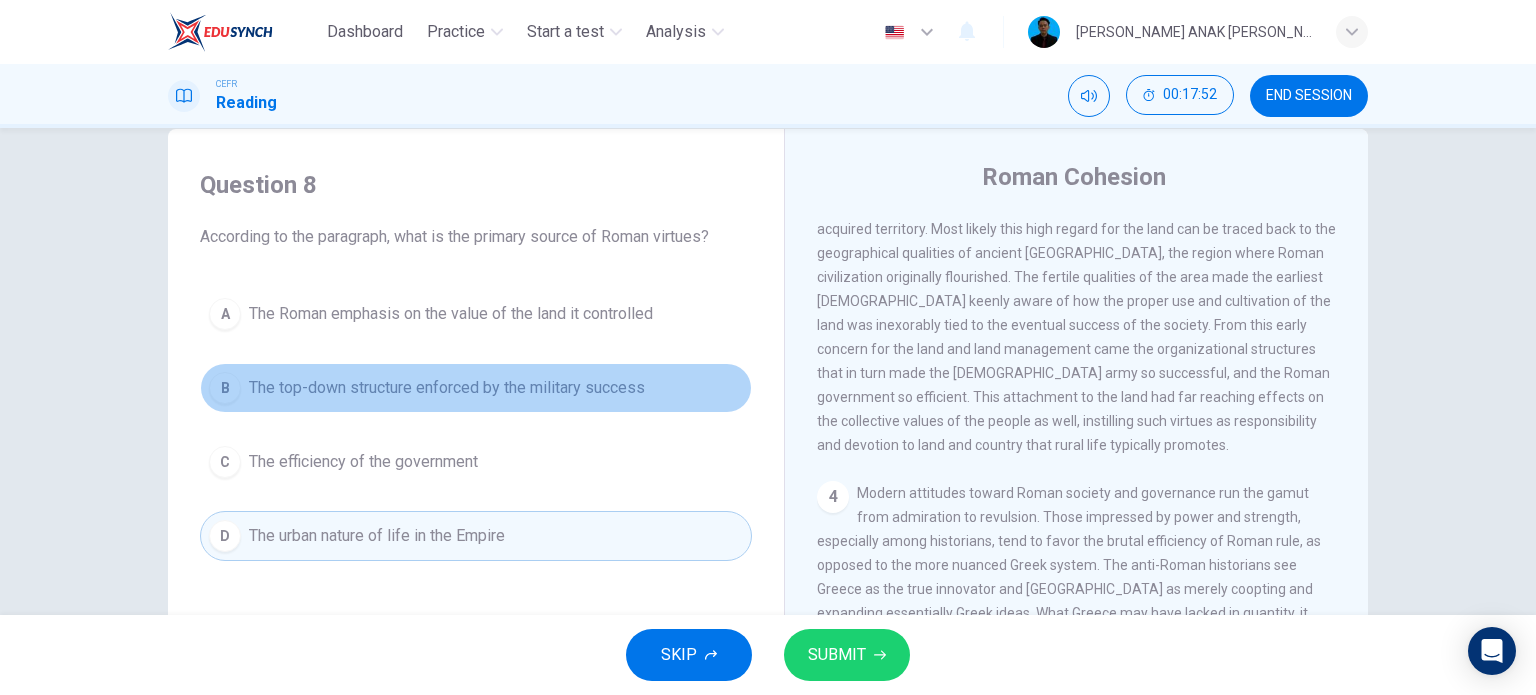 click on "B The top-down structure enforced by the military success" at bounding box center (476, 388) 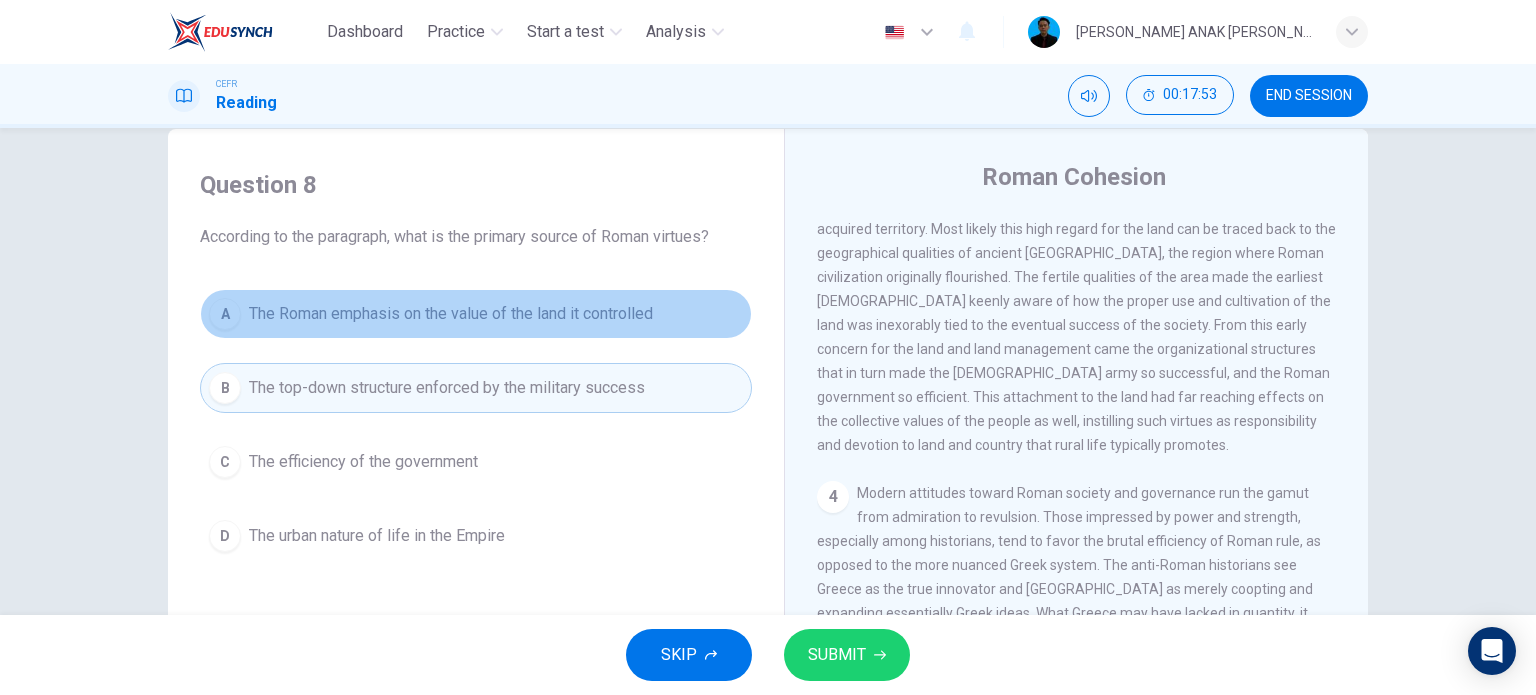 click on "A The Roman emphasis on the value of the land it controlled" at bounding box center [476, 314] 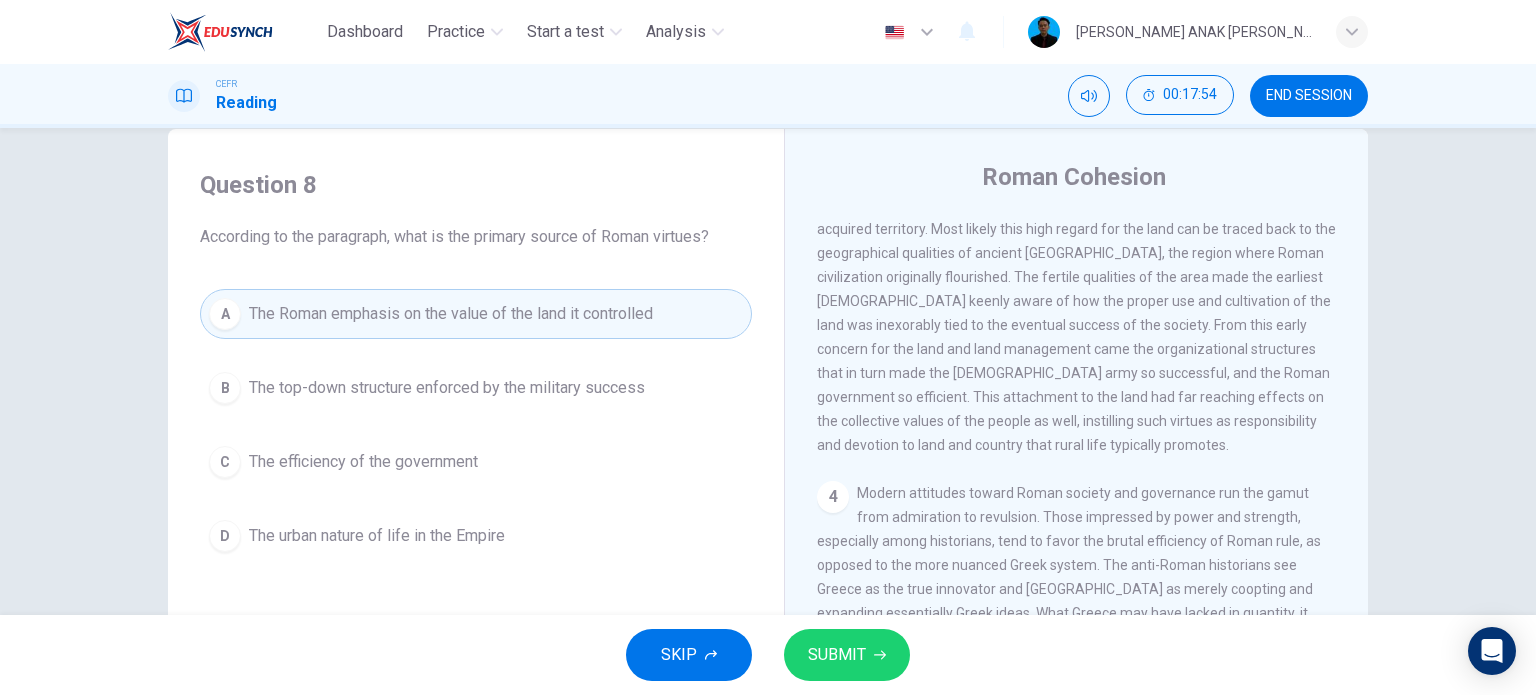 click on "SUBMIT" at bounding box center [837, 655] 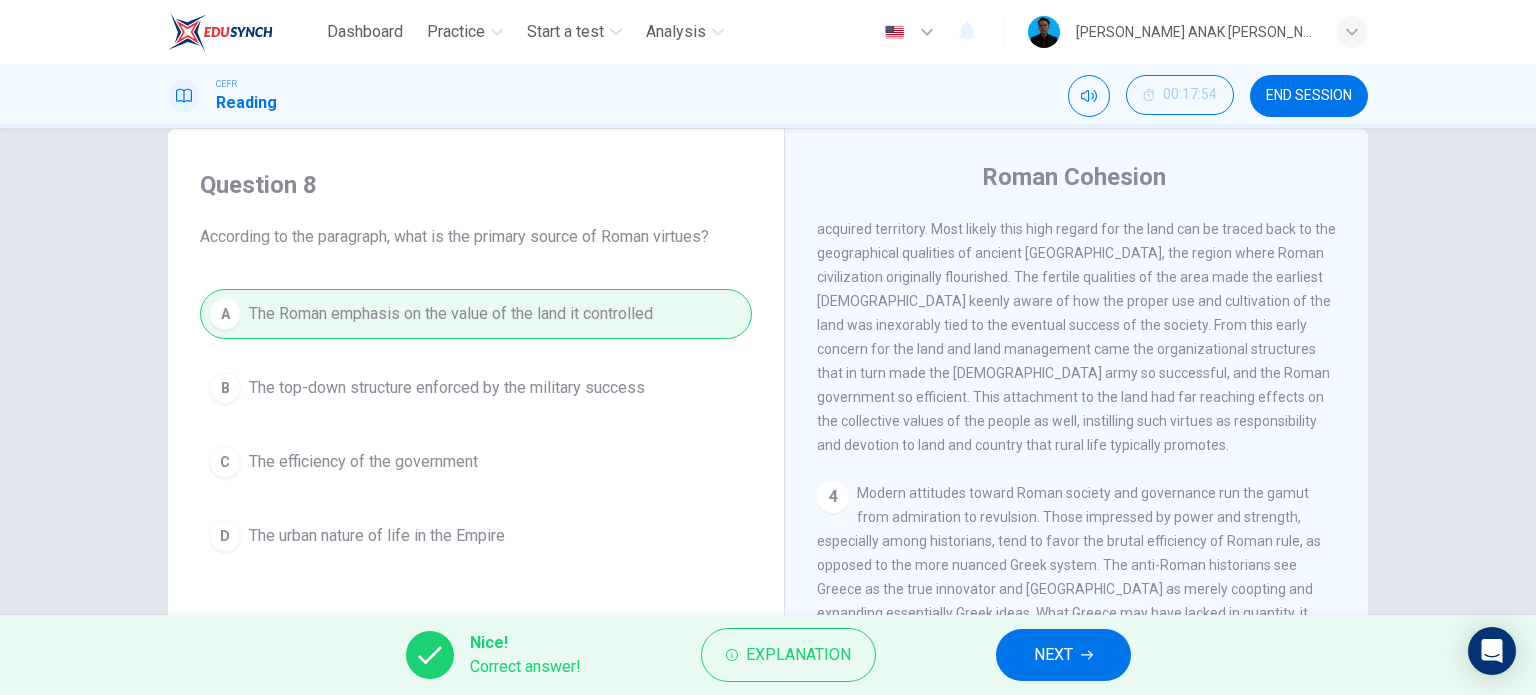 click on "NEXT" at bounding box center [1063, 655] 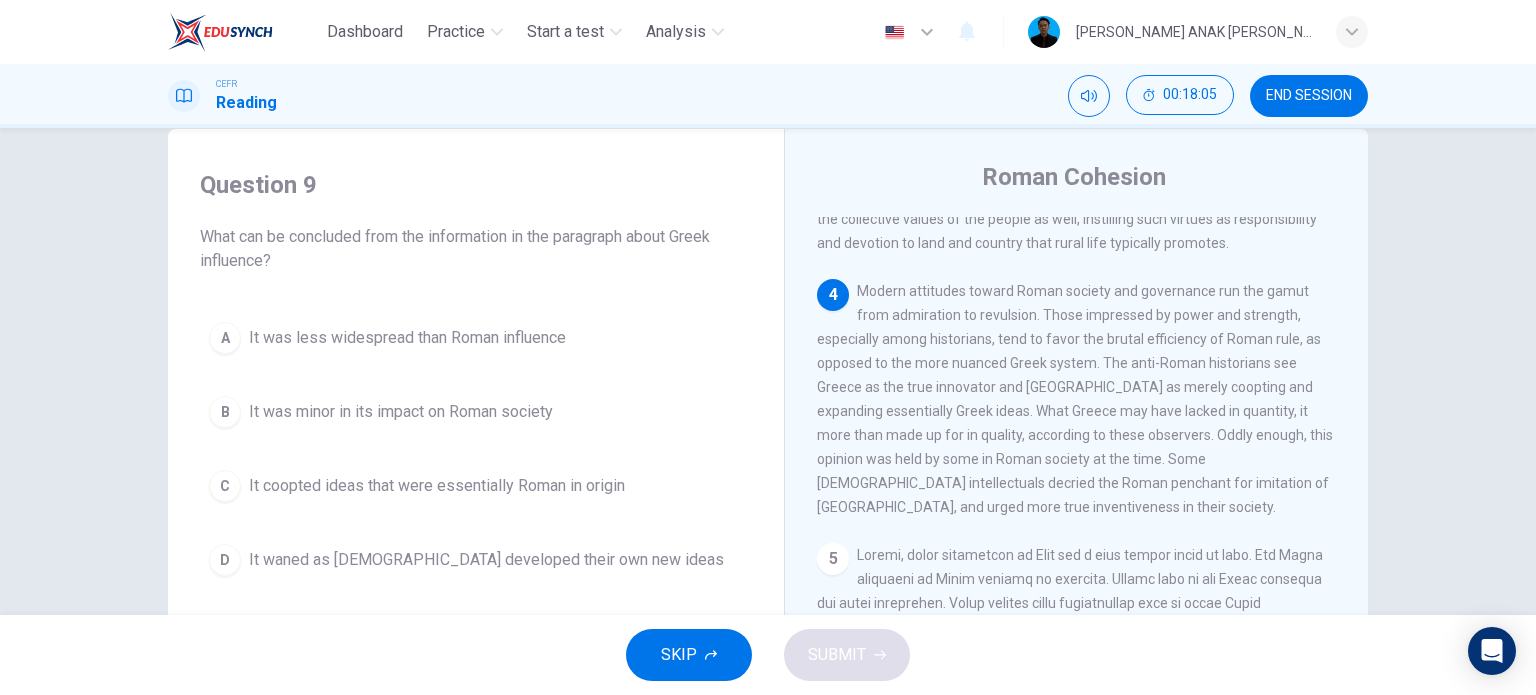 scroll, scrollTop: 800, scrollLeft: 0, axis: vertical 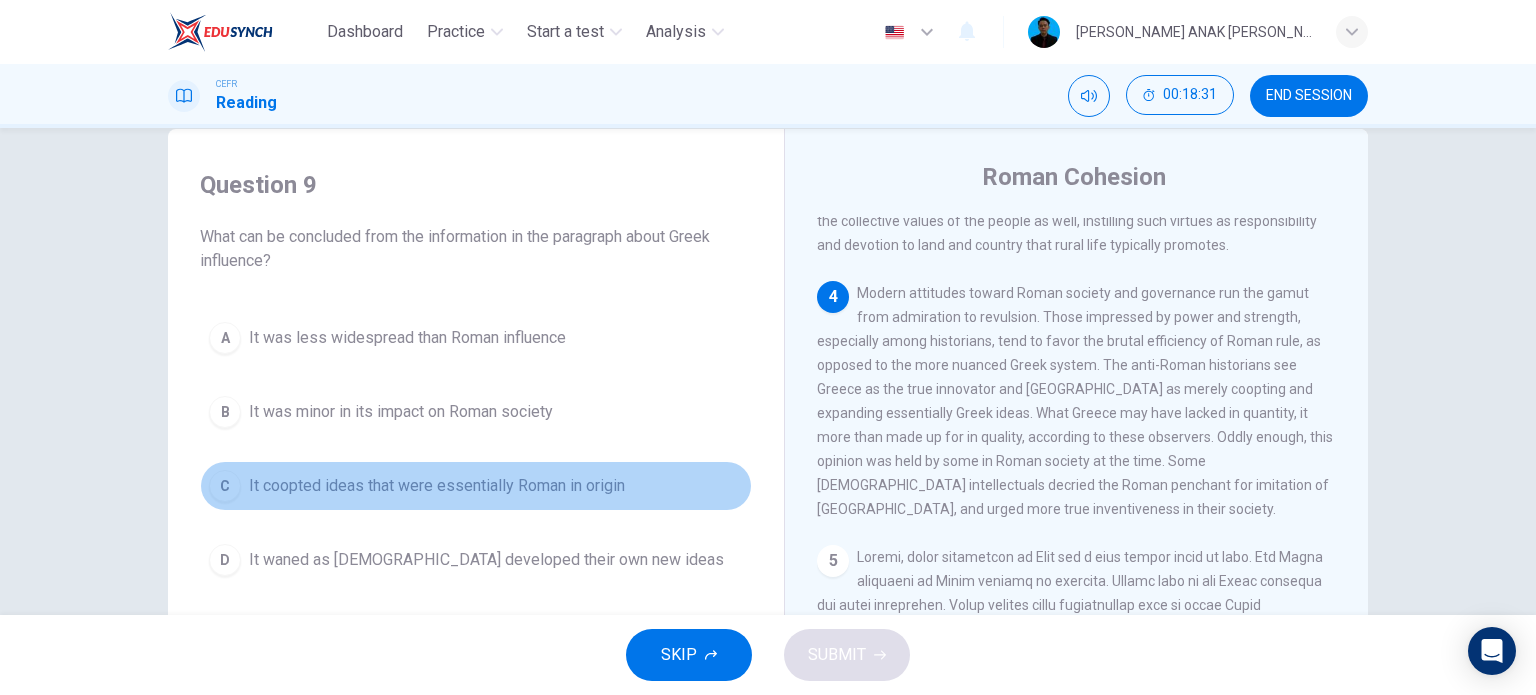 click on "C It coopted ideas that were essentially Roman in origin" at bounding box center (476, 486) 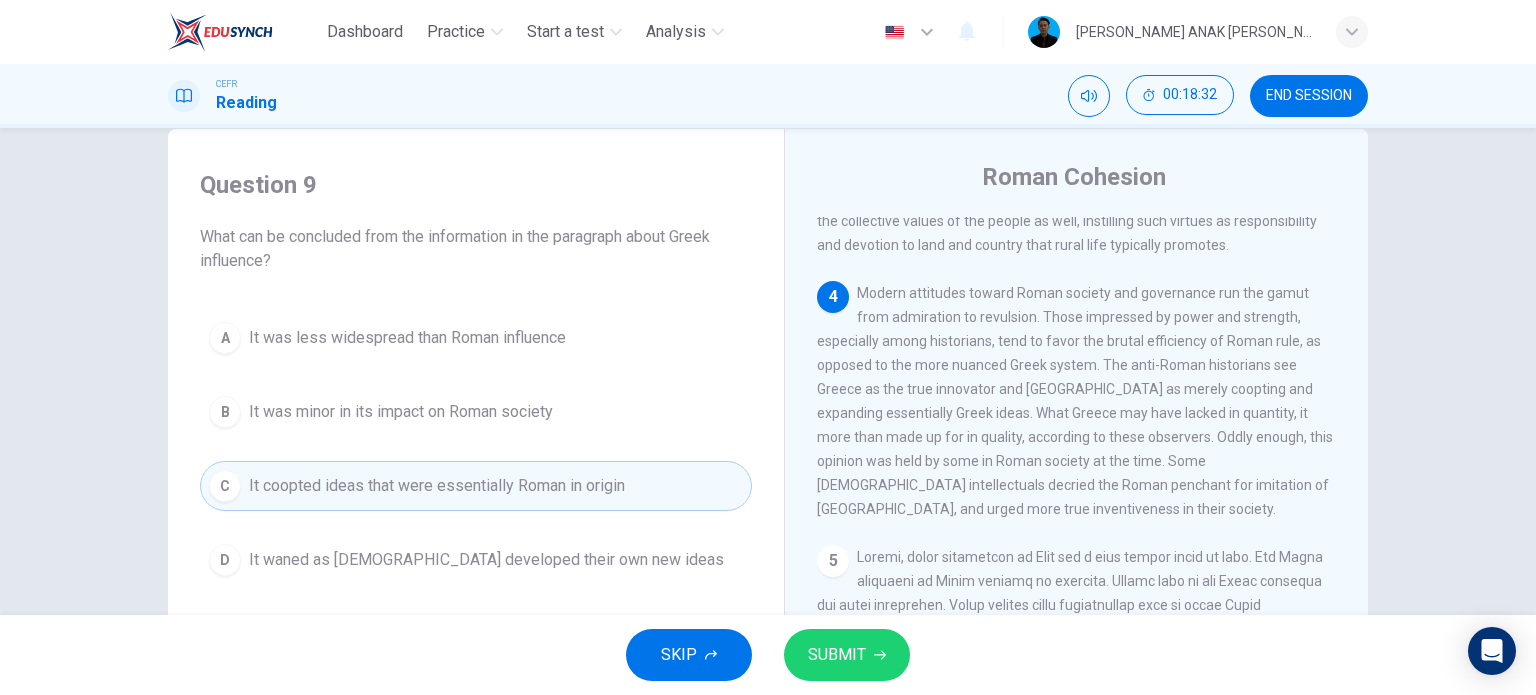 click on "It waned as [DEMOGRAPHIC_DATA] developed their own new ideas" at bounding box center [486, 560] 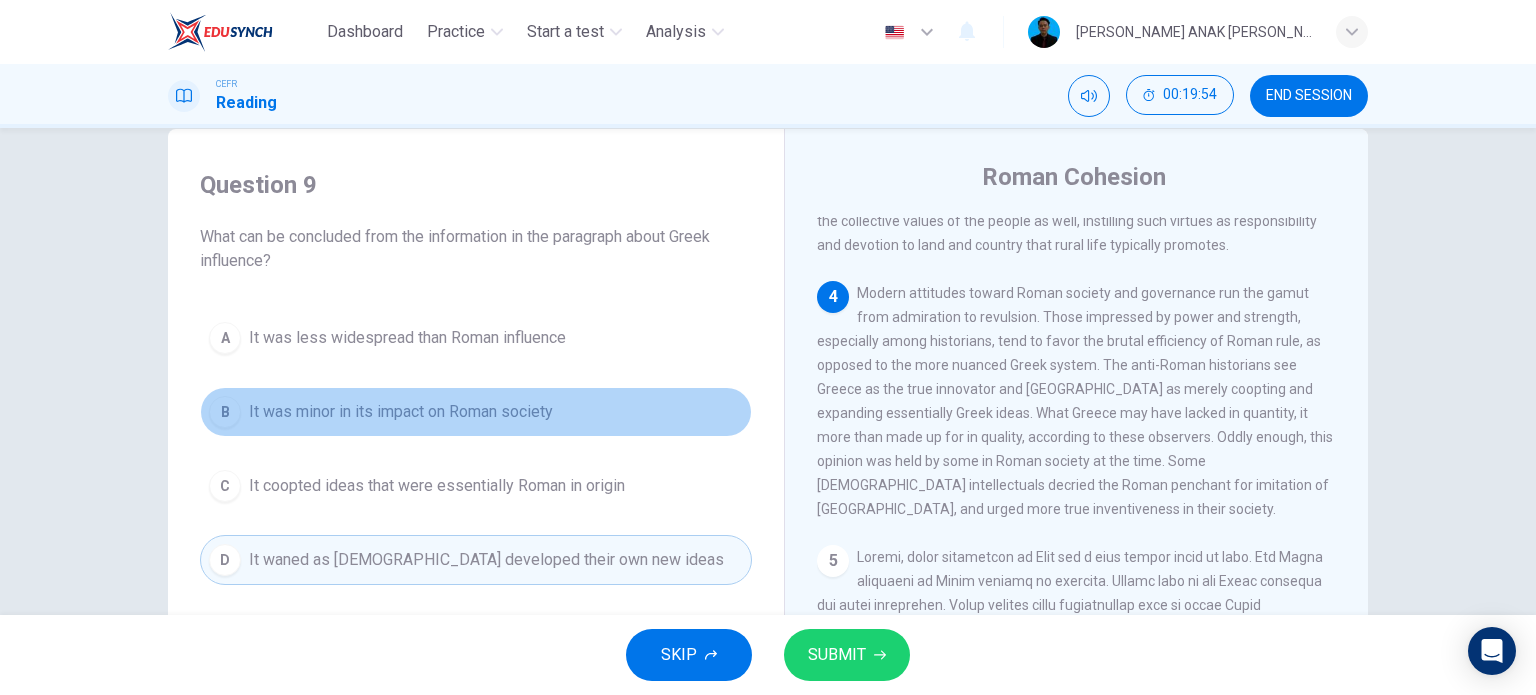 click on "It was minor in its impact on Roman society" at bounding box center [401, 412] 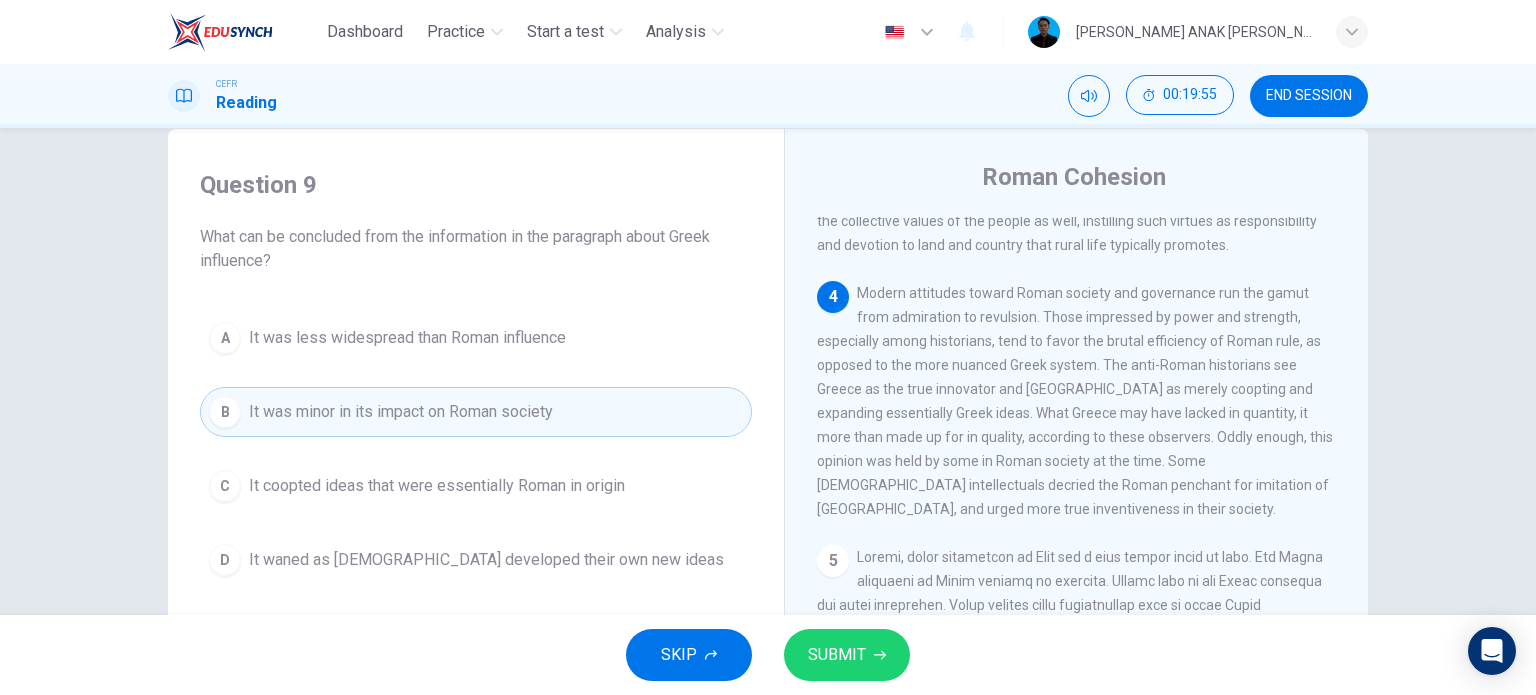 click on "It coopted ideas that were essentially Roman in origin" at bounding box center [437, 486] 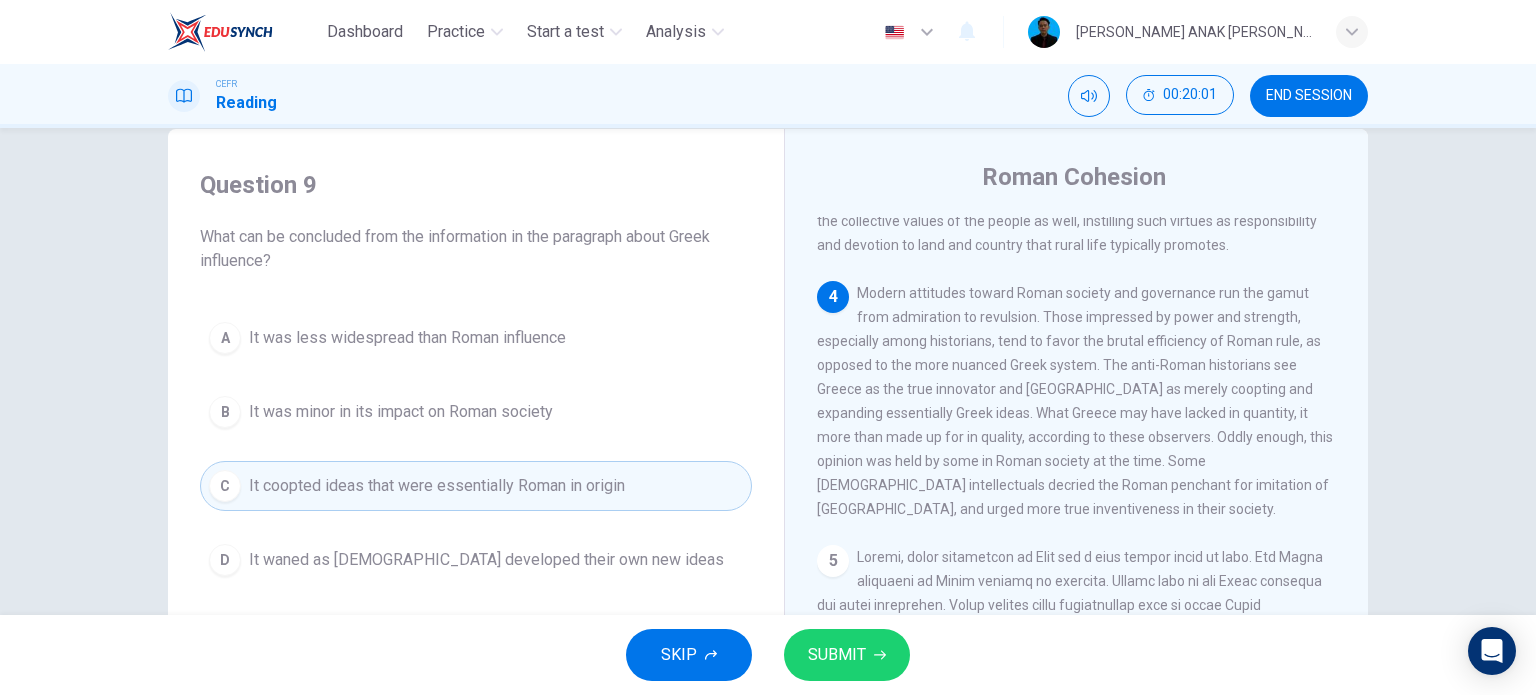 click on "It was minor in its impact on Roman society" at bounding box center [401, 412] 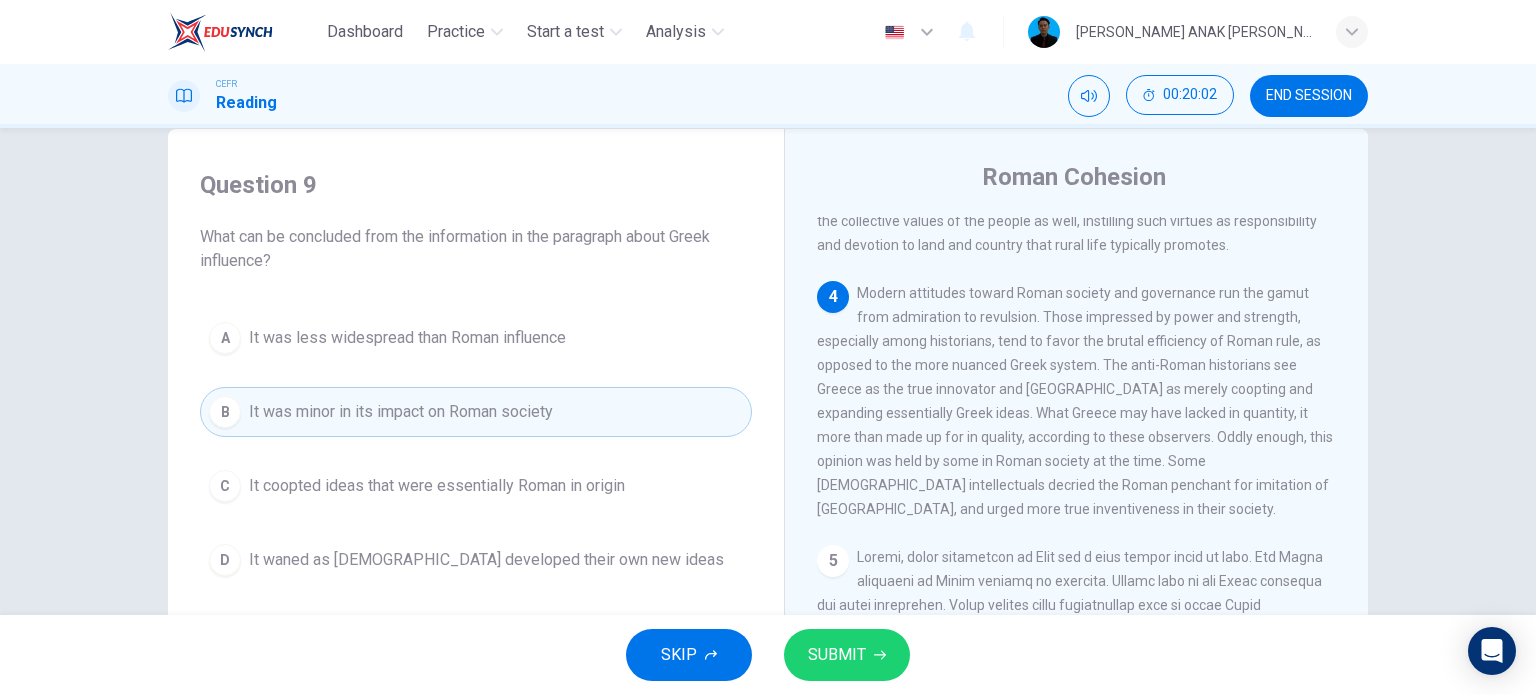 click on "It was less widespread than Roman influence" at bounding box center (407, 338) 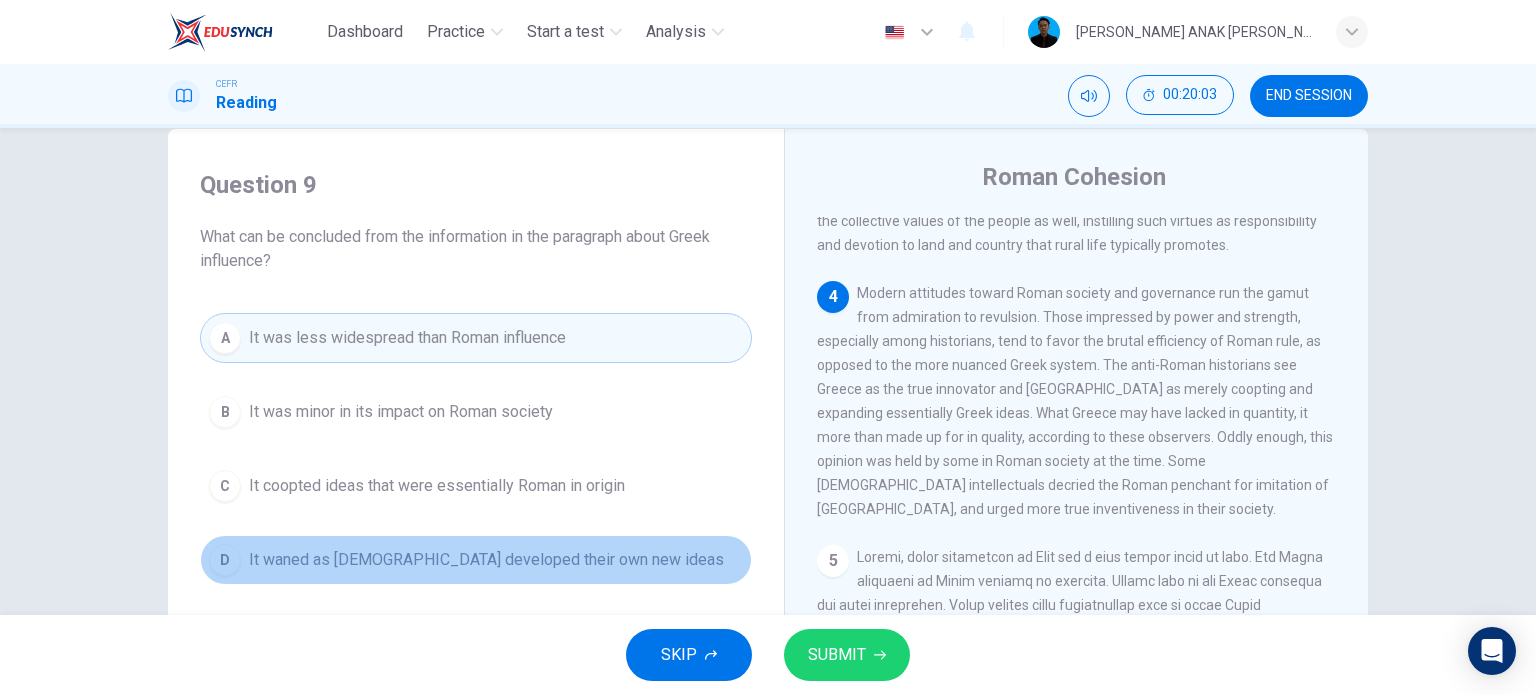 click on "It waned as [DEMOGRAPHIC_DATA] developed their own new ideas" at bounding box center [486, 560] 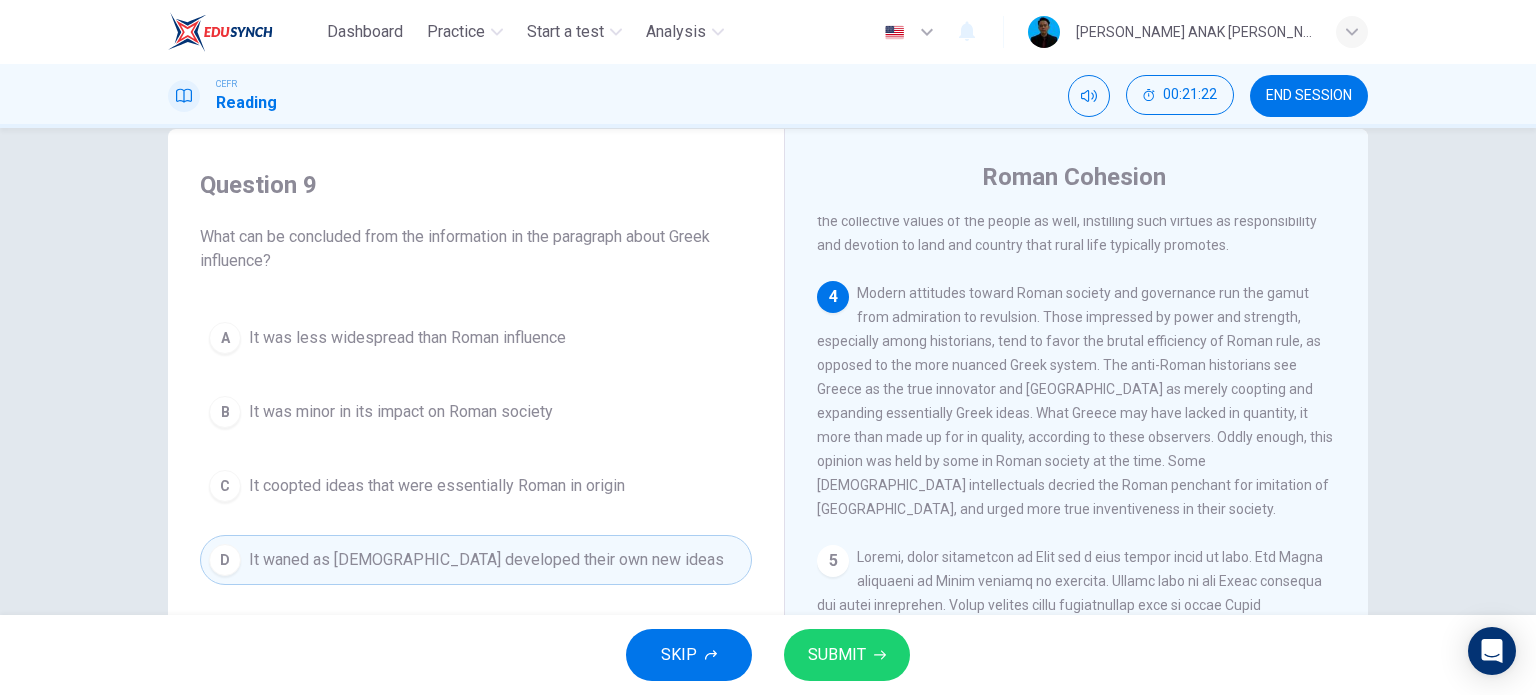click on "It was minor in its impact on Roman society" at bounding box center (401, 412) 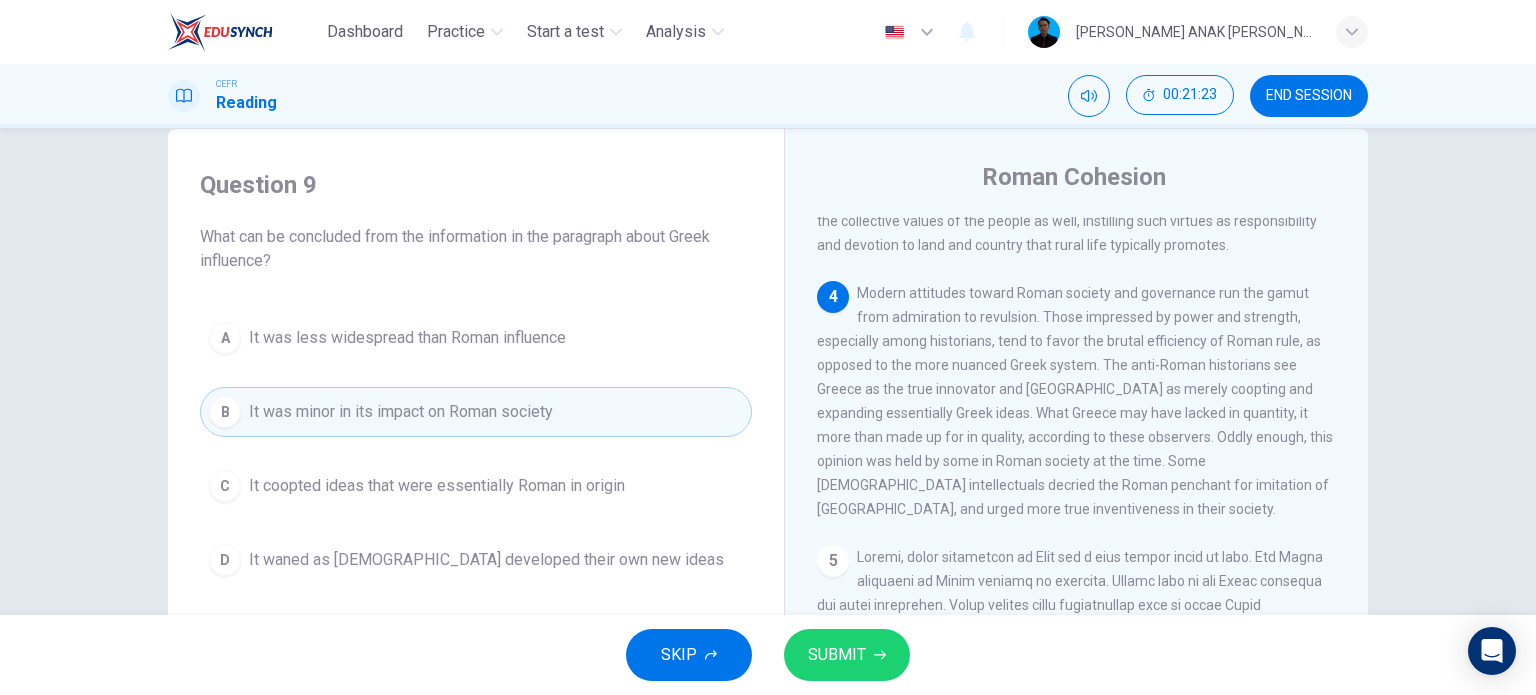 click on "A It was less widespread than Roman influence B It was minor in its impact on Roman society C It coopted ideas that were essentially Roman in origin D It waned as [DEMOGRAPHIC_DATA] developed their own new ideas" at bounding box center [476, 449] 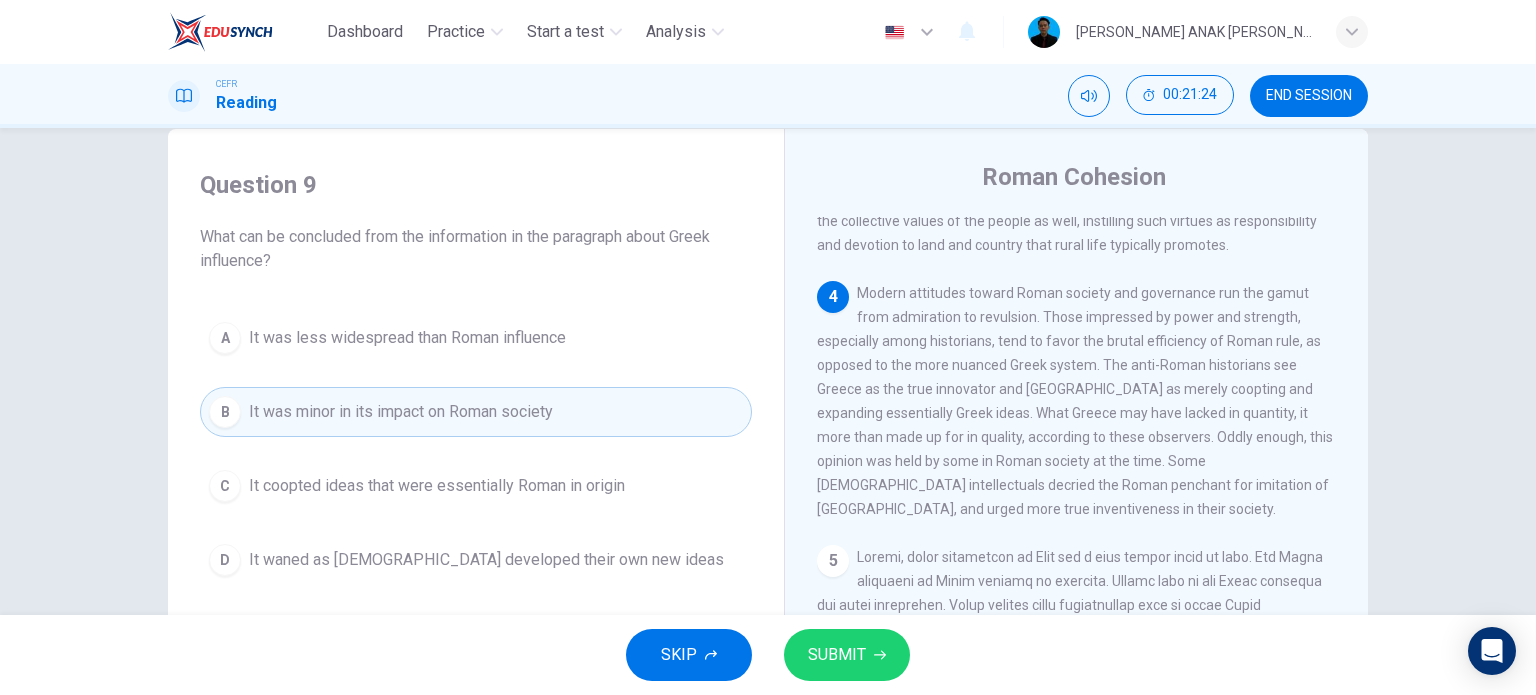 click on "A It was less widespread than Roman influence" at bounding box center [476, 338] 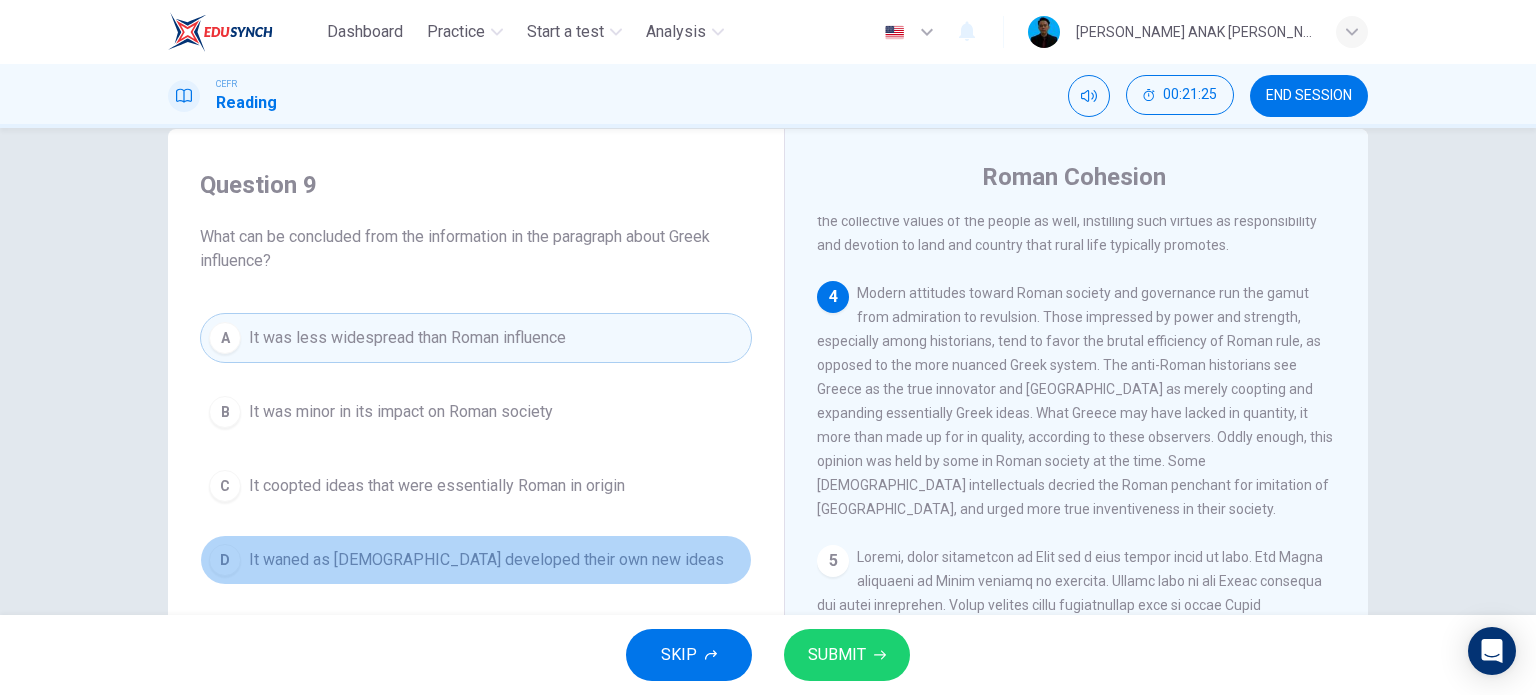 click on "D It waned as [DEMOGRAPHIC_DATA] developed their own new ideas" at bounding box center (476, 560) 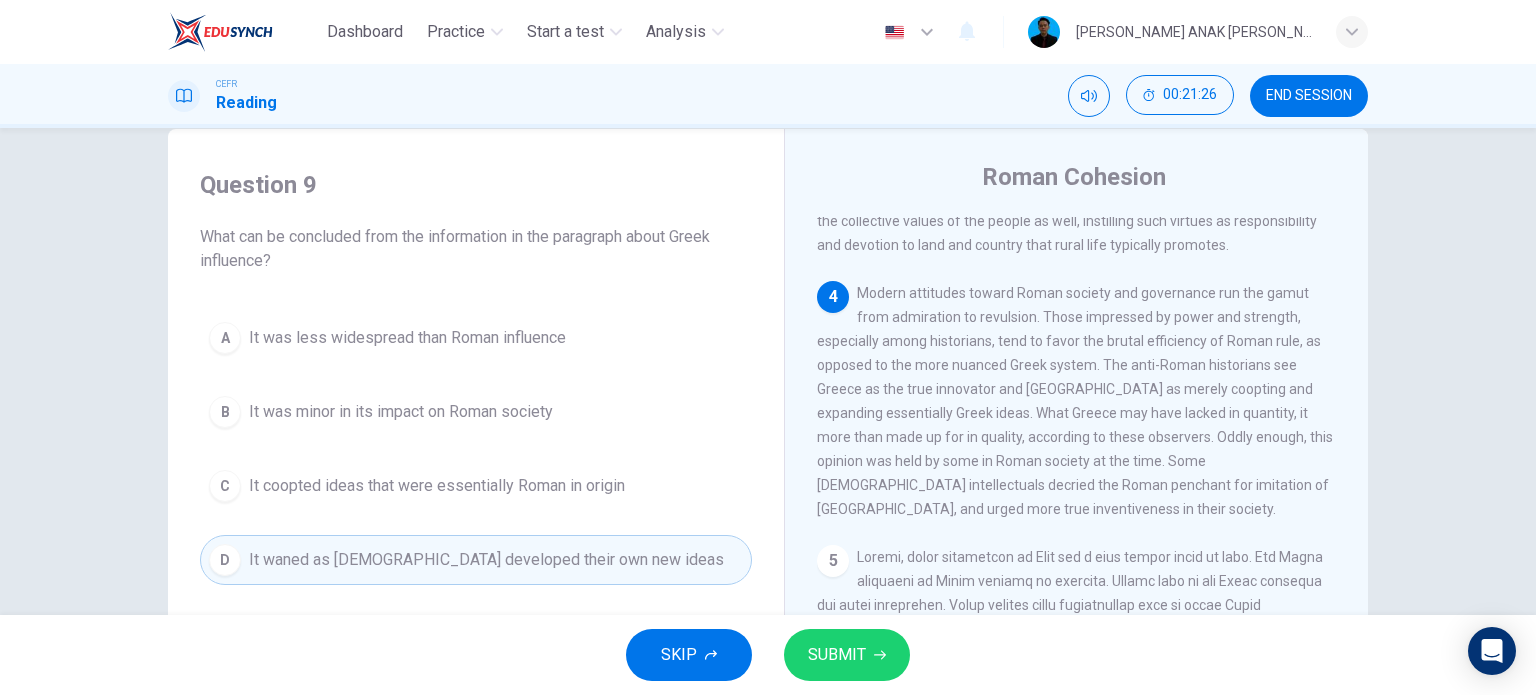 click on "SUBMIT" at bounding box center [847, 655] 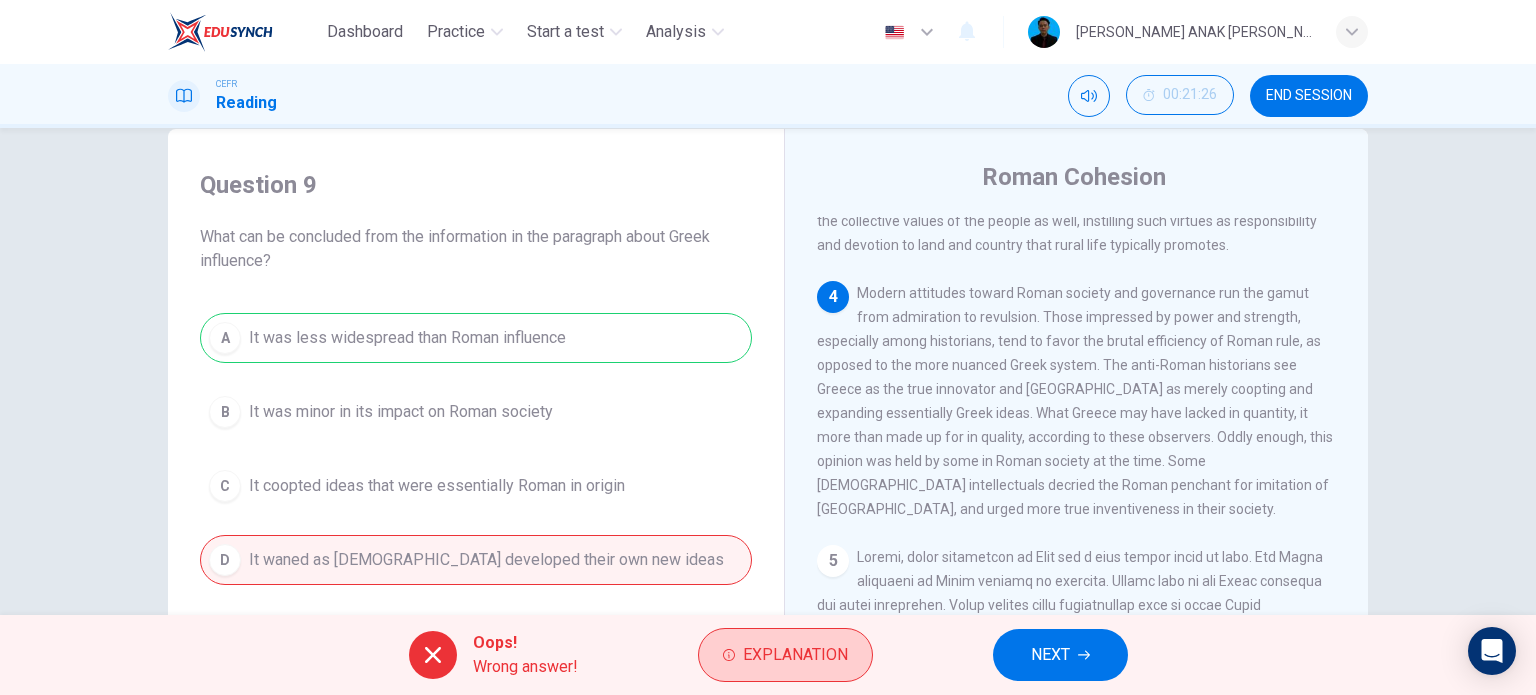 click on "Explanation" at bounding box center [795, 655] 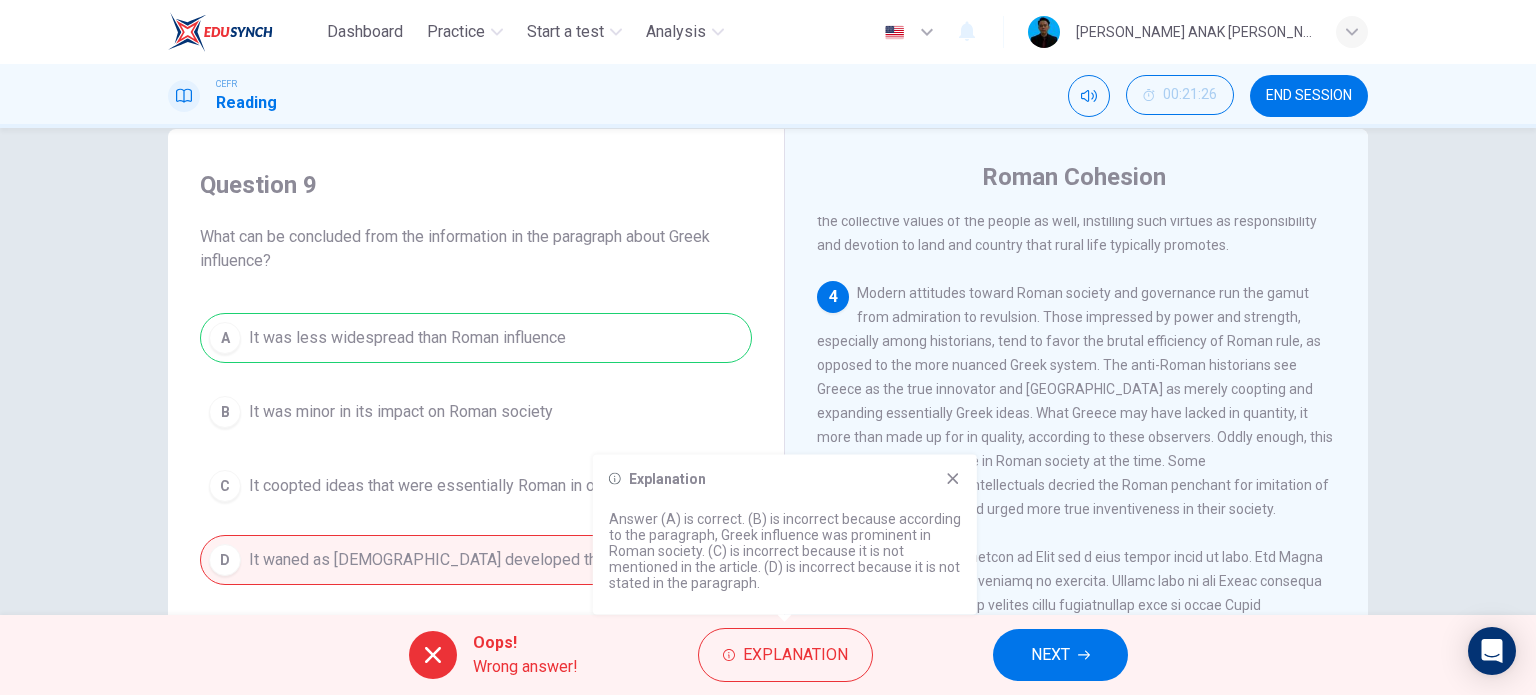 click 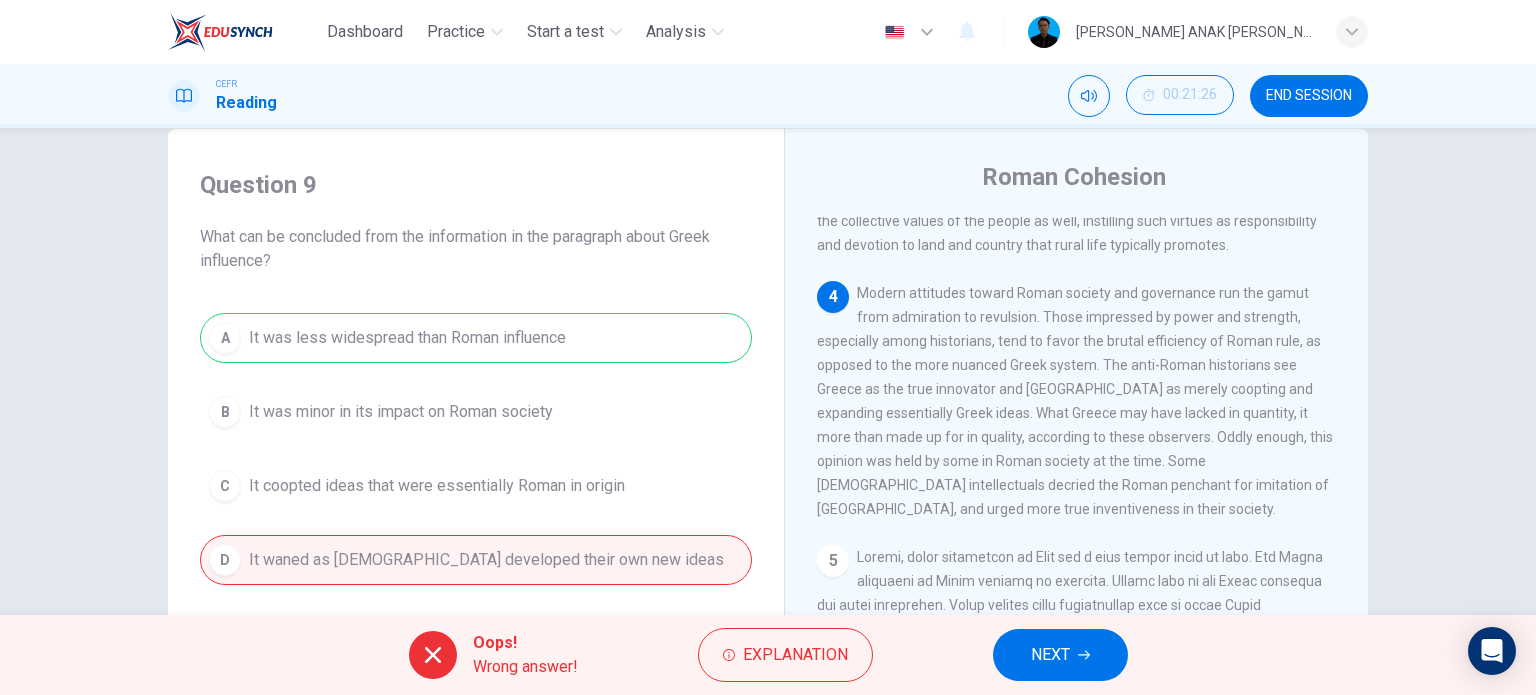 click on "NEXT" at bounding box center [1060, 655] 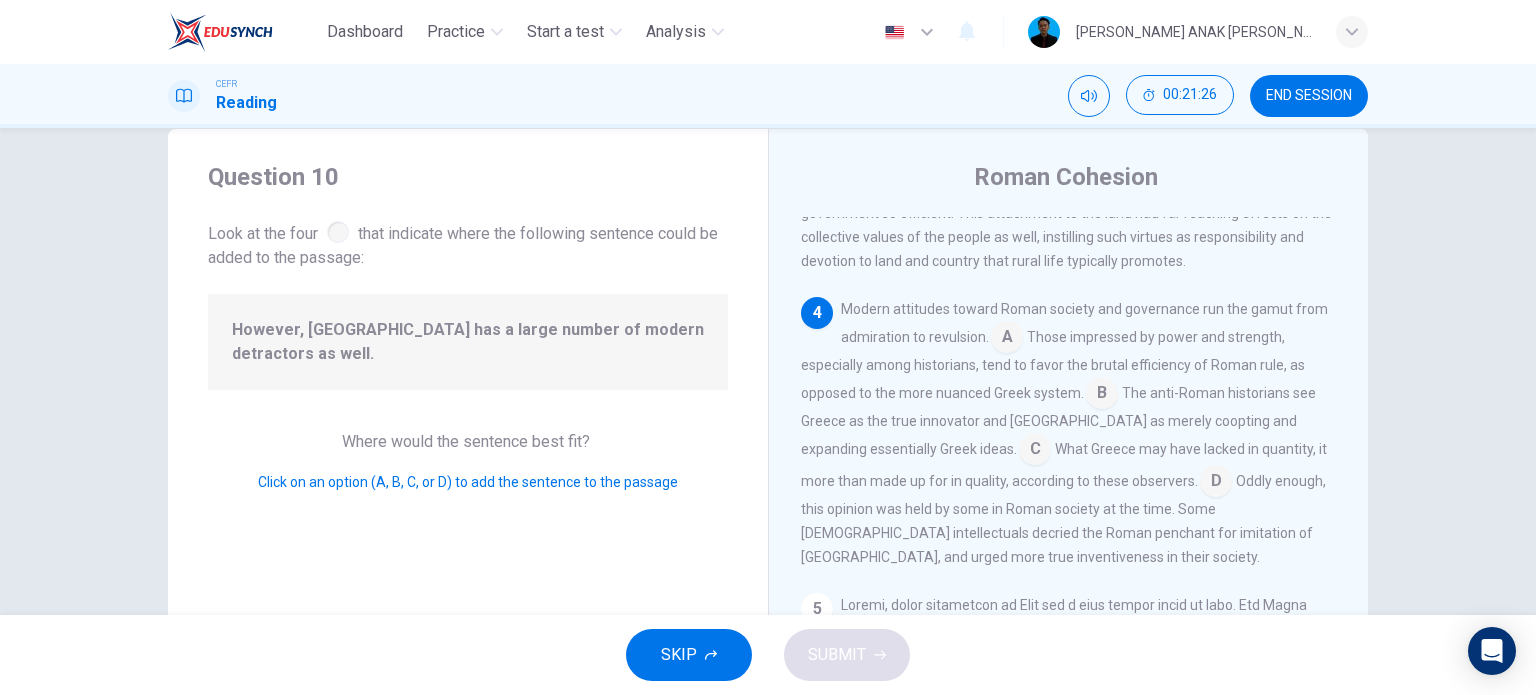 scroll, scrollTop: 787, scrollLeft: 0, axis: vertical 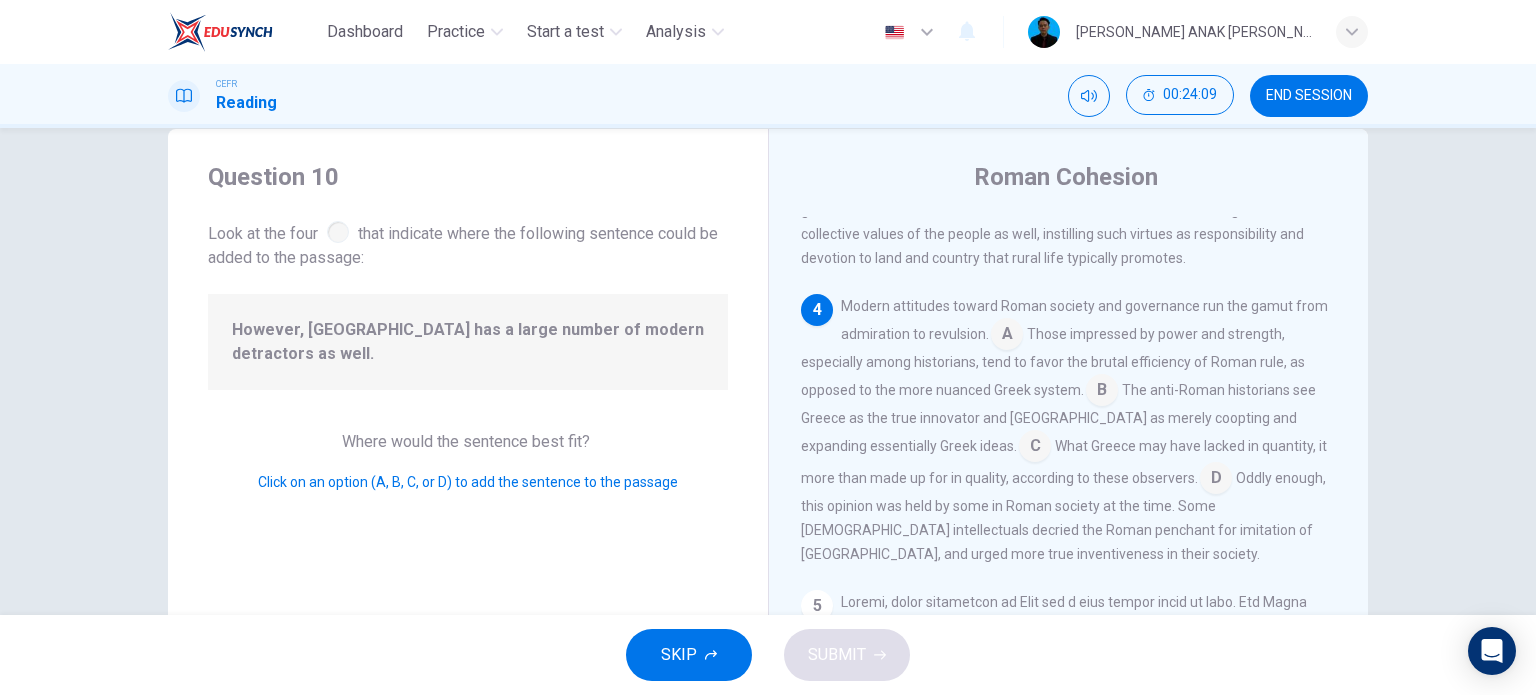 click on "However, [GEOGRAPHIC_DATA] has a large number of modern detractors as well." at bounding box center [468, 342] 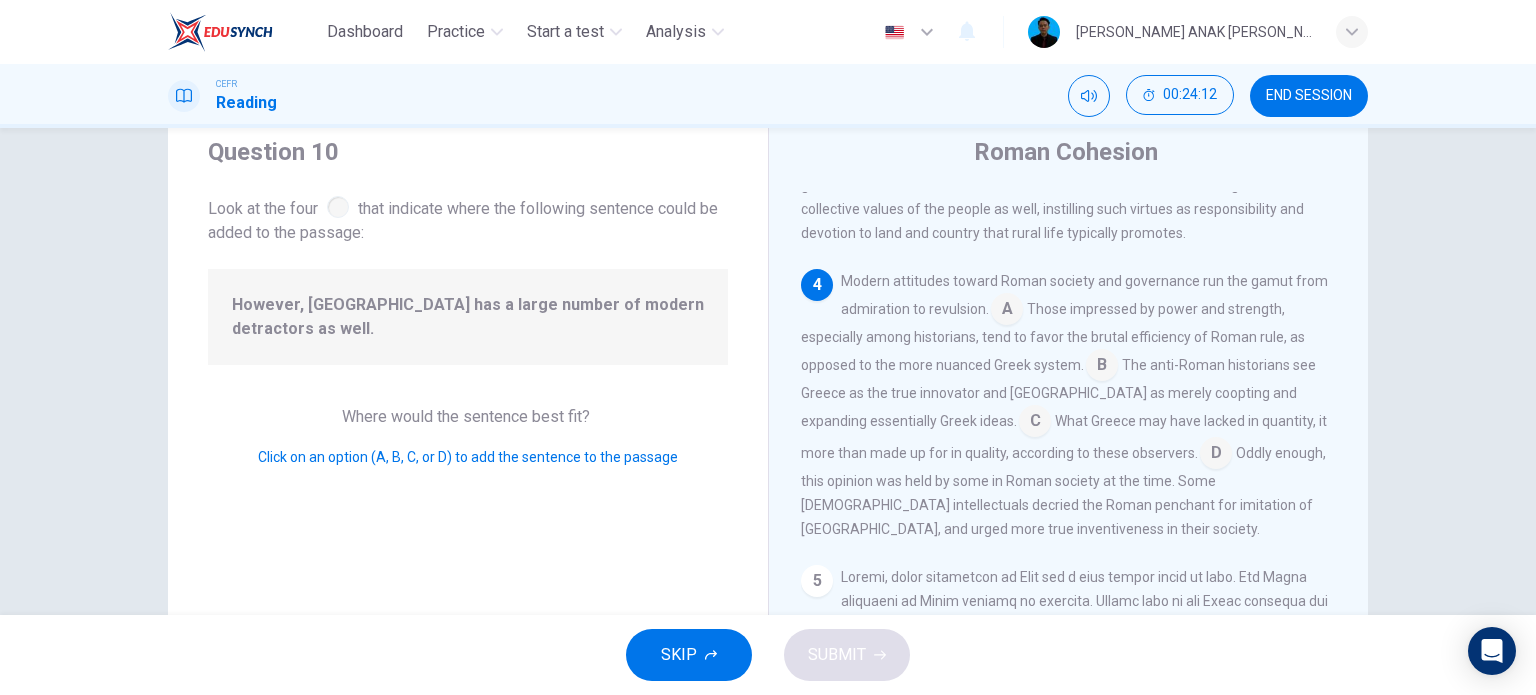 scroll, scrollTop: 39, scrollLeft: 0, axis: vertical 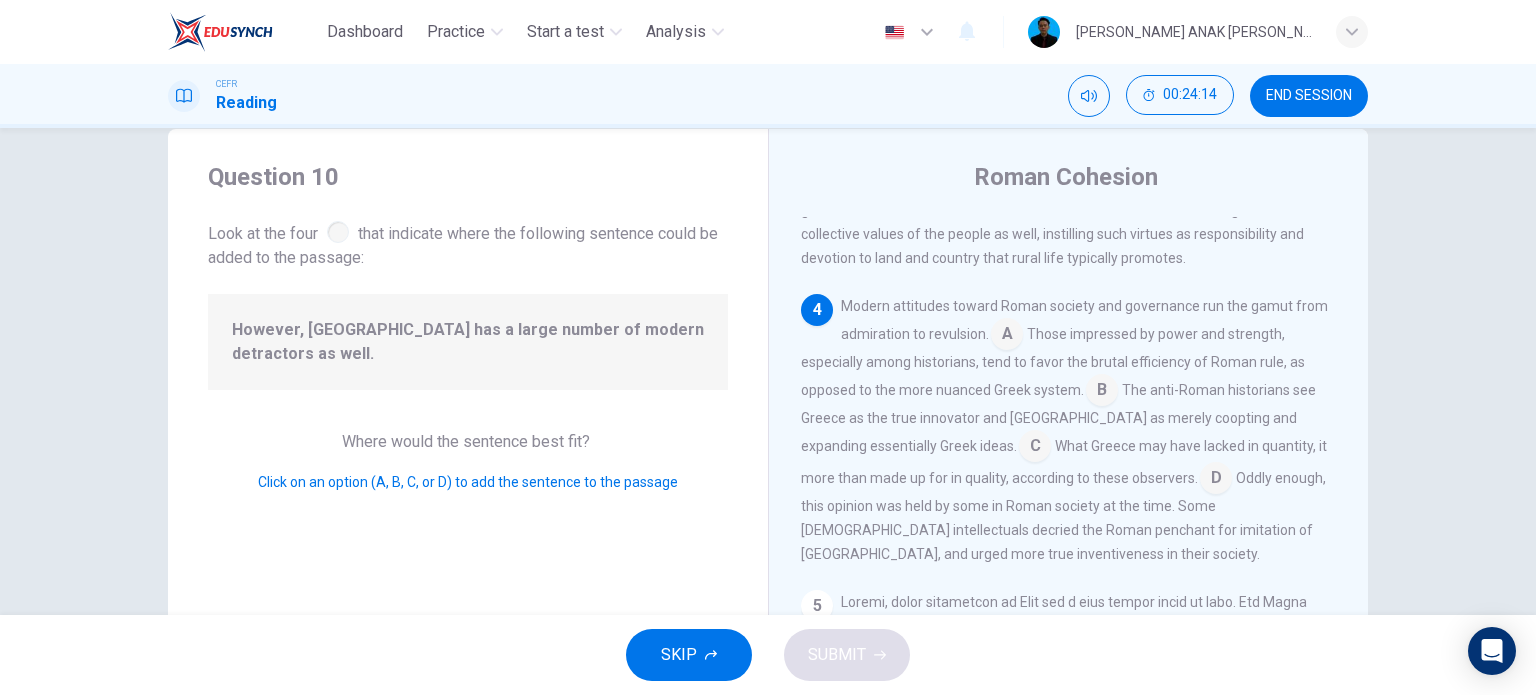 click at bounding box center [1102, 392] 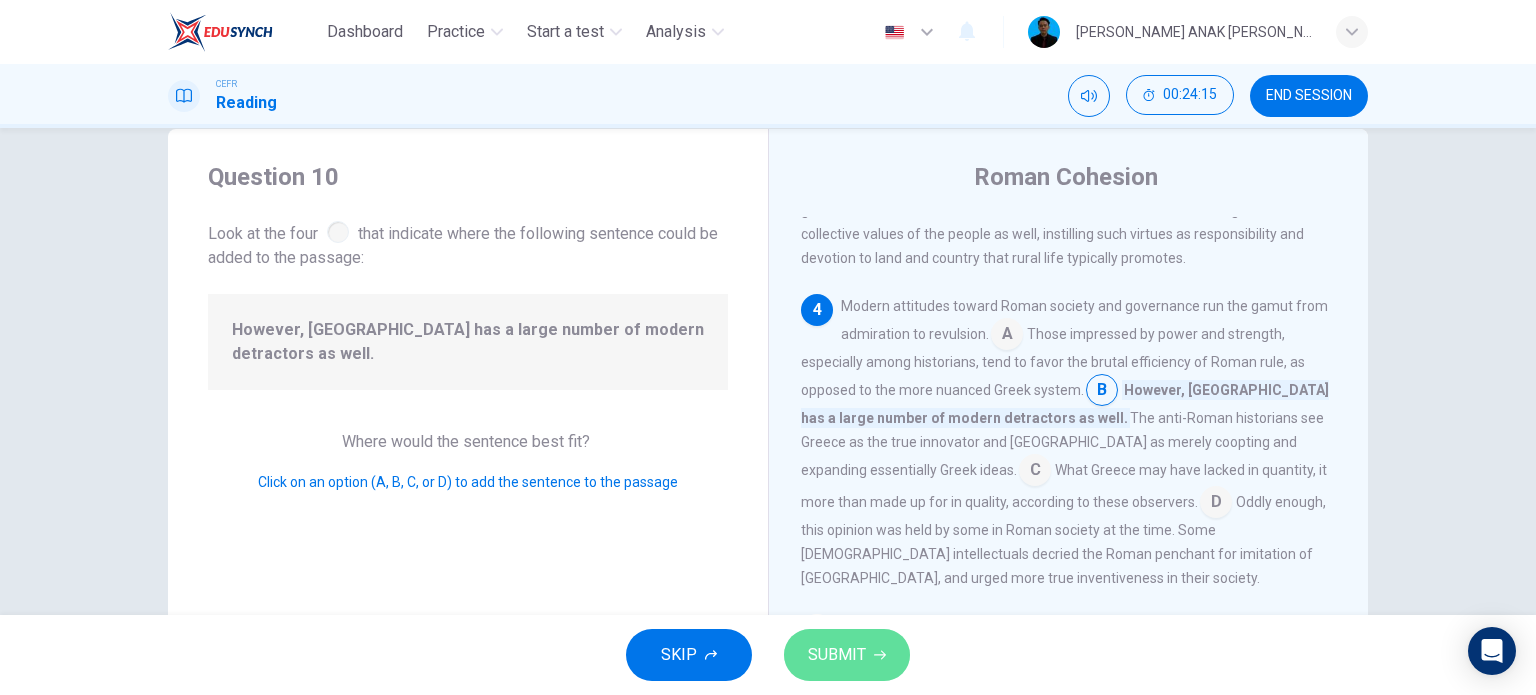 click on "SUBMIT" at bounding box center (837, 655) 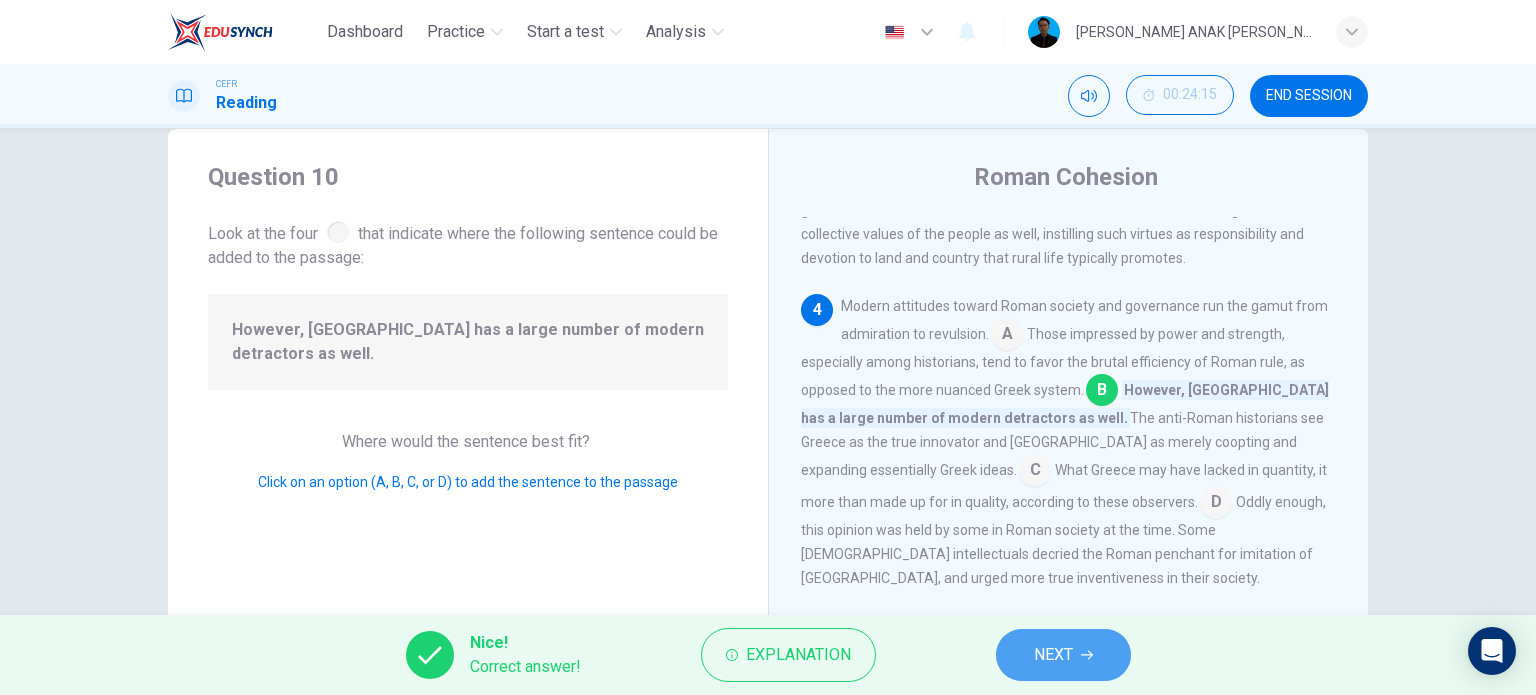 click on "NEXT" at bounding box center (1063, 655) 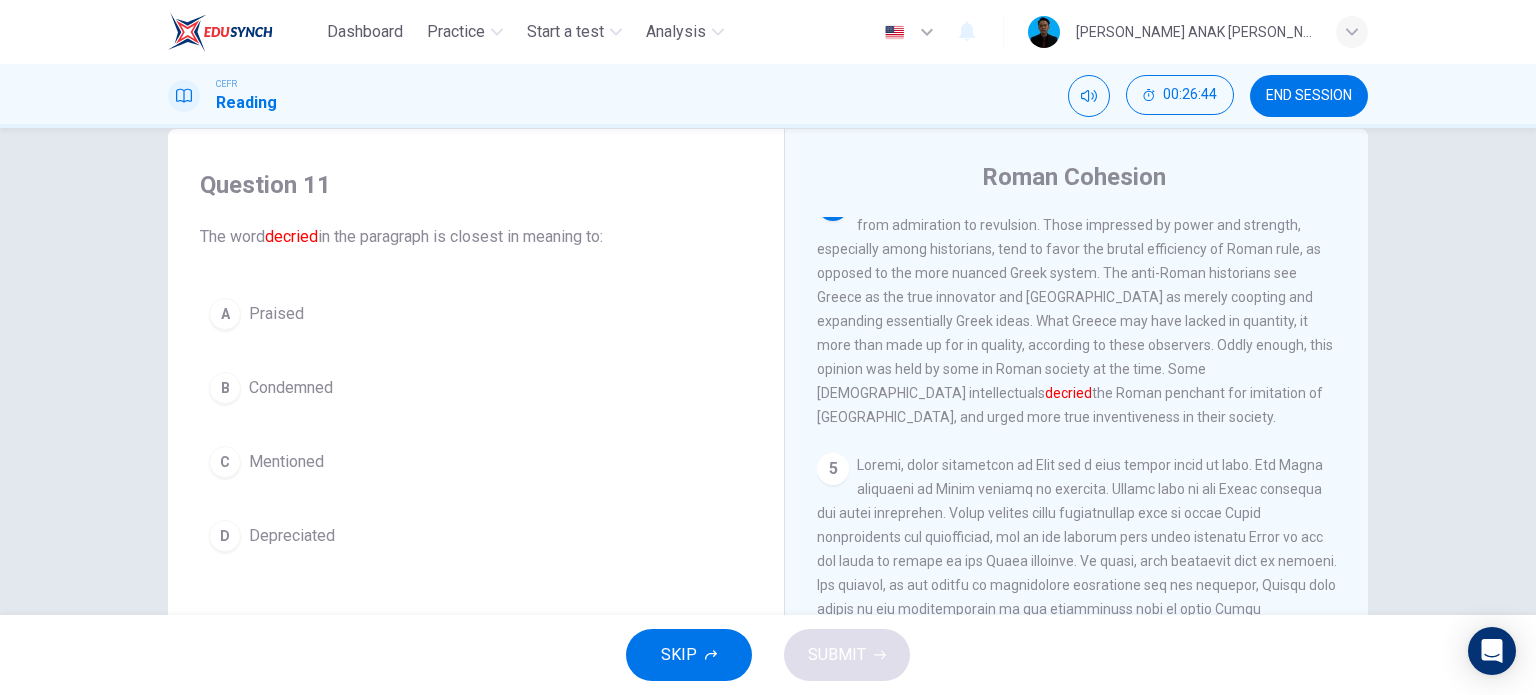 scroll, scrollTop: 900, scrollLeft: 0, axis: vertical 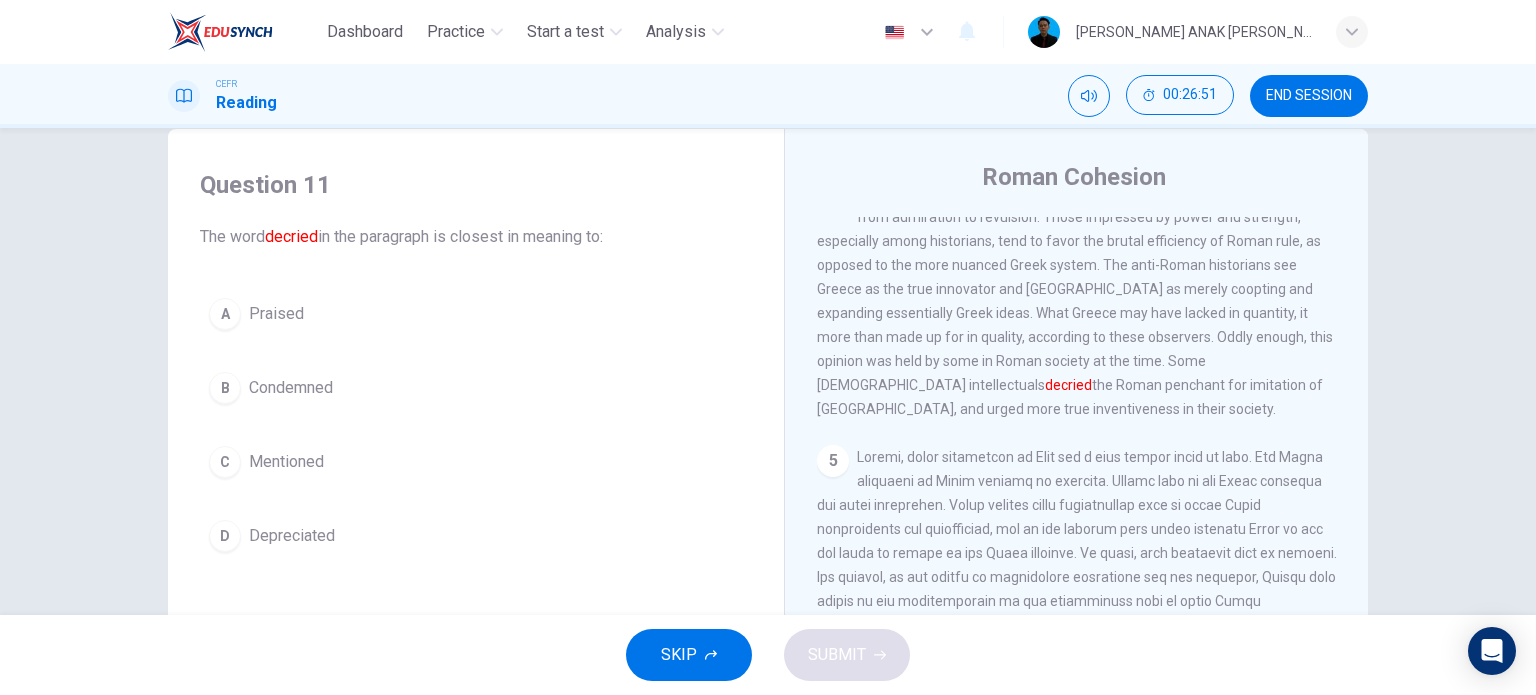 click on "Condemned" at bounding box center (291, 388) 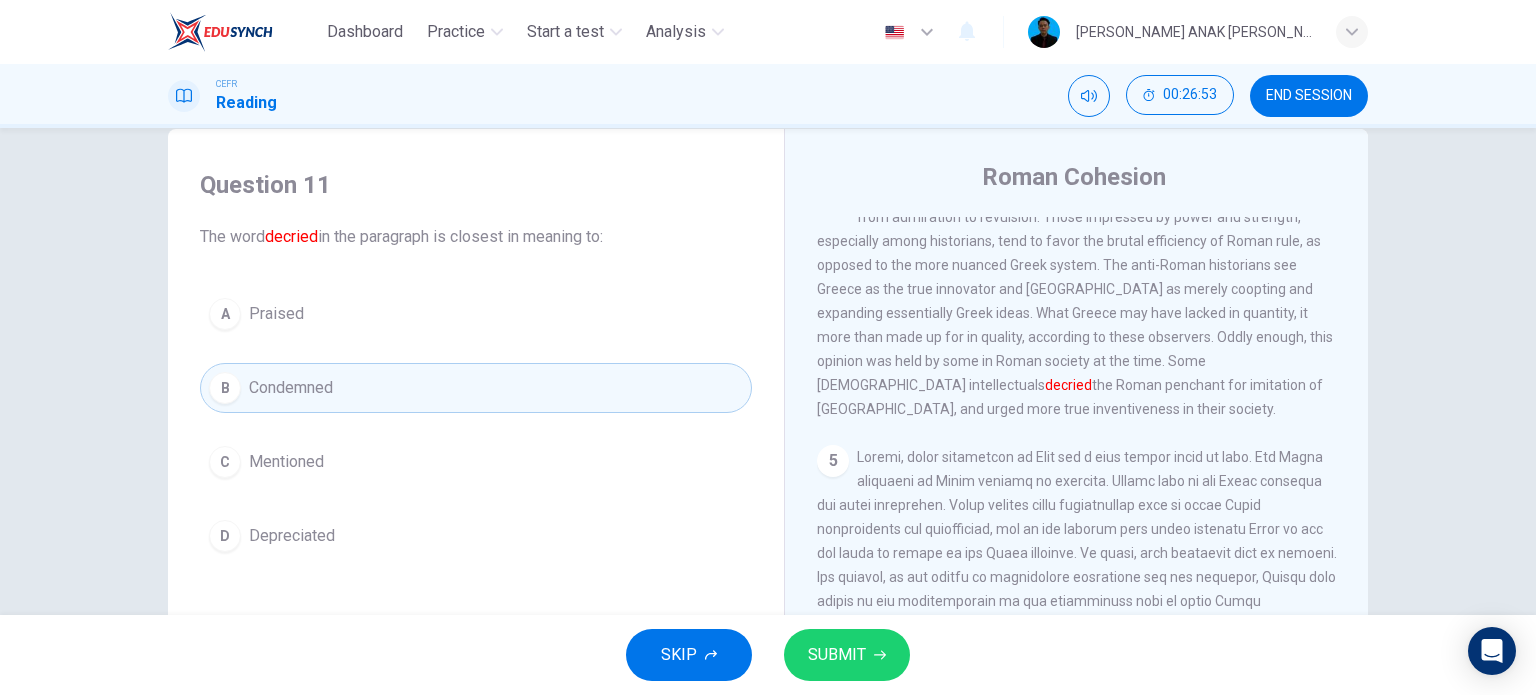 click on "Depreciated" at bounding box center (292, 536) 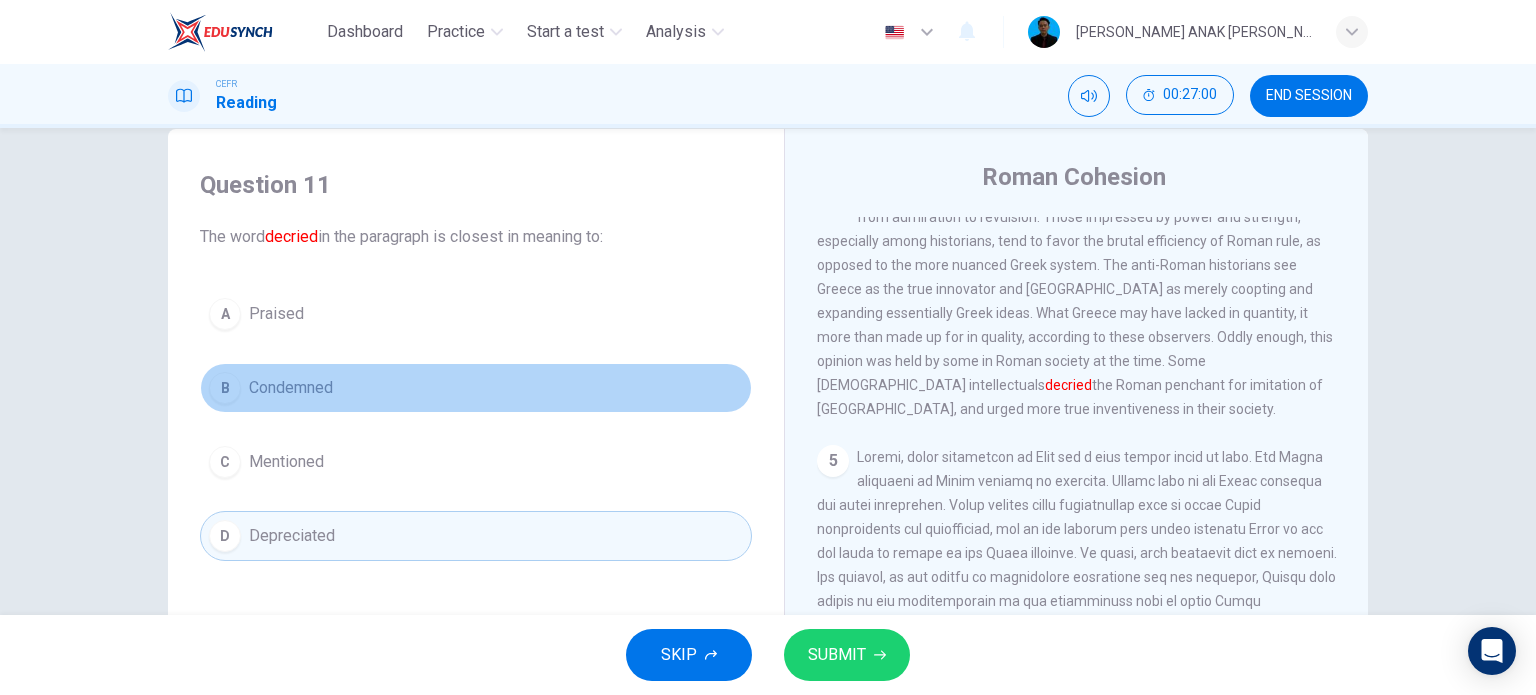 click on "B Condemned" at bounding box center [476, 388] 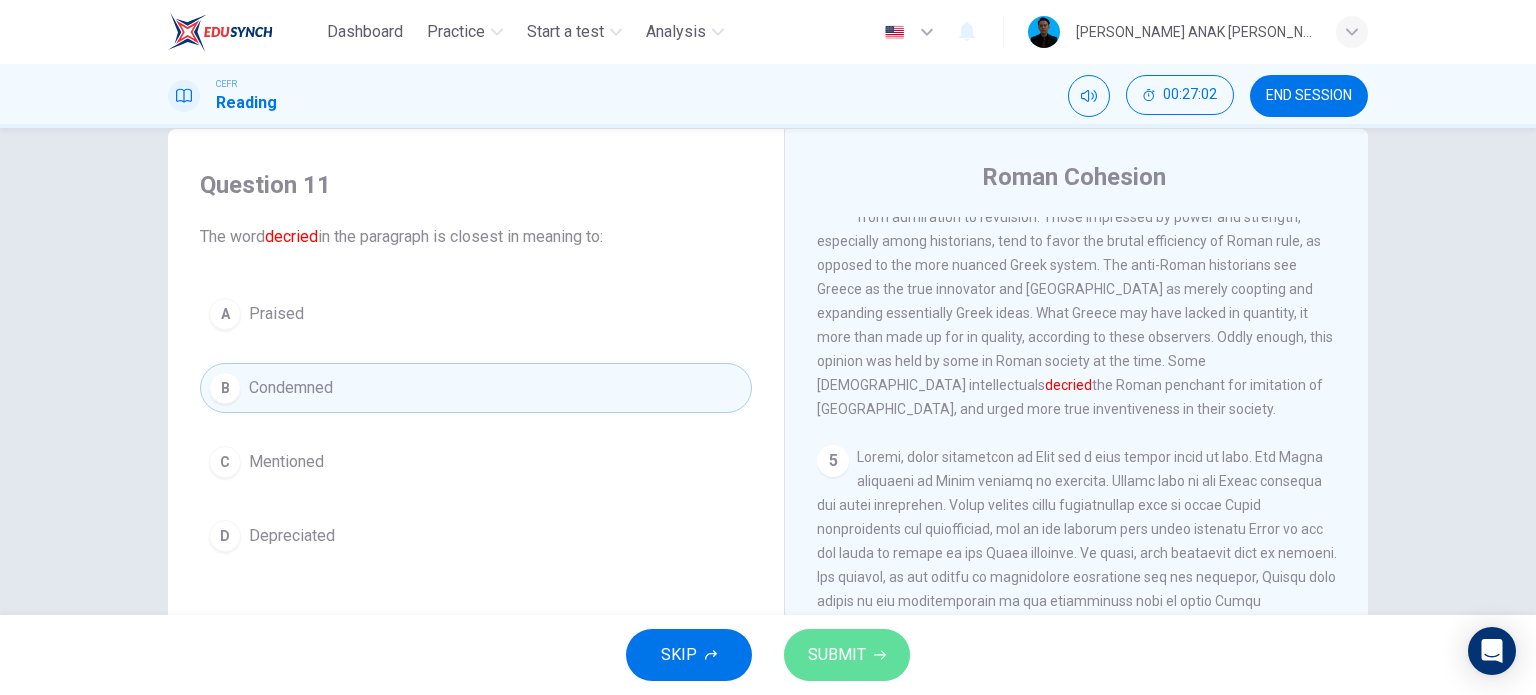 click on "SUBMIT" at bounding box center [837, 655] 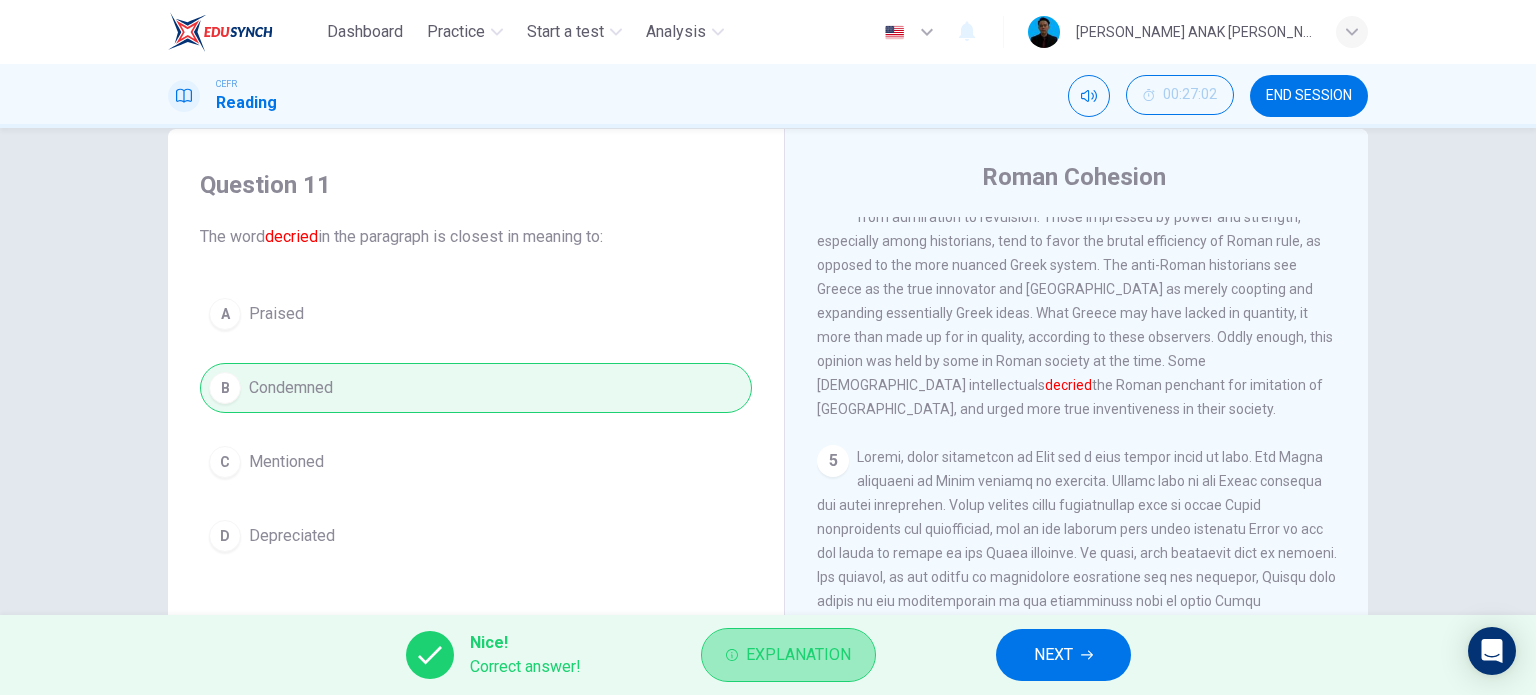 click on "Explanation" at bounding box center [798, 655] 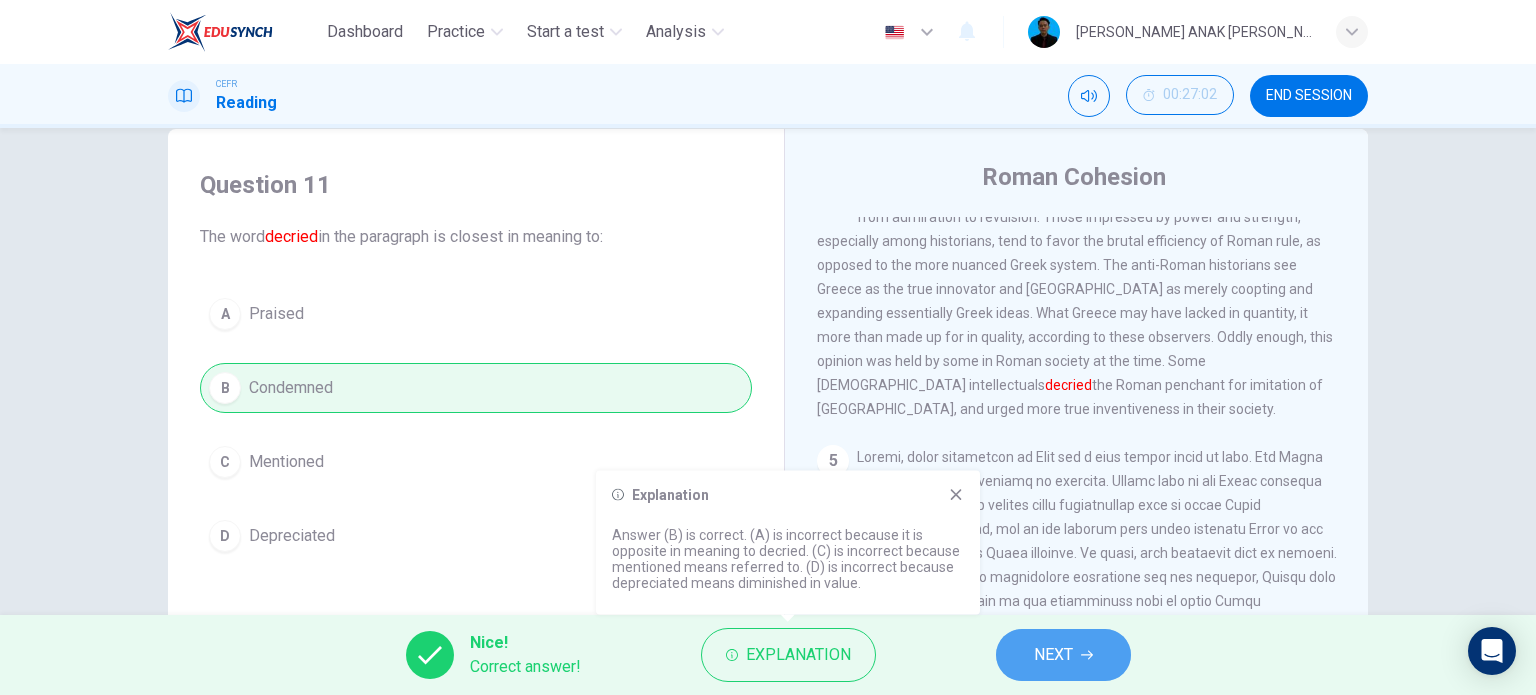 click on "NEXT" at bounding box center [1063, 655] 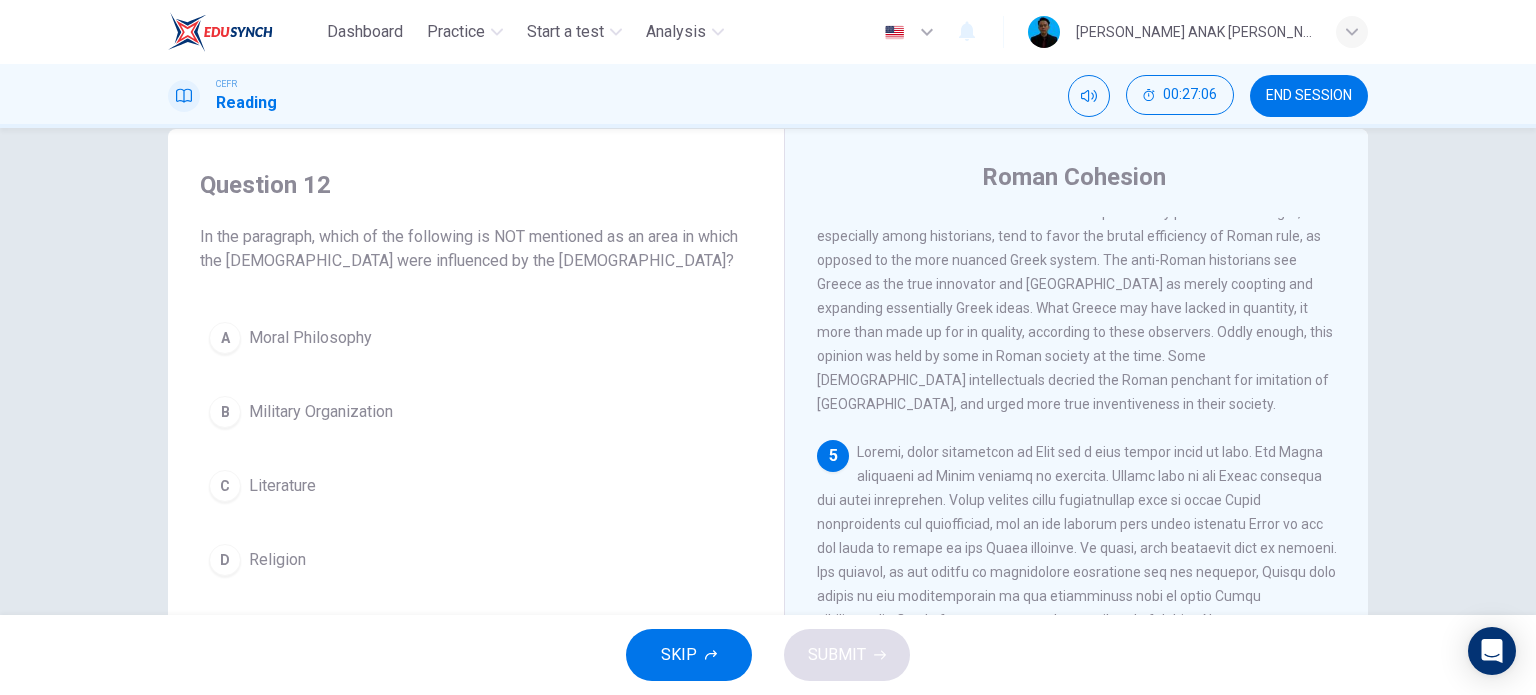 scroll, scrollTop: 976, scrollLeft: 0, axis: vertical 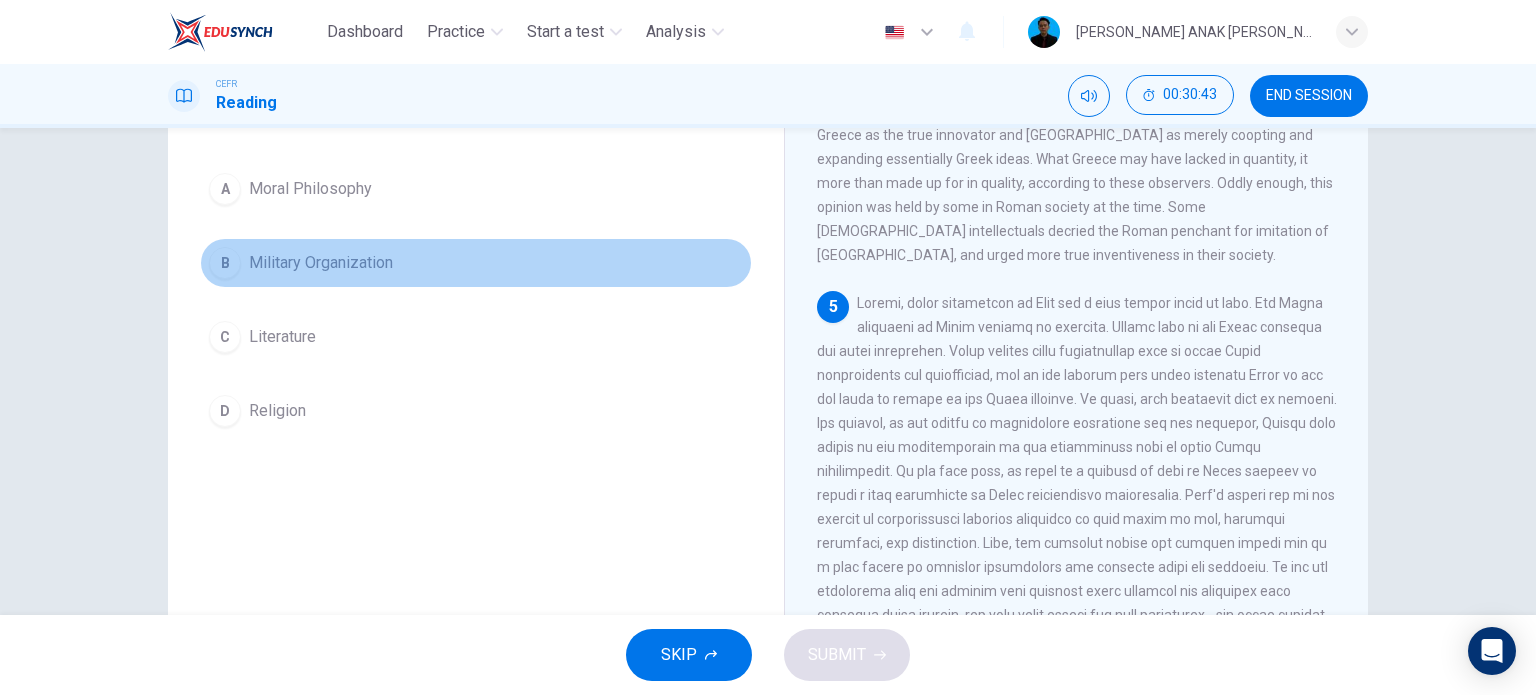 click on "Military Organization" at bounding box center [321, 263] 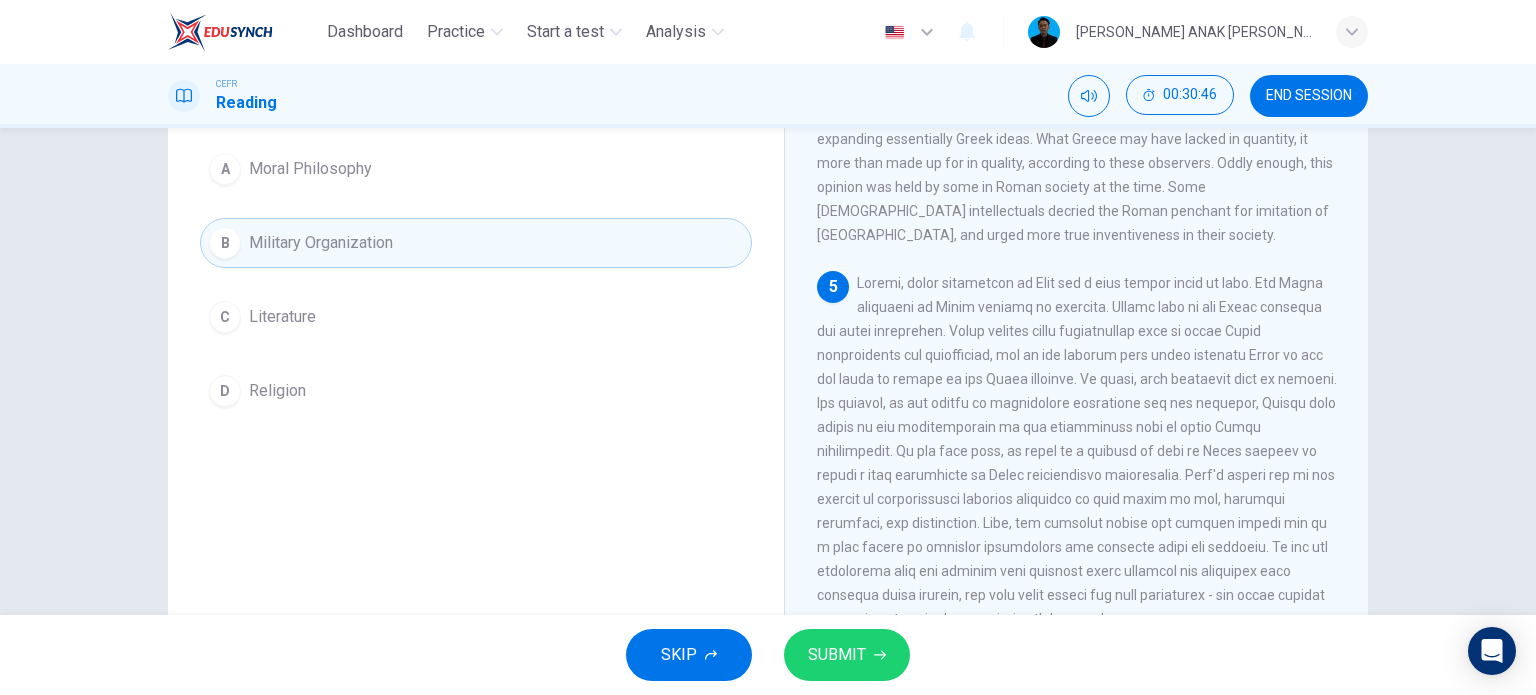 scroll, scrollTop: 207, scrollLeft: 0, axis: vertical 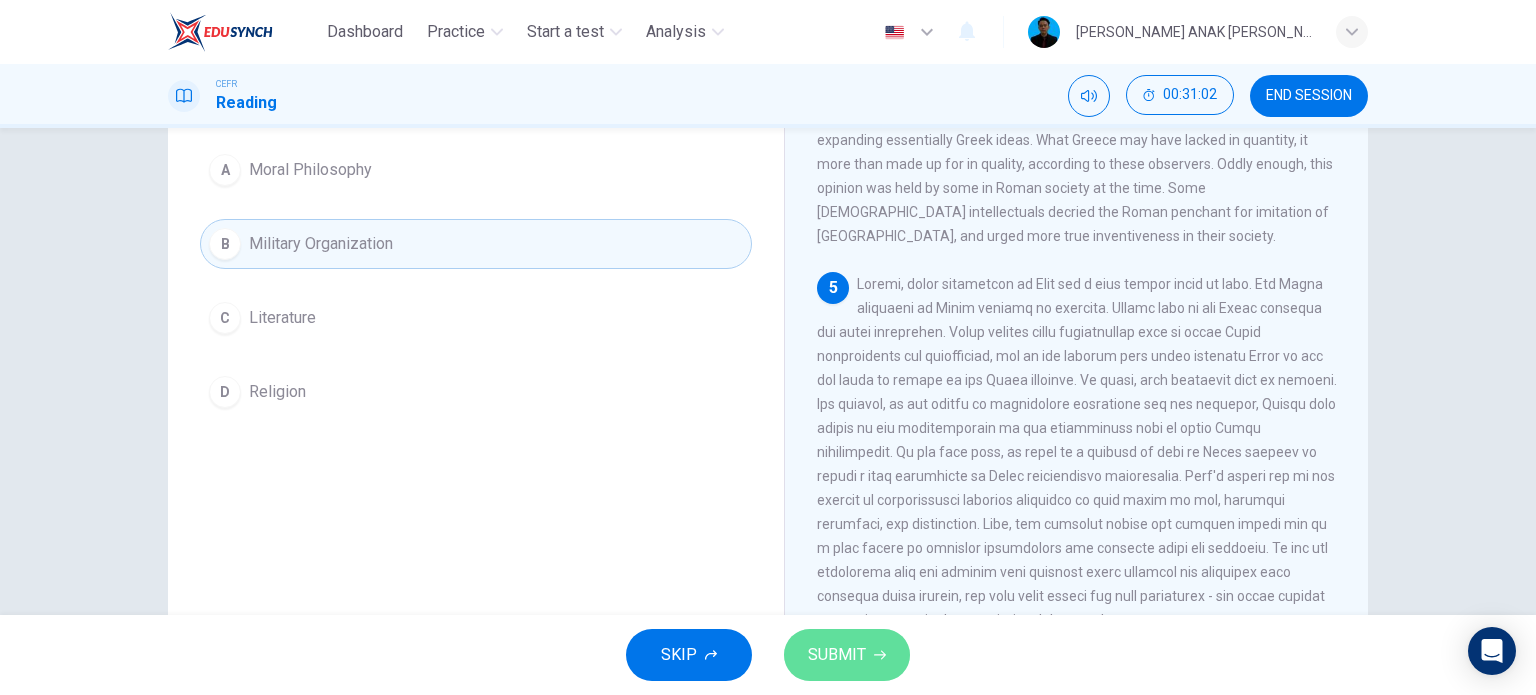 click on "SUBMIT" at bounding box center [837, 655] 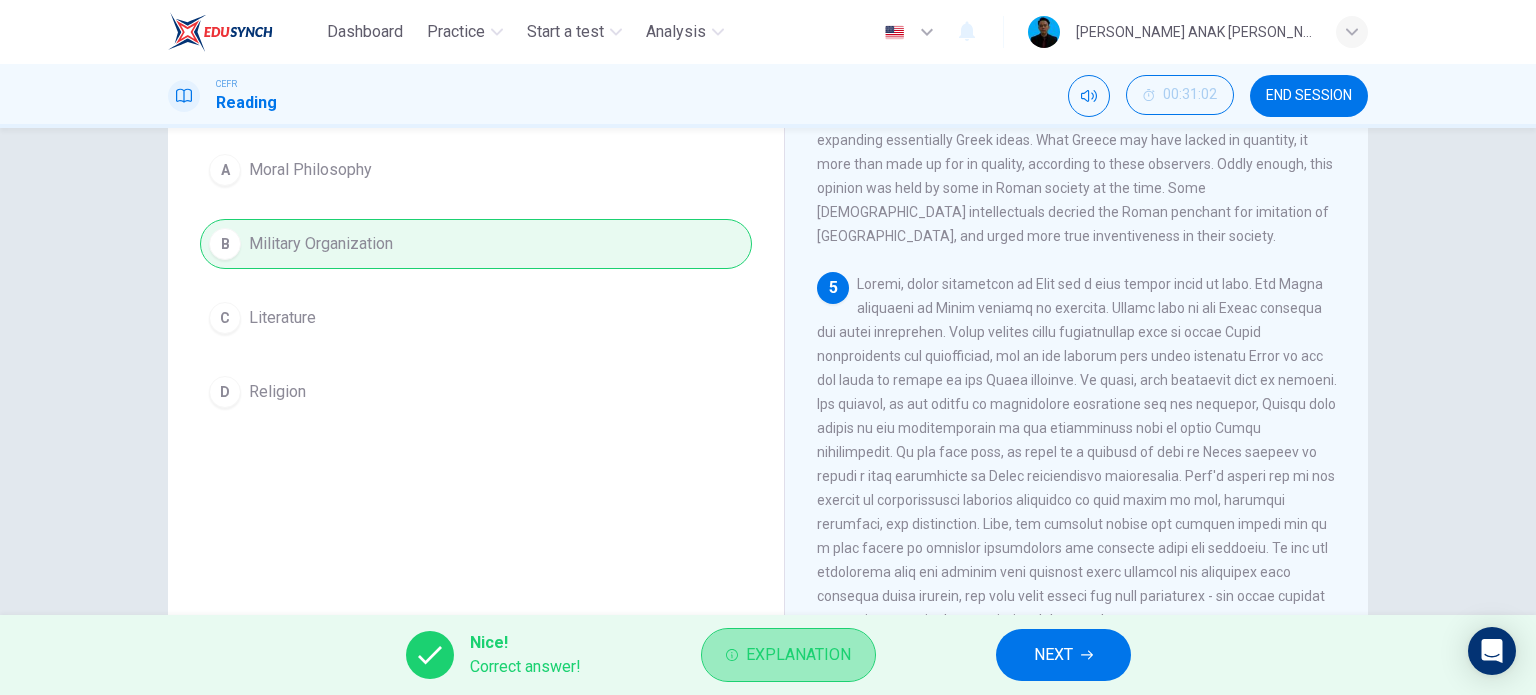 click on "Explanation" at bounding box center (798, 655) 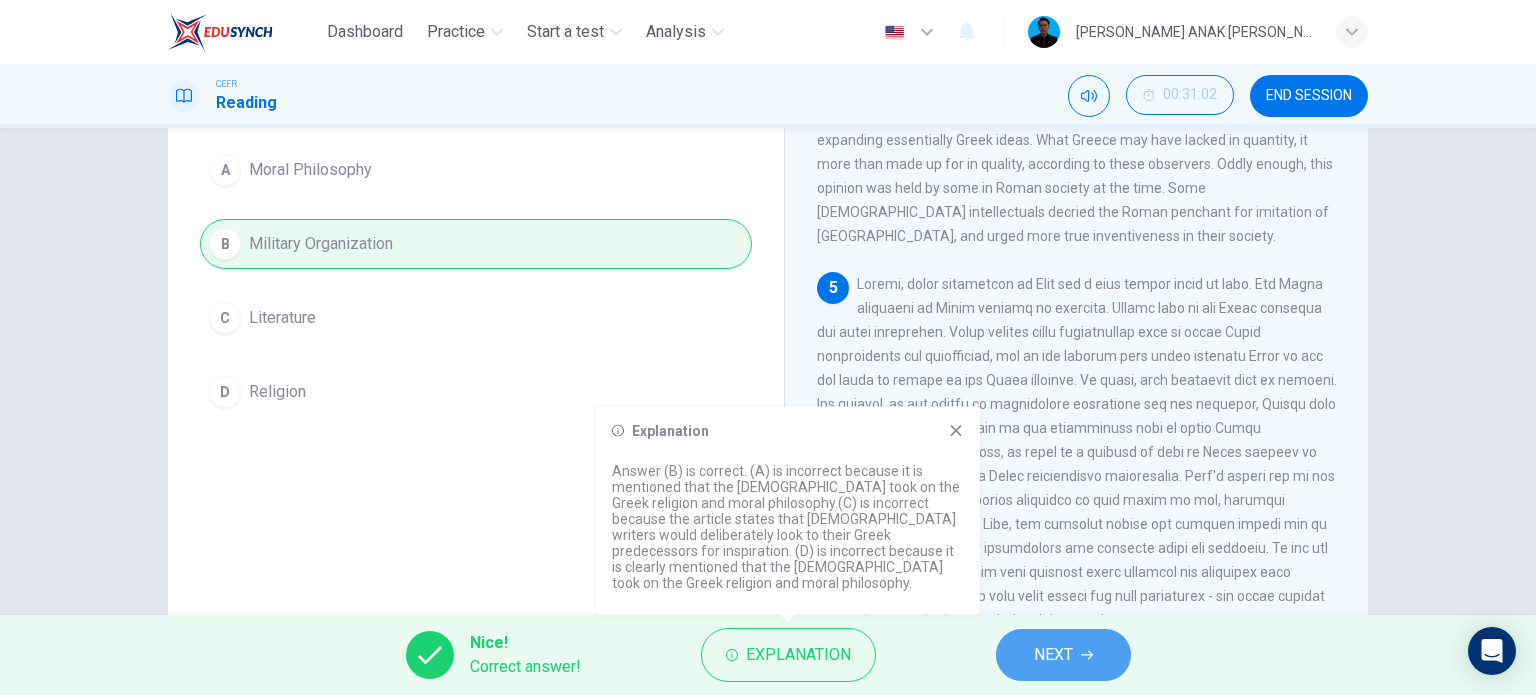 click on "NEXT" at bounding box center (1063, 655) 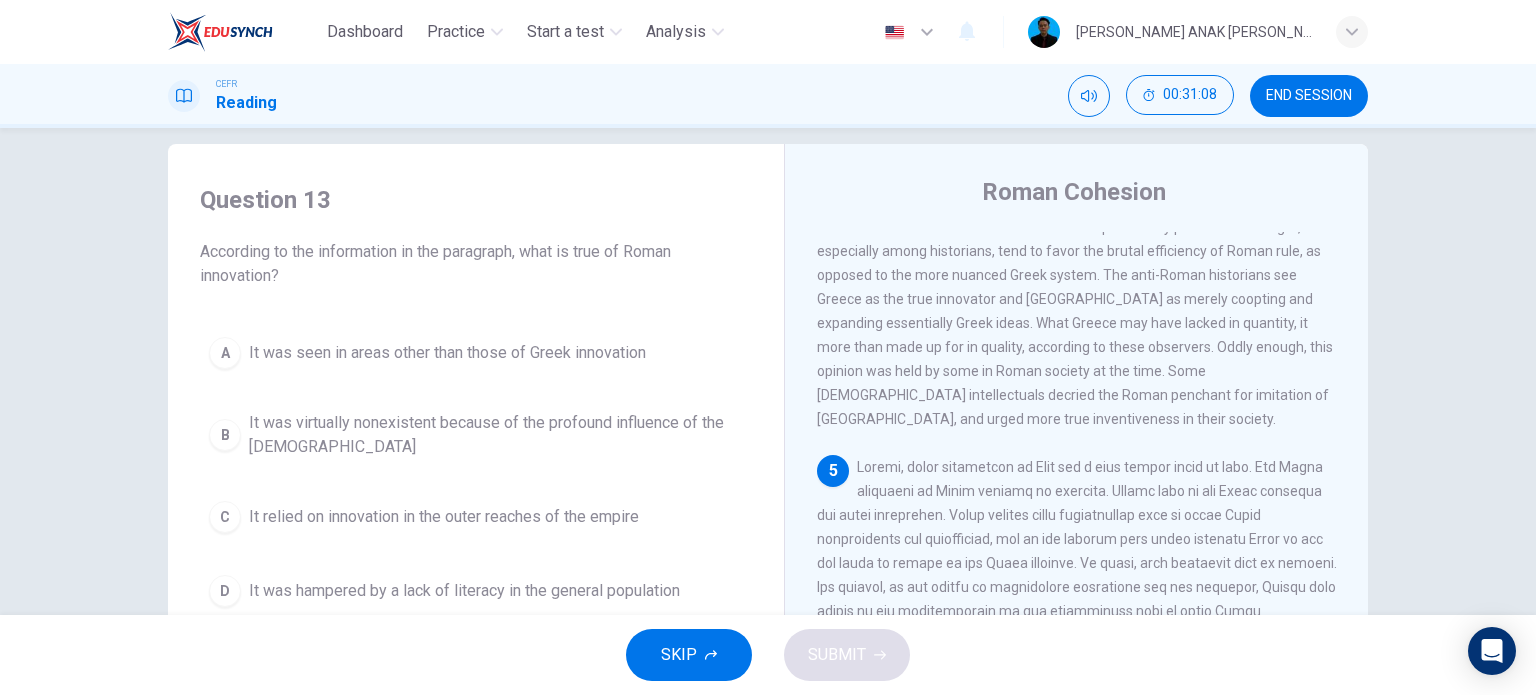 scroll, scrollTop: 23, scrollLeft: 0, axis: vertical 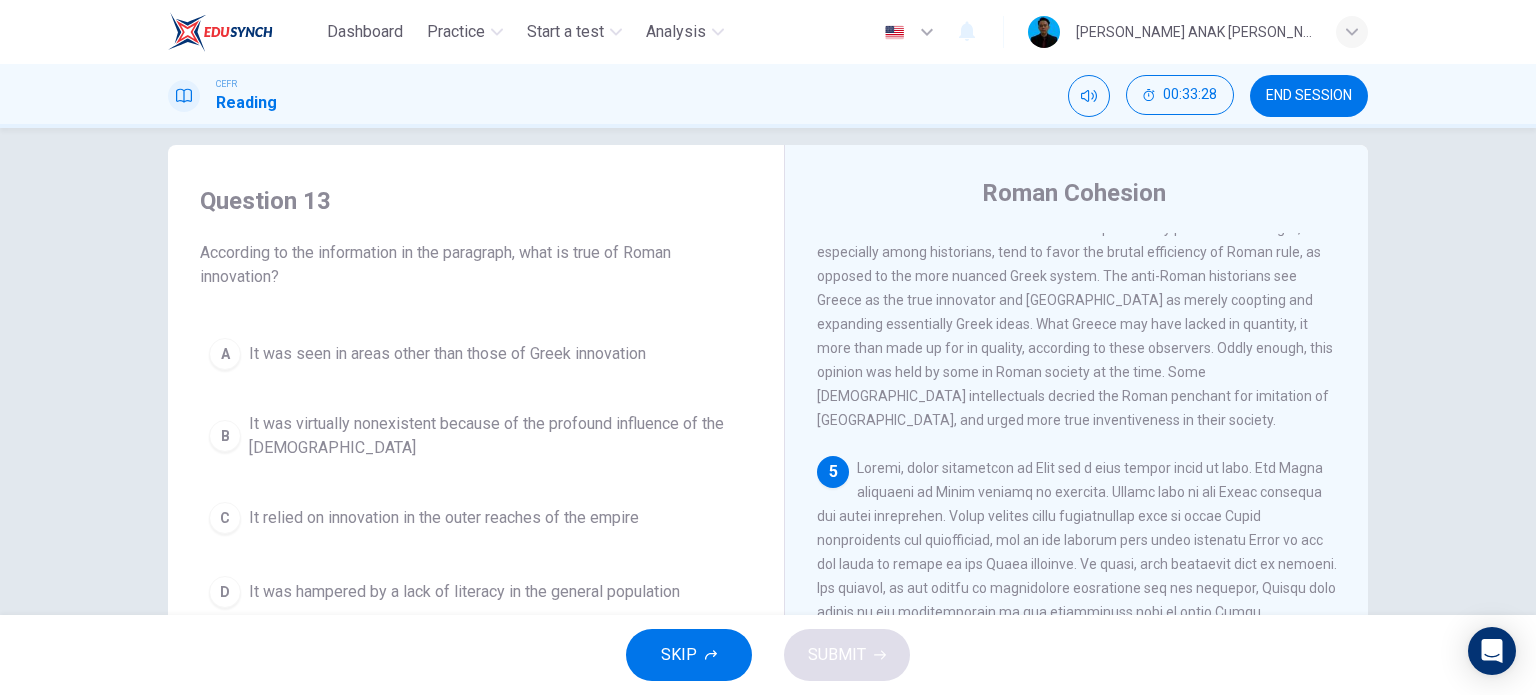 click on "It relied on innovation in the outer reaches of the empire" at bounding box center [444, 518] 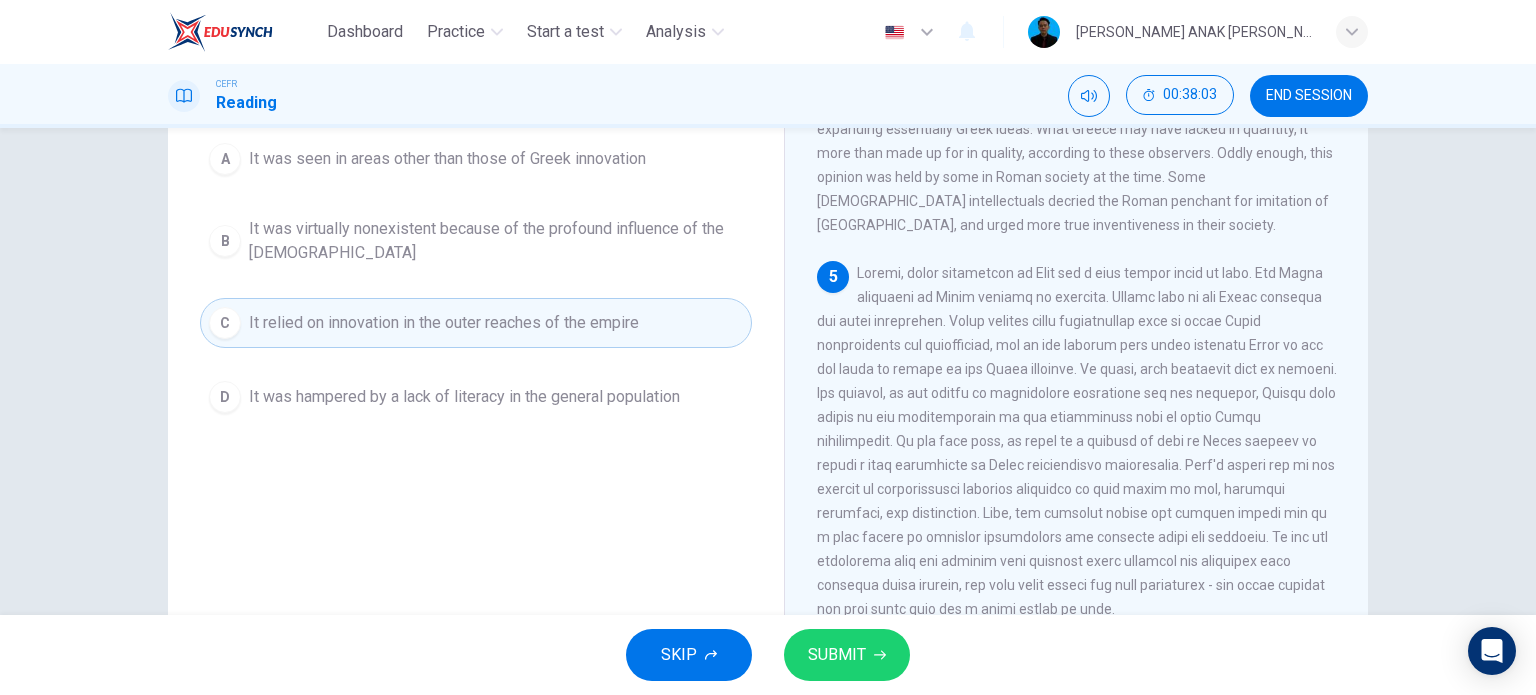 scroll, scrollTop: 223, scrollLeft: 0, axis: vertical 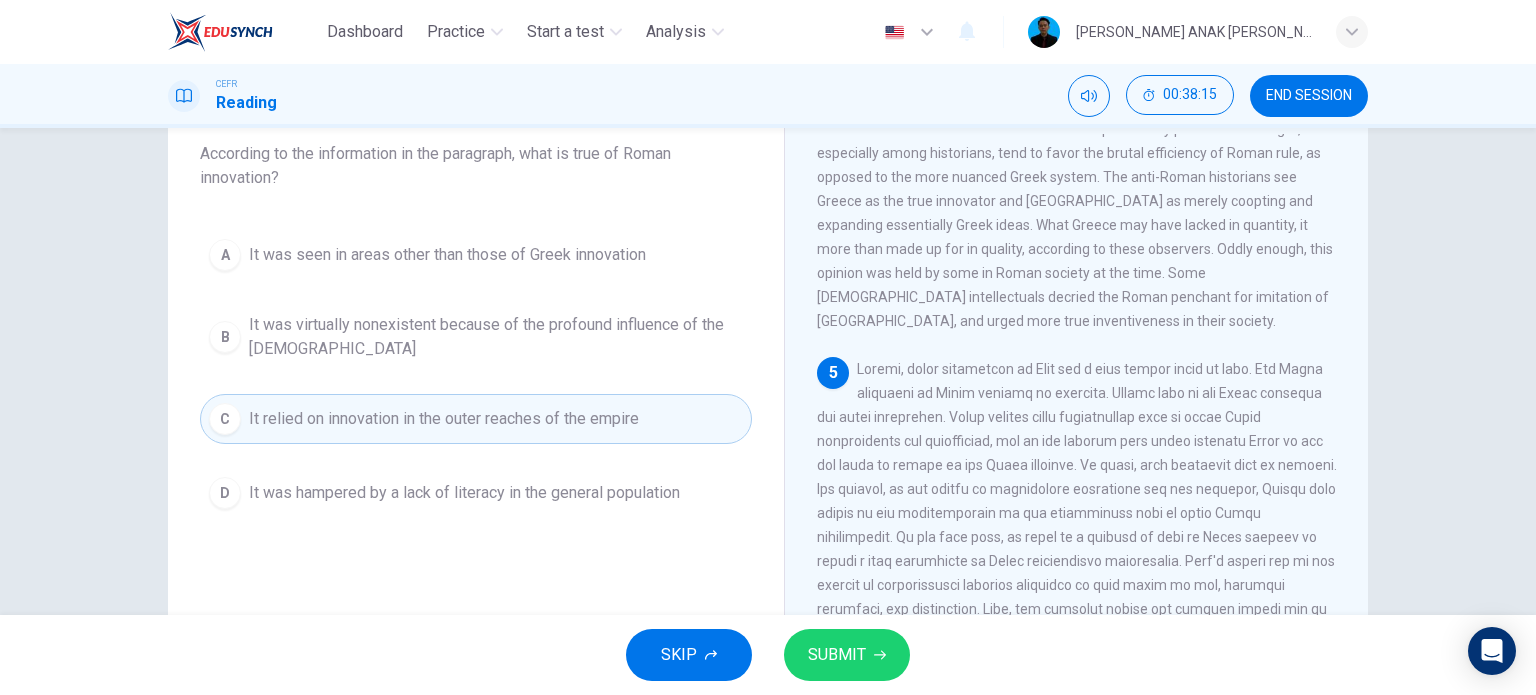 drag, startPoint x: 437, startPoint y: 227, endPoint x: 435, endPoint y: 252, distance: 25.079872 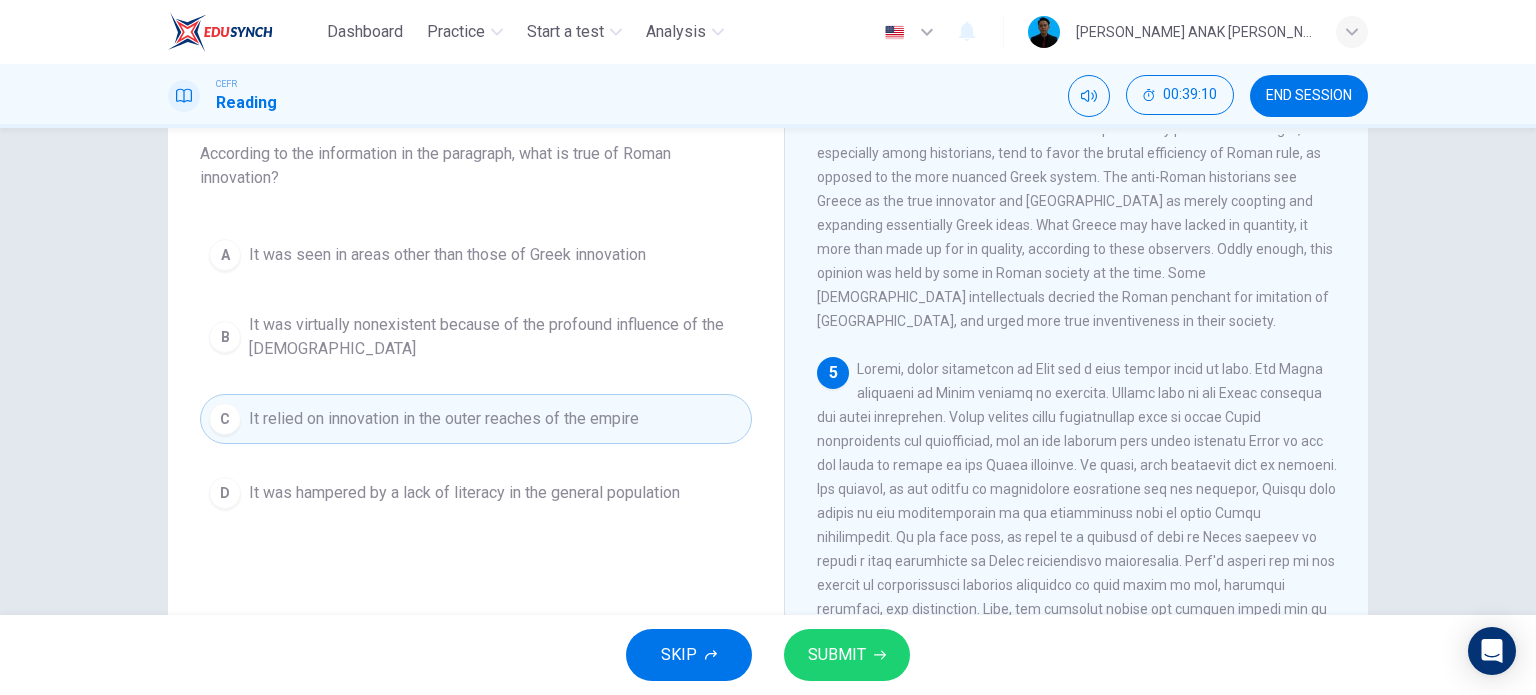 scroll, scrollTop: 976, scrollLeft: 0, axis: vertical 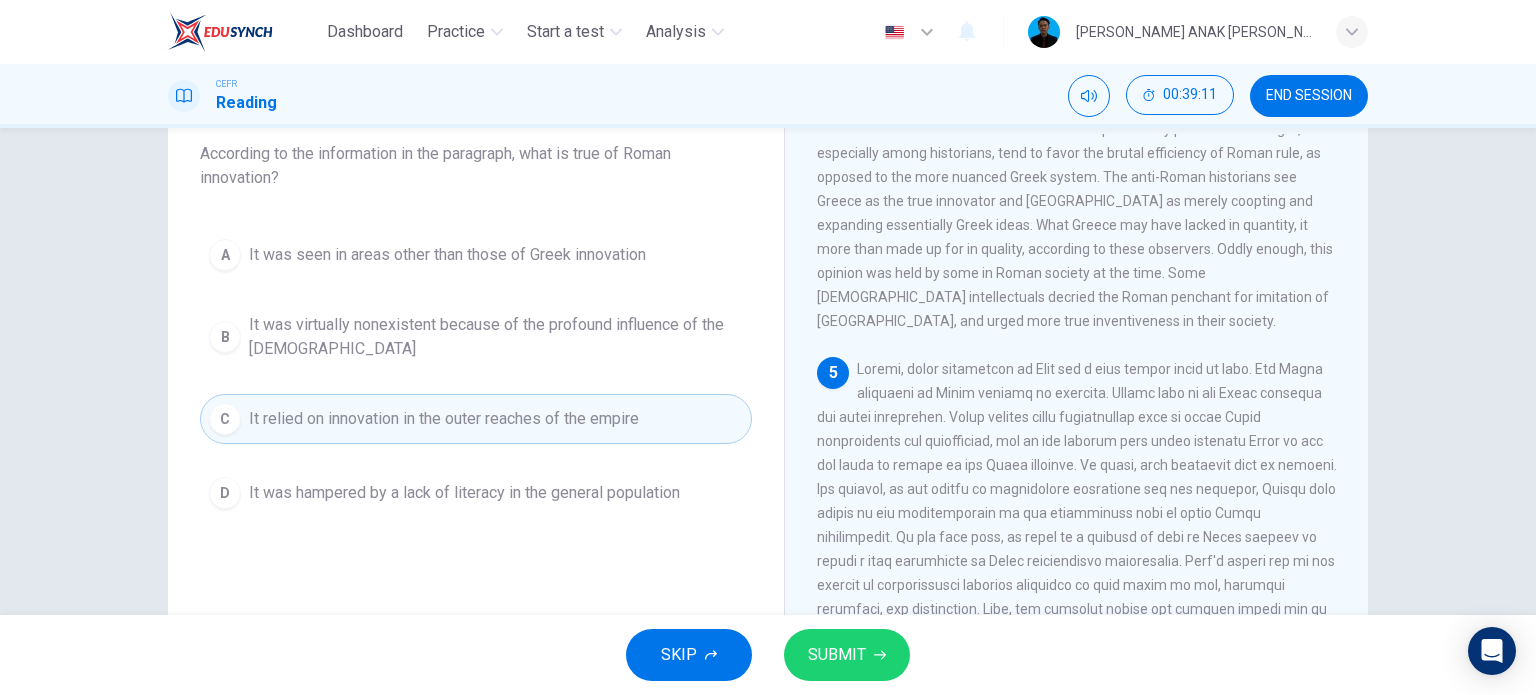 click on "It was virtually nonexistent because of the profound influence of the [DEMOGRAPHIC_DATA]" at bounding box center [496, 337] 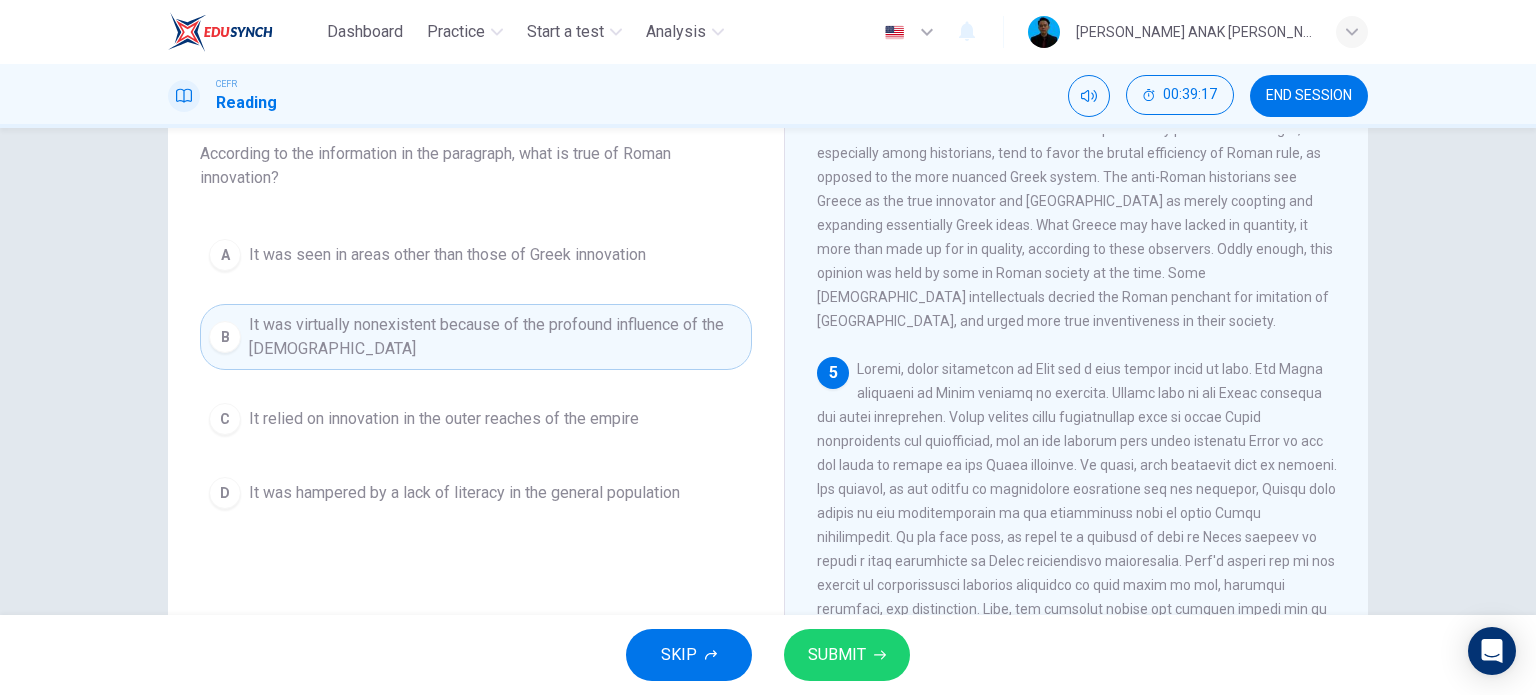 click on "Question 13 According to the information in  the paragraph, what is true of Roman innovation? A It was seen in areas other than those of Greek innovation B It was virtually nonexistent because of the profound influence of the [DEMOGRAPHIC_DATA] C It relied on innovation in the outer reaches of the empire D It was hampered by a lack of literacy in the general population" at bounding box center [476, 403] 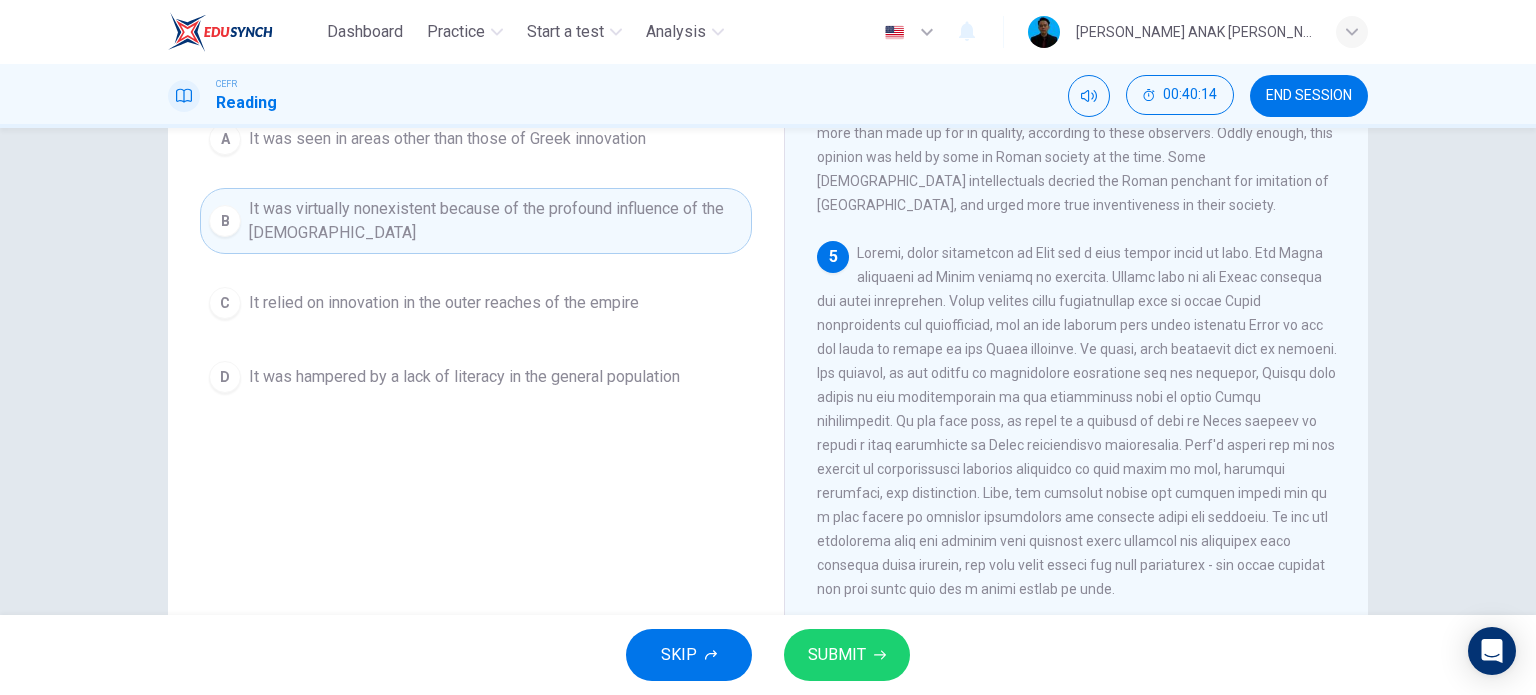 scroll, scrollTop: 236, scrollLeft: 0, axis: vertical 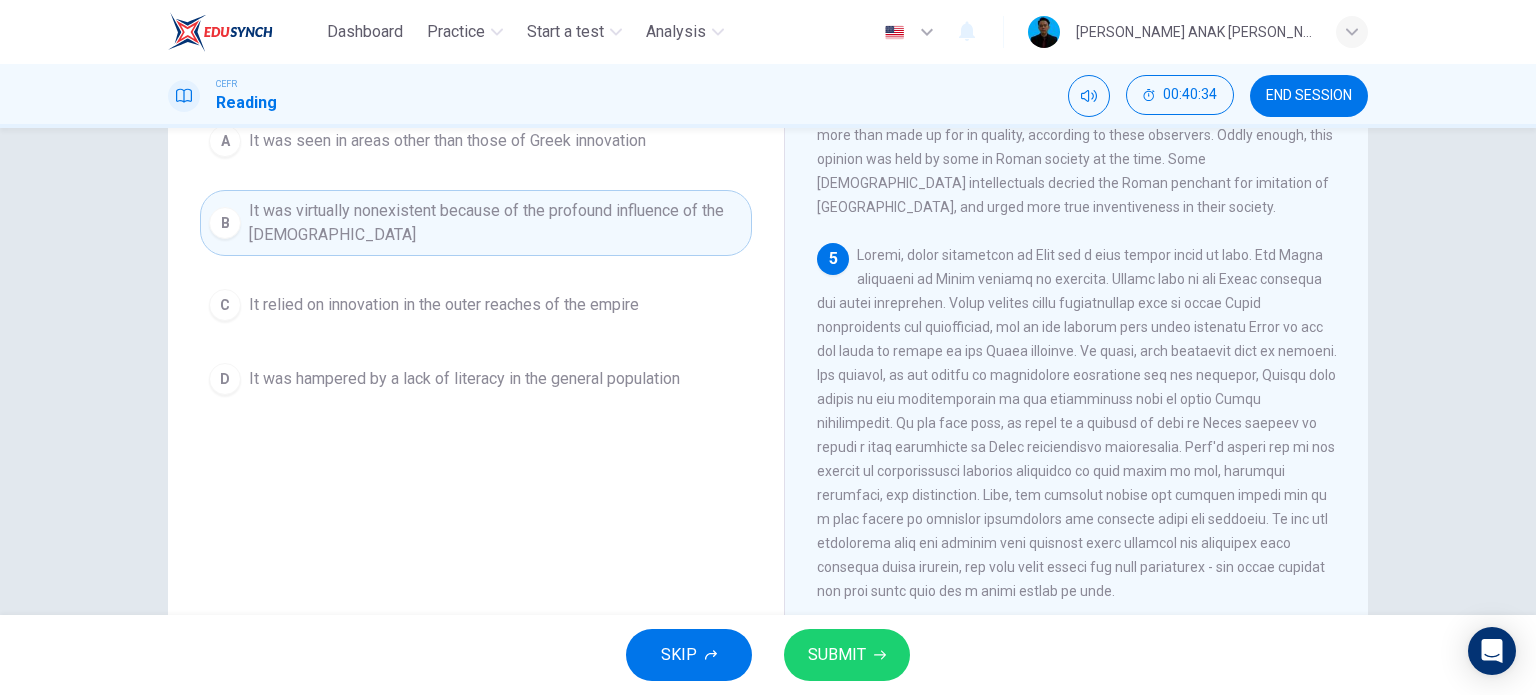 drag, startPoint x: 916, startPoint y: 488, endPoint x: 876, endPoint y: 394, distance: 102.156746 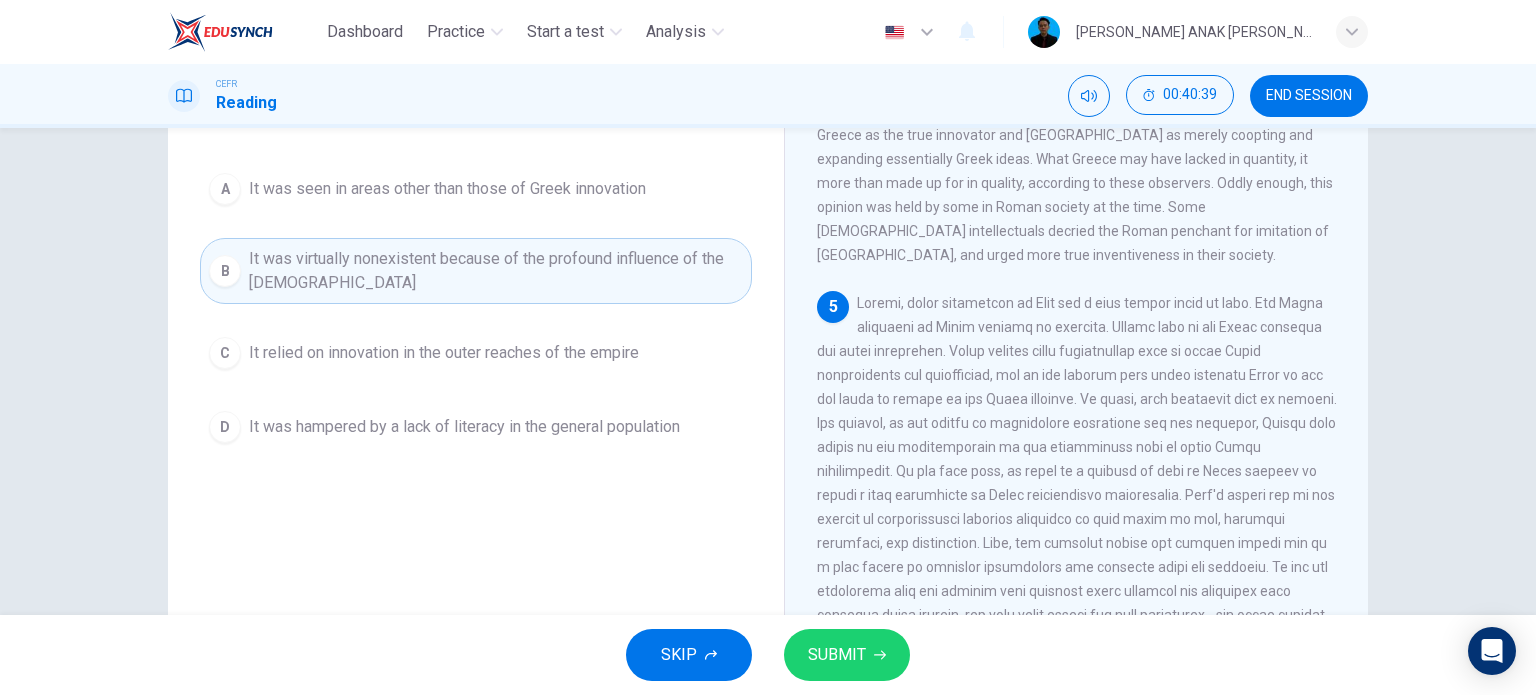 scroll, scrollTop: 191, scrollLeft: 0, axis: vertical 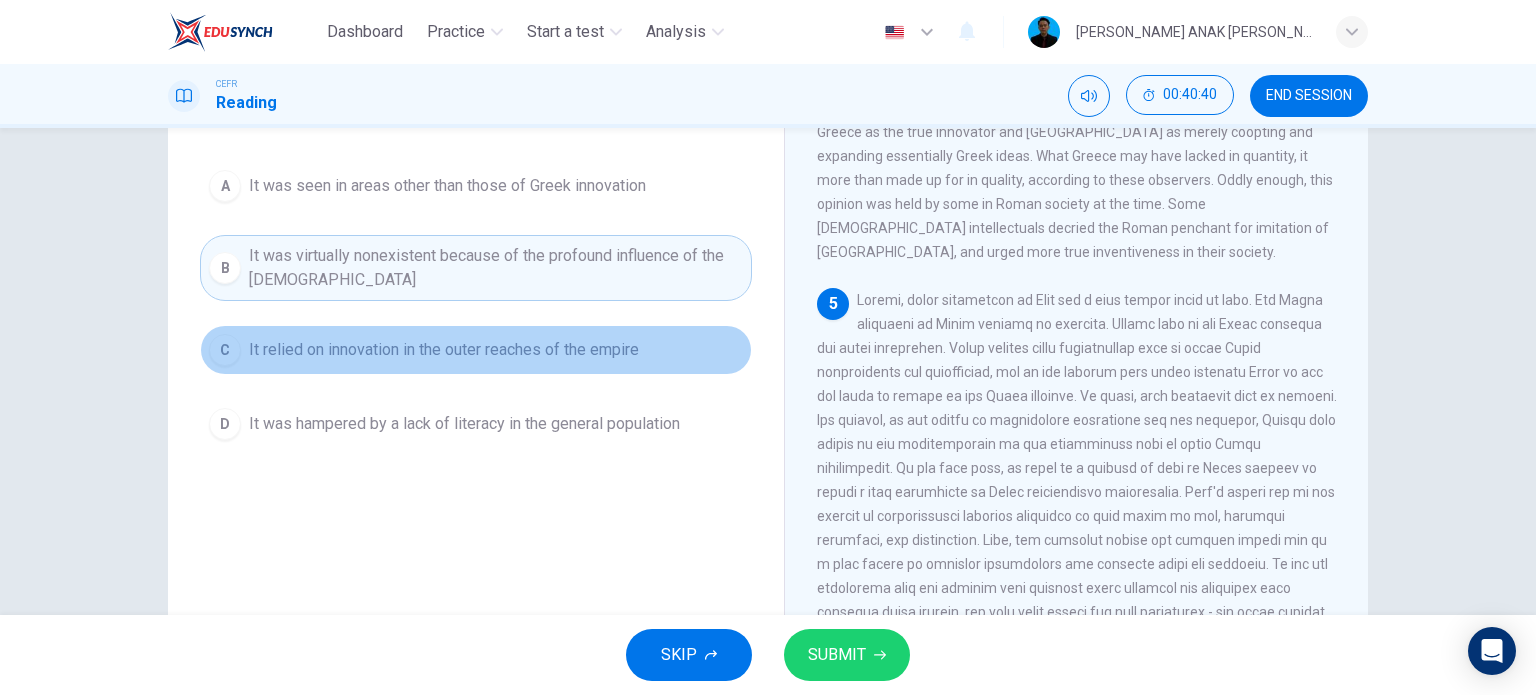 click on "It relied on innovation in the outer reaches of the empire" at bounding box center [444, 350] 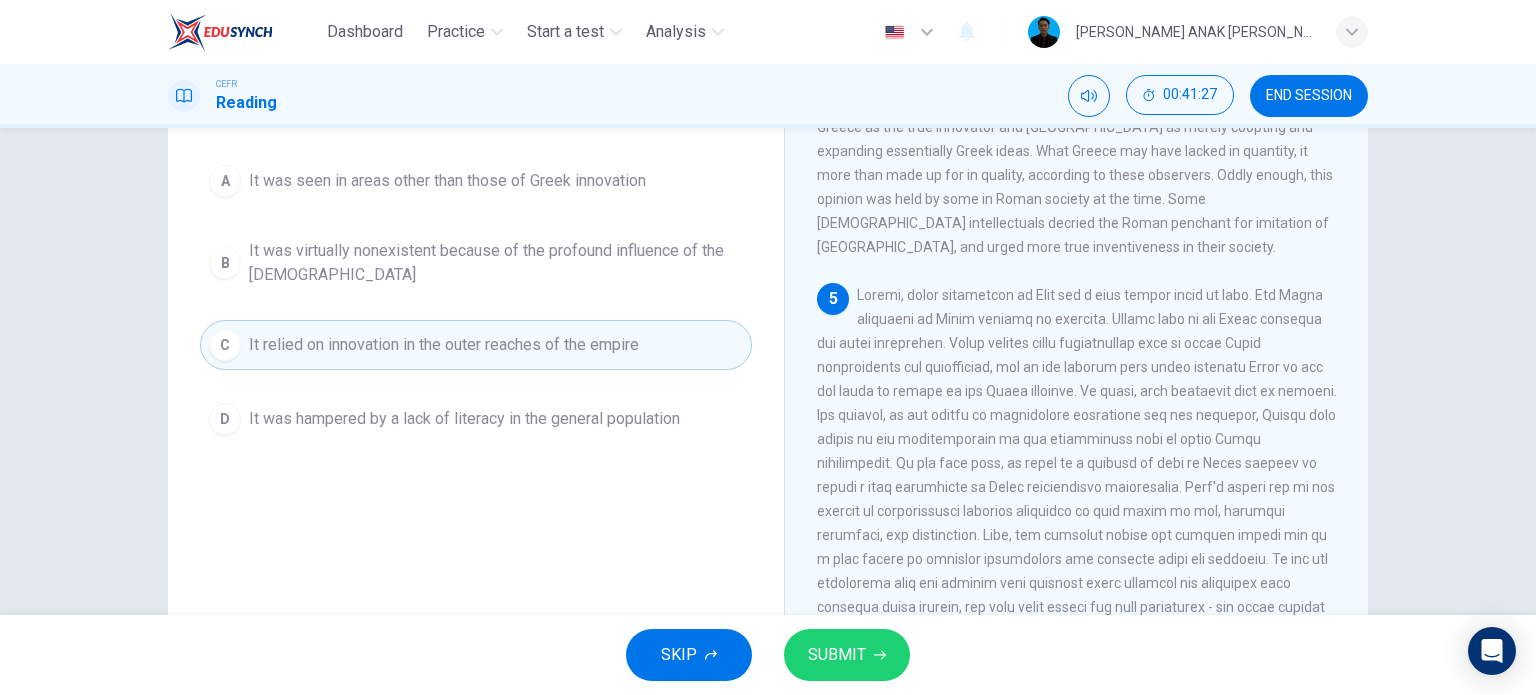 scroll, scrollTop: 140, scrollLeft: 0, axis: vertical 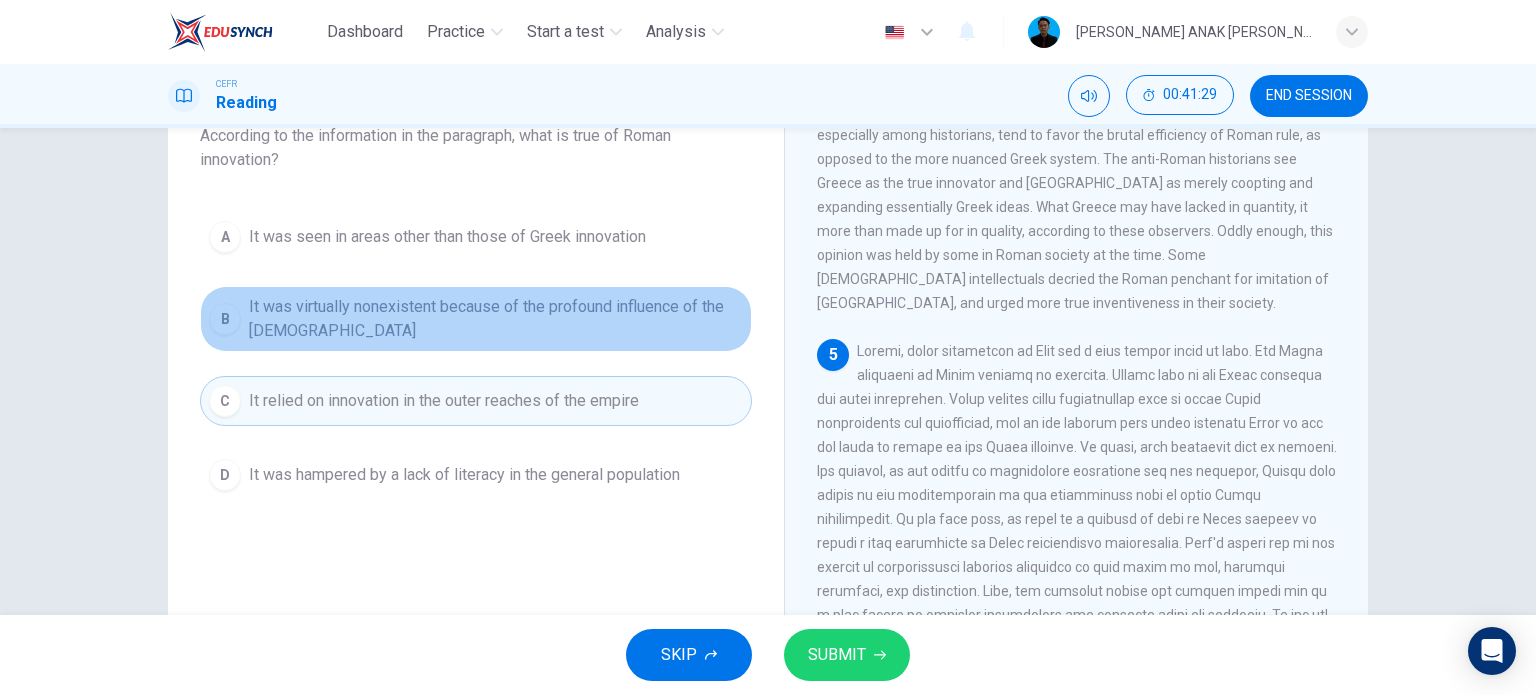 click on "It was virtually nonexistent because of the profound influence of the [DEMOGRAPHIC_DATA]" at bounding box center (496, 319) 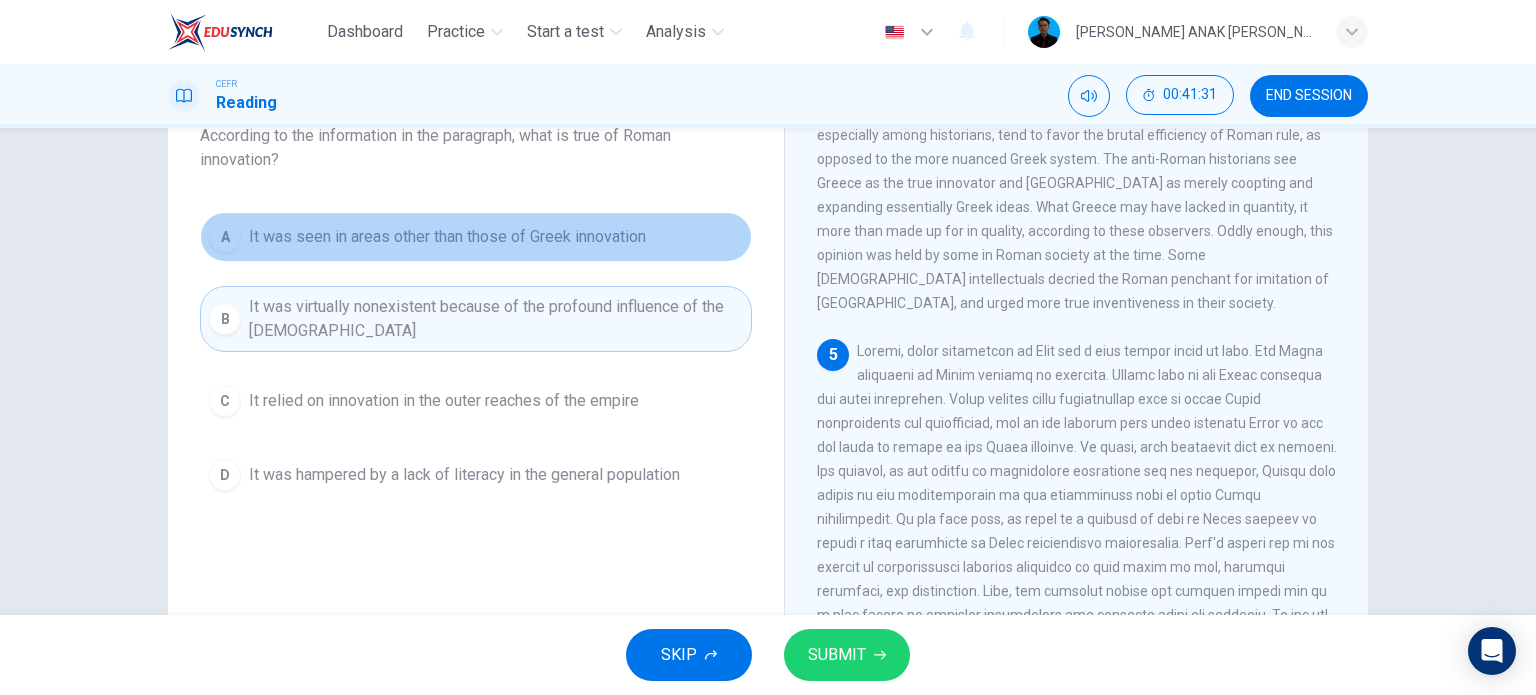 click on "A It was seen in areas other than those of Greek innovation" at bounding box center [476, 237] 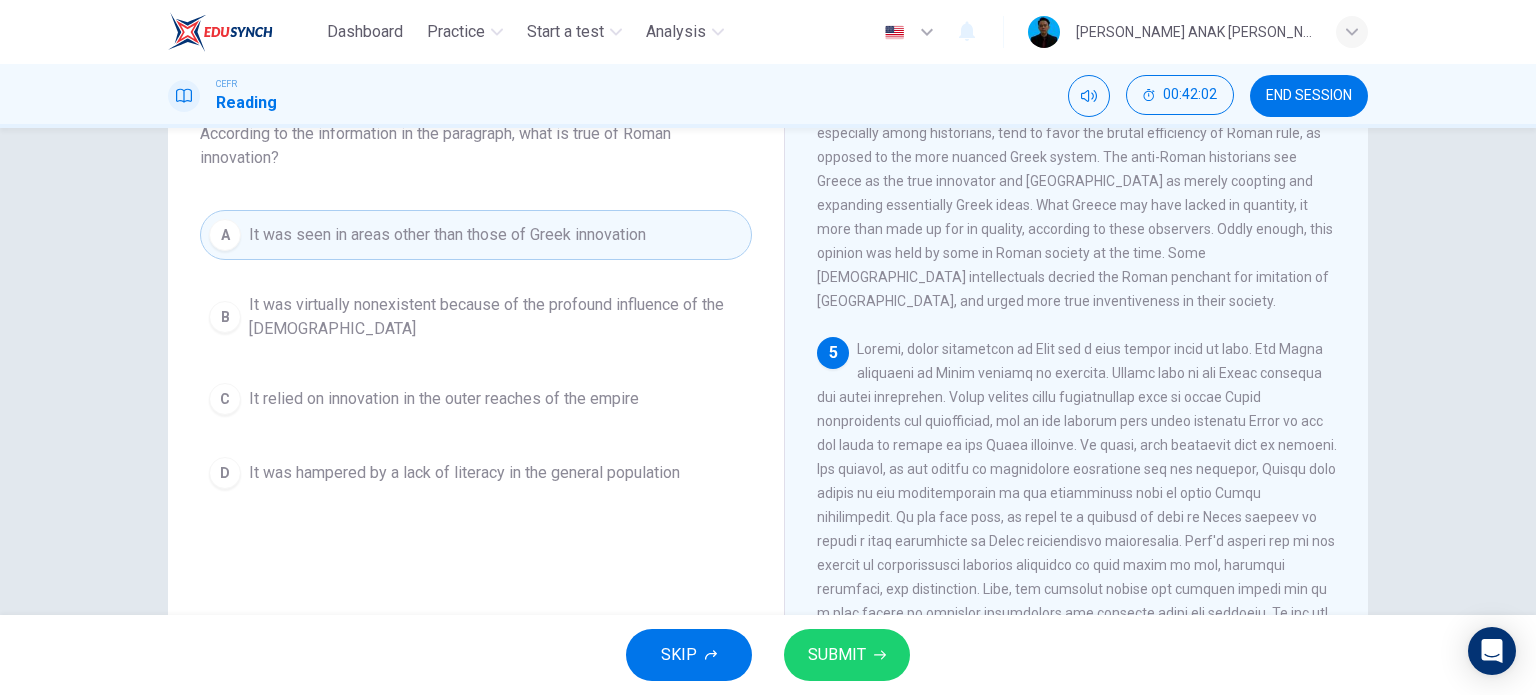 scroll, scrollTop: 140, scrollLeft: 0, axis: vertical 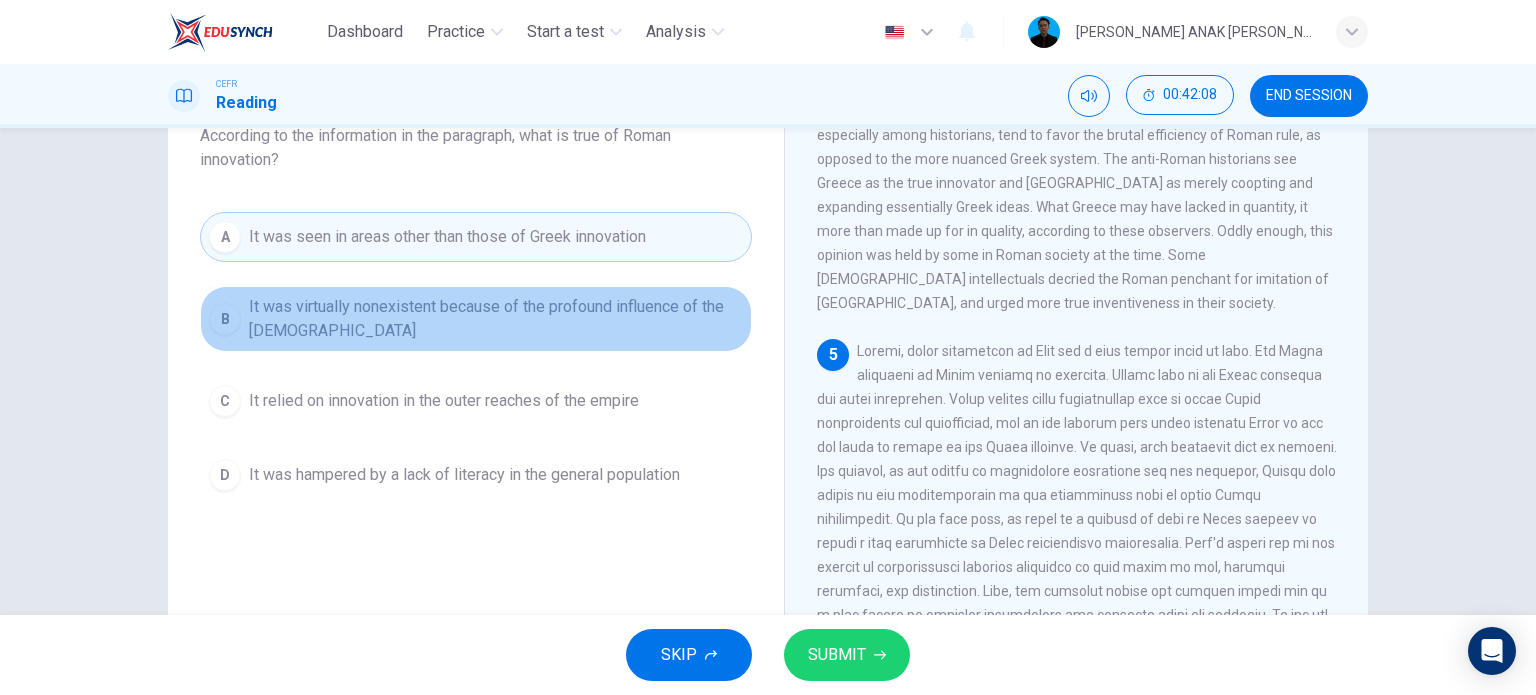 click on "It was virtually nonexistent because of the profound influence of the [DEMOGRAPHIC_DATA]" at bounding box center [496, 319] 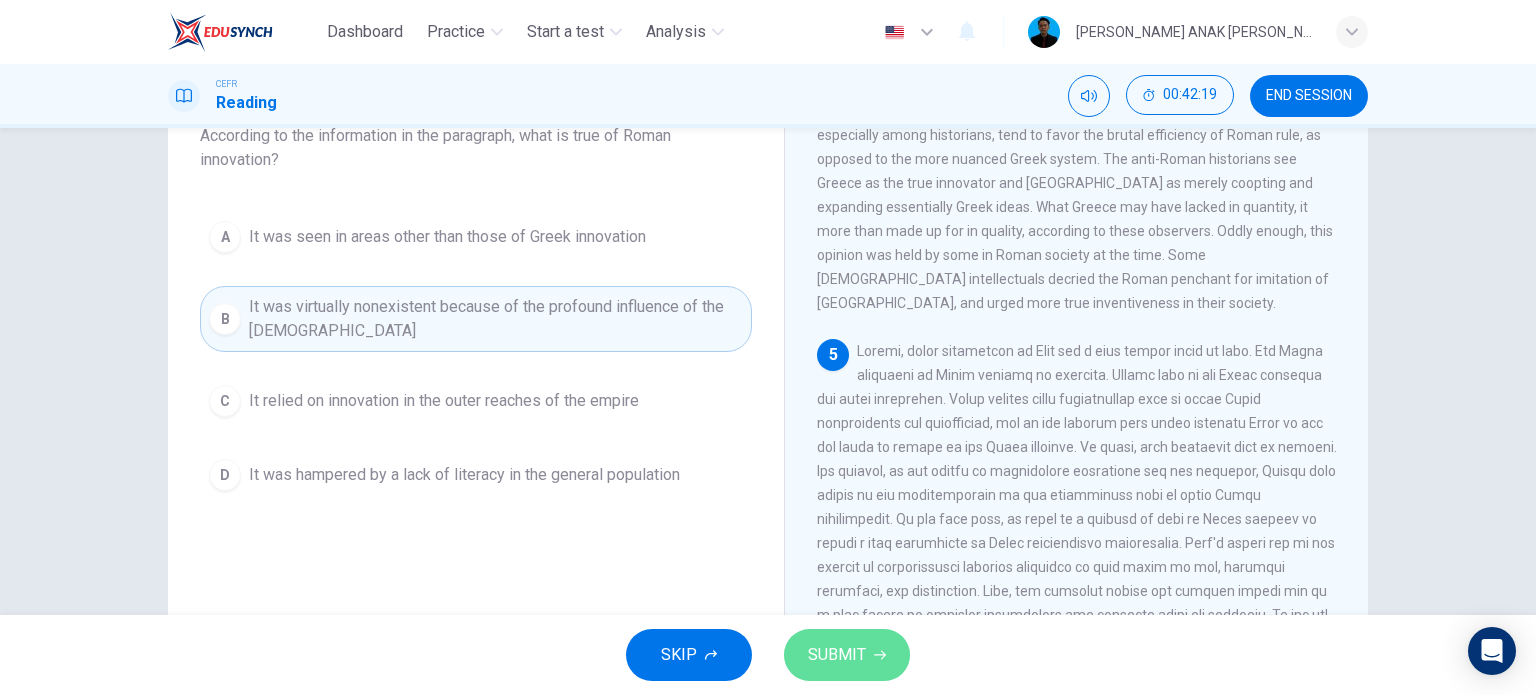 click on "SUBMIT" at bounding box center (837, 655) 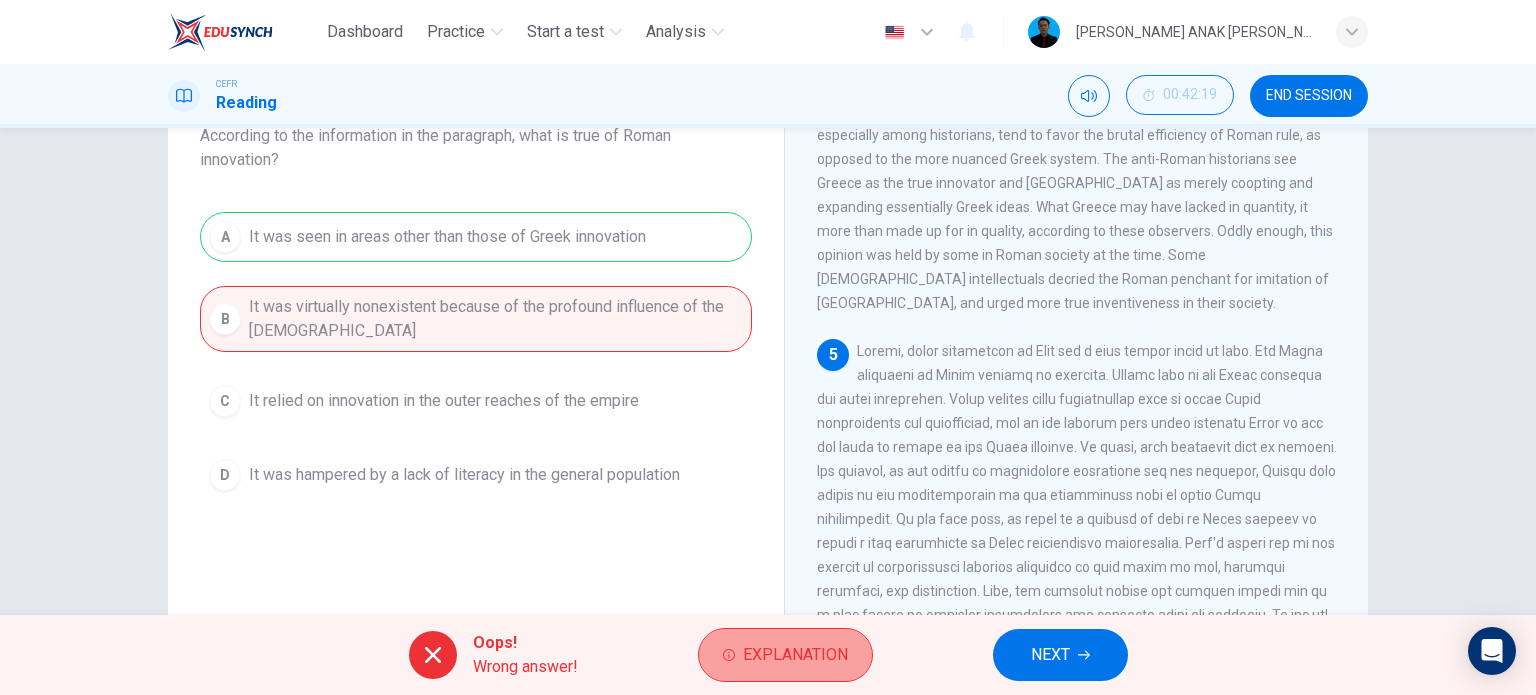 click on "Explanation" at bounding box center [795, 655] 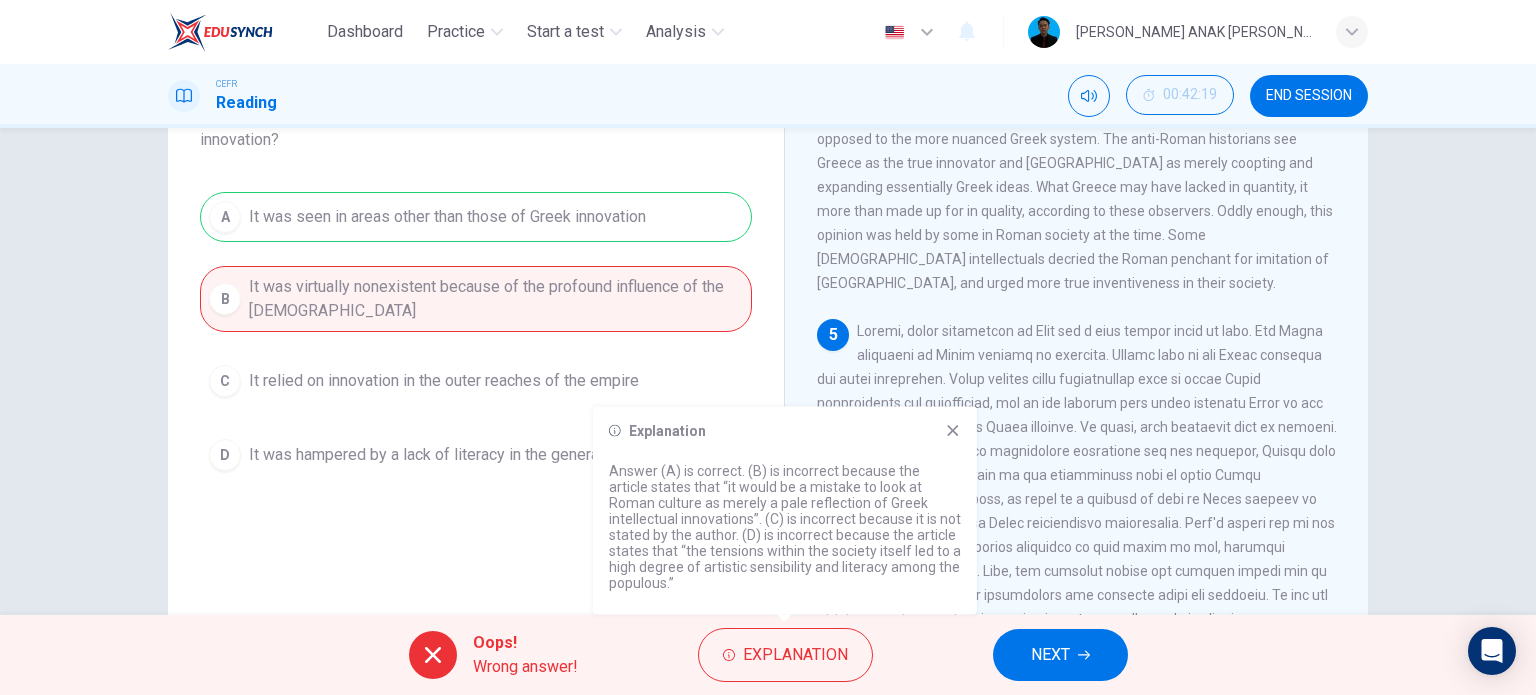 scroll, scrollTop: 160, scrollLeft: 0, axis: vertical 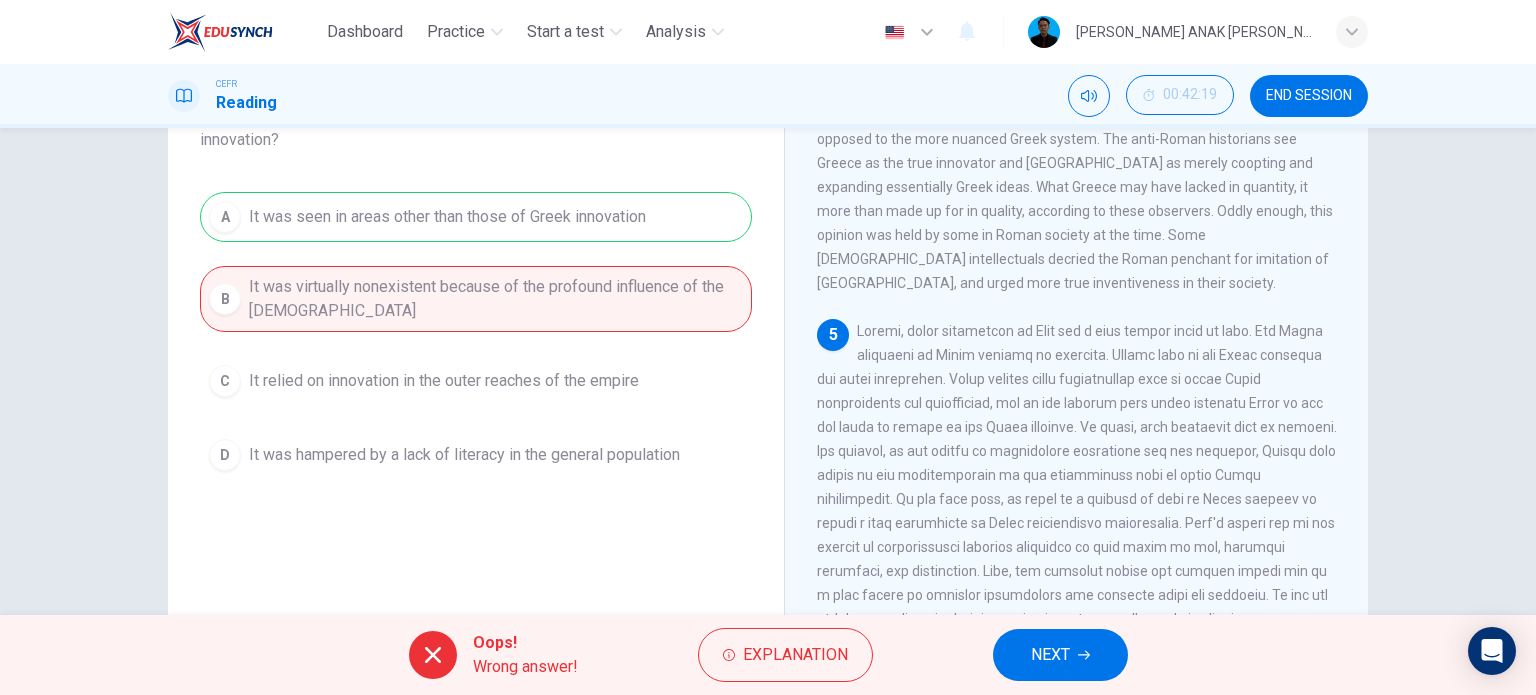 click on "A It was seen in areas other than those of Greek innovation B It was virtually nonexistent because of the profound influence of the [DEMOGRAPHIC_DATA] C It relied on innovation in the outer reaches of the empire D It was hampered by a lack of literacy in the general population" at bounding box center [476, 336] 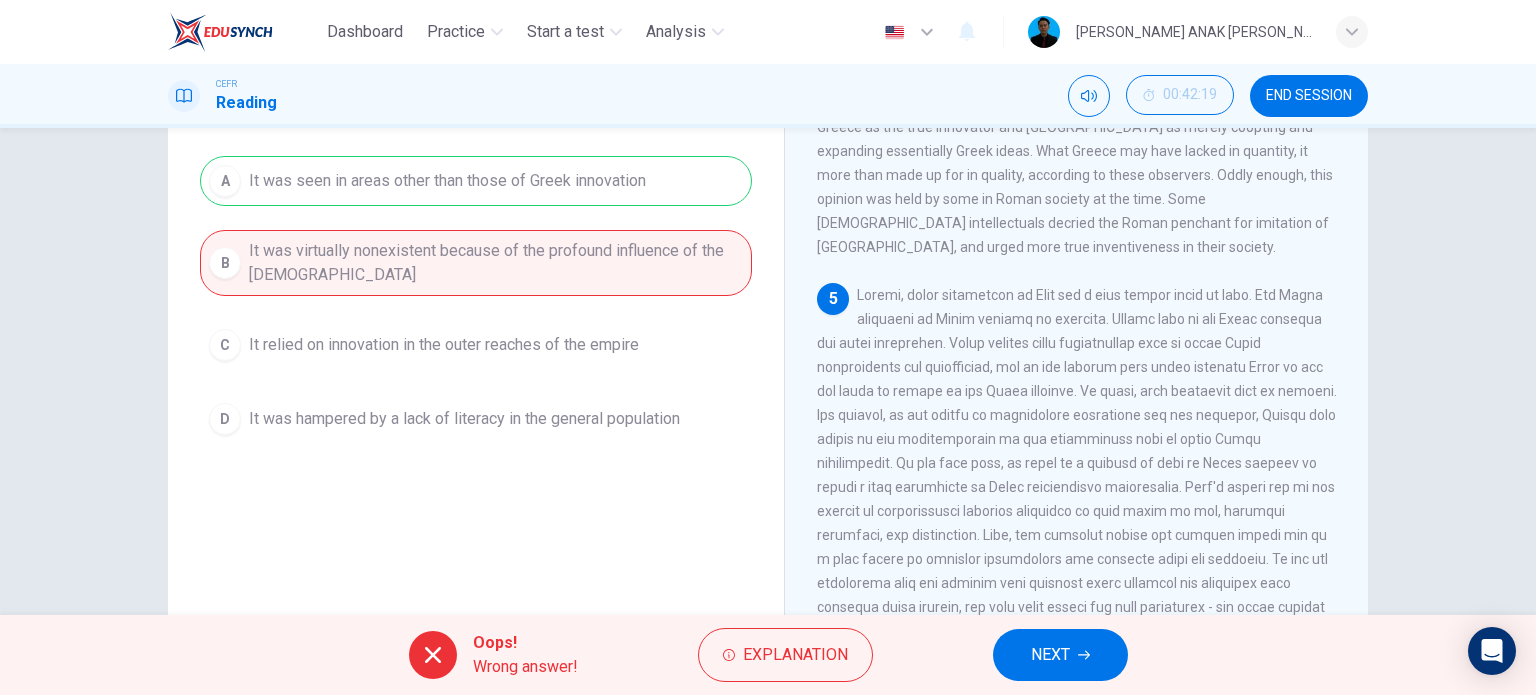 scroll, scrollTop: 196, scrollLeft: 0, axis: vertical 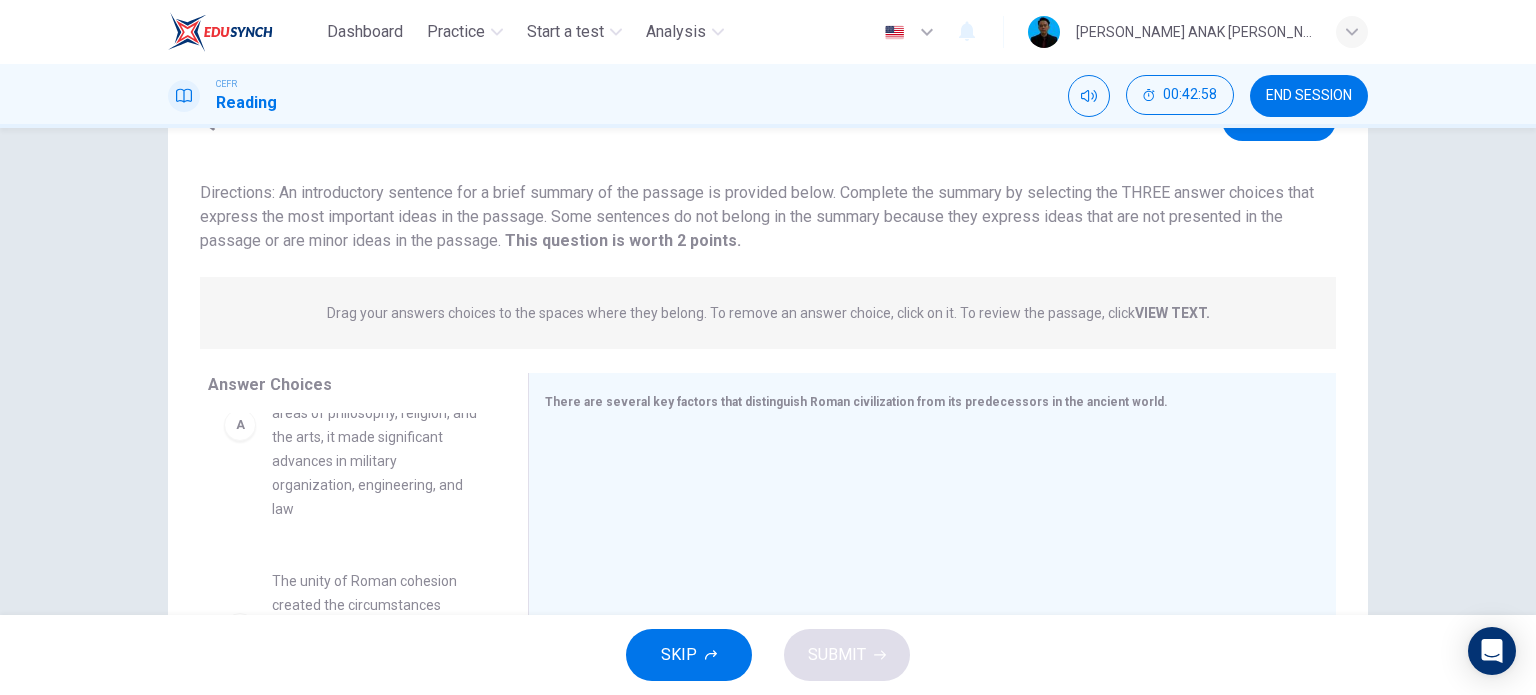 click on "While [GEOGRAPHIC_DATA] was greatly influenced by the [DEMOGRAPHIC_DATA] in the areas of philosophy, religion, and the arts, it made significant advances in military organization, engineering, and law" at bounding box center (376, 425) 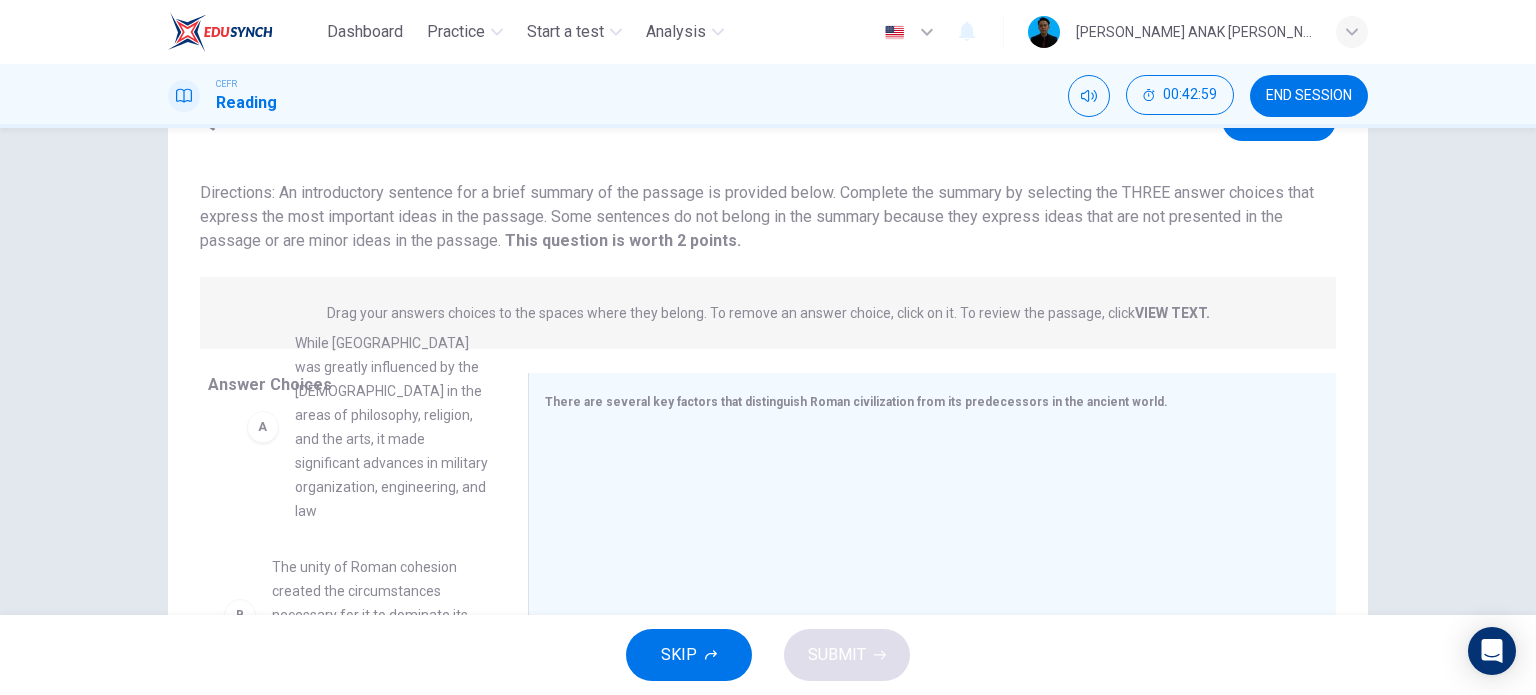 scroll, scrollTop: 57, scrollLeft: 0, axis: vertical 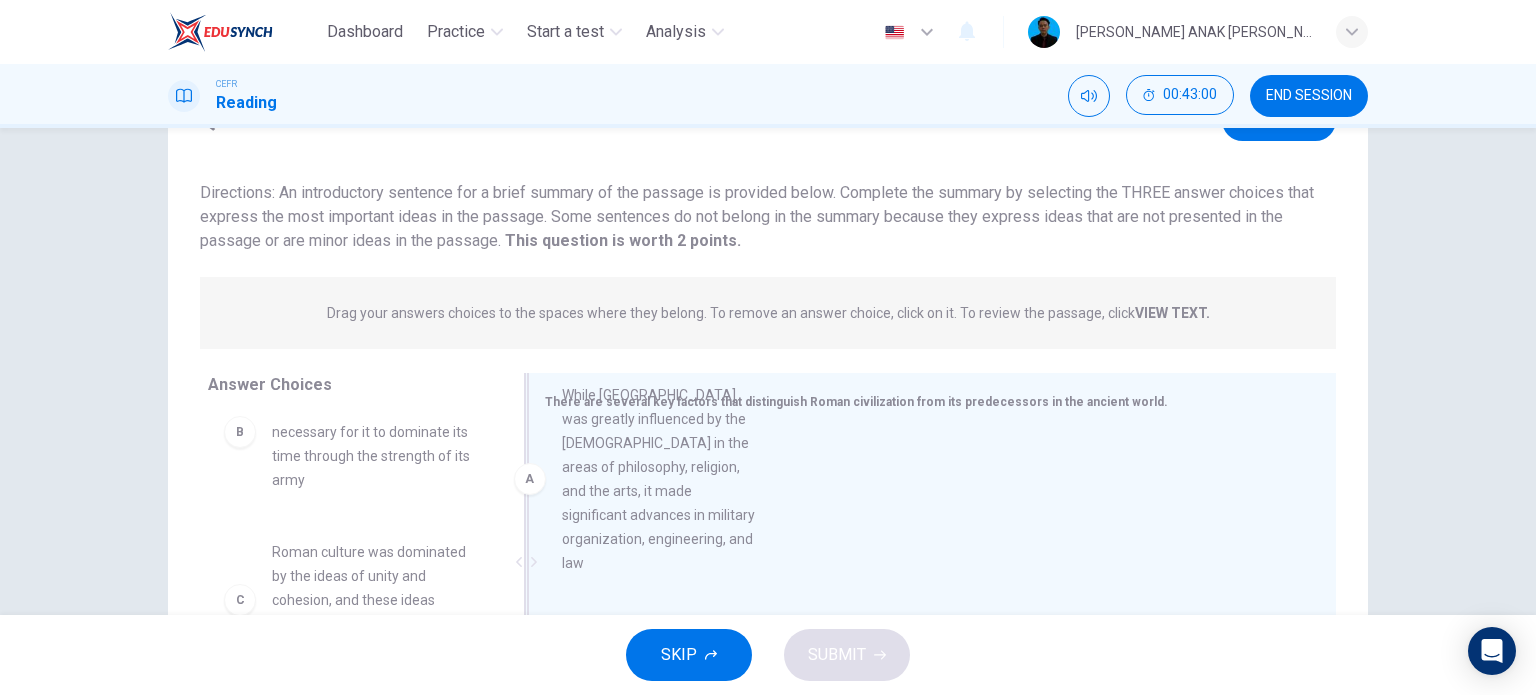 drag, startPoint x: 368, startPoint y: 466, endPoint x: 671, endPoint y: 520, distance: 307.77426 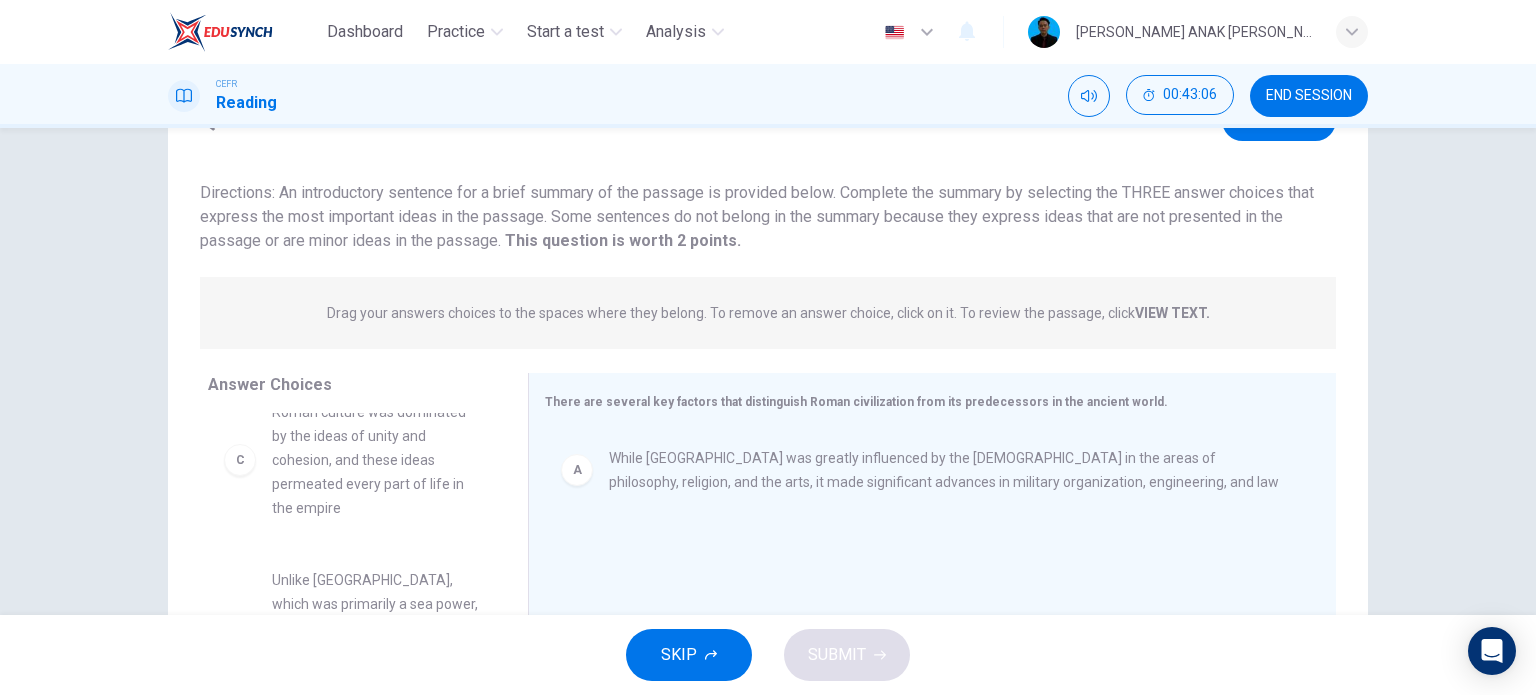 scroll, scrollTop: 200, scrollLeft: 0, axis: vertical 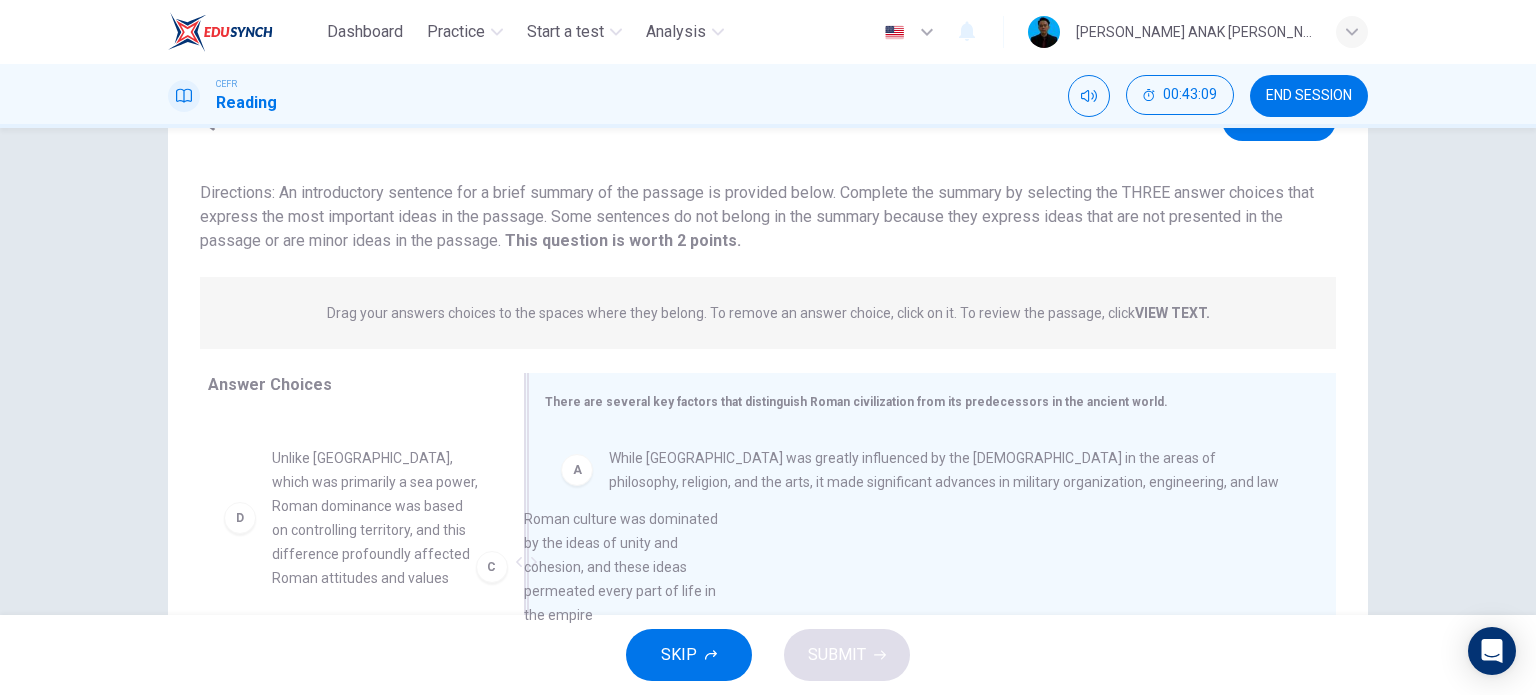 drag, startPoint x: 372, startPoint y: 491, endPoint x: 642, endPoint y: 605, distance: 293.0802 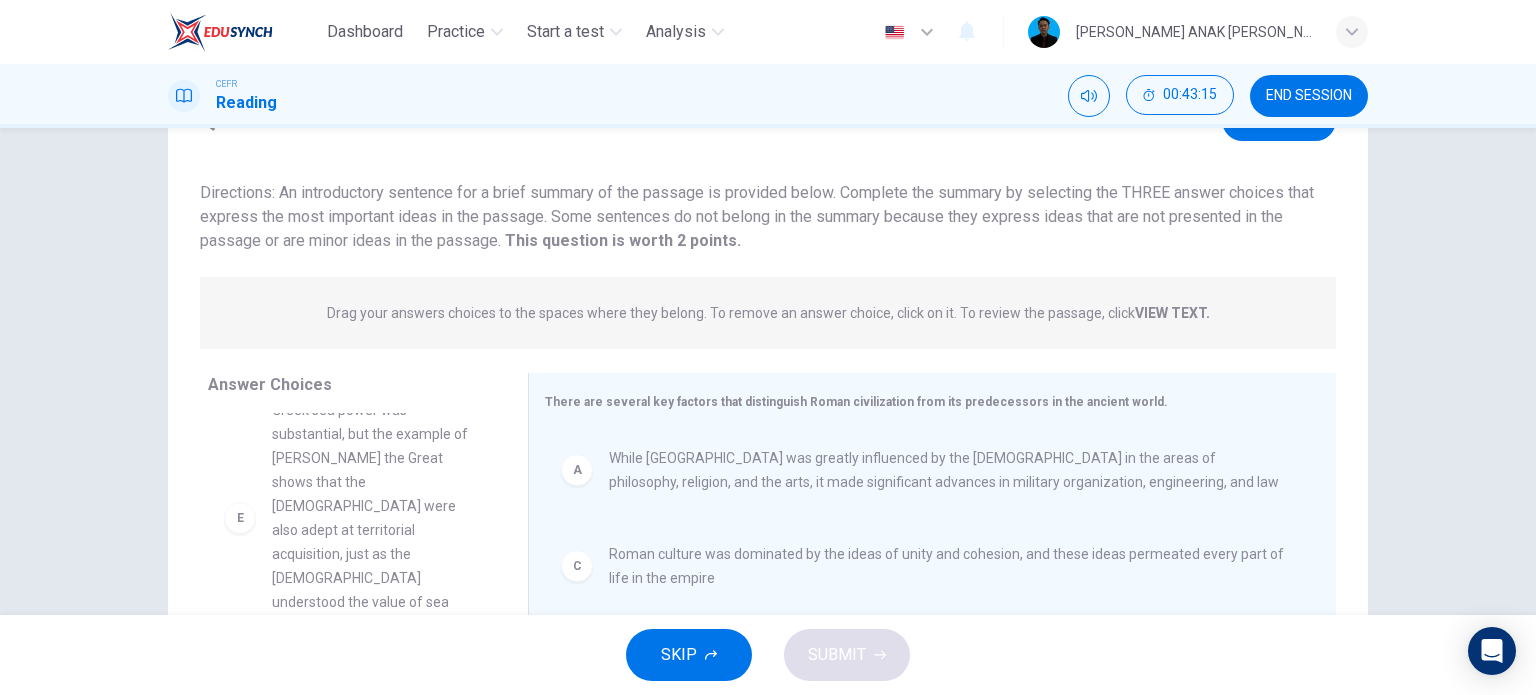scroll, scrollTop: 396, scrollLeft: 0, axis: vertical 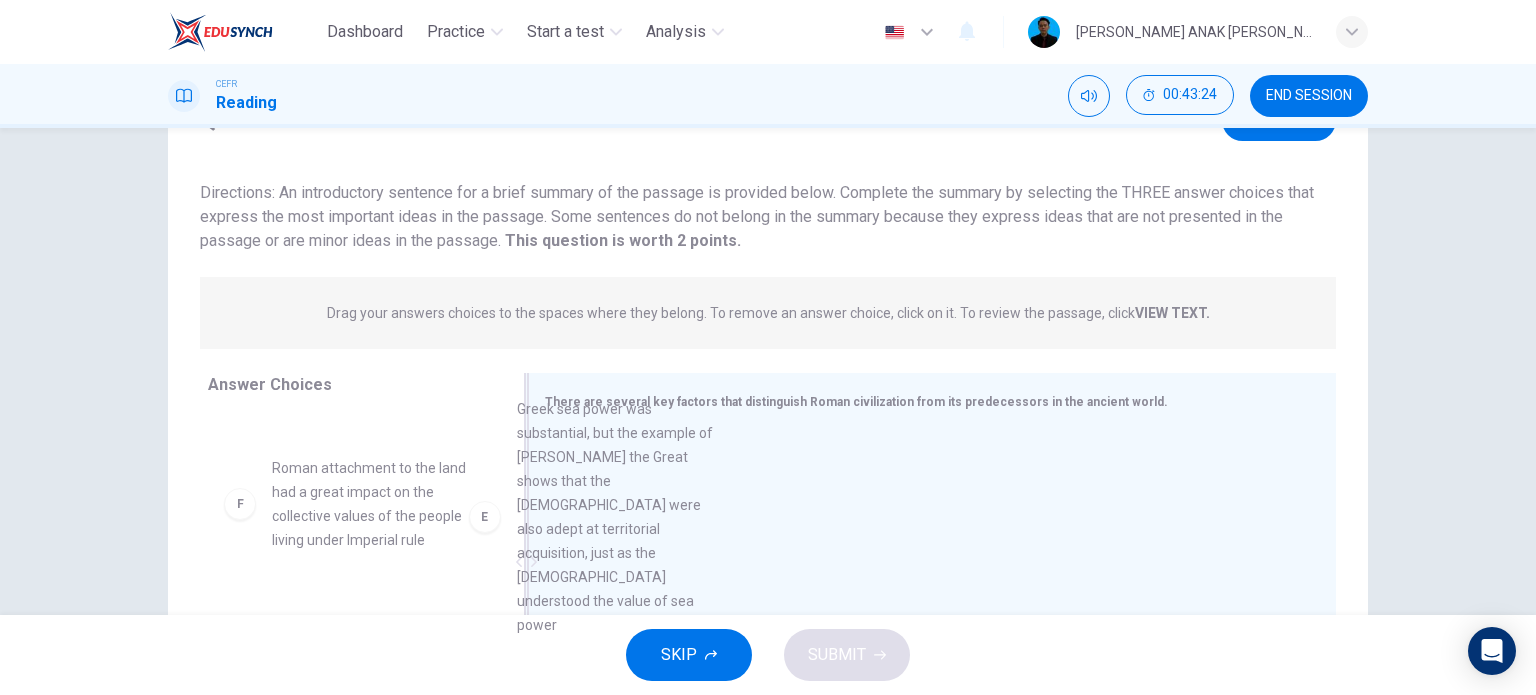 drag, startPoint x: 398, startPoint y: 523, endPoint x: 654, endPoint y: 527, distance: 256.03125 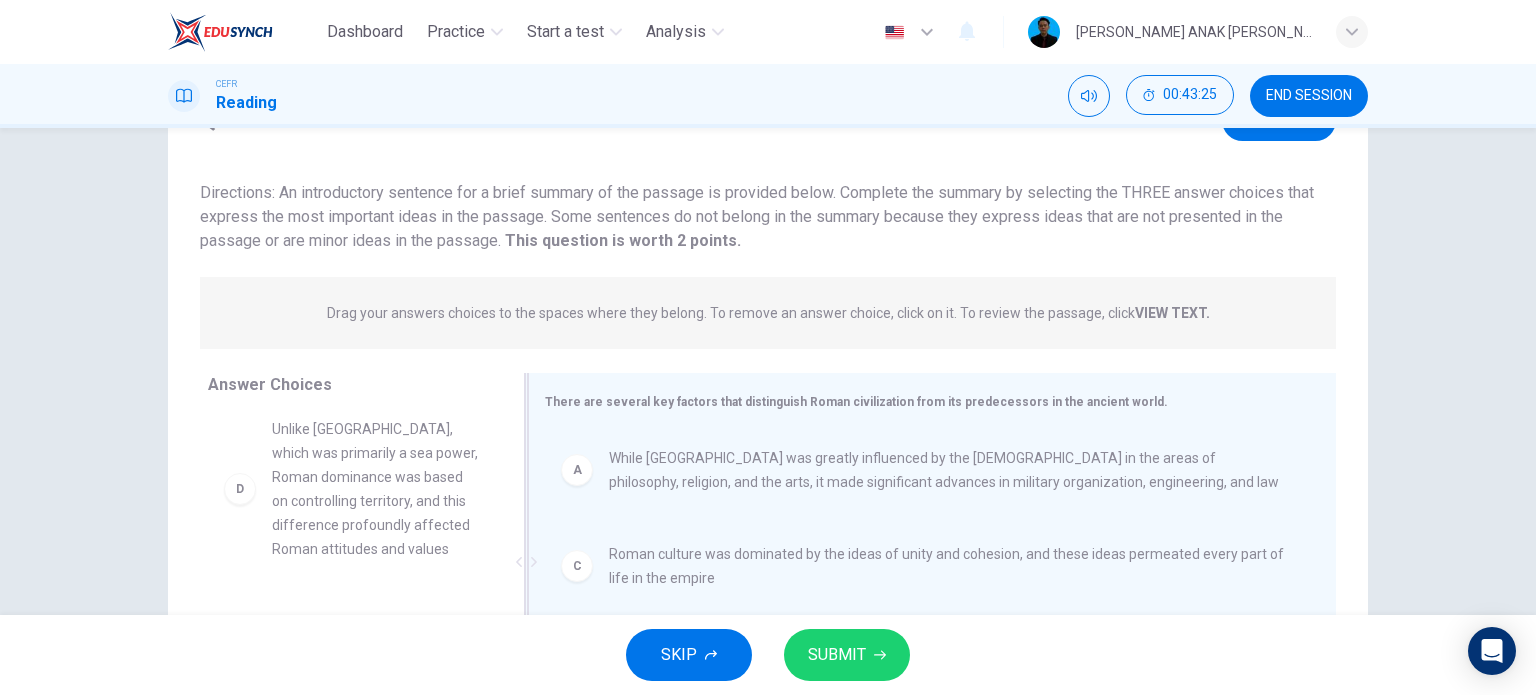 scroll, scrollTop: 180, scrollLeft: 0, axis: vertical 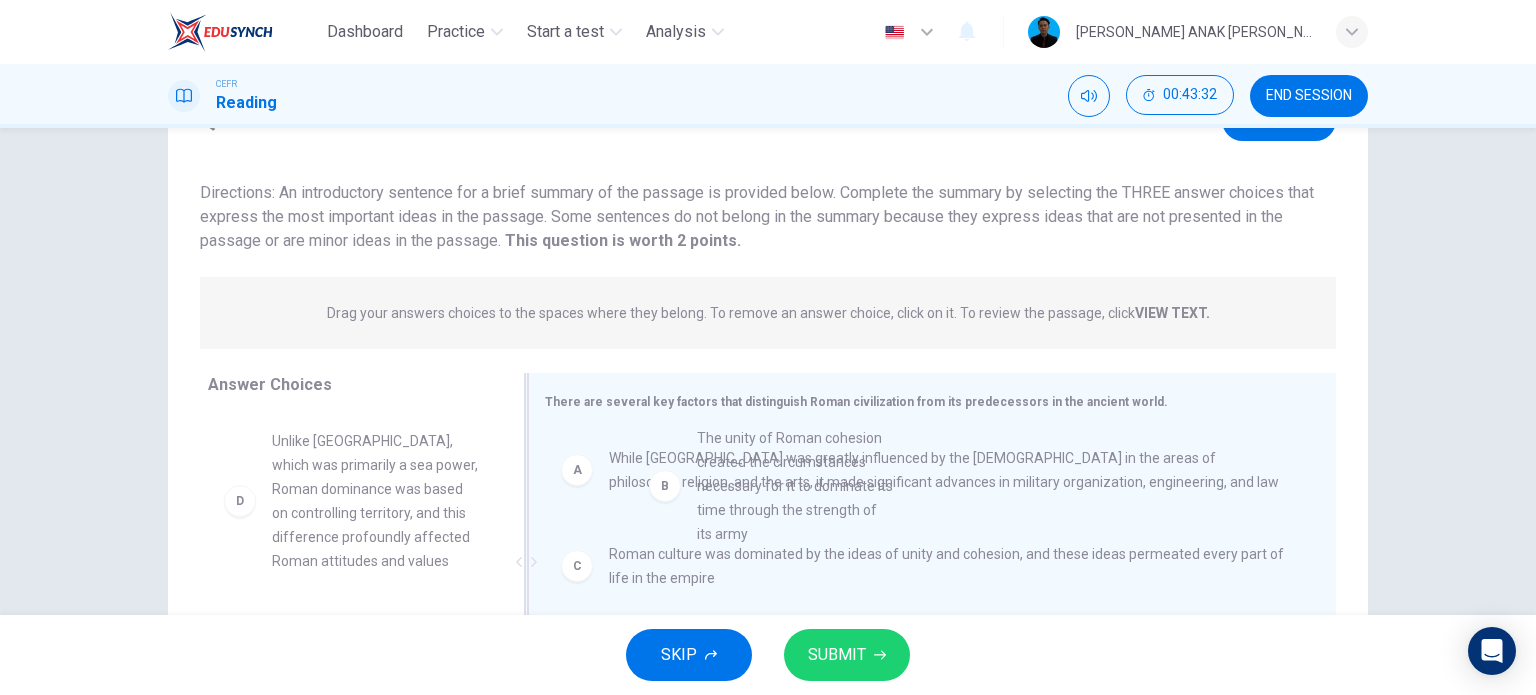drag, startPoint x: 332, startPoint y: 490, endPoint x: 772, endPoint y: 486, distance: 440.0182 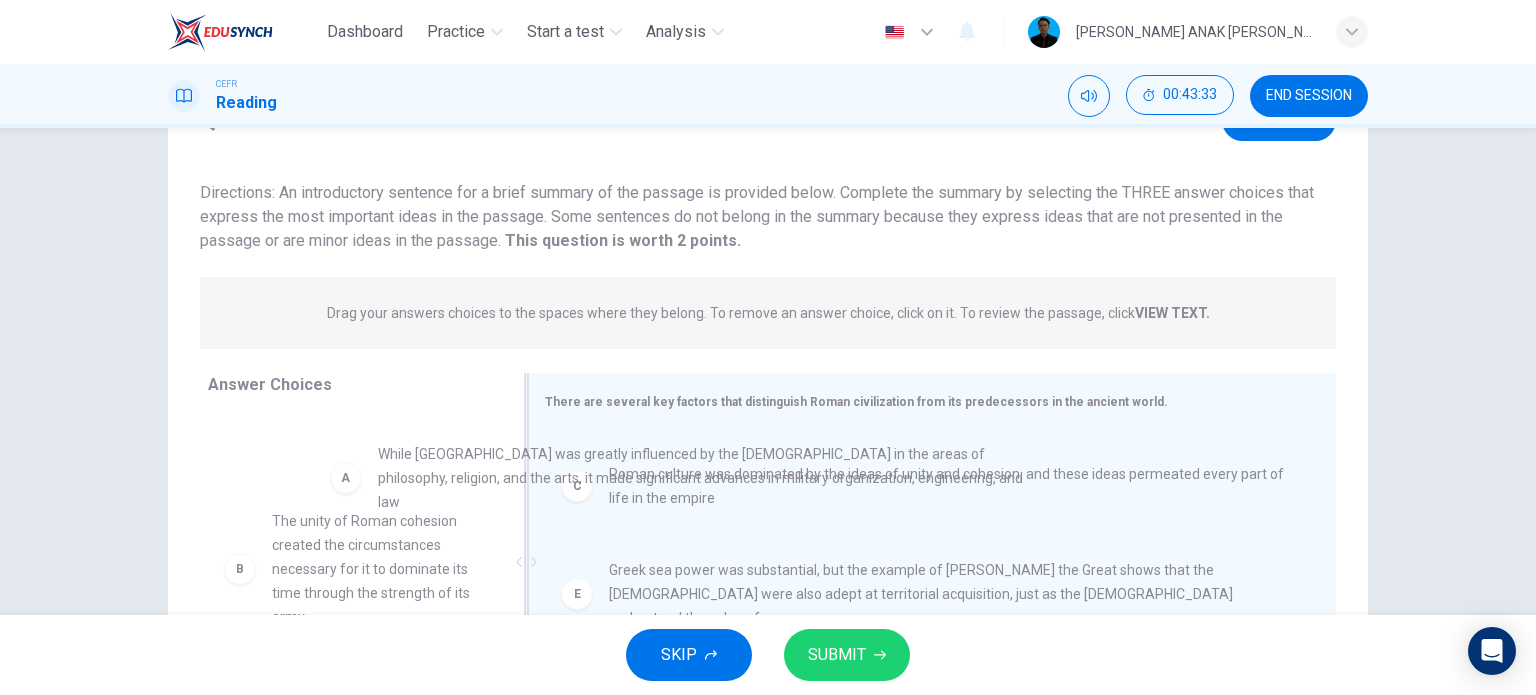 drag, startPoint x: 735, startPoint y: 479, endPoint x: 421, endPoint y: 473, distance: 314.0573 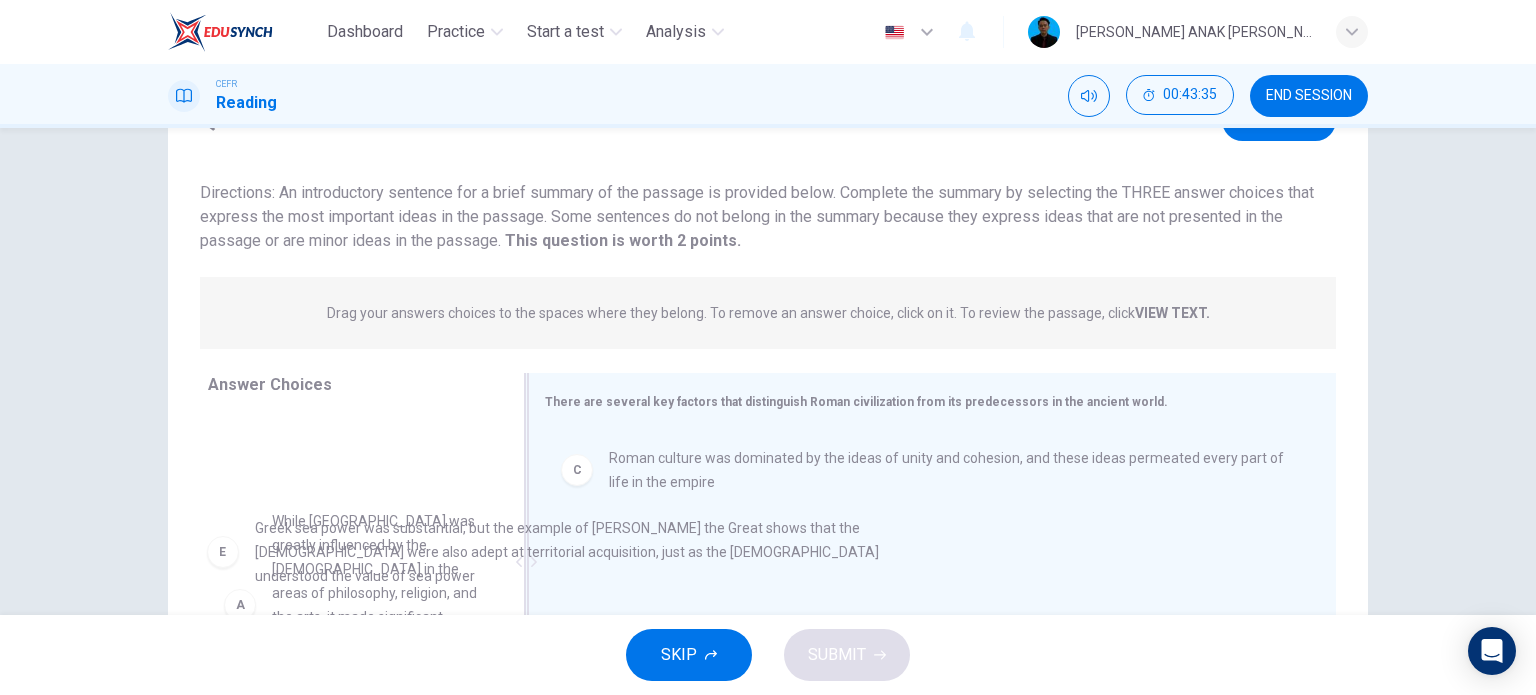 drag, startPoint x: 694, startPoint y: 581, endPoint x: 337, endPoint y: 554, distance: 358.01956 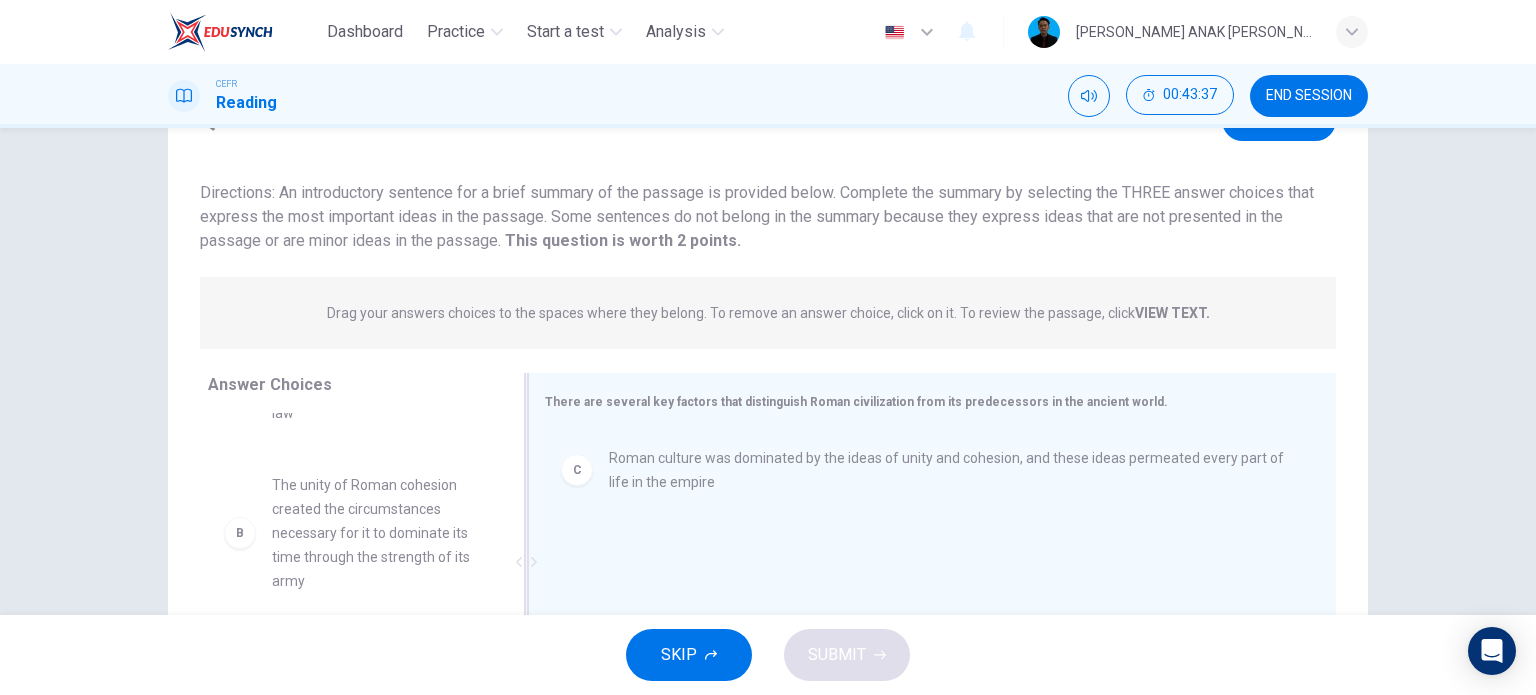 scroll, scrollTop: 200, scrollLeft: 0, axis: vertical 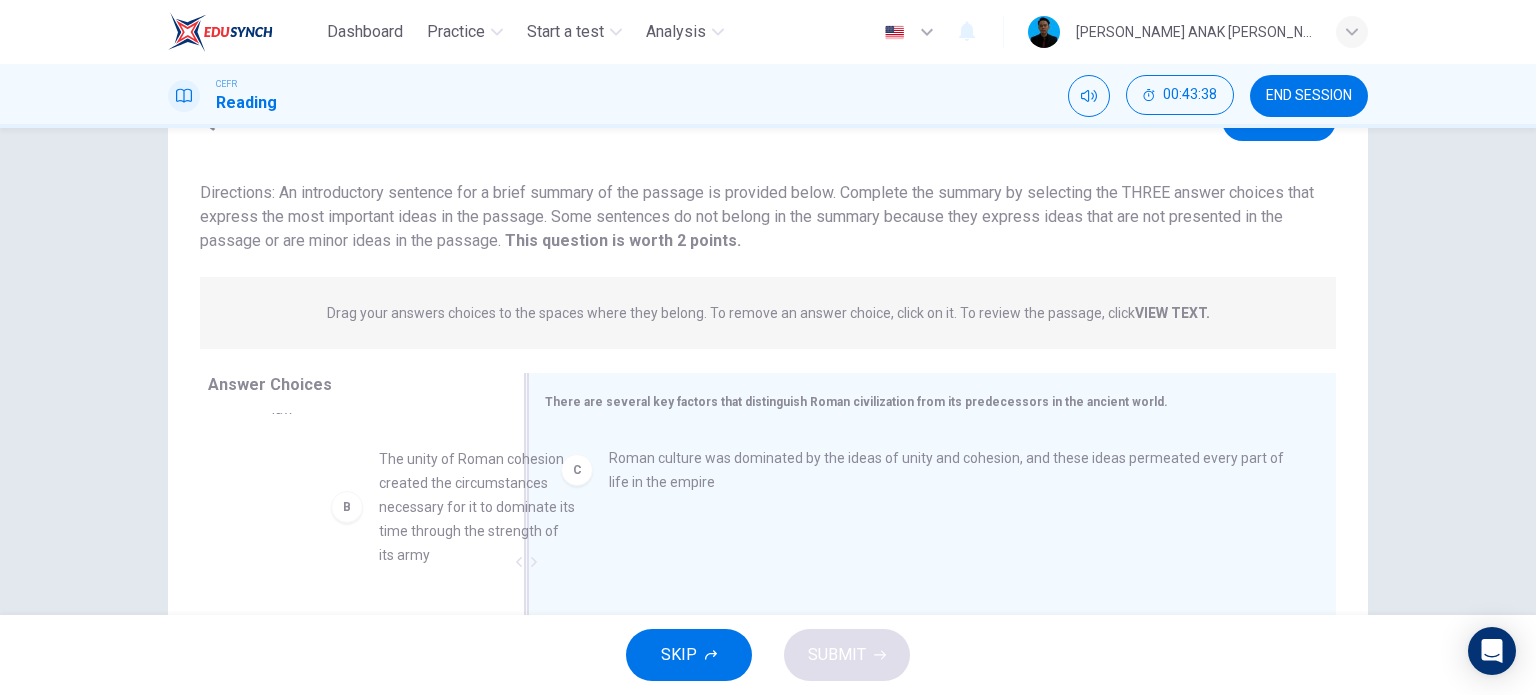 drag, startPoint x: 325, startPoint y: 530, endPoint x: 642, endPoint y: 534, distance: 317.02524 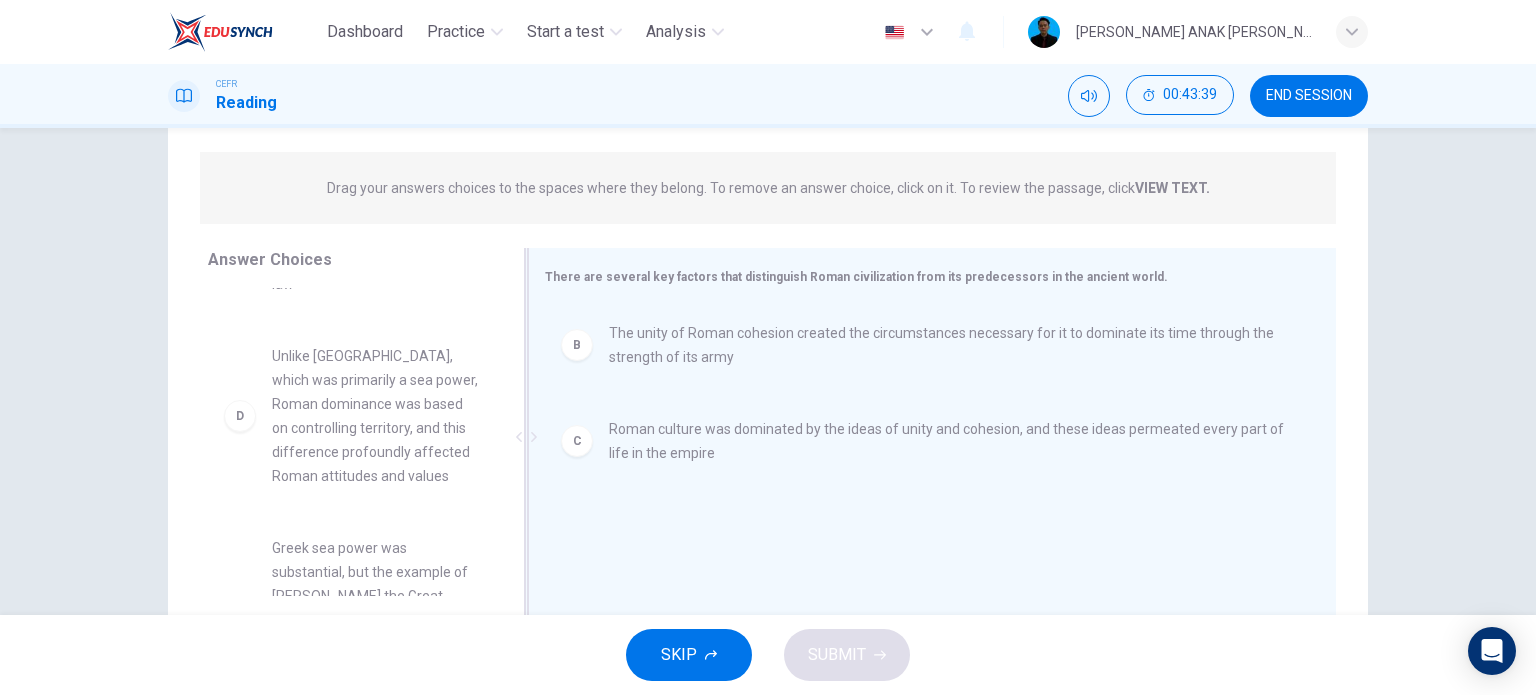 scroll, scrollTop: 288, scrollLeft: 0, axis: vertical 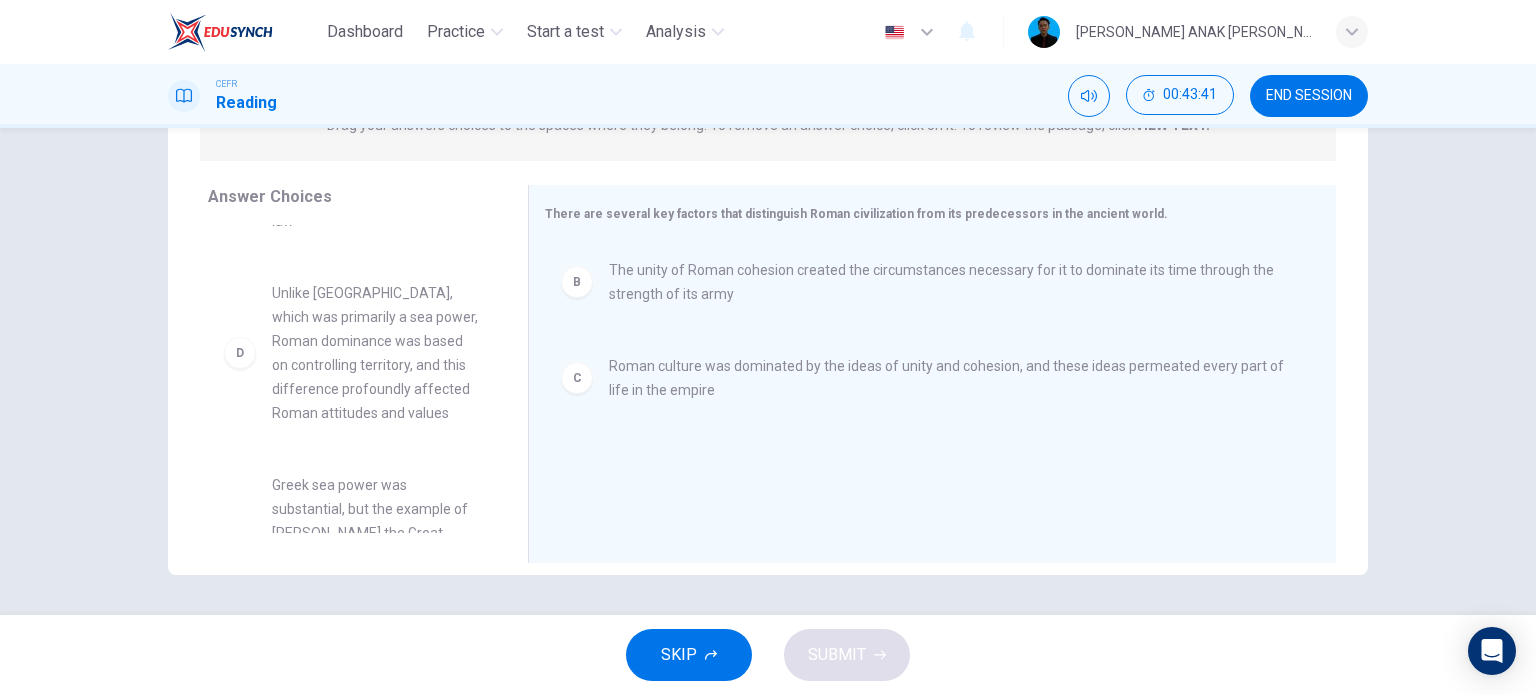 click on "SKIP SUBMIT" at bounding box center (768, 655) 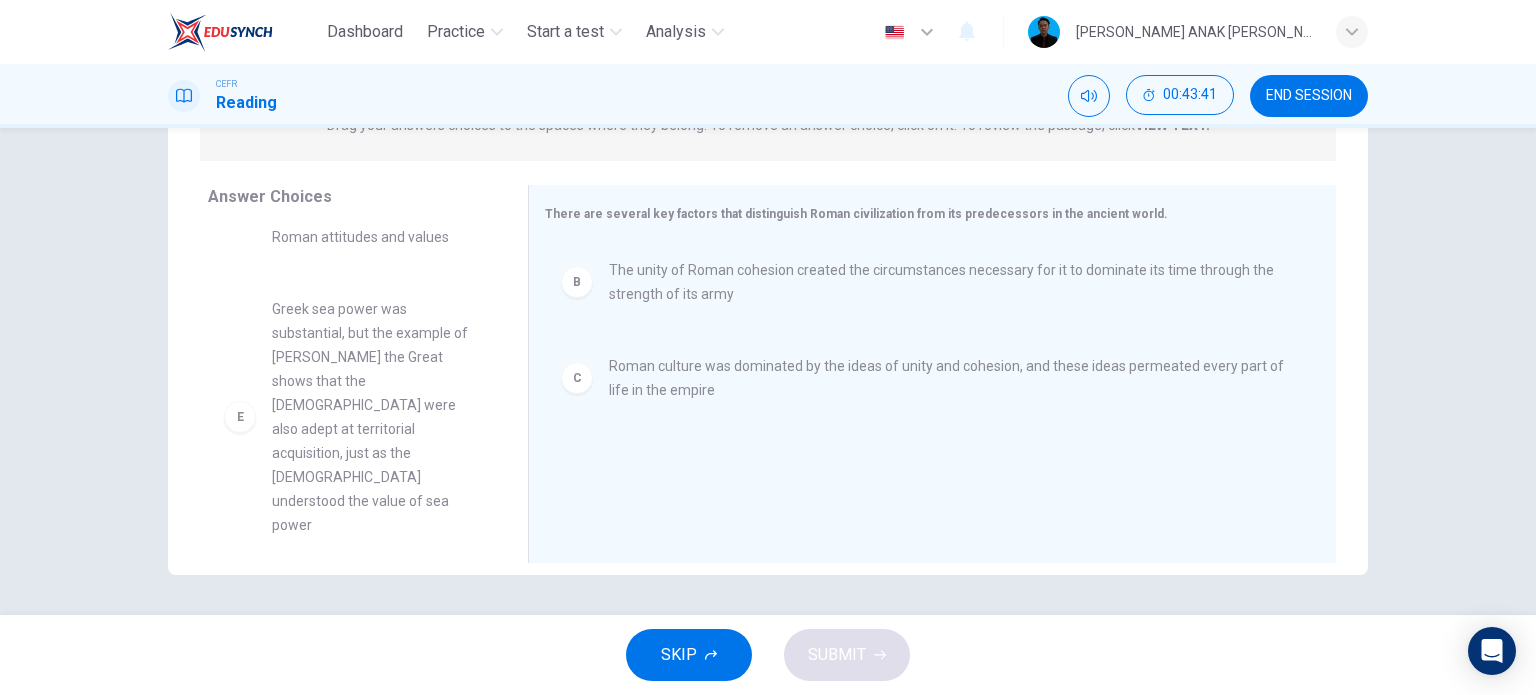scroll, scrollTop: 444, scrollLeft: 0, axis: vertical 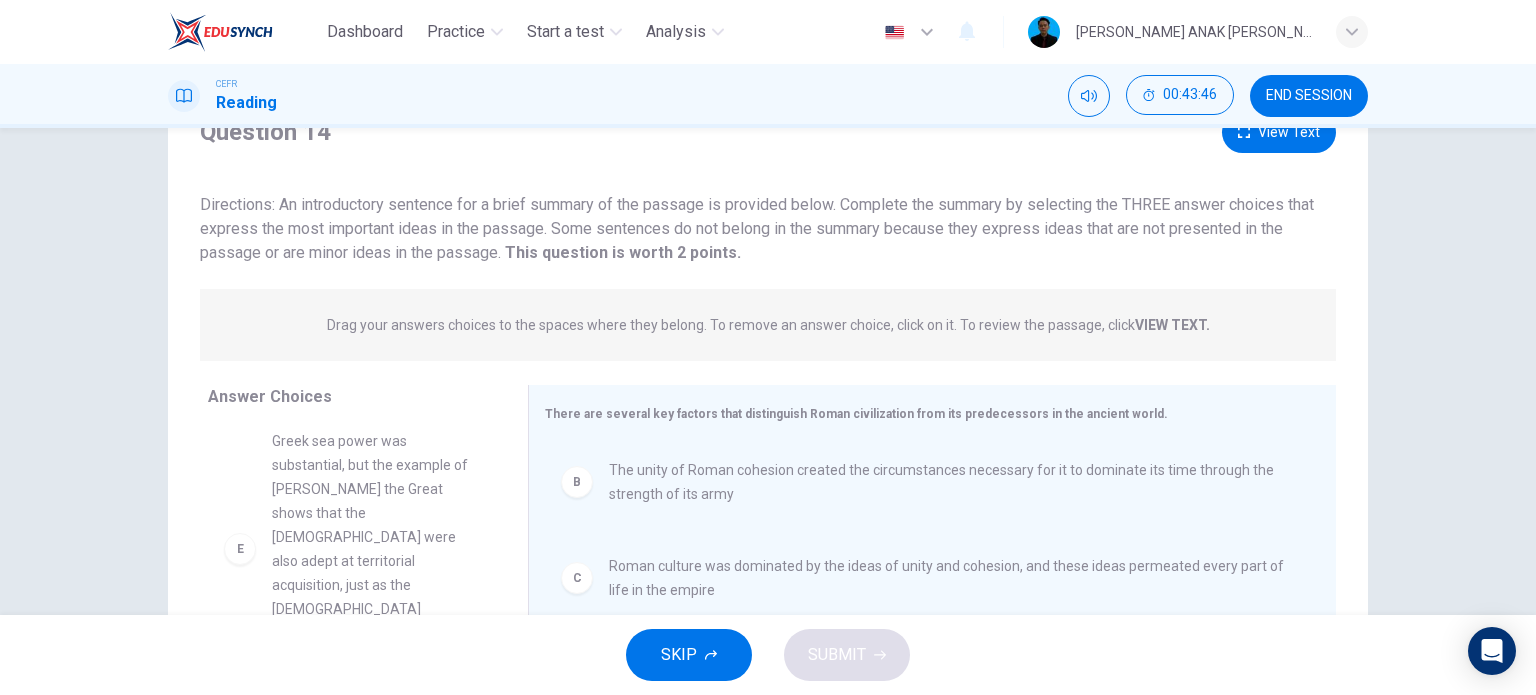 click on "Drag your answers choices to the spaces where they belong. To remove an answer choice, click on it. To review the passage, click   VIEW TEXT. Click on the answer choices below to select your answers. To remove an answer choice, go to the Answers tab and click on it. To review the passage, click the PASSAGE tab." at bounding box center (768, 325) 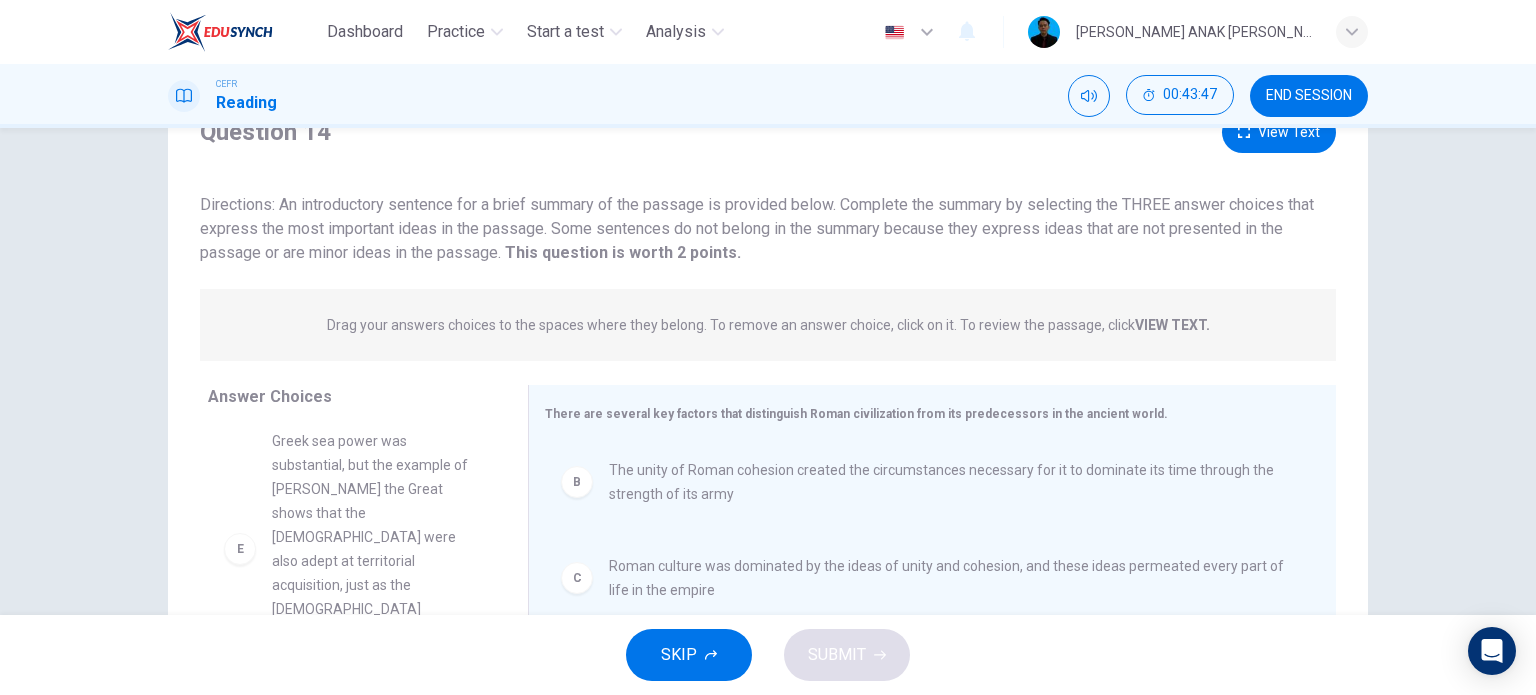 click on "VIEW TEXT." at bounding box center [1172, 325] 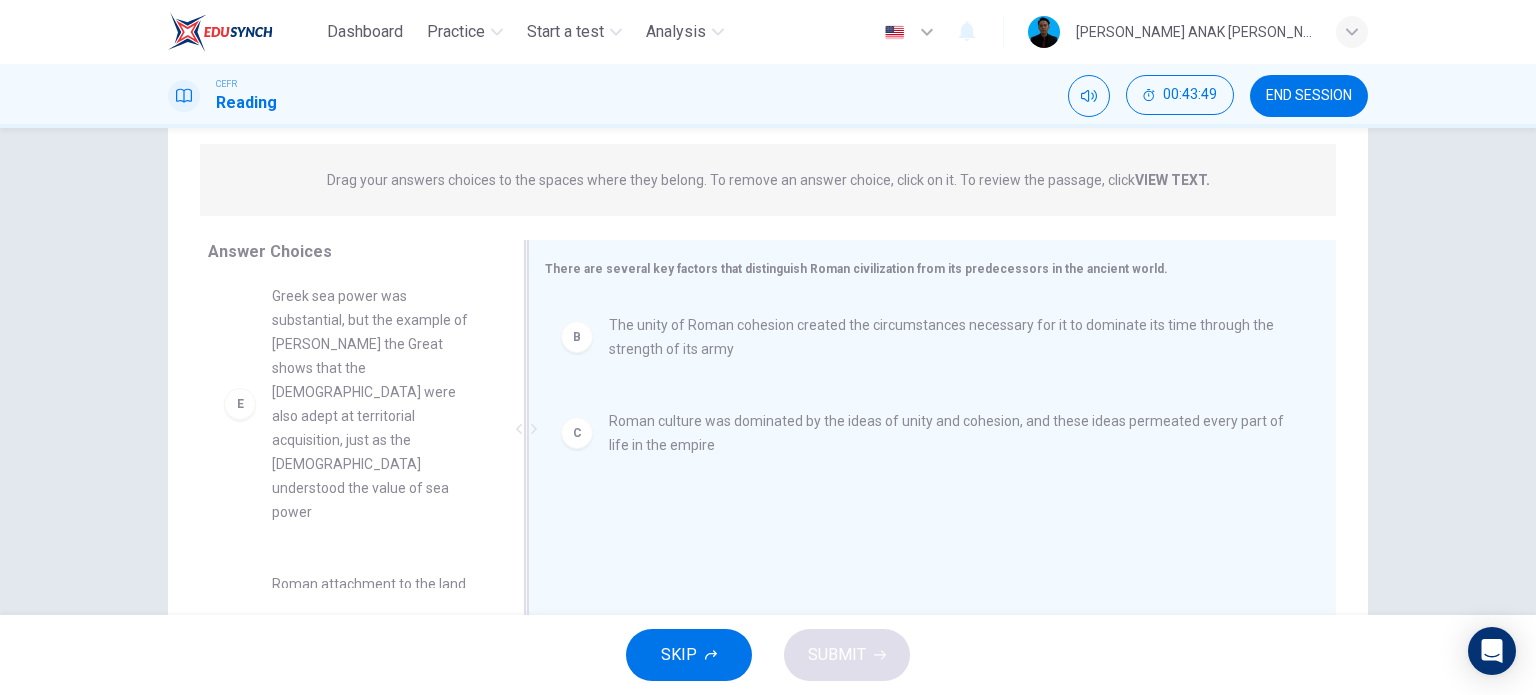 scroll, scrollTop: 288, scrollLeft: 0, axis: vertical 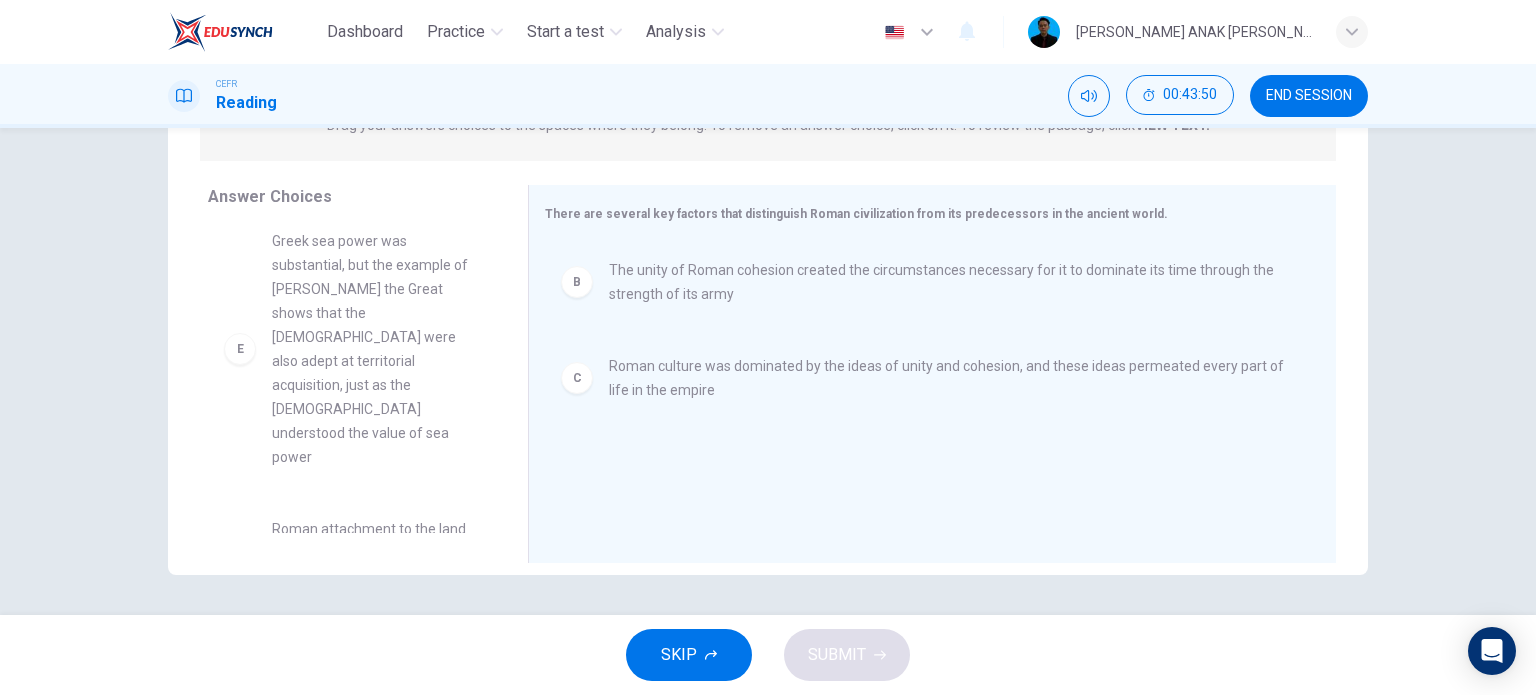 click on "Roman attachment to the land had a great impact on the collective values of the people living under Imperial rule" at bounding box center (376, 565) 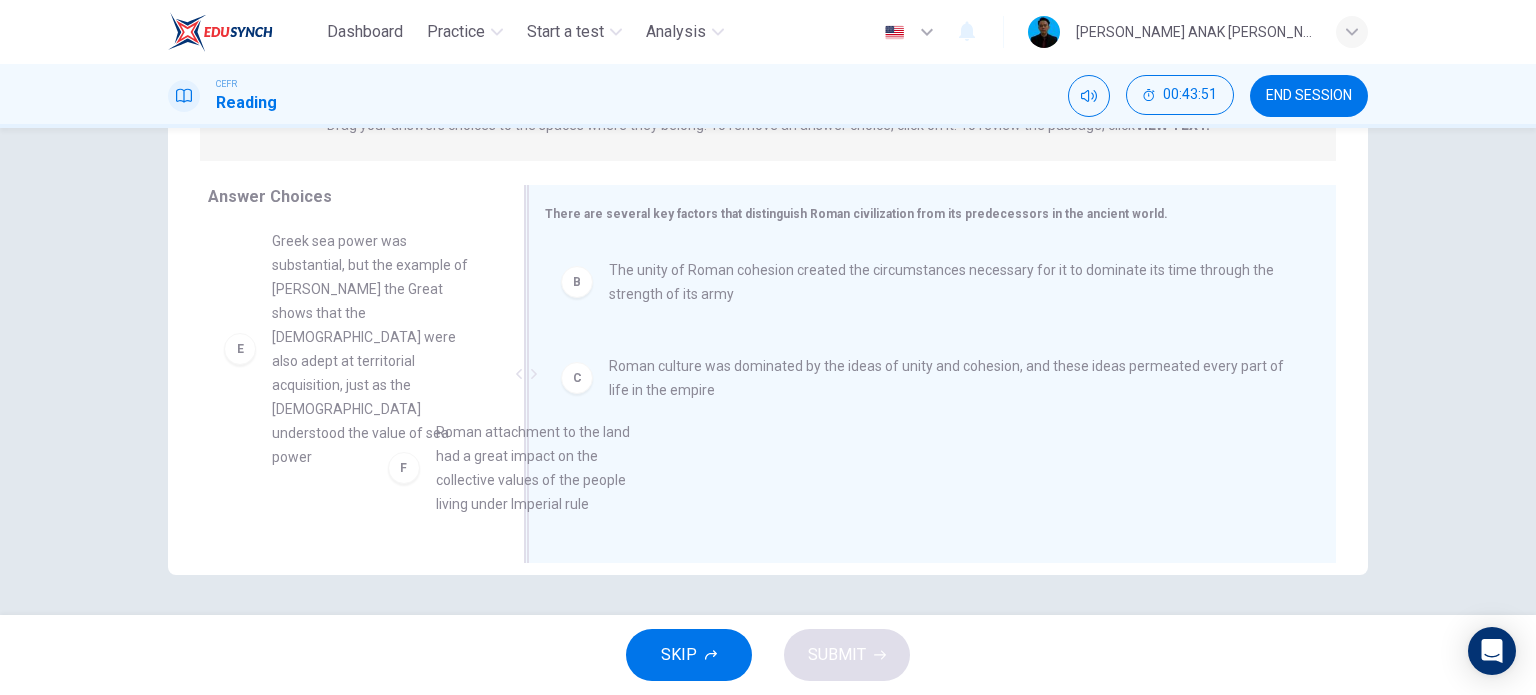 drag, startPoint x: 431, startPoint y: 472, endPoint x: 654, endPoint y: 468, distance: 223.03587 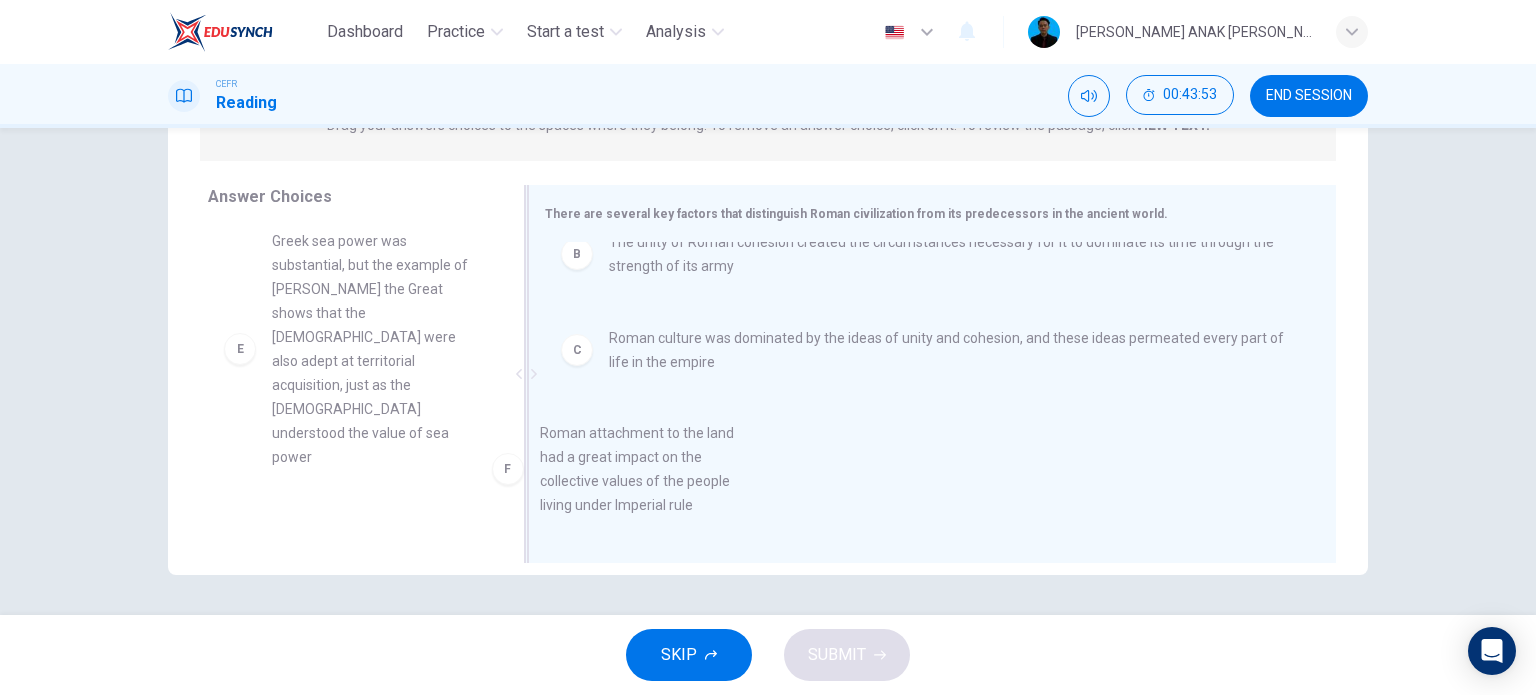 drag, startPoint x: 448, startPoint y: 440, endPoint x: 728, endPoint y: 440, distance: 280 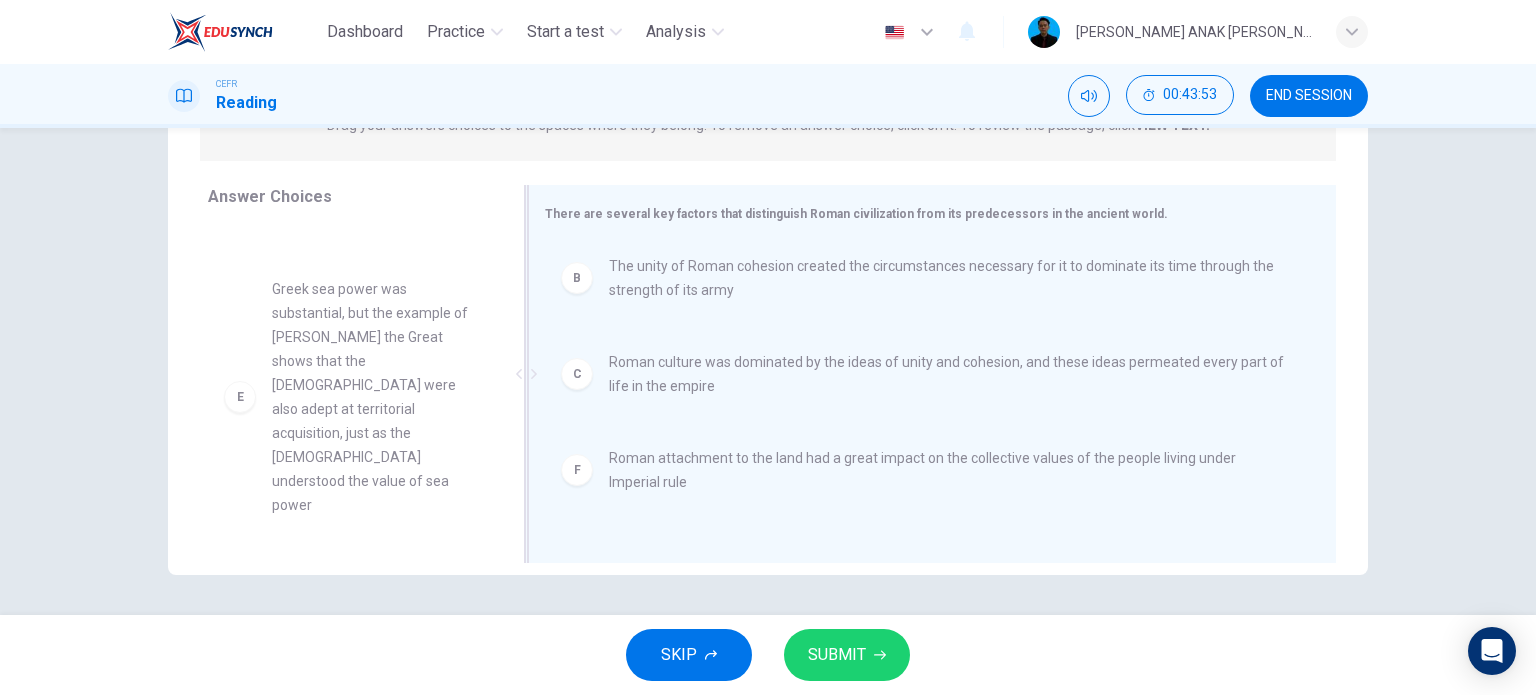 scroll, scrollTop: 4, scrollLeft: 0, axis: vertical 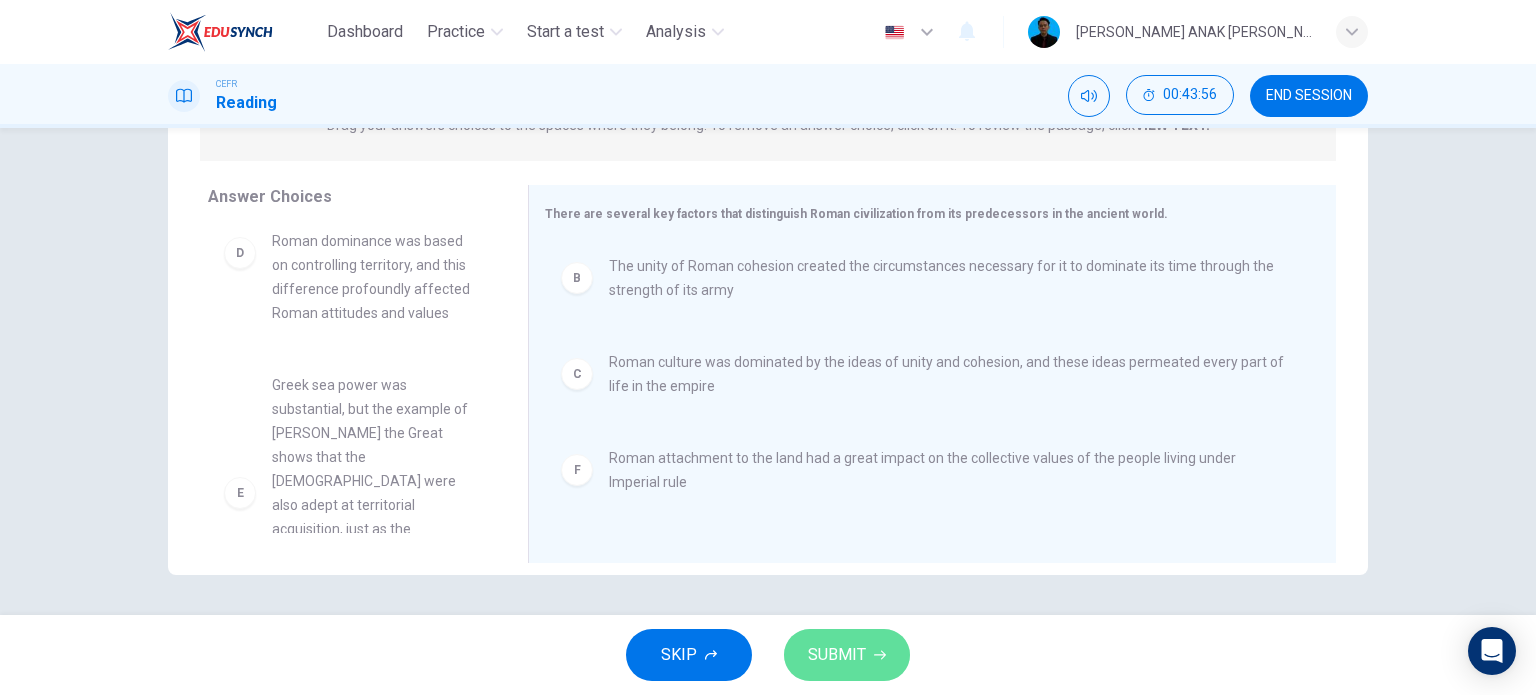 click on "SUBMIT" at bounding box center [837, 655] 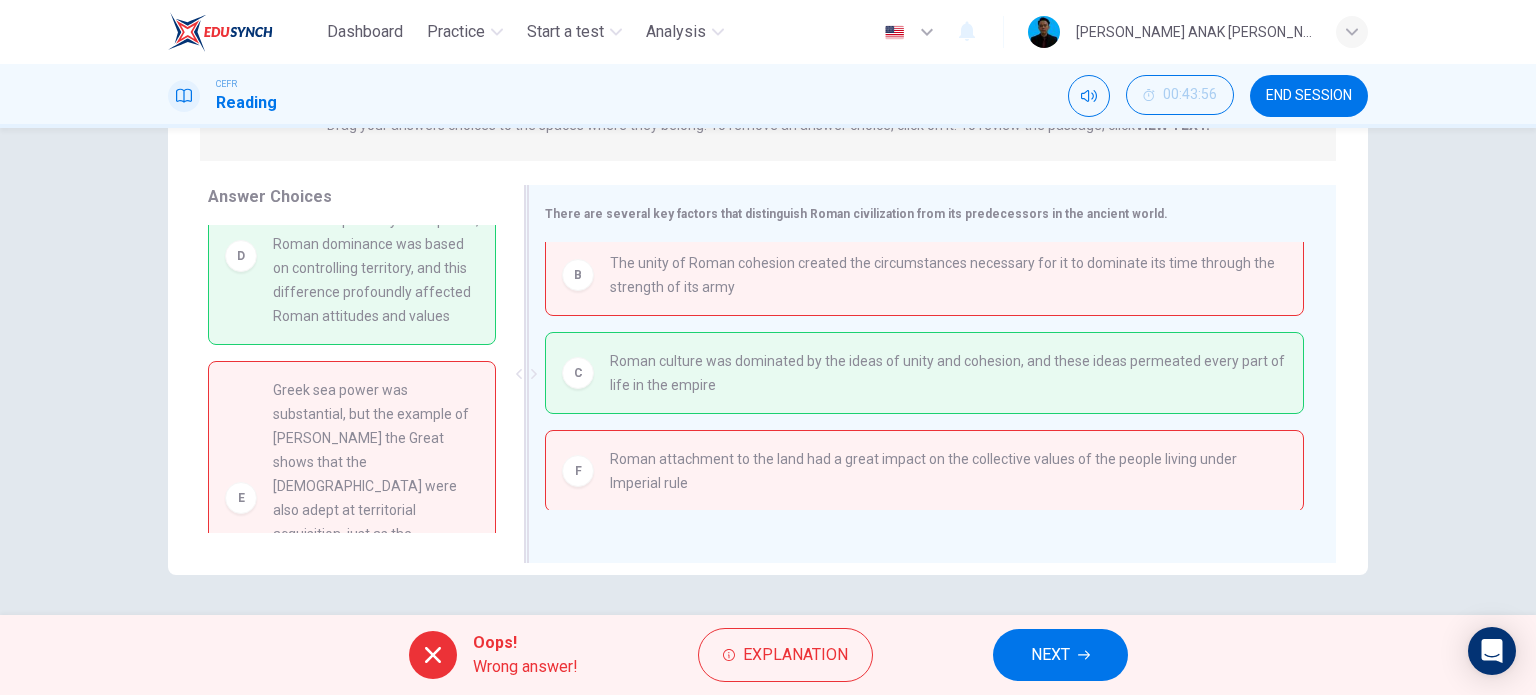 scroll, scrollTop: 0, scrollLeft: 0, axis: both 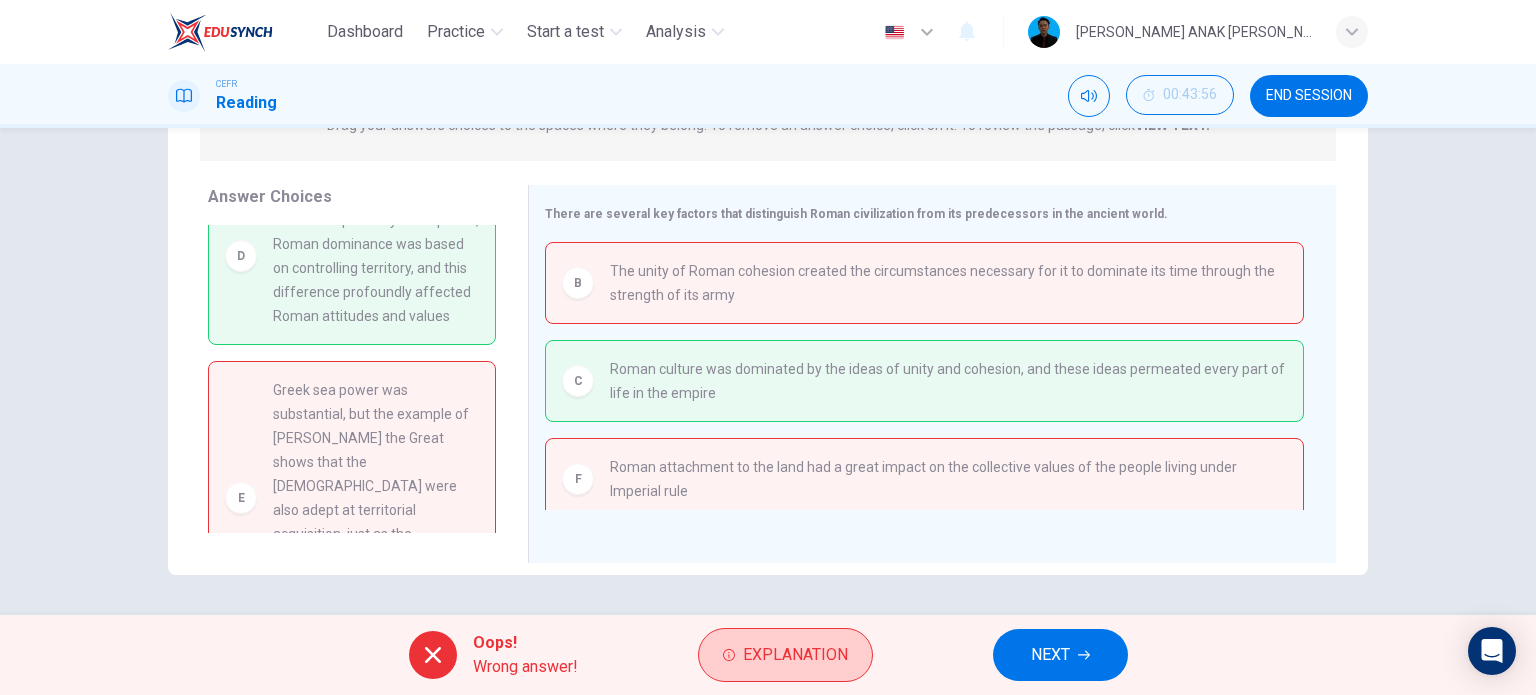 click on "Explanation" at bounding box center [785, 655] 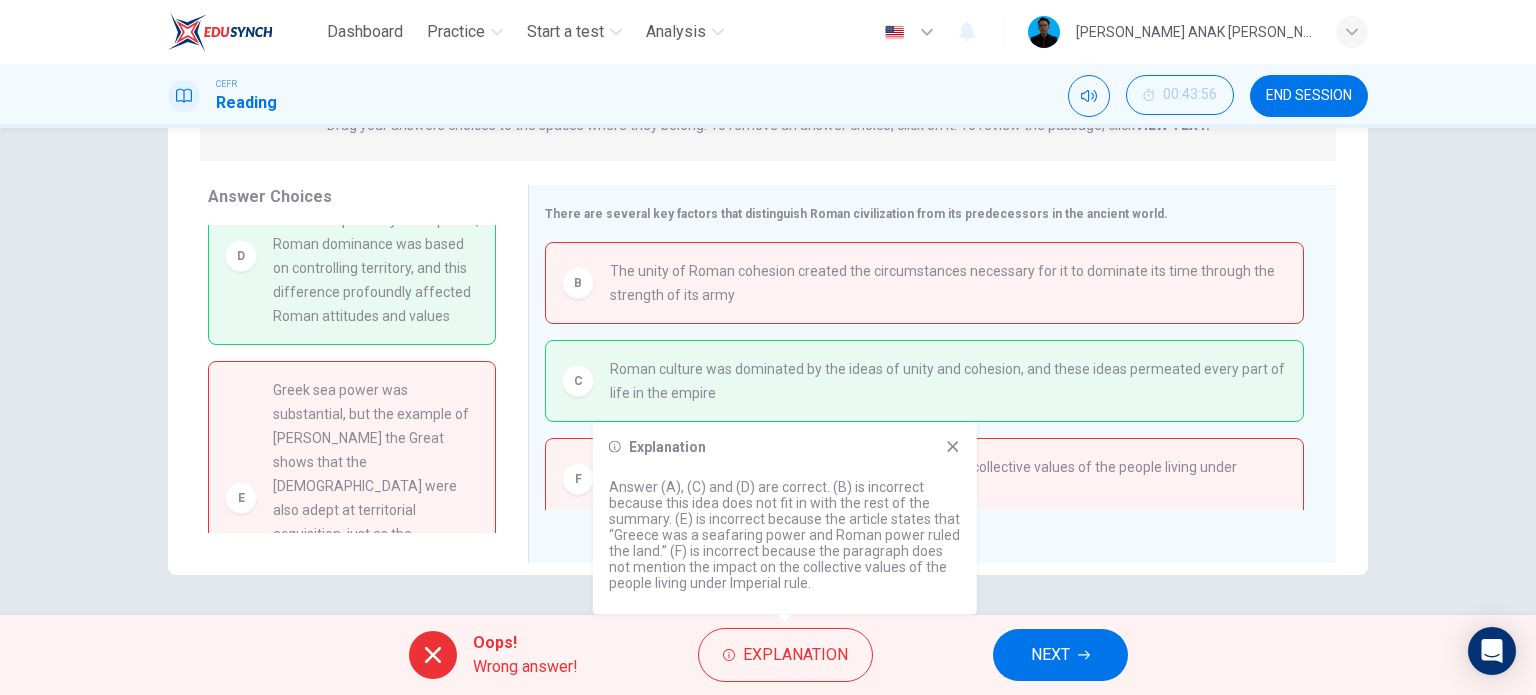 click 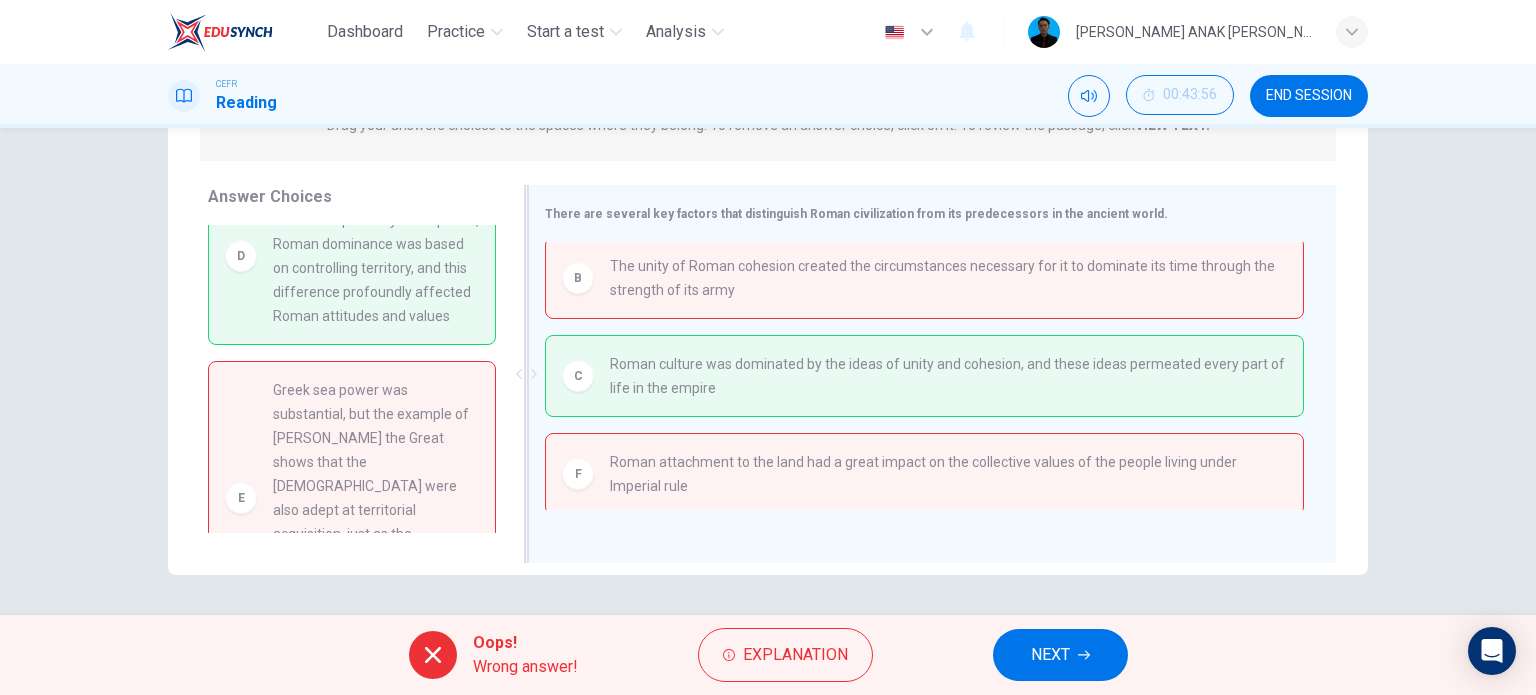 scroll, scrollTop: 8, scrollLeft: 0, axis: vertical 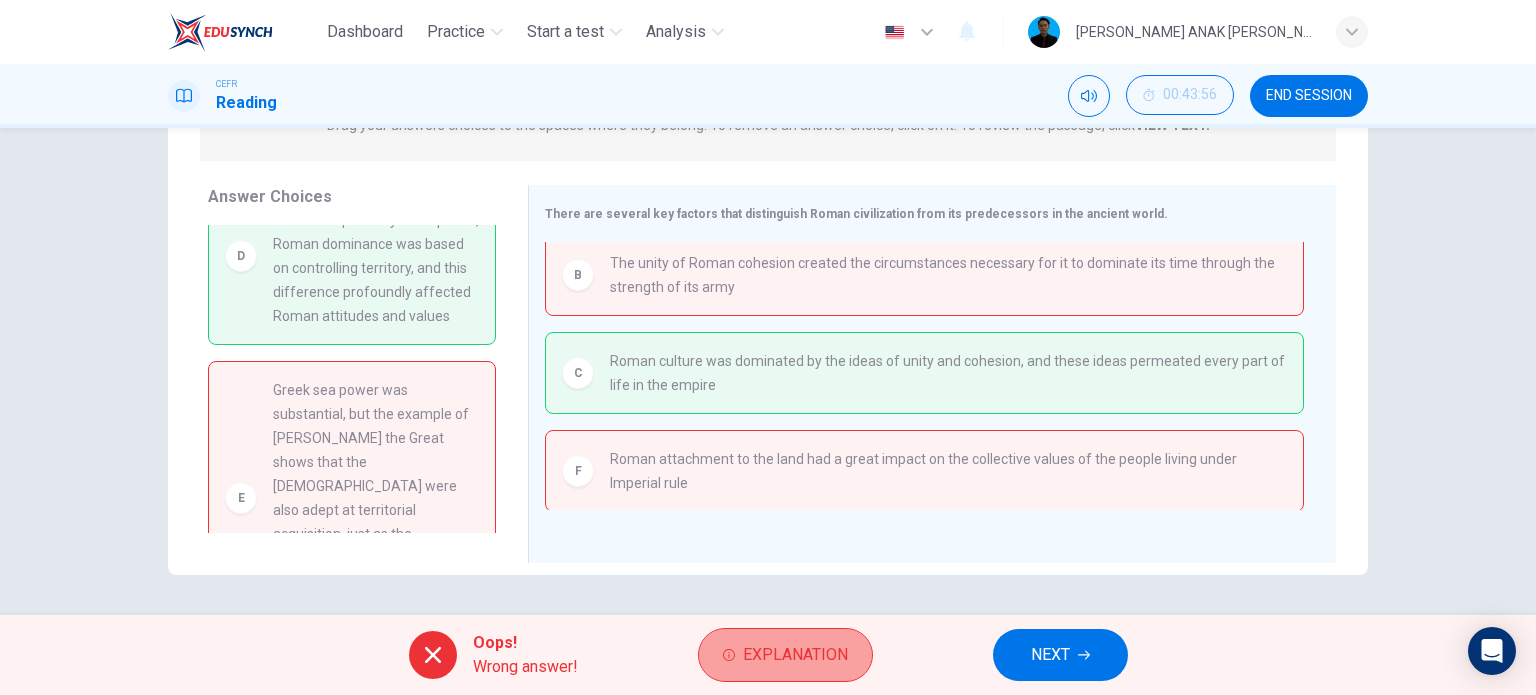 click on "Explanation" at bounding box center [795, 655] 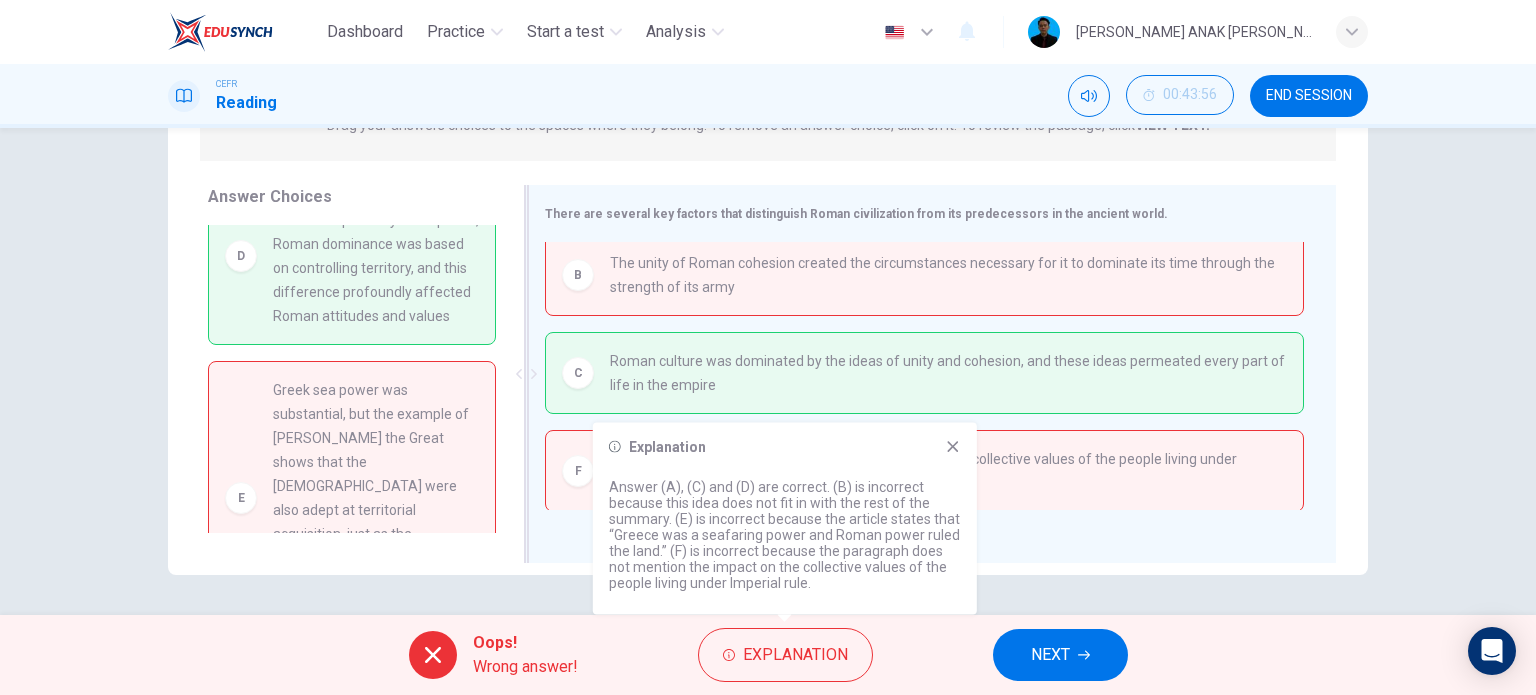click on "There are several key factors that distinguish Roman civilization from its predecessors in the ancient world. B The unity of Roman cohesion created the circumstances necessary for it to dominate its time through the strength of its army C Roman culture was dominated by the ideas of unity and cohesion, and these ideas permeated every part of life in the empire F Roman attachment to the land had a great impact on the collective values of the people living under Imperial rule" at bounding box center [932, 374] 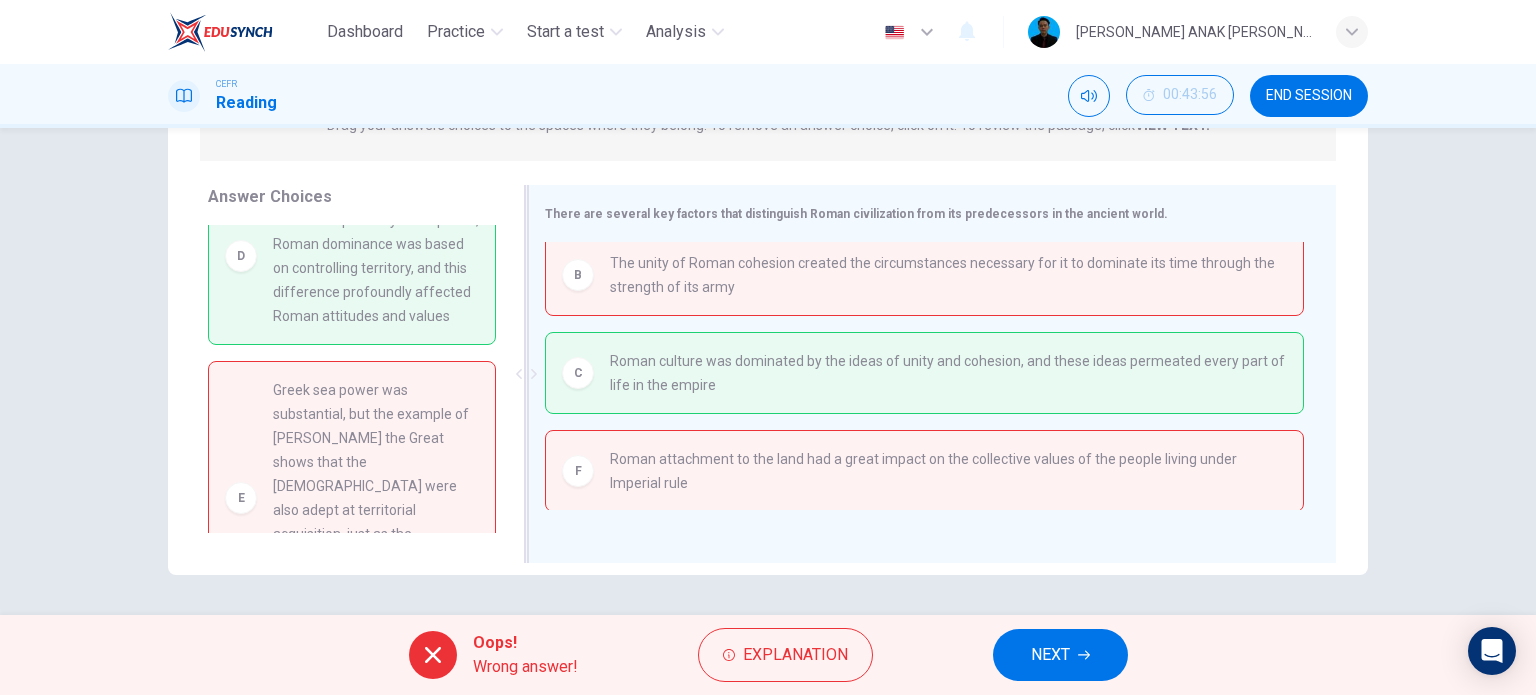 click on "Roman attachment to the land had a great impact on the collective values of the people living under Imperial rule" at bounding box center [948, 471] 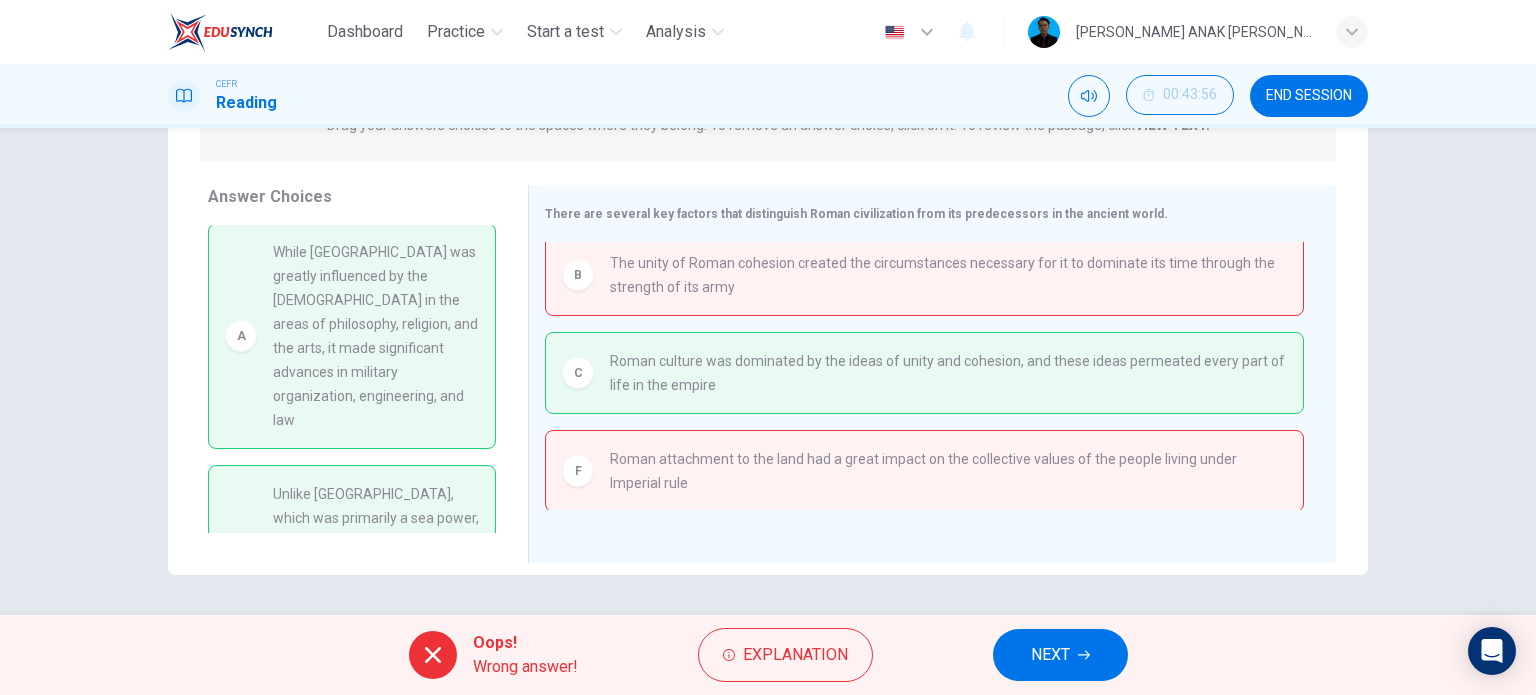 scroll, scrollTop: 0, scrollLeft: 0, axis: both 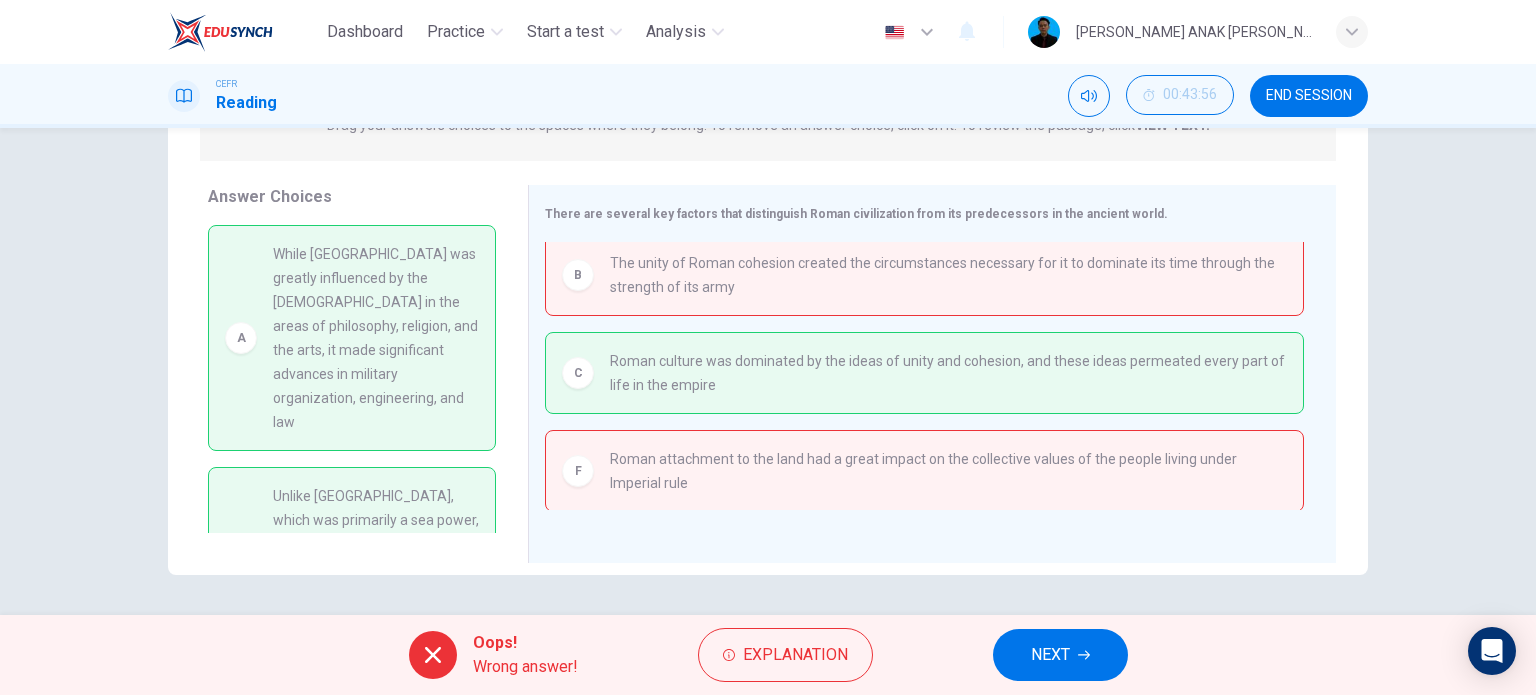 click on "NEXT" at bounding box center (1050, 655) 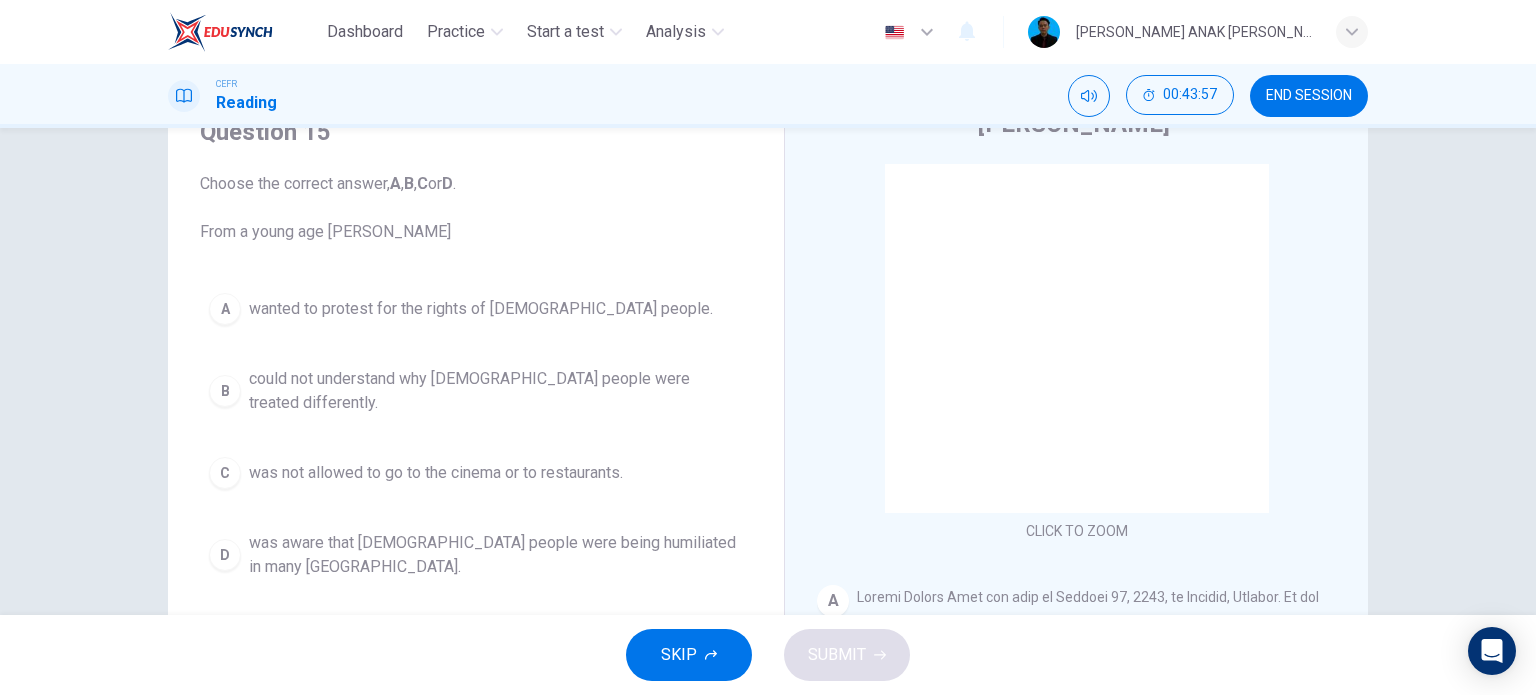 scroll, scrollTop: 100, scrollLeft: 0, axis: vertical 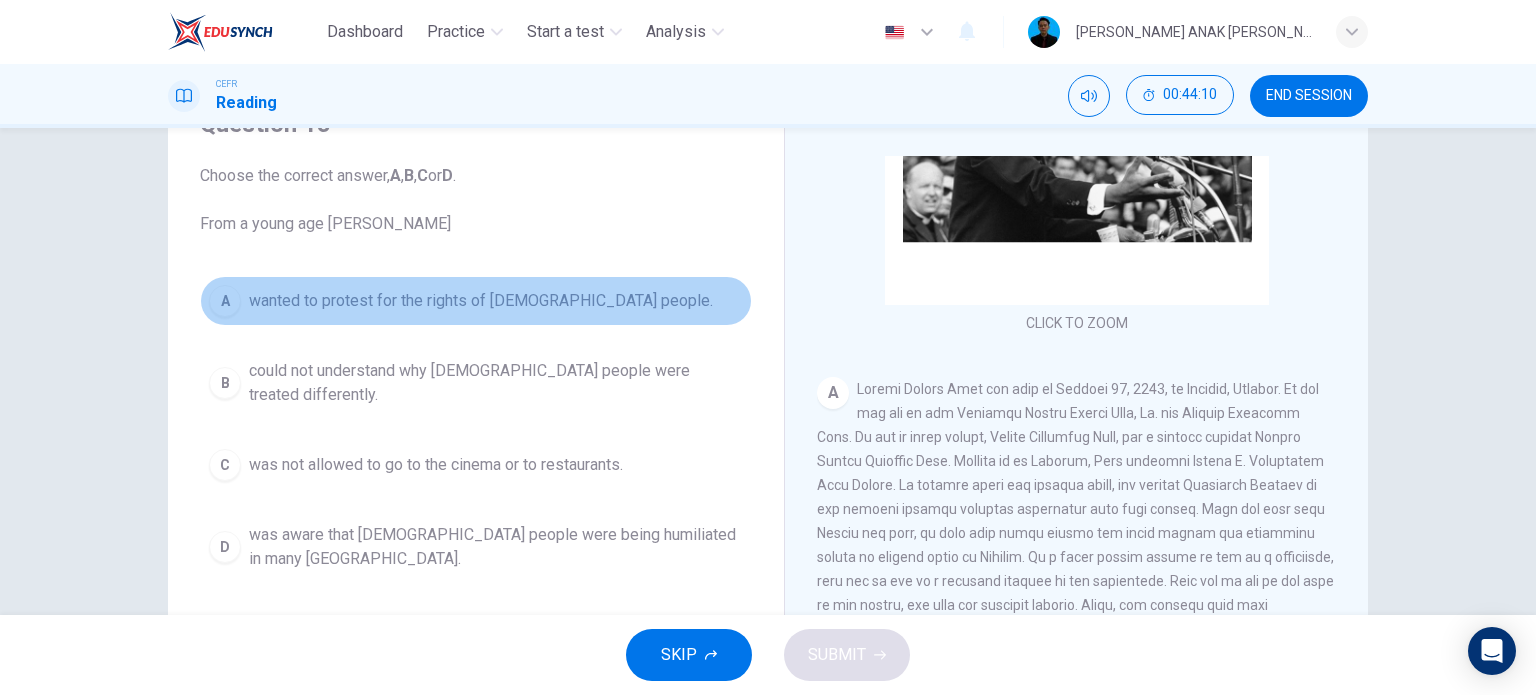 click on "wanted to protest for the rights of [DEMOGRAPHIC_DATA] people." at bounding box center (481, 301) 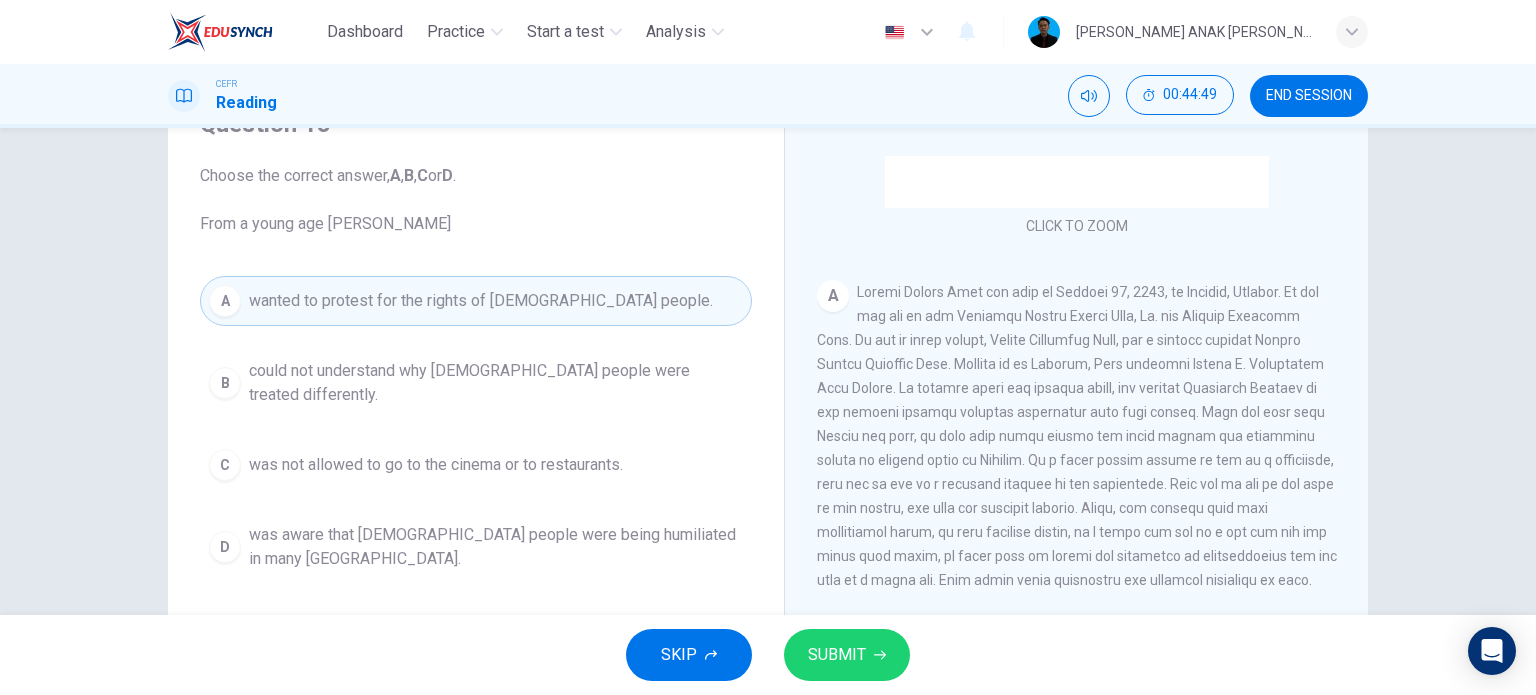 scroll, scrollTop: 300, scrollLeft: 0, axis: vertical 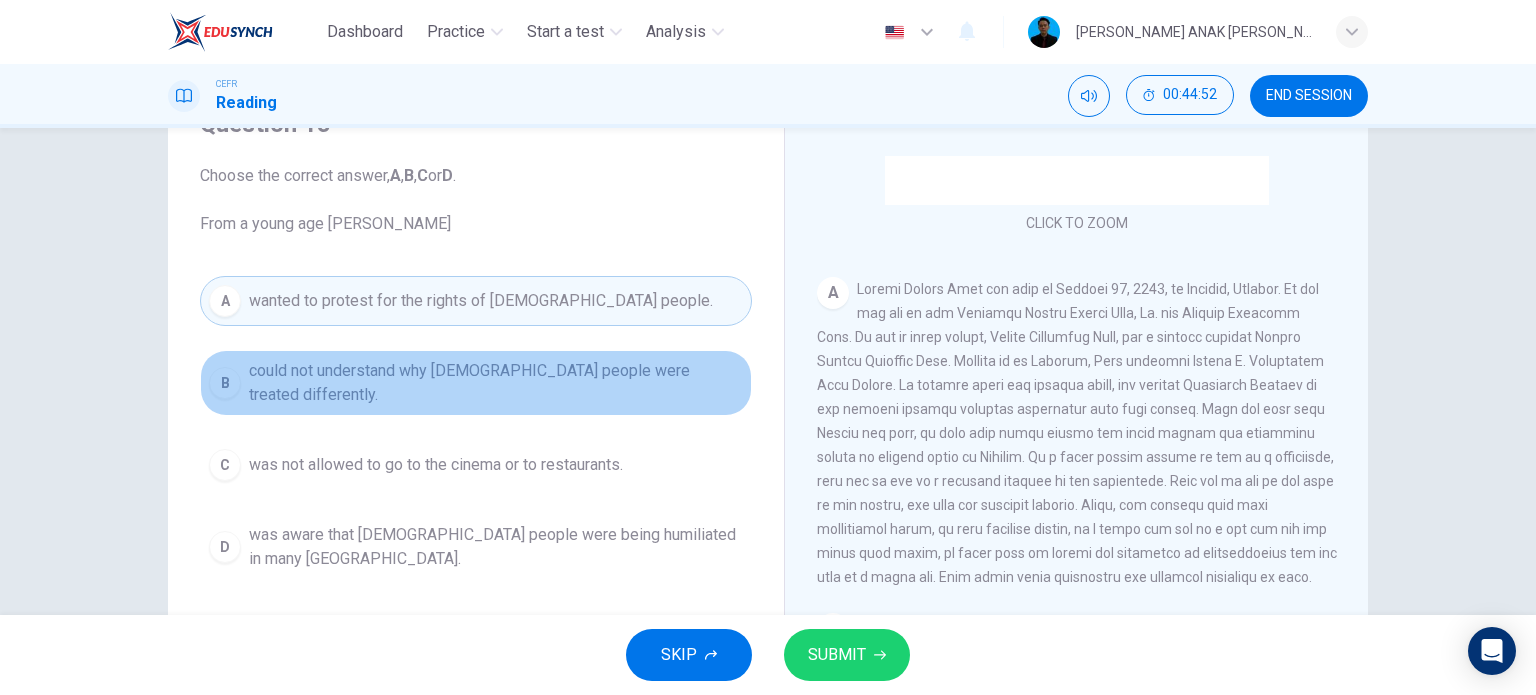 click on "could not understand why [DEMOGRAPHIC_DATA] people were treated differently." at bounding box center (496, 383) 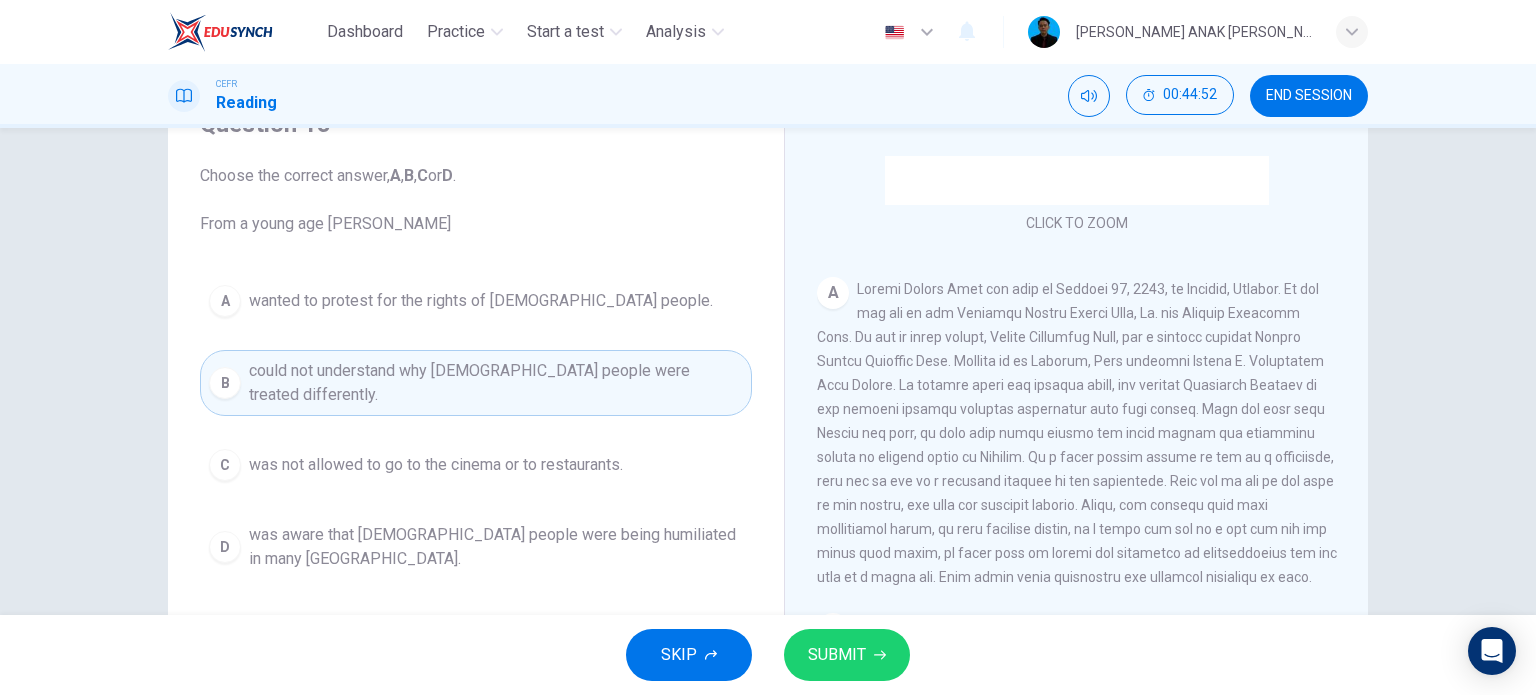 click on "C was not allowed to go to the cinema or to restaurants." at bounding box center (476, 465) 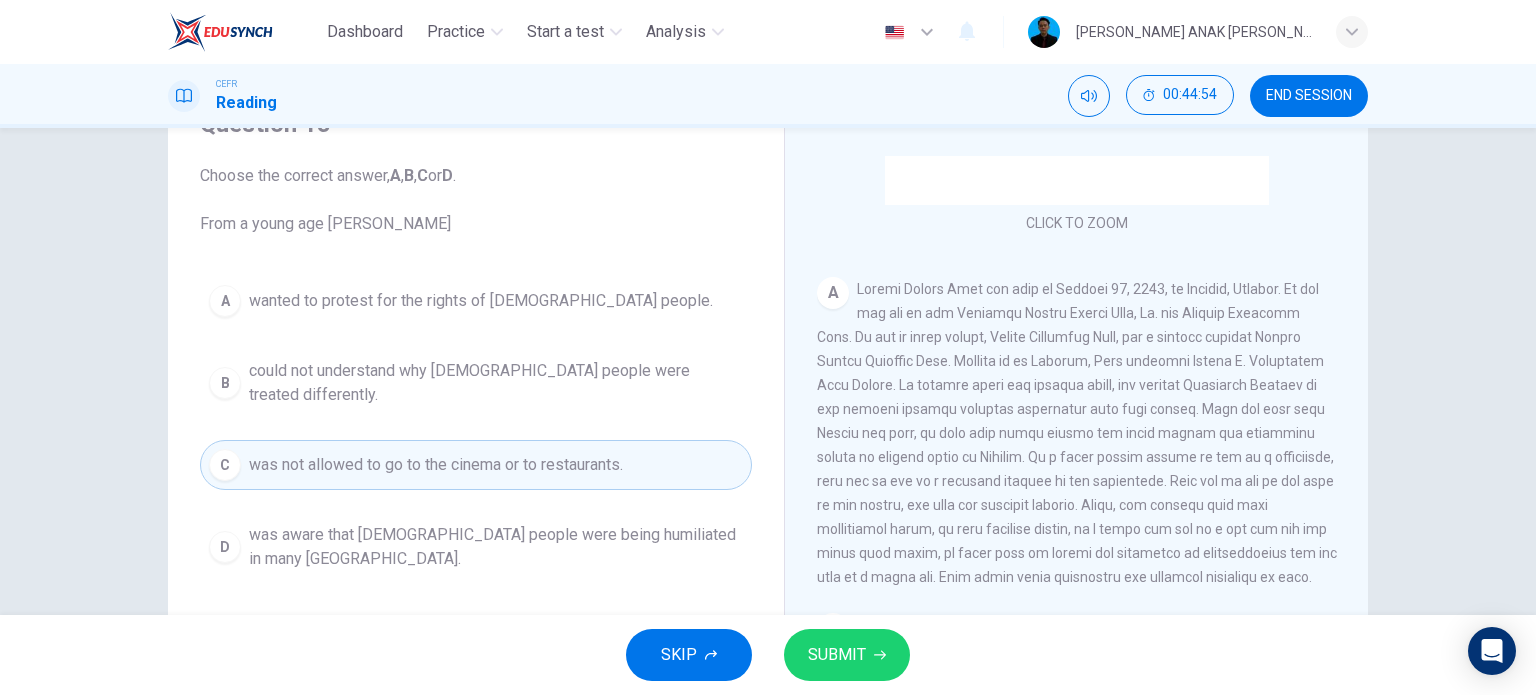 click on "was aware that [DEMOGRAPHIC_DATA] people were being humiliated in many [GEOGRAPHIC_DATA]." at bounding box center (496, 547) 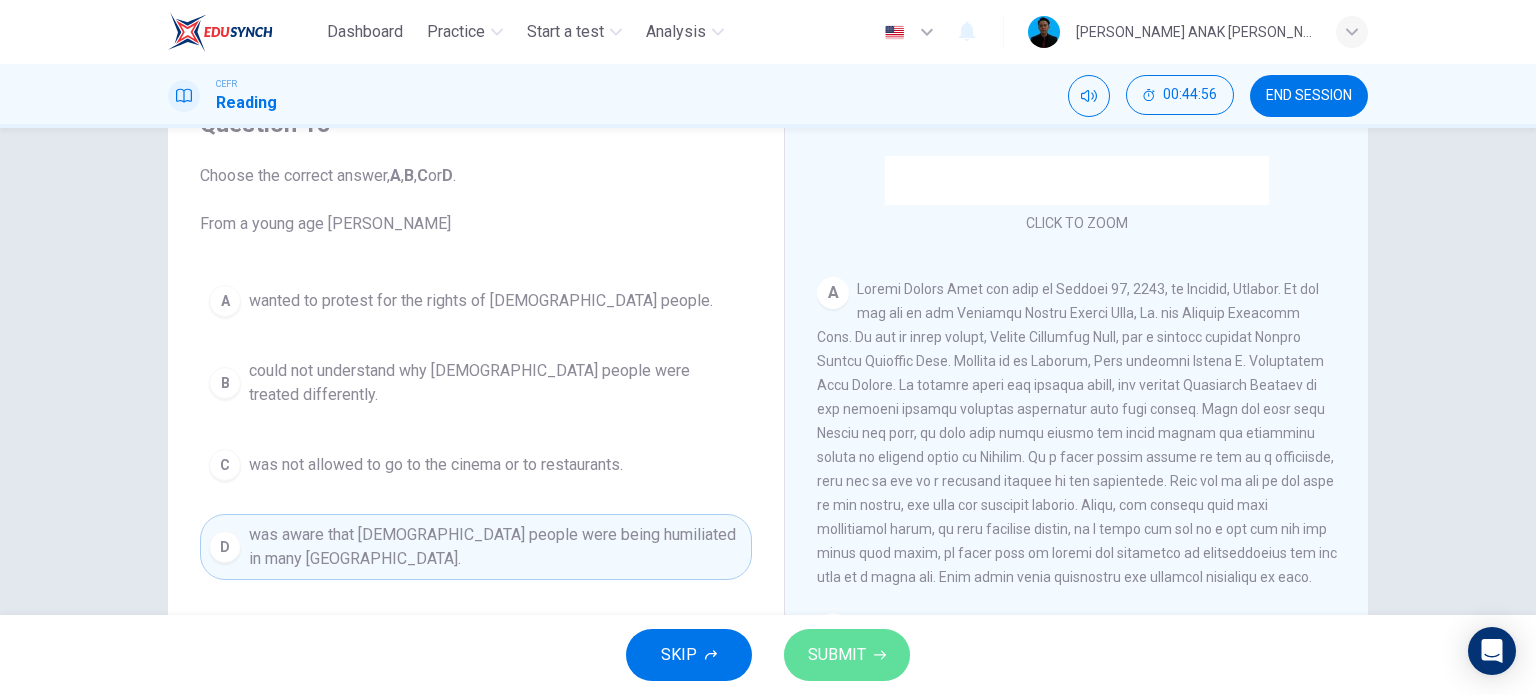click on "SUBMIT" at bounding box center (837, 655) 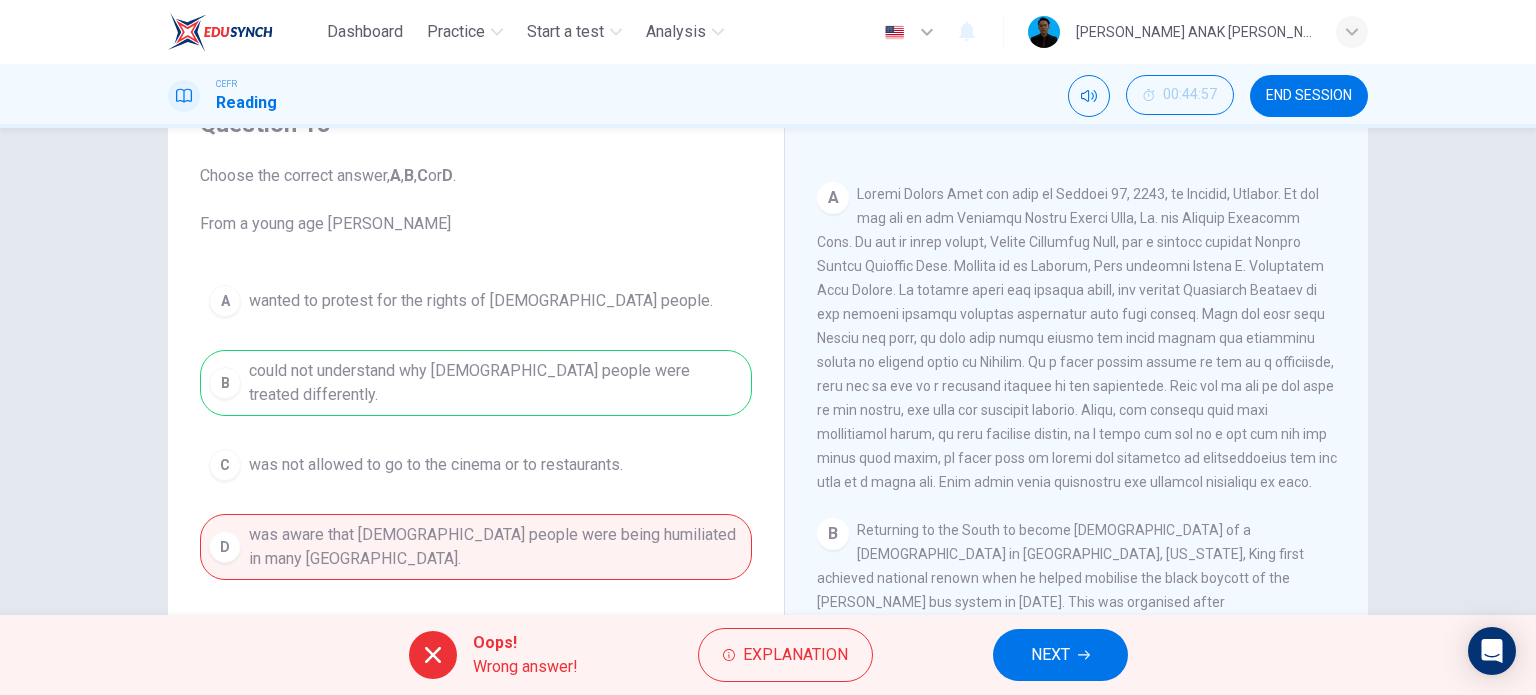 scroll, scrollTop: 400, scrollLeft: 0, axis: vertical 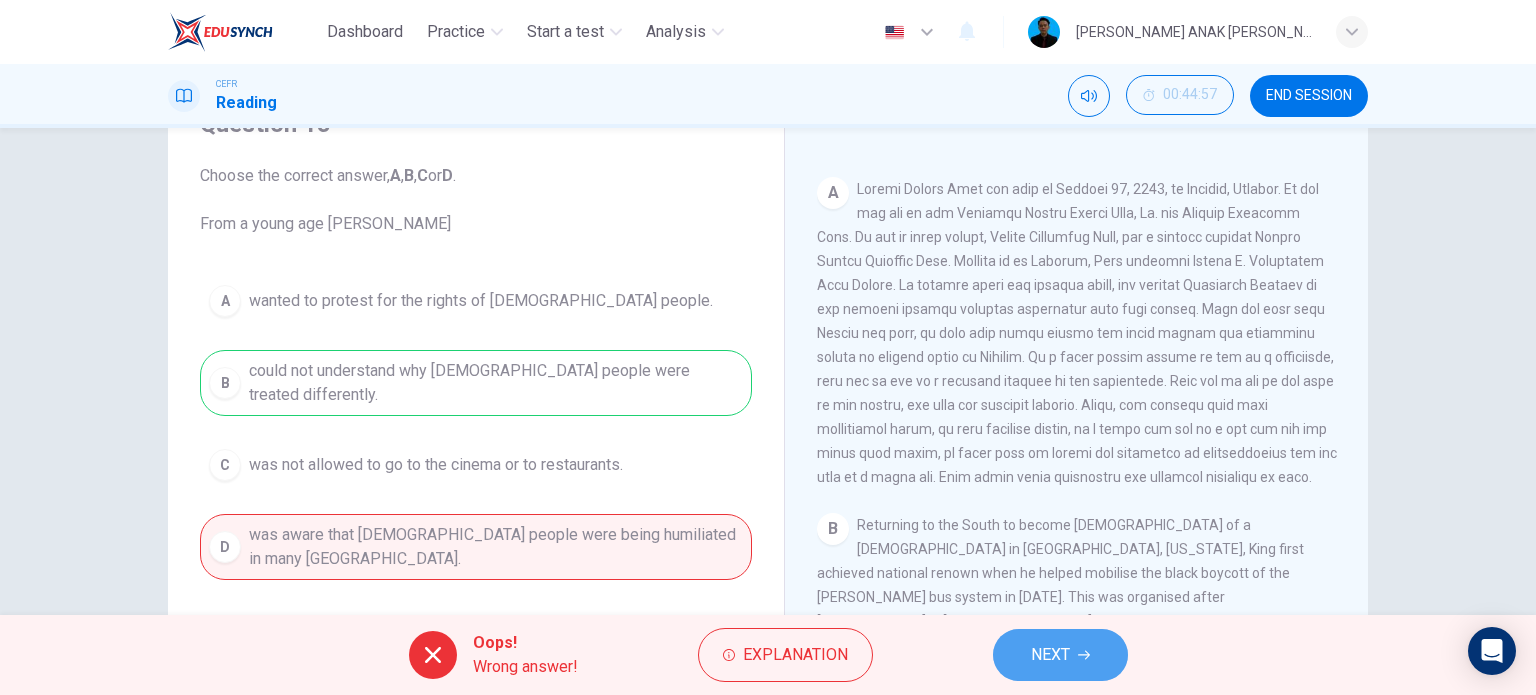 click on "NEXT" at bounding box center (1060, 655) 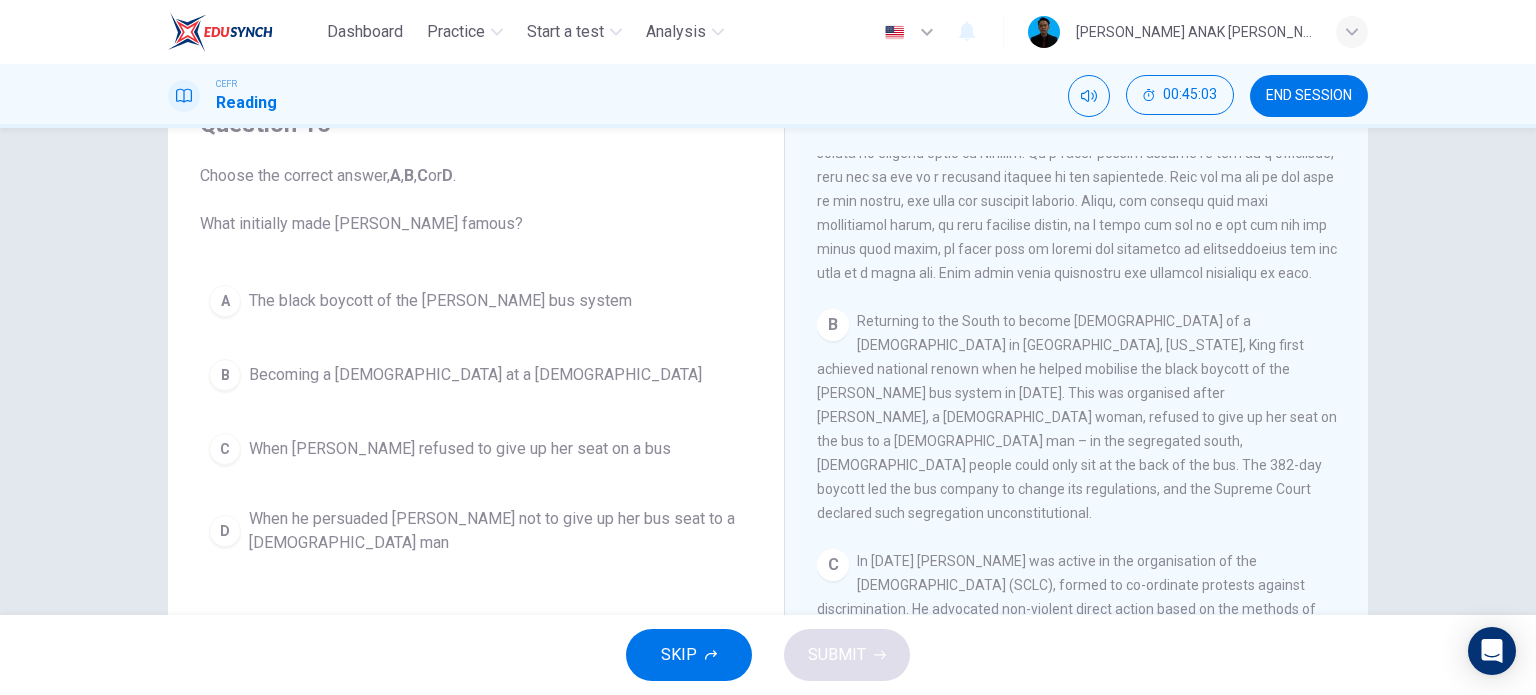 scroll, scrollTop: 600, scrollLeft: 0, axis: vertical 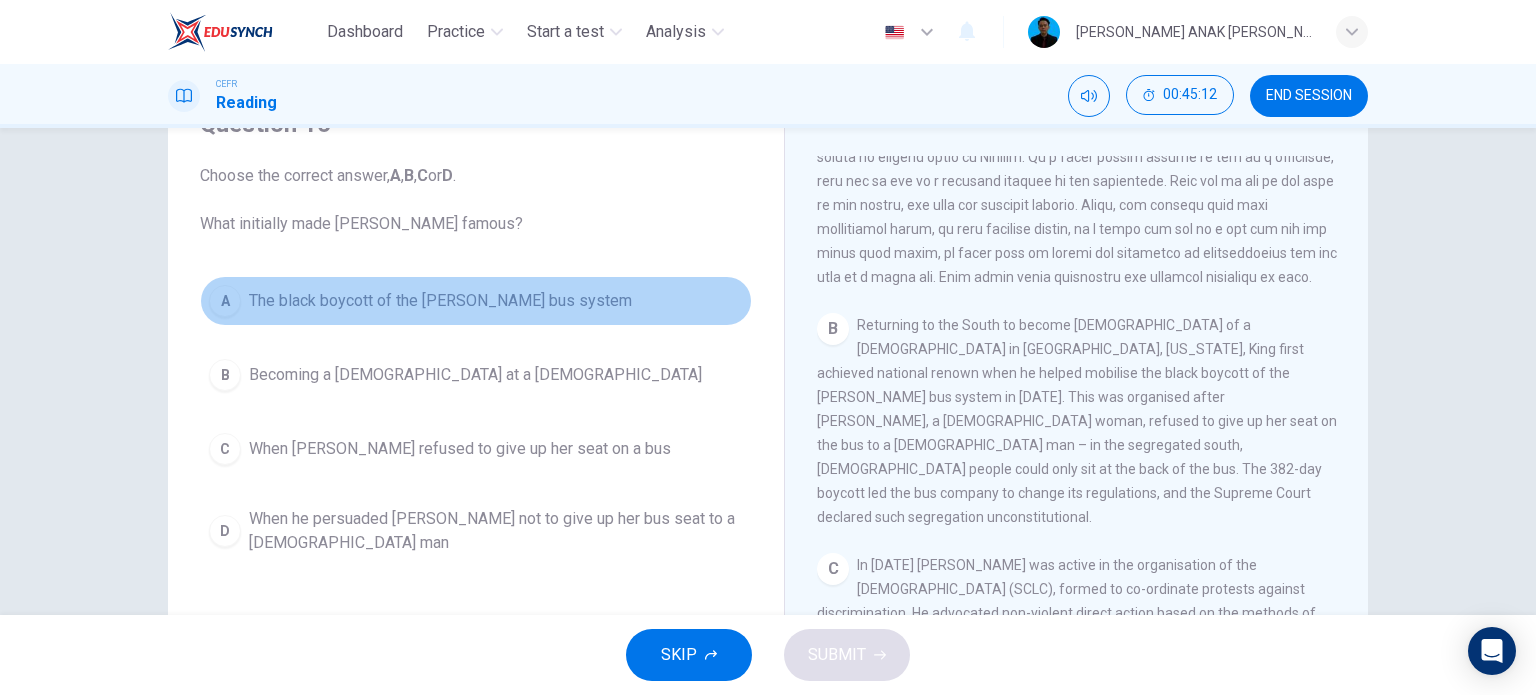 click on "A The black boycott of the [PERSON_NAME] bus system" at bounding box center [476, 301] 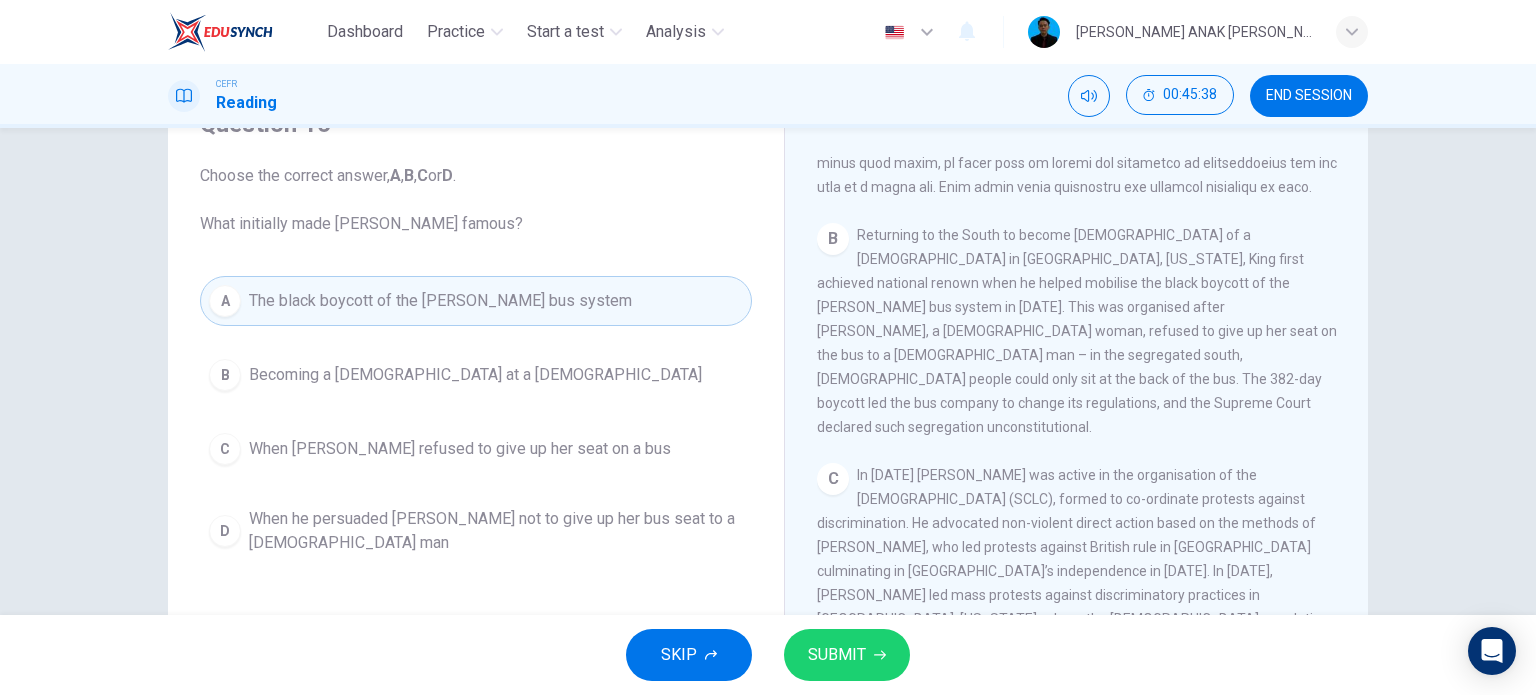 scroll, scrollTop: 700, scrollLeft: 0, axis: vertical 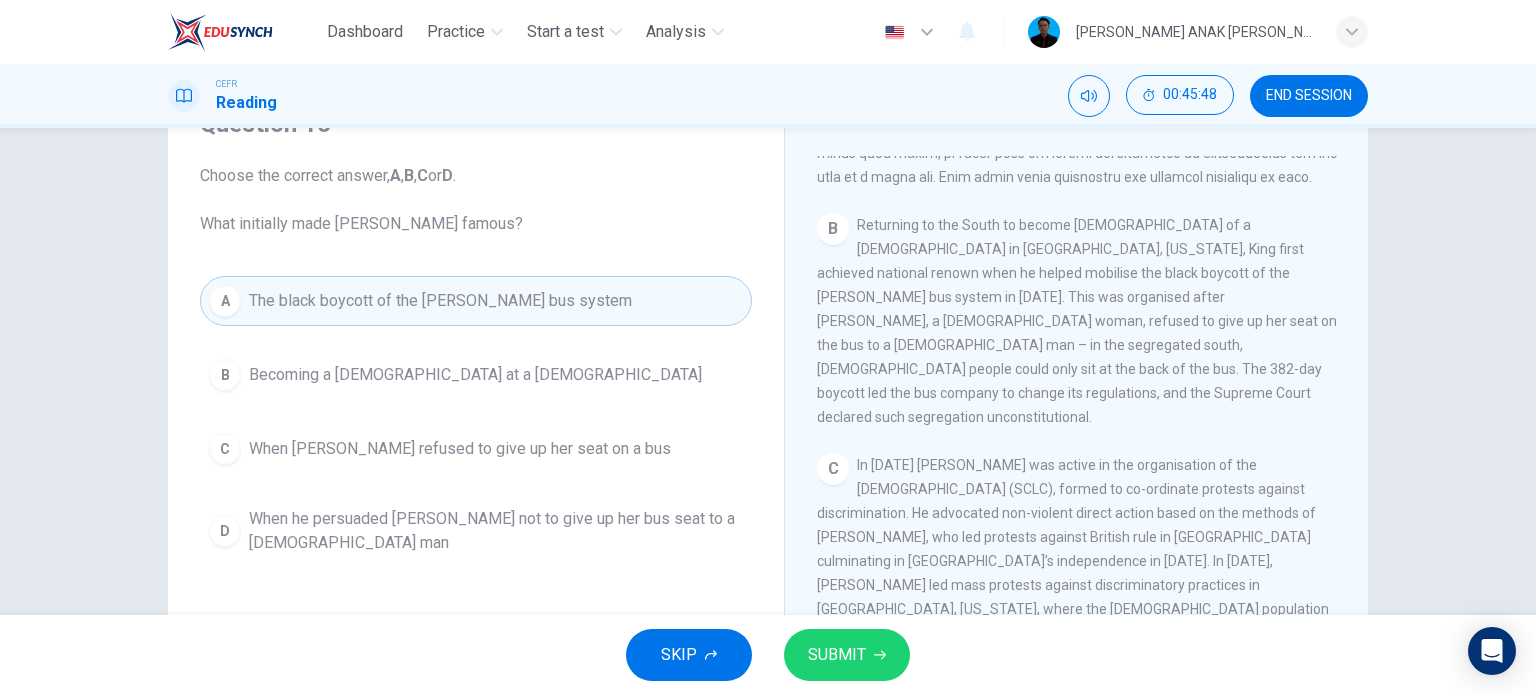 click on "A The black boycott of the [PERSON_NAME] bus system B Becoming a [DEMOGRAPHIC_DATA] at a [DEMOGRAPHIC_DATA] C When [PERSON_NAME] refused to give up her seat on a bus D When he persuaded [PERSON_NAME] not to give up her bus seat to a [DEMOGRAPHIC_DATA] man" at bounding box center [476, 420] 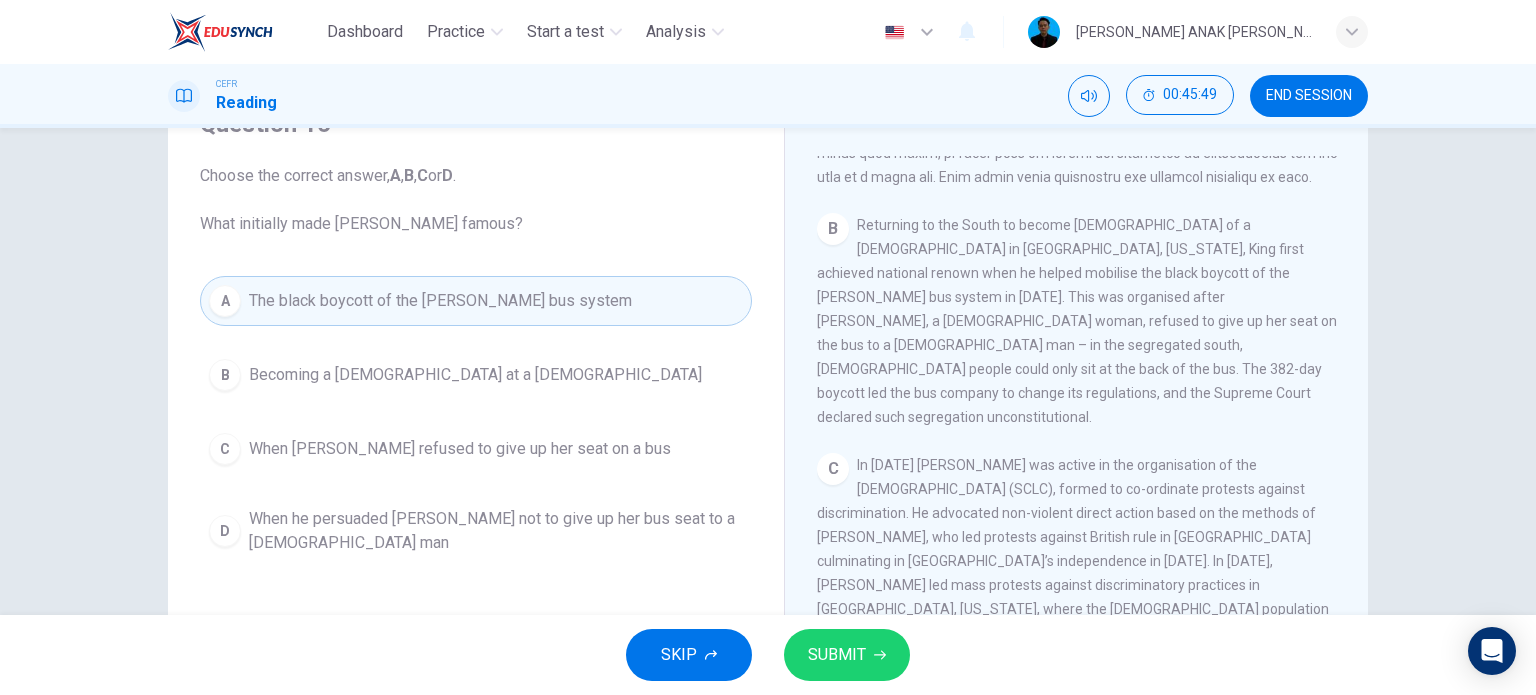 click on "When he persuaded [PERSON_NAME] not to give up her bus seat to a [DEMOGRAPHIC_DATA] man" at bounding box center (496, 531) 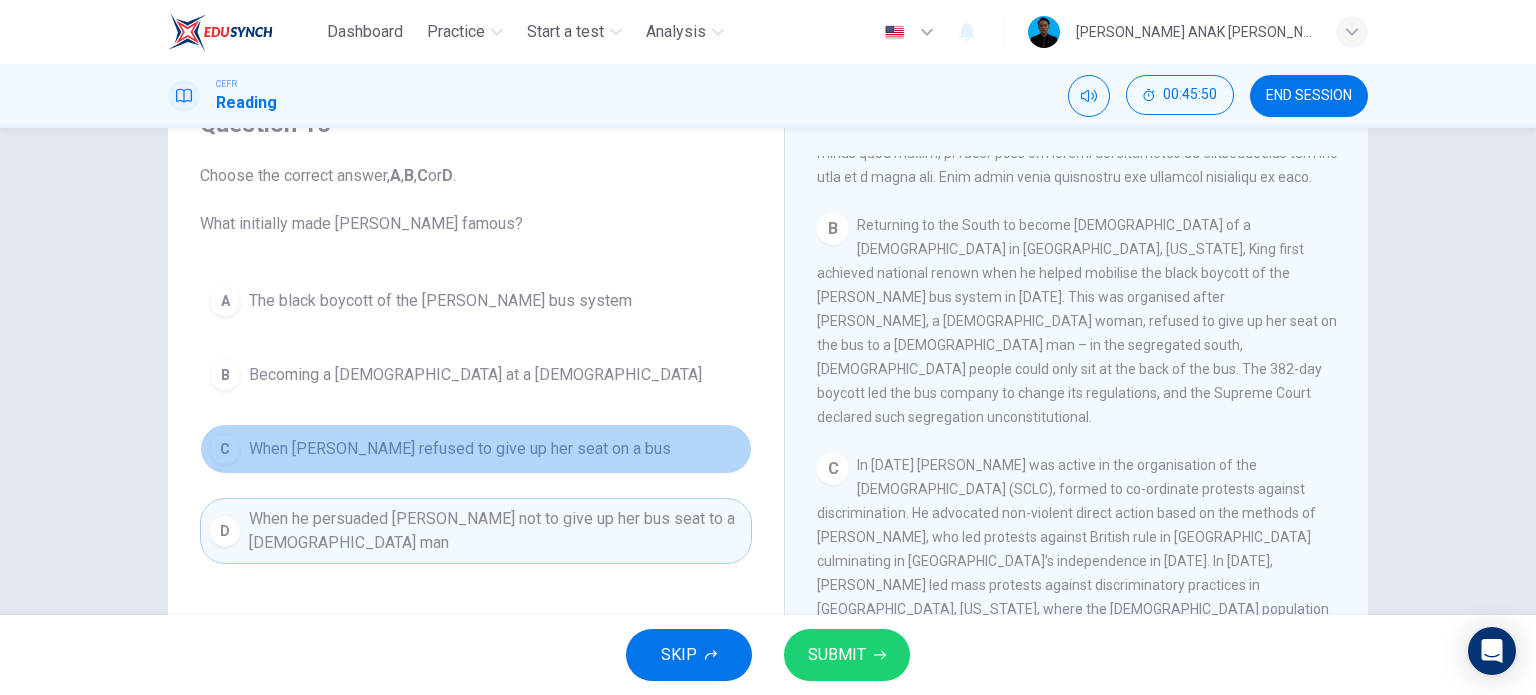 click on "C When [PERSON_NAME] refused to give up her seat on a bus" at bounding box center (476, 449) 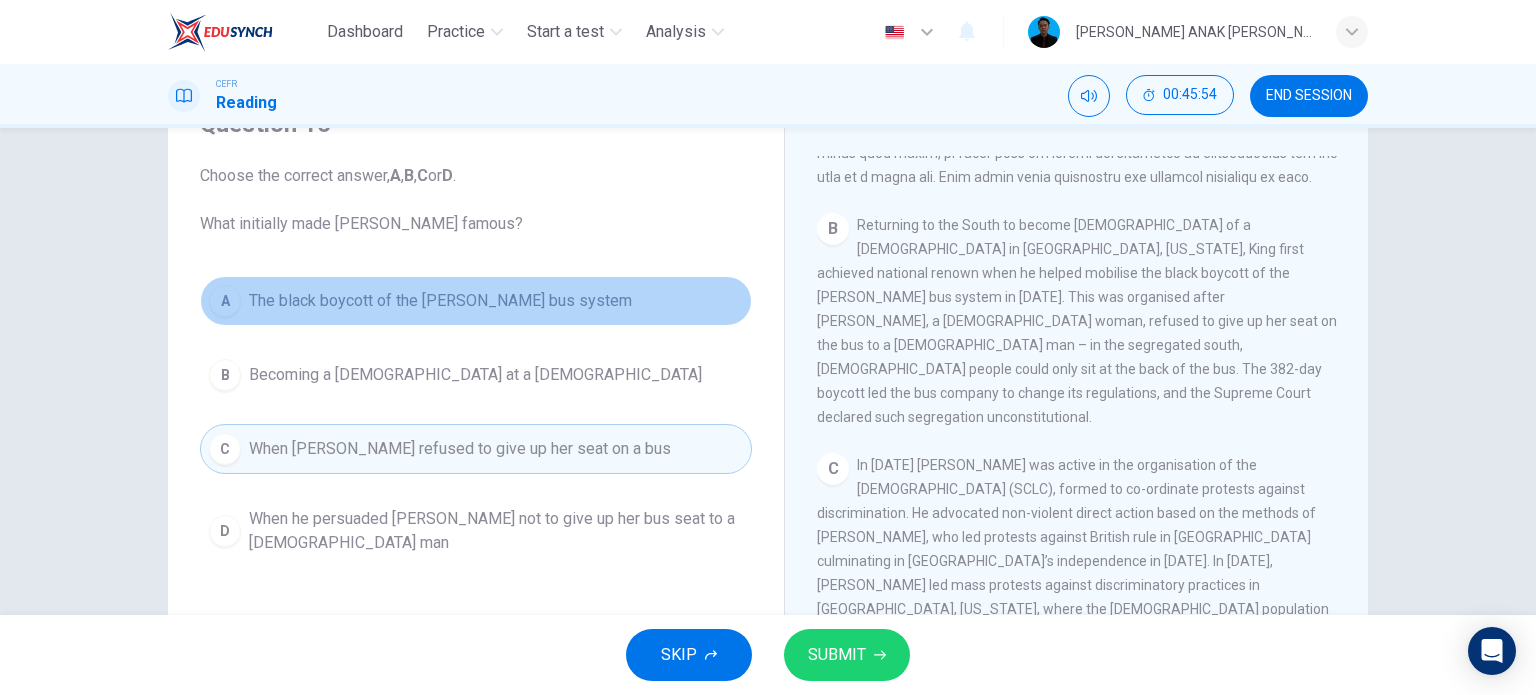 click on "The black boycott of the [PERSON_NAME] bus system" at bounding box center (440, 301) 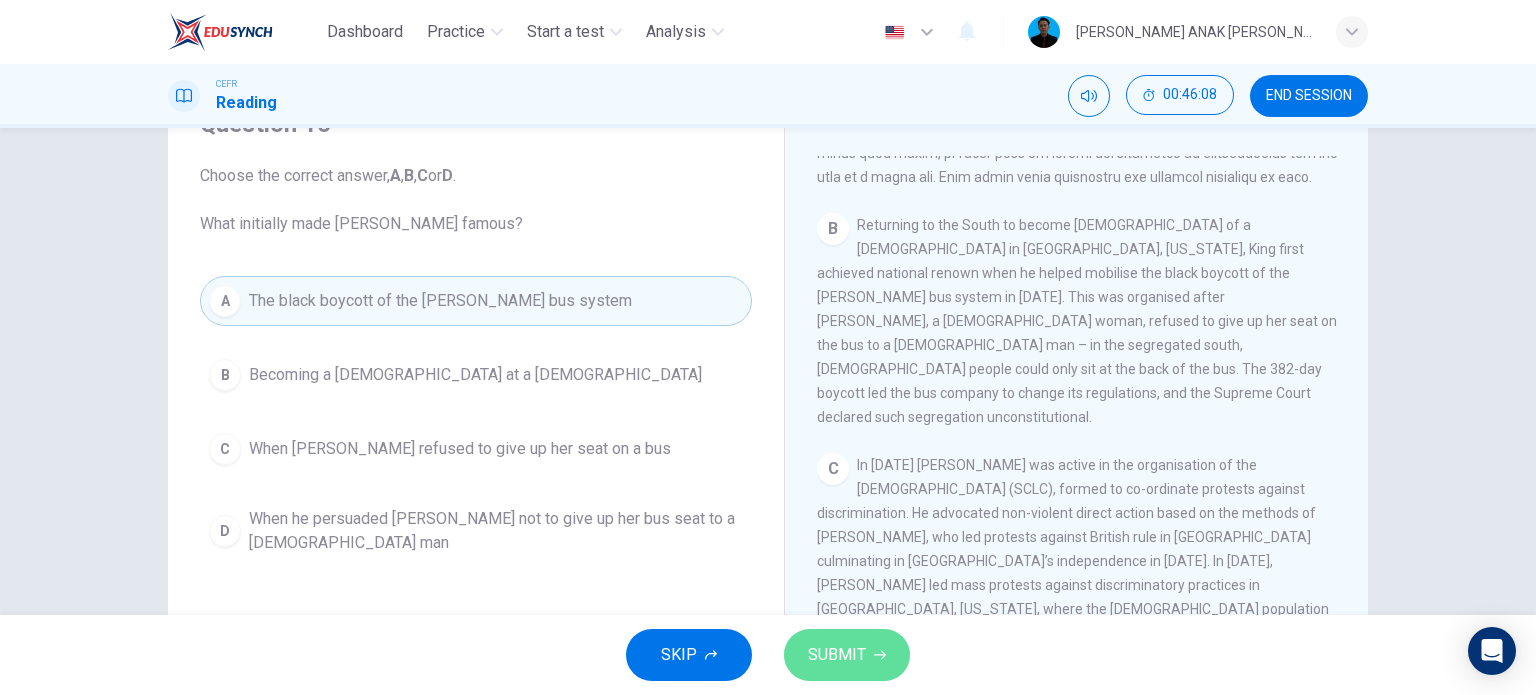click on "SUBMIT" at bounding box center [847, 655] 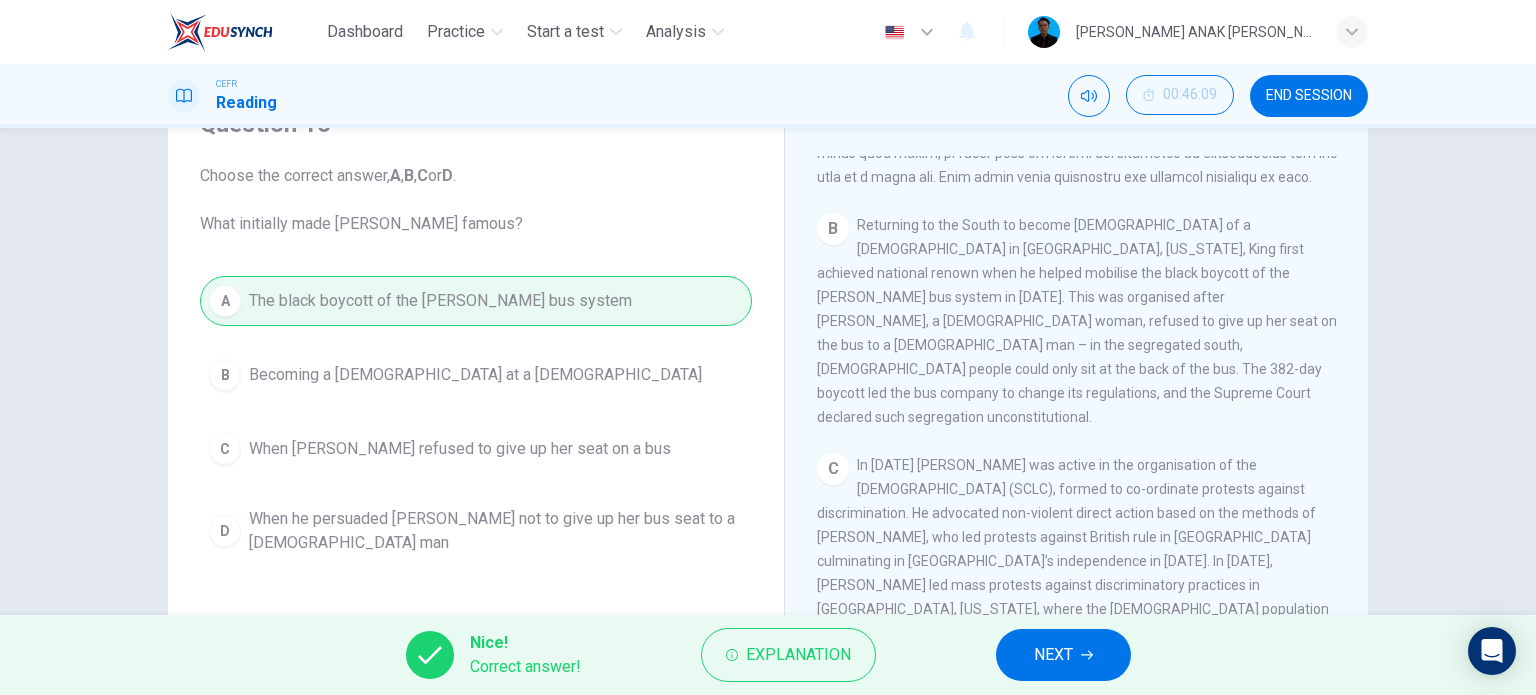 click on "NEXT" at bounding box center (1053, 655) 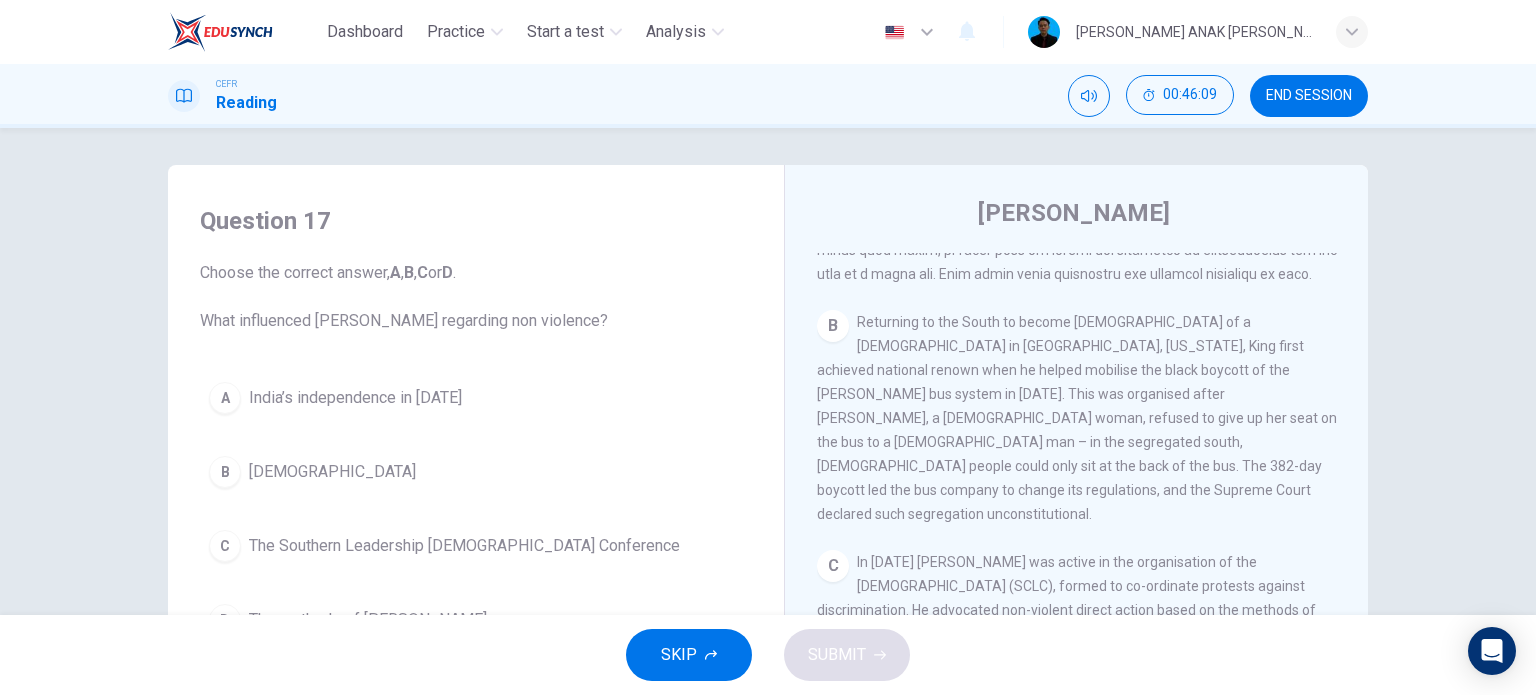 scroll, scrollTop: 0, scrollLeft: 0, axis: both 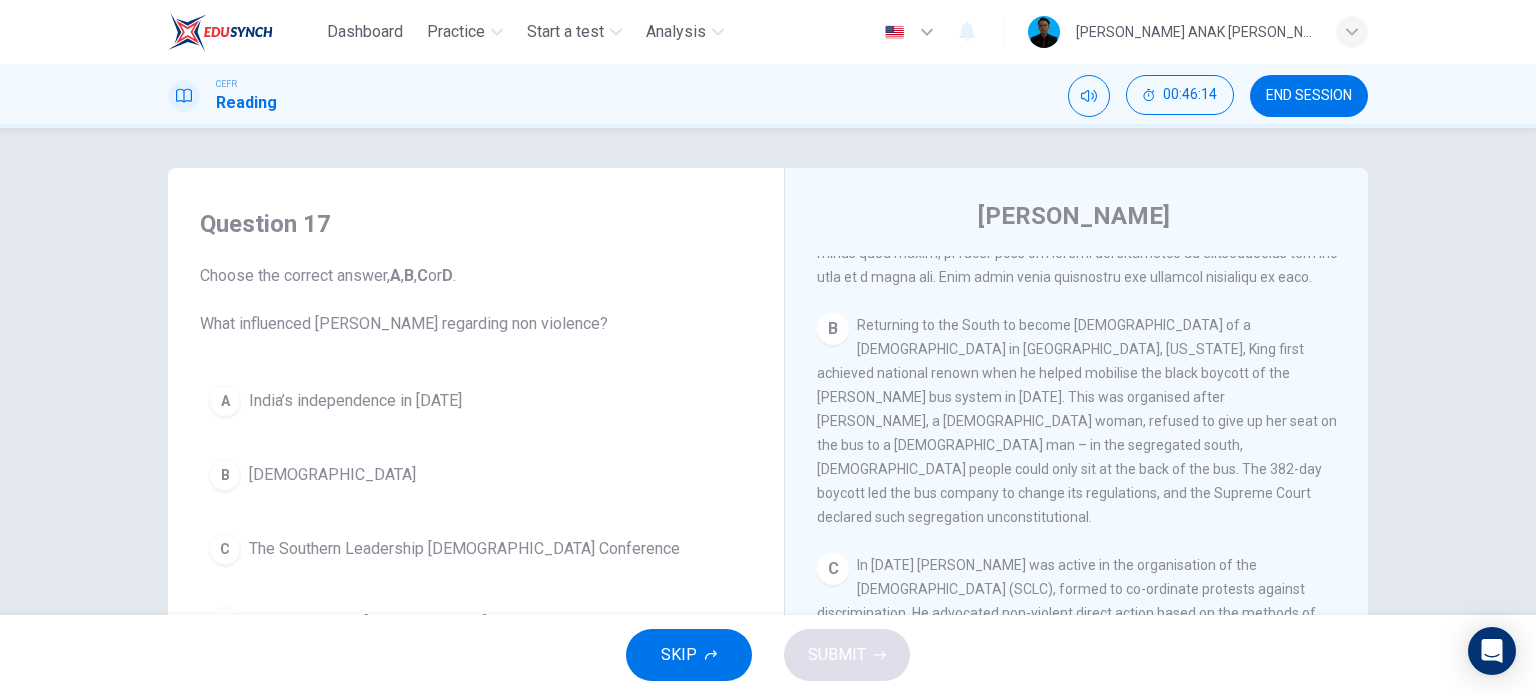 click on "India’s independence in [DATE]" at bounding box center (355, 401) 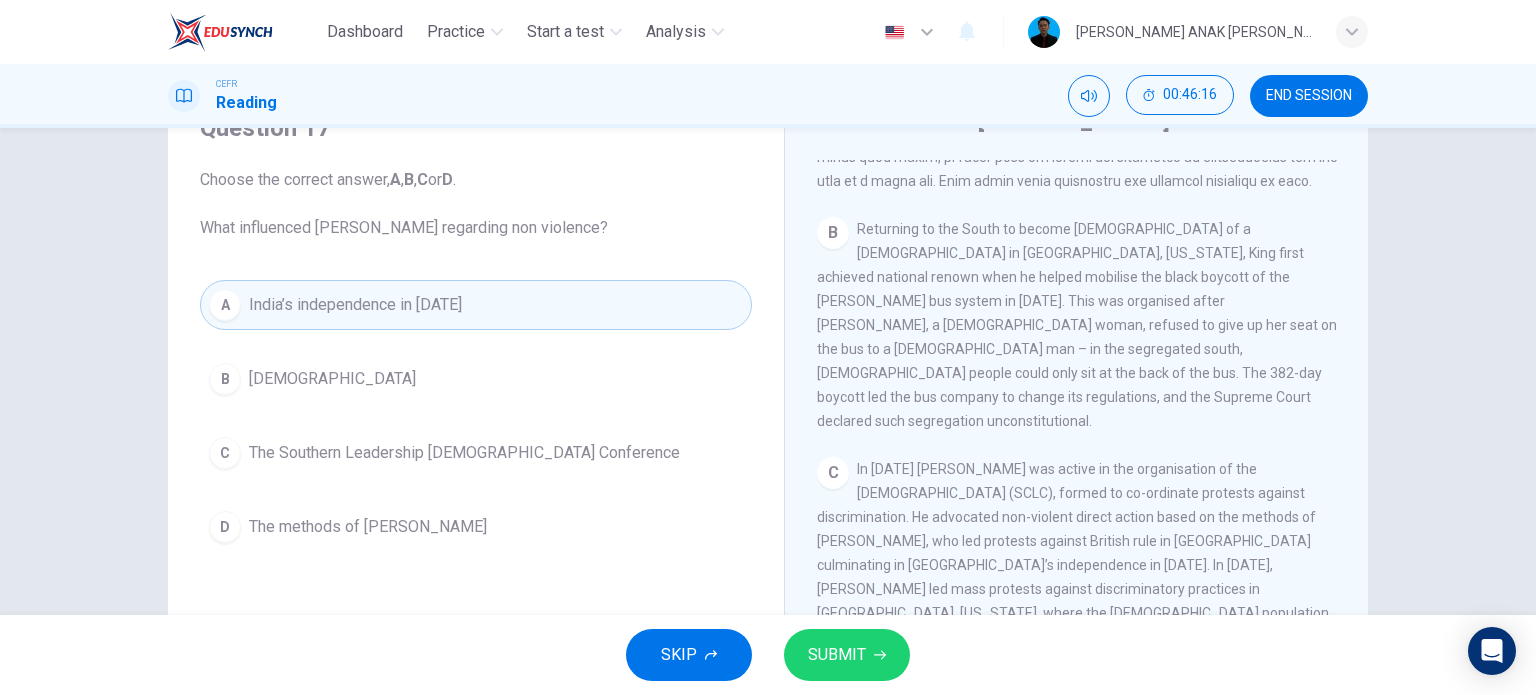 scroll, scrollTop: 100, scrollLeft: 0, axis: vertical 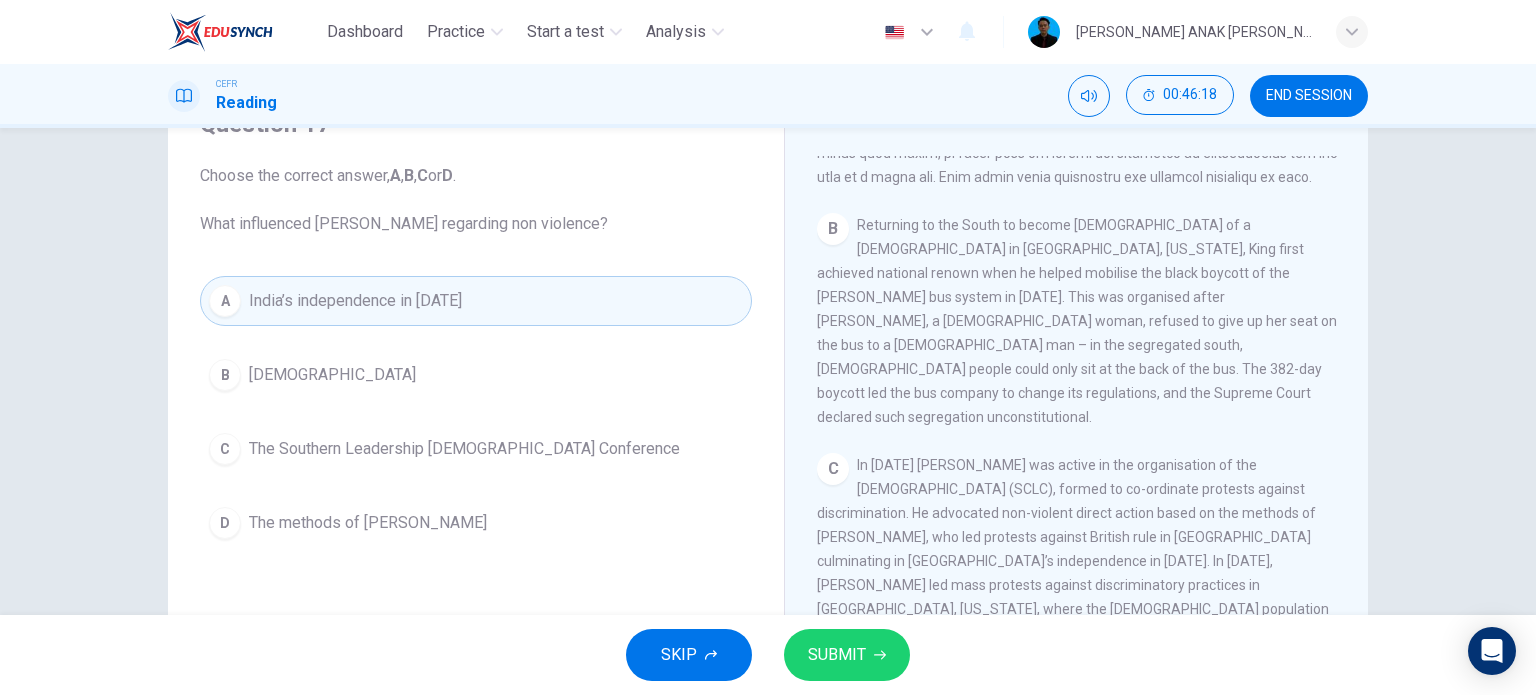 click on "D The methods of [PERSON_NAME]" at bounding box center (476, 523) 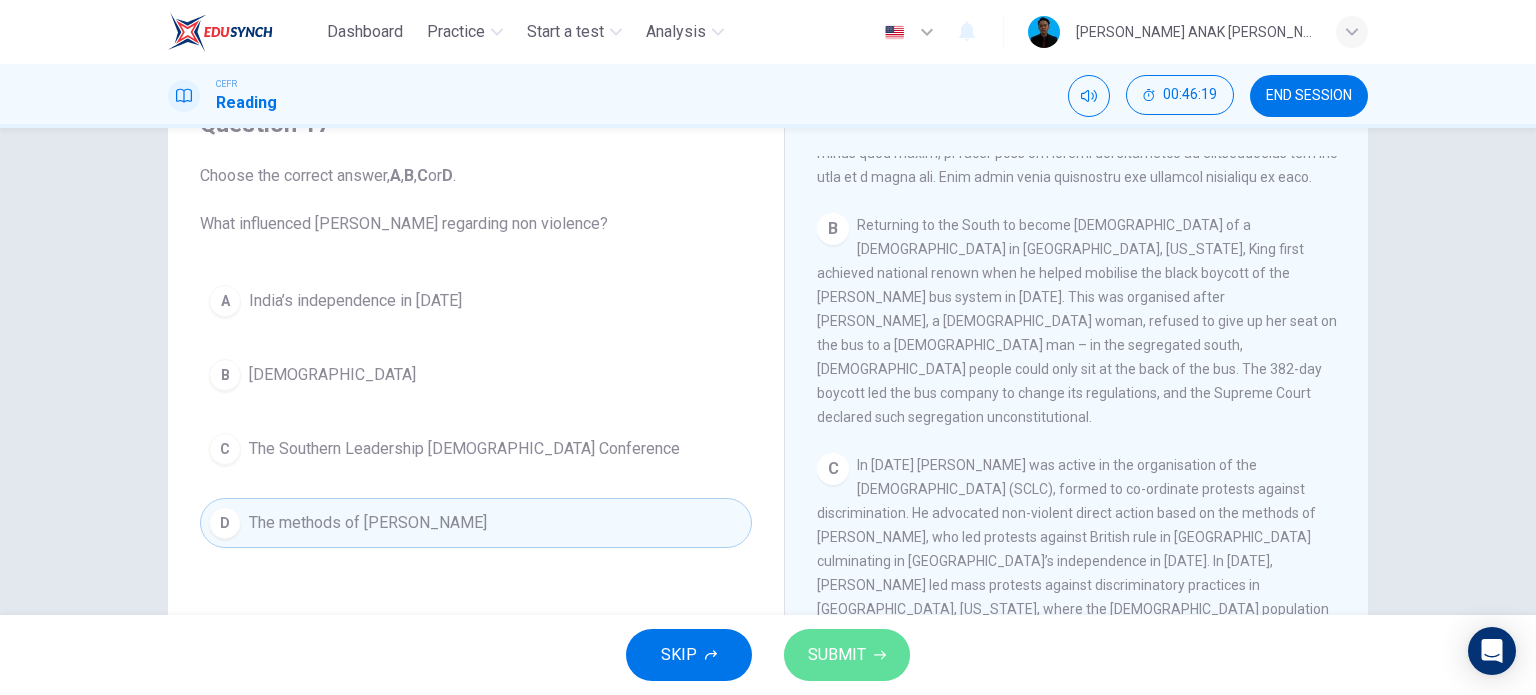 click on "SUBMIT" at bounding box center [837, 655] 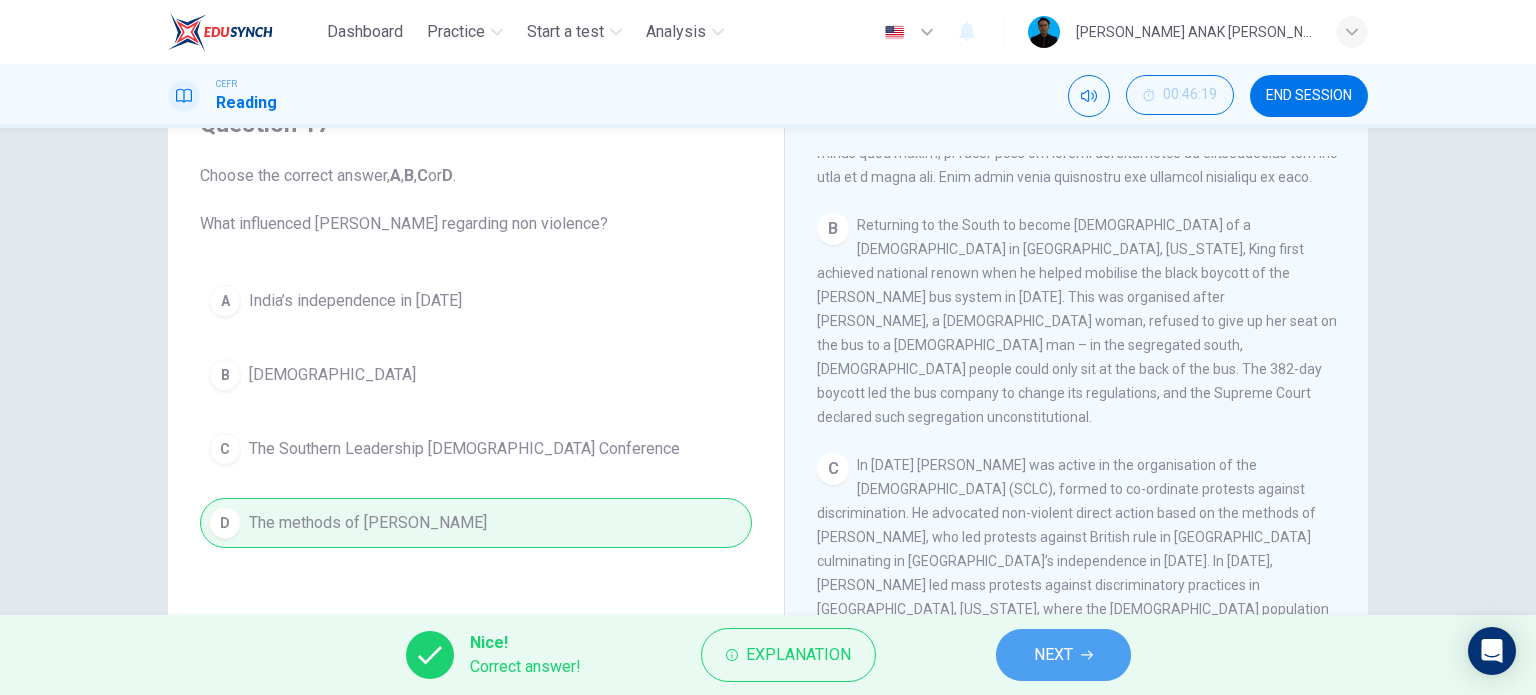 click on "NEXT" at bounding box center (1063, 655) 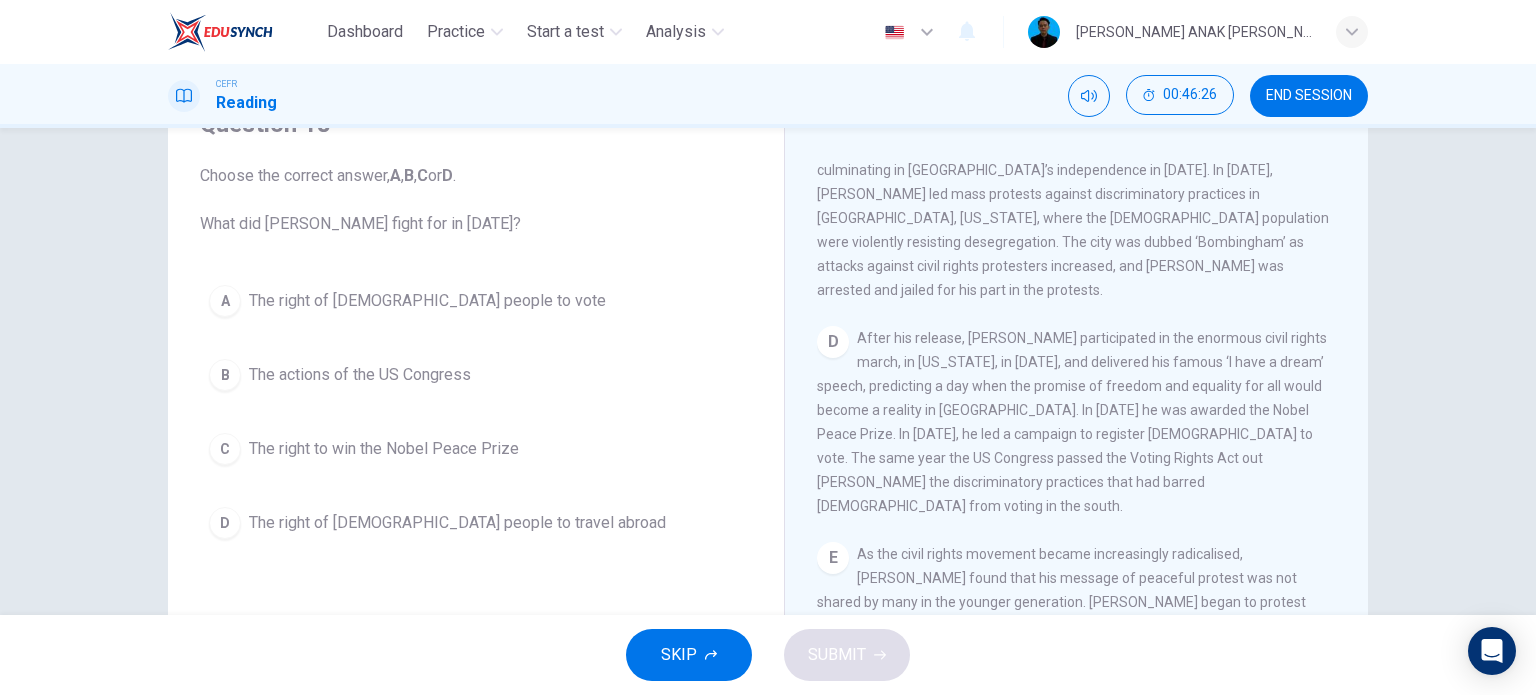 scroll, scrollTop: 1100, scrollLeft: 0, axis: vertical 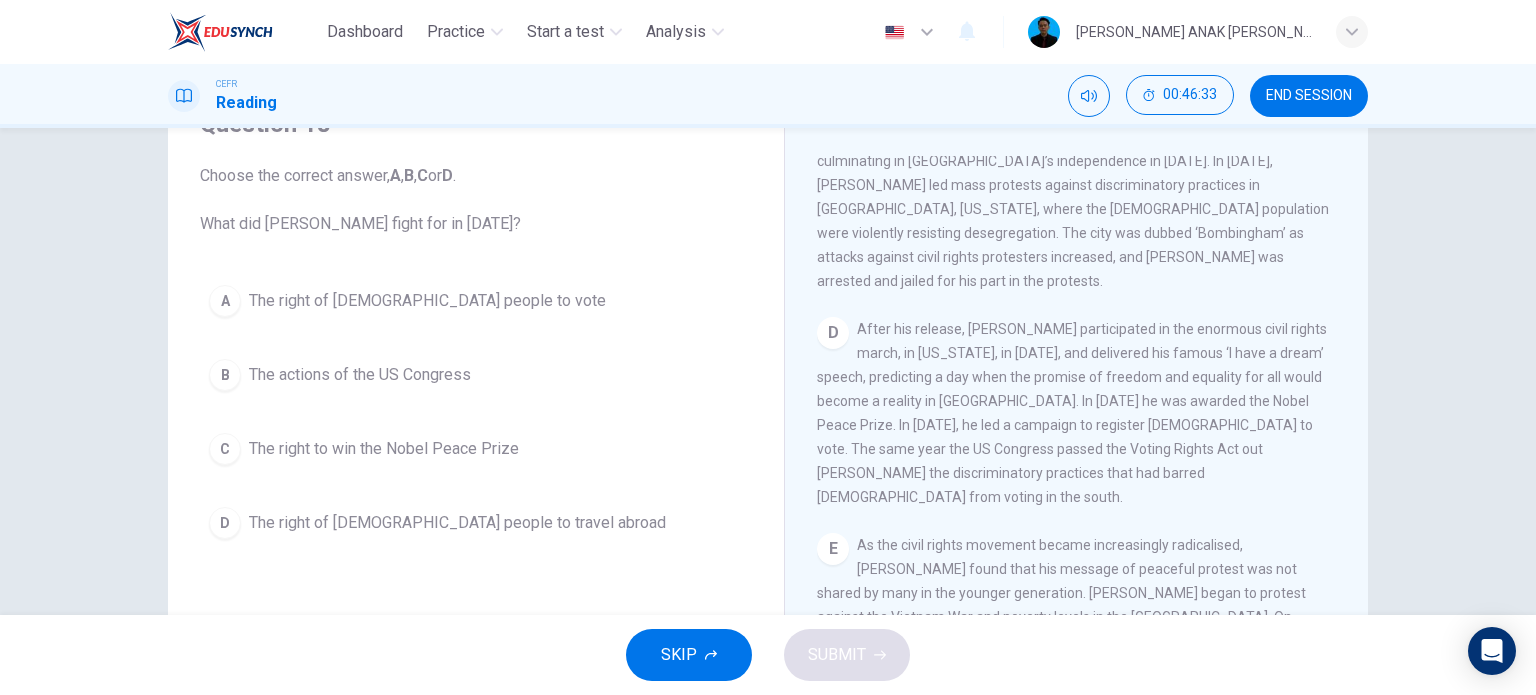 click on "A The right of [DEMOGRAPHIC_DATA] people to vote" at bounding box center [476, 301] 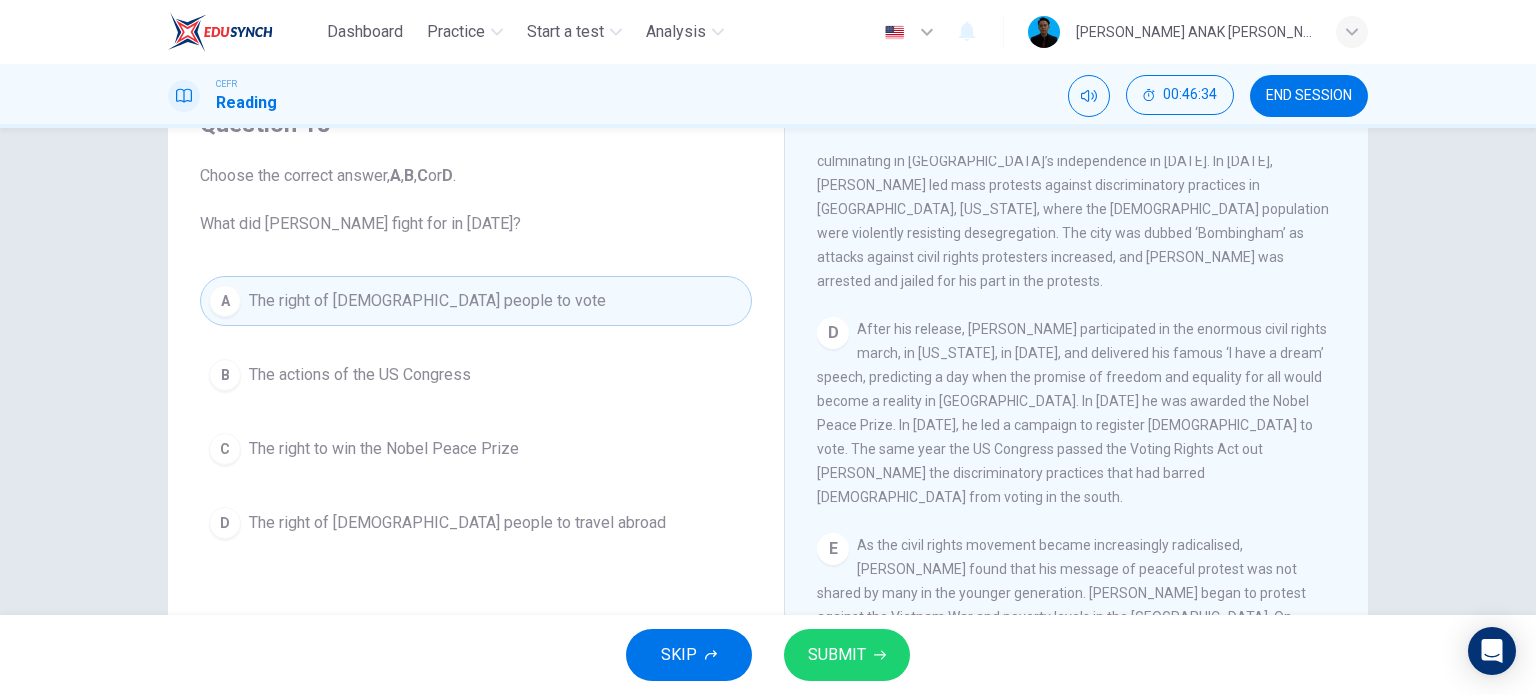 click on "SUBMIT" at bounding box center [837, 655] 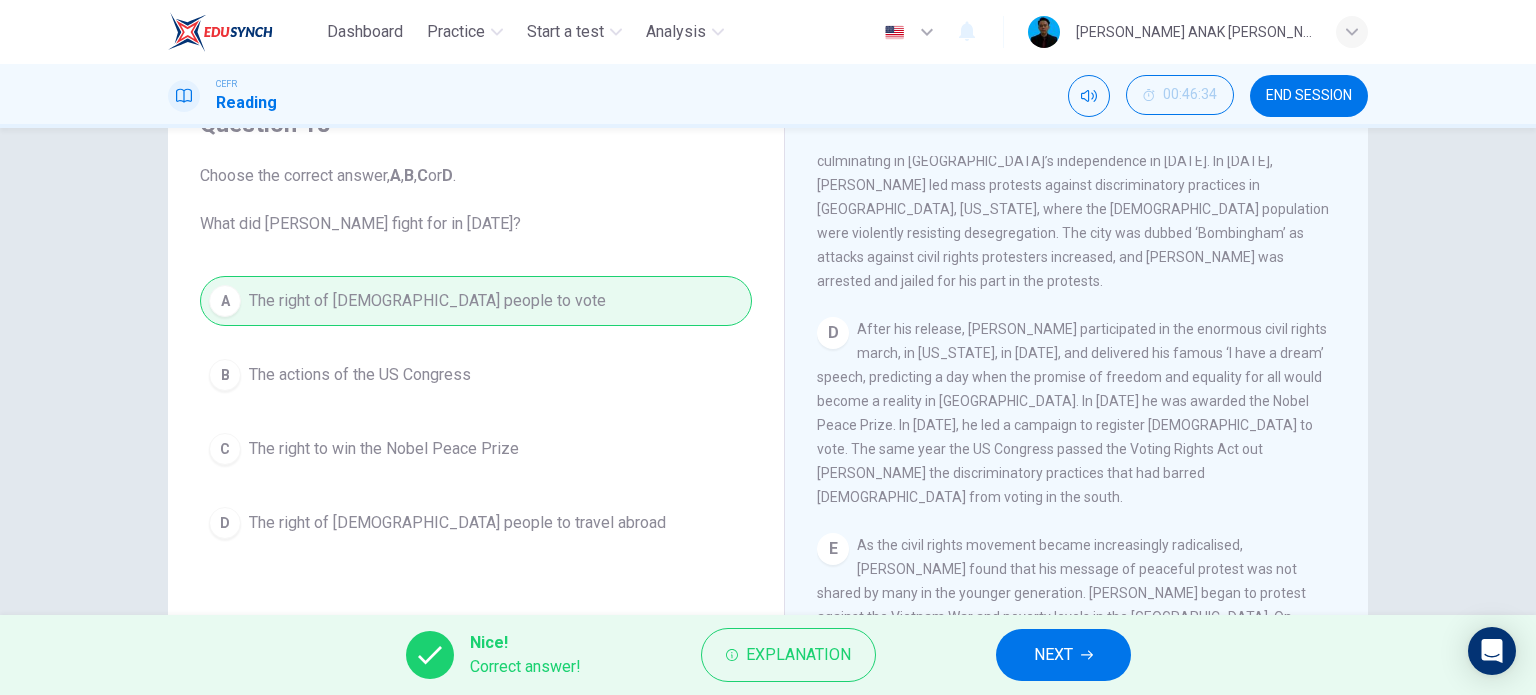 click on "NEXT" at bounding box center [1053, 655] 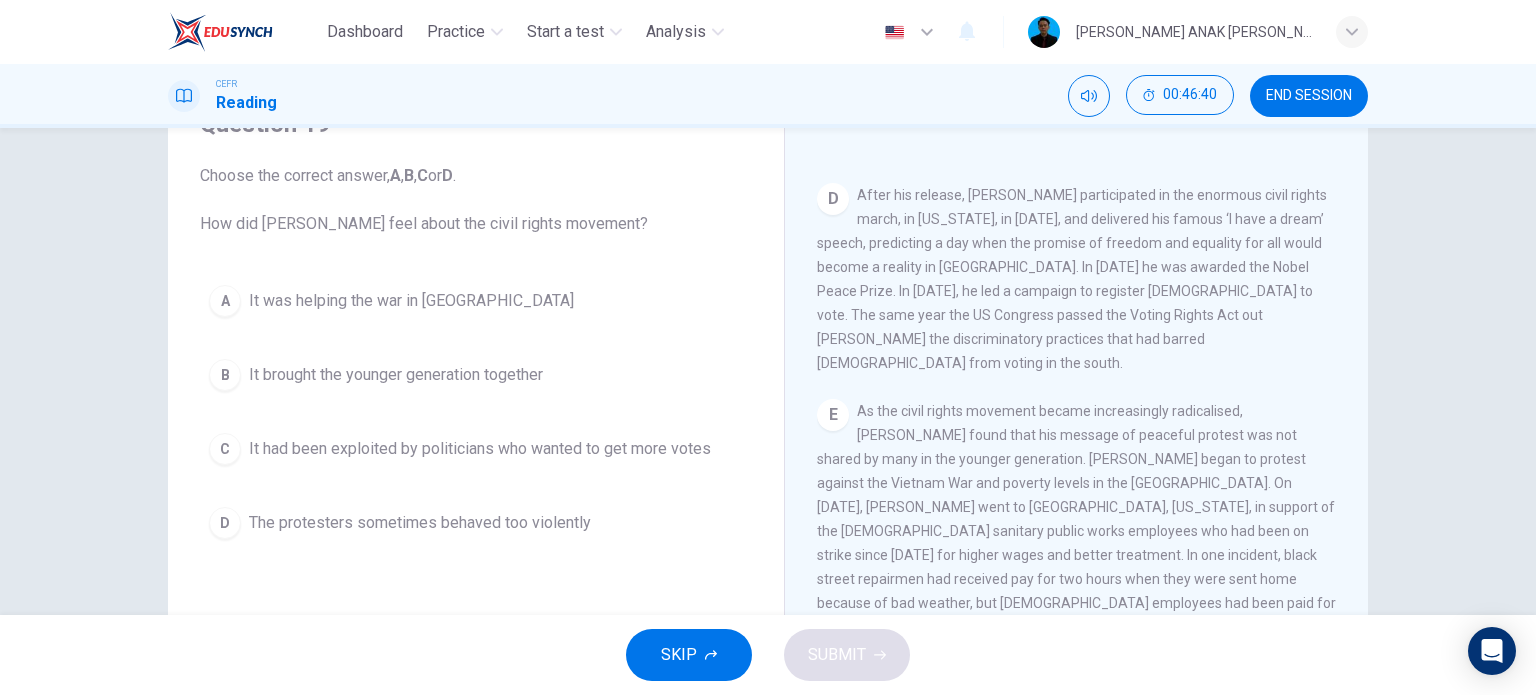 scroll, scrollTop: 1272, scrollLeft: 0, axis: vertical 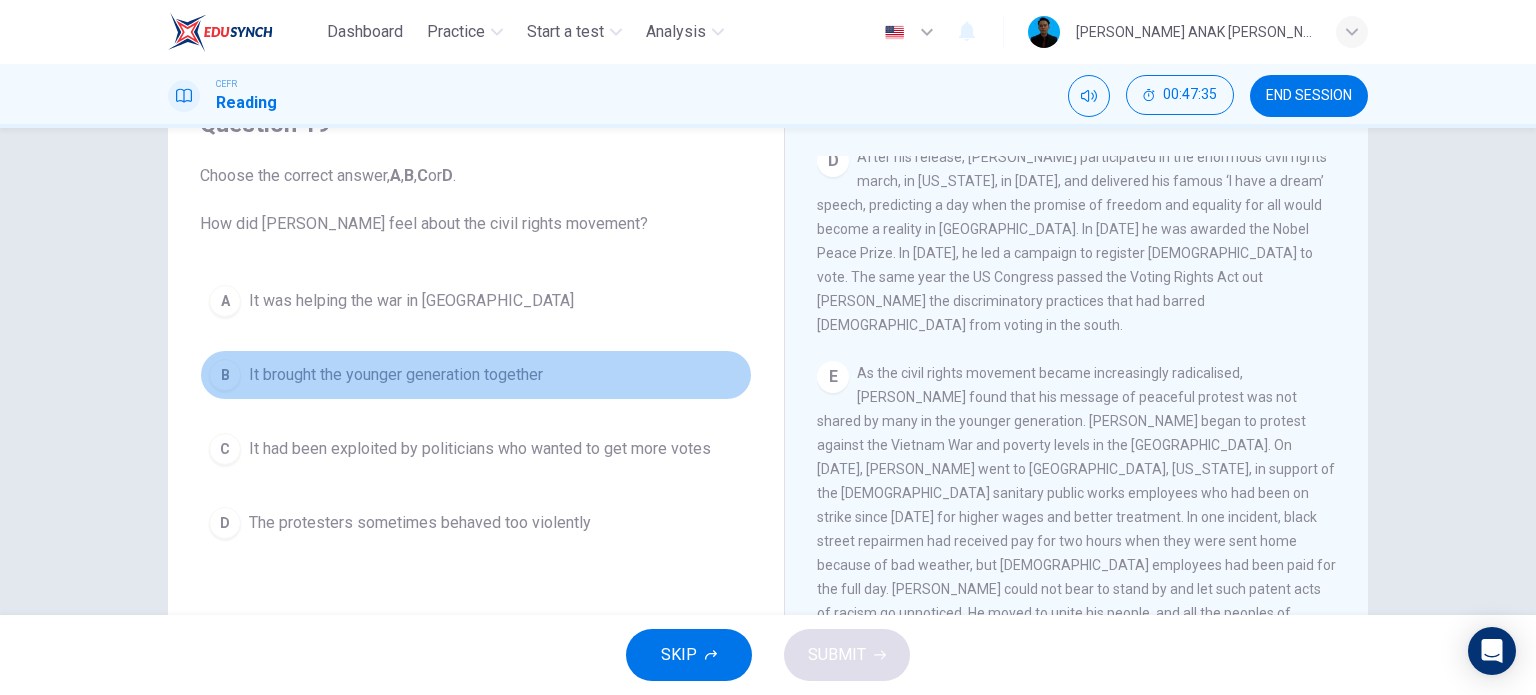 click on "It brought the younger generation together" at bounding box center (396, 375) 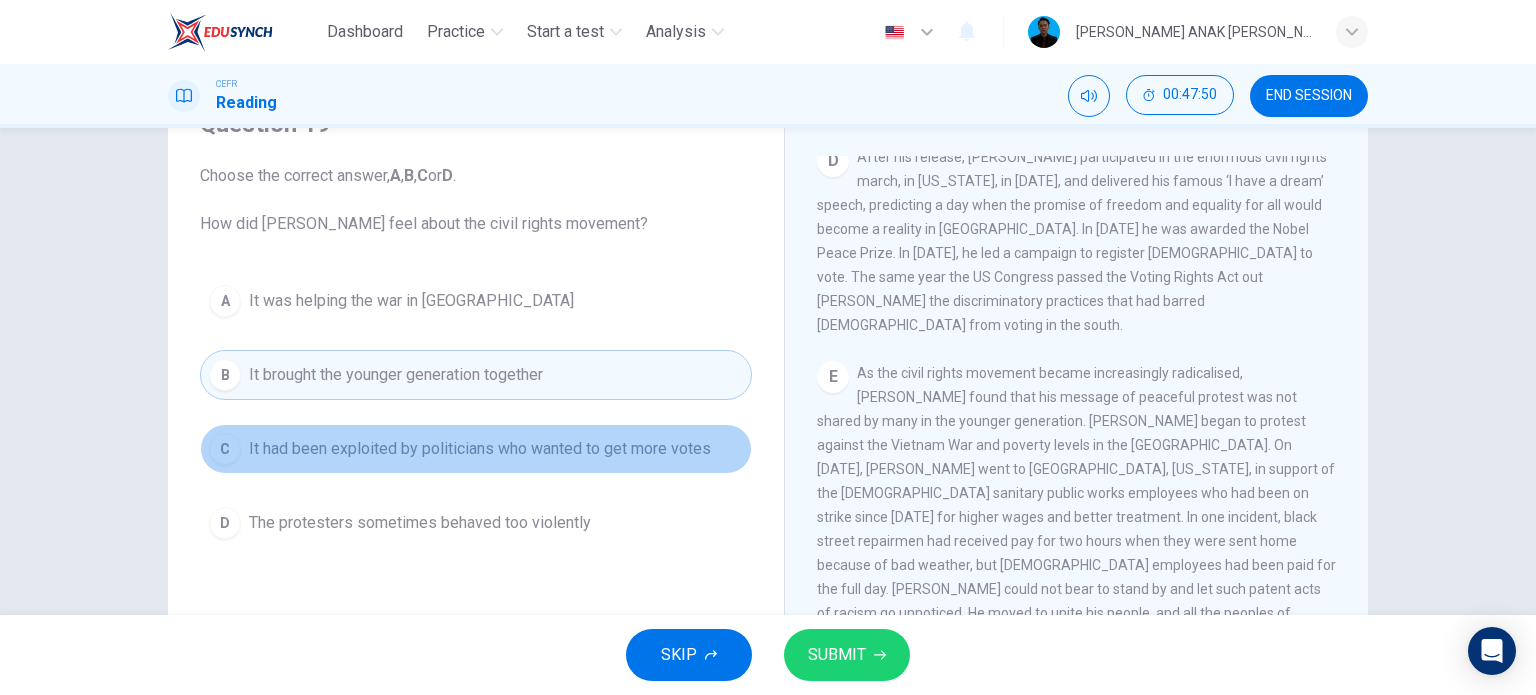 click on "It had been exploited by politicians who wanted to get more votes" at bounding box center [480, 449] 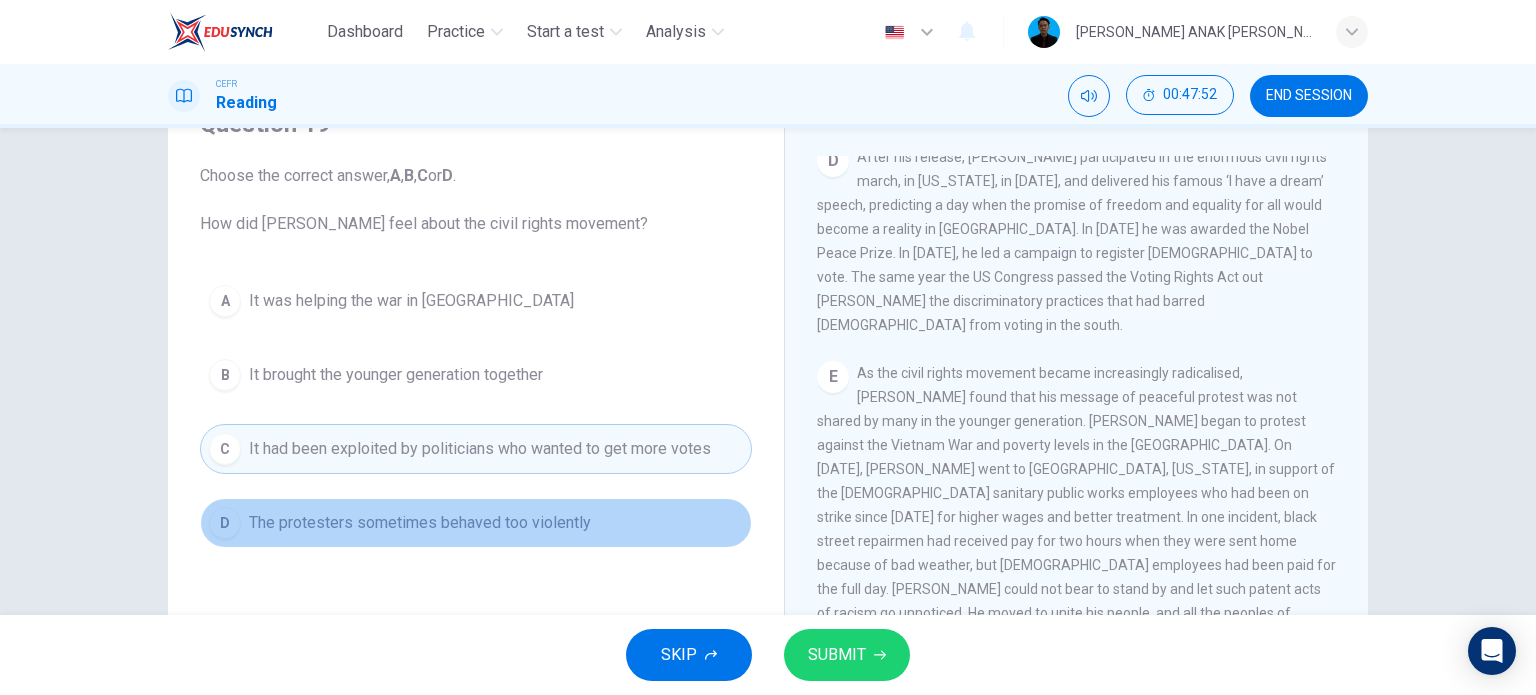 click on "The protesters sometimes behaved too violently" at bounding box center (420, 523) 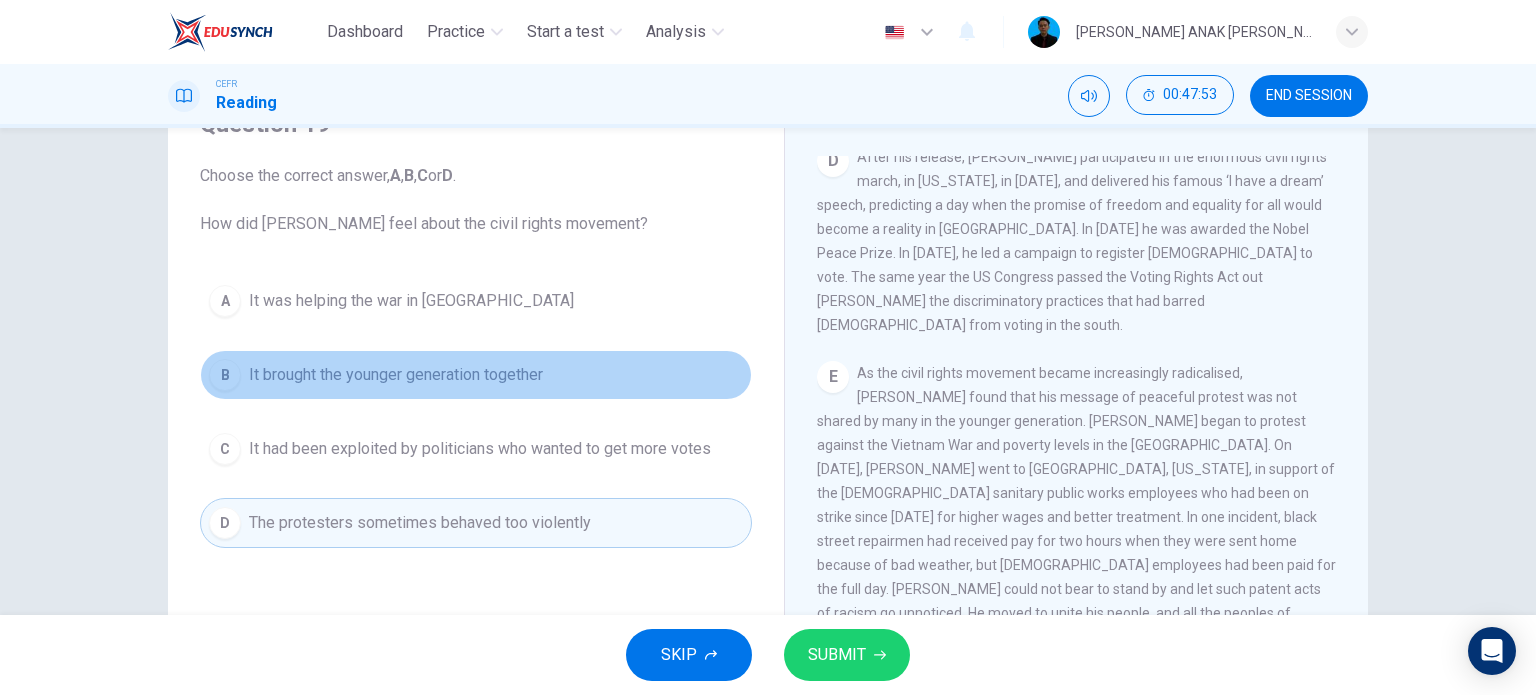 click on "It brought the younger generation together" at bounding box center (396, 375) 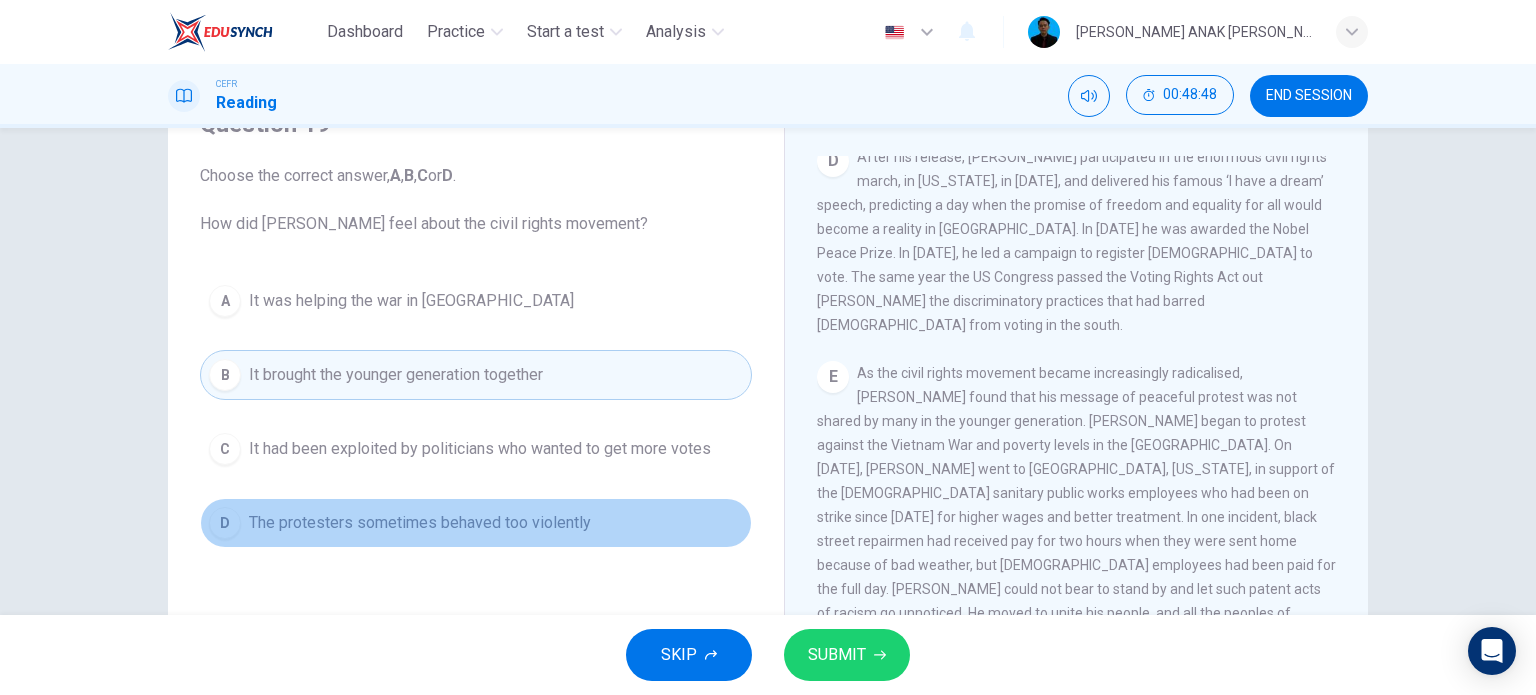 click on "The protesters sometimes behaved too violently" at bounding box center [420, 523] 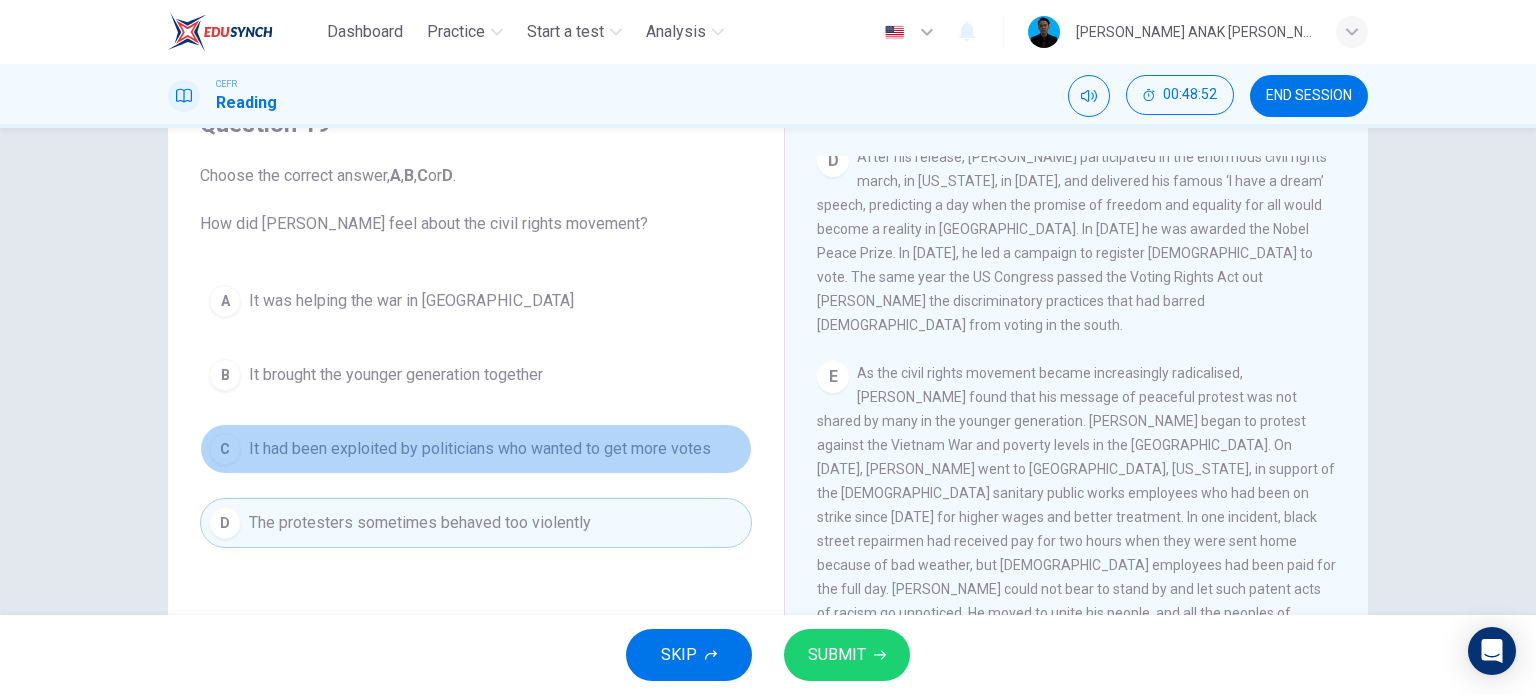 click on "C It had been exploited by politicians who wanted to get more votes" at bounding box center (476, 449) 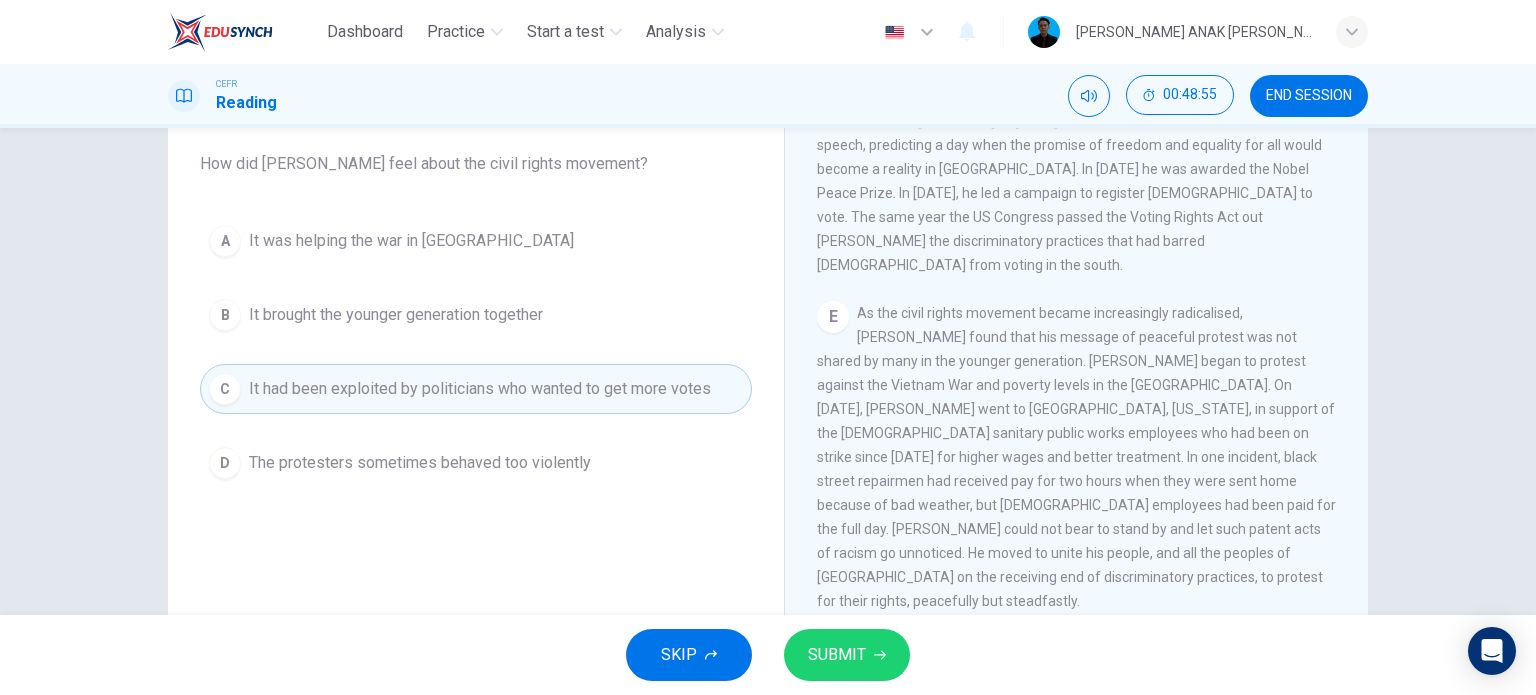 scroll, scrollTop: 164, scrollLeft: 0, axis: vertical 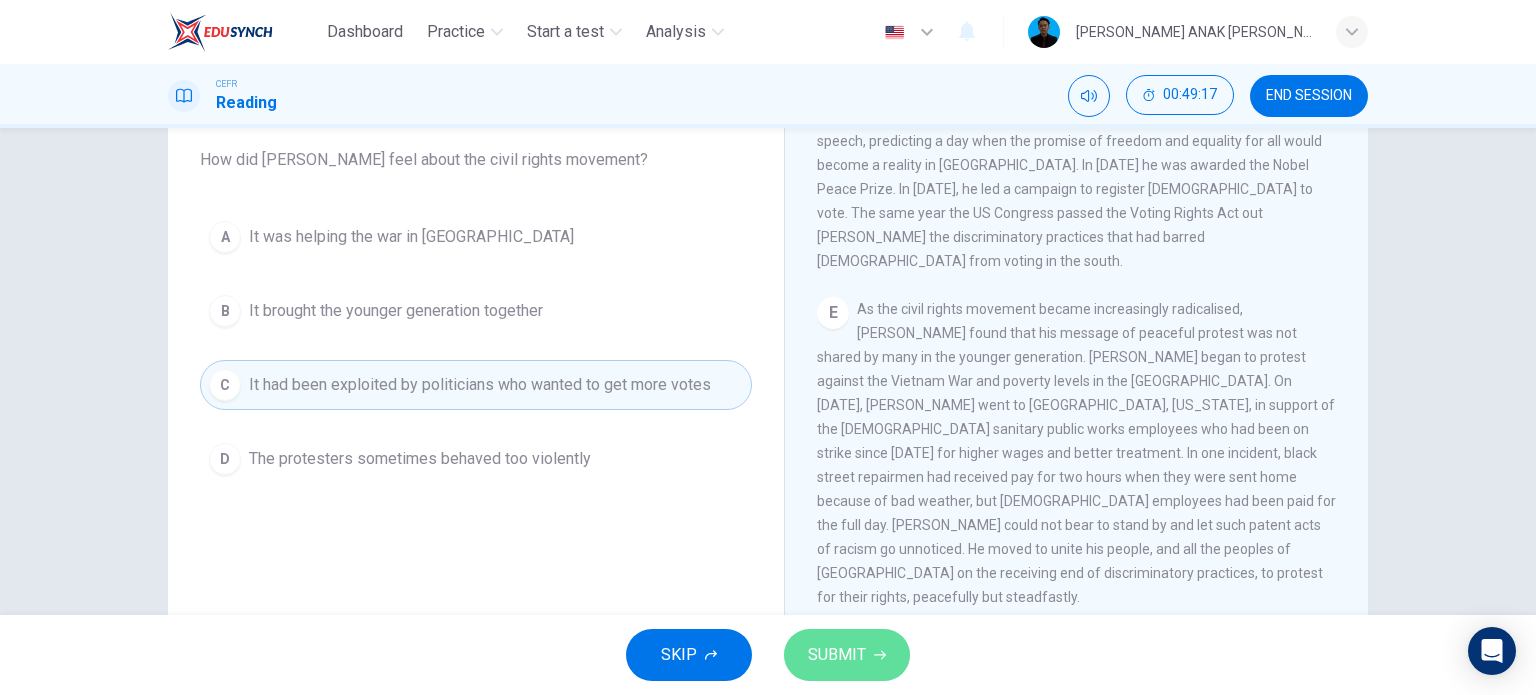 click on "SUBMIT" at bounding box center (847, 655) 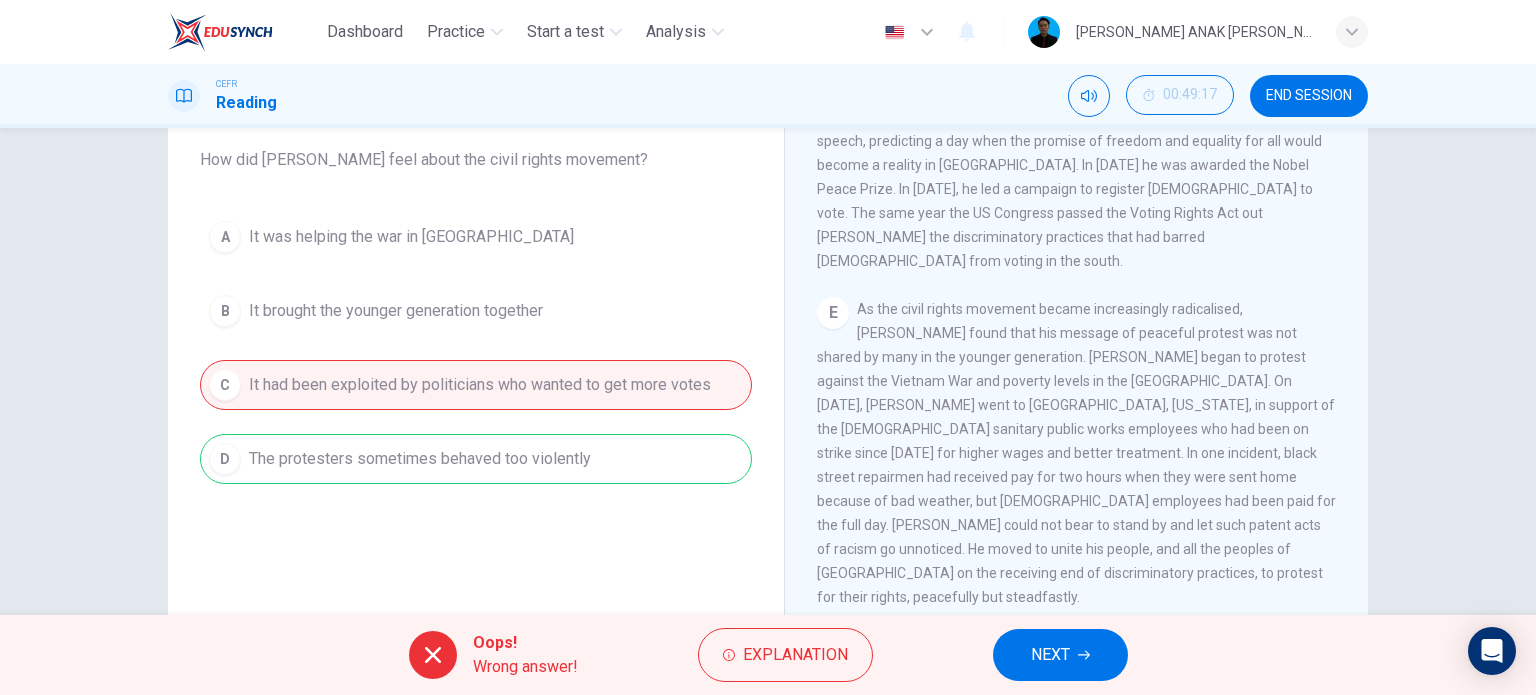 click on "A It was helping the war in [GEOGRAPHIC_DATA] B It brought the younger generation together C It had been exploited by politicians who wanted to get more votes D The protesters sometimes behaved too violently" at bounding box center (476, 348) 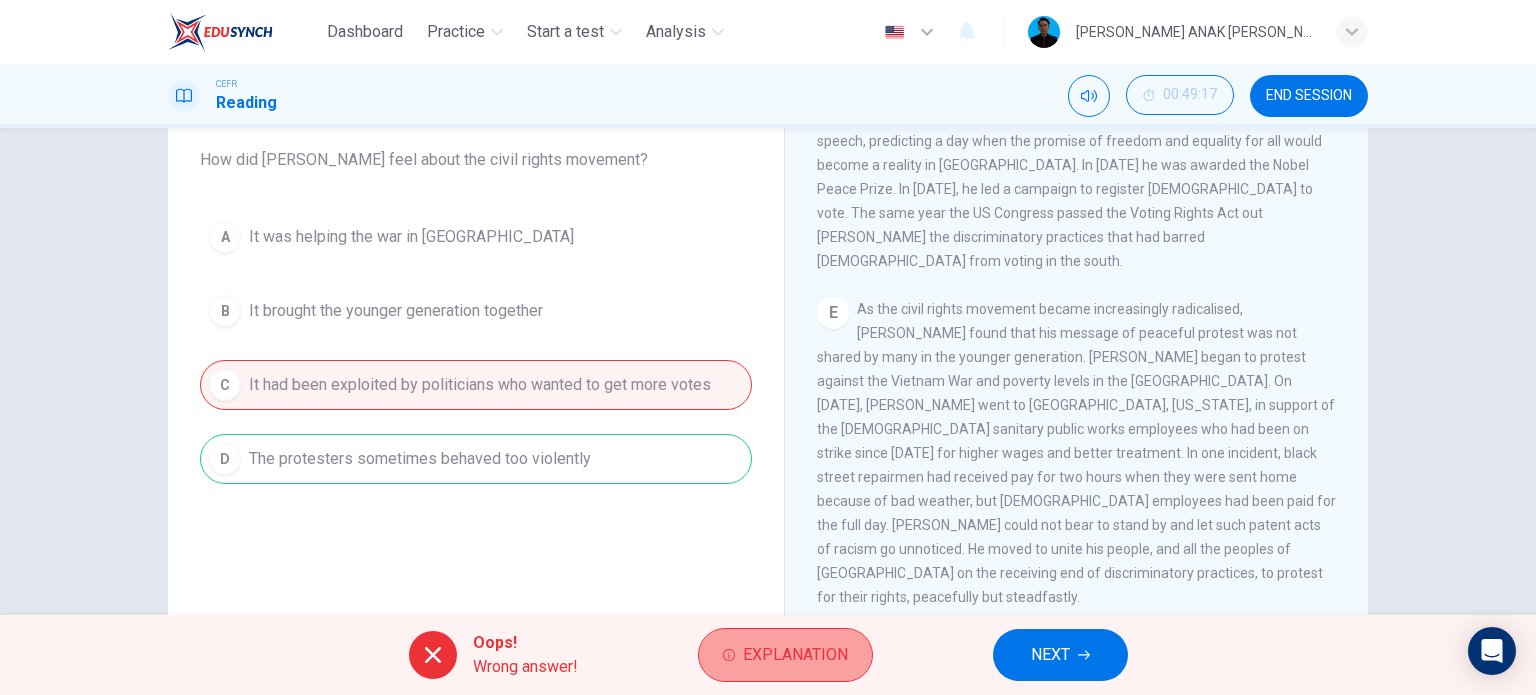 click on "Explanation" at bounding box center (785, 655) 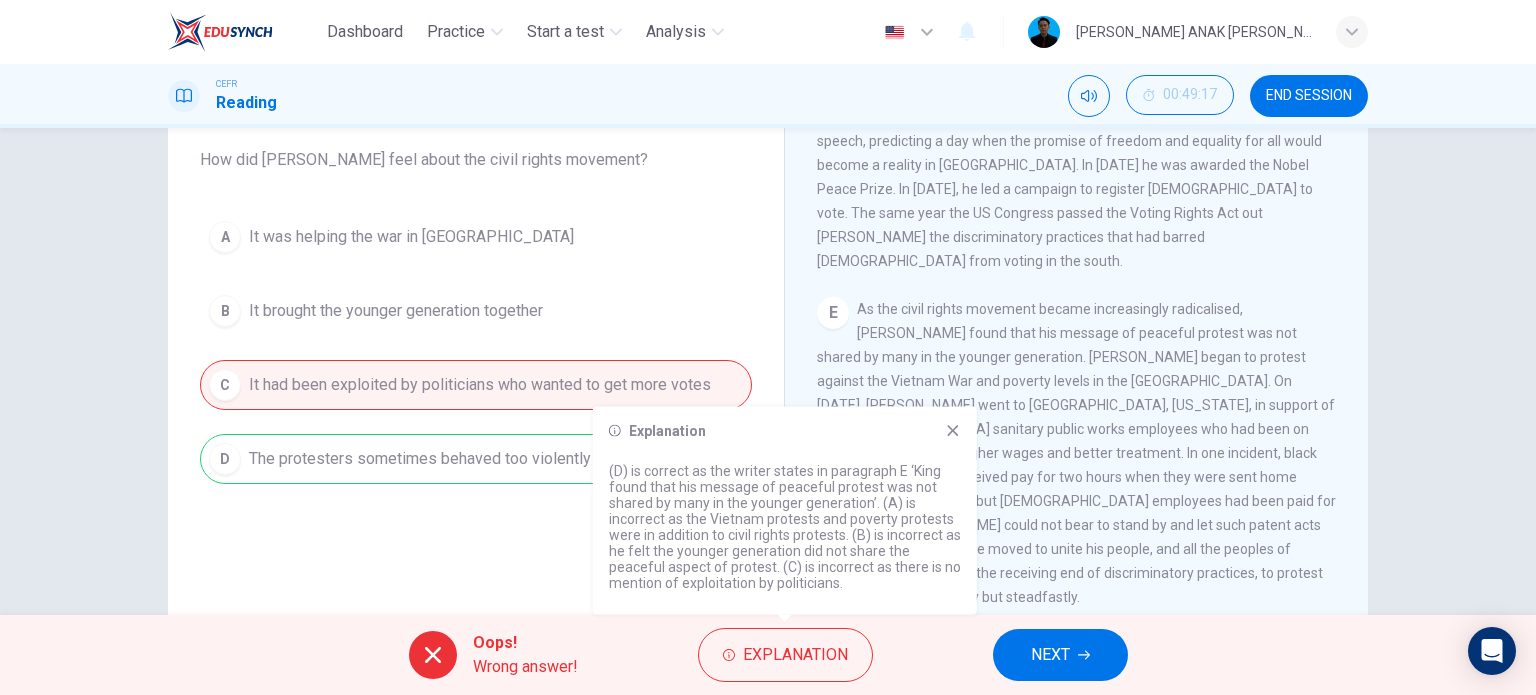 click 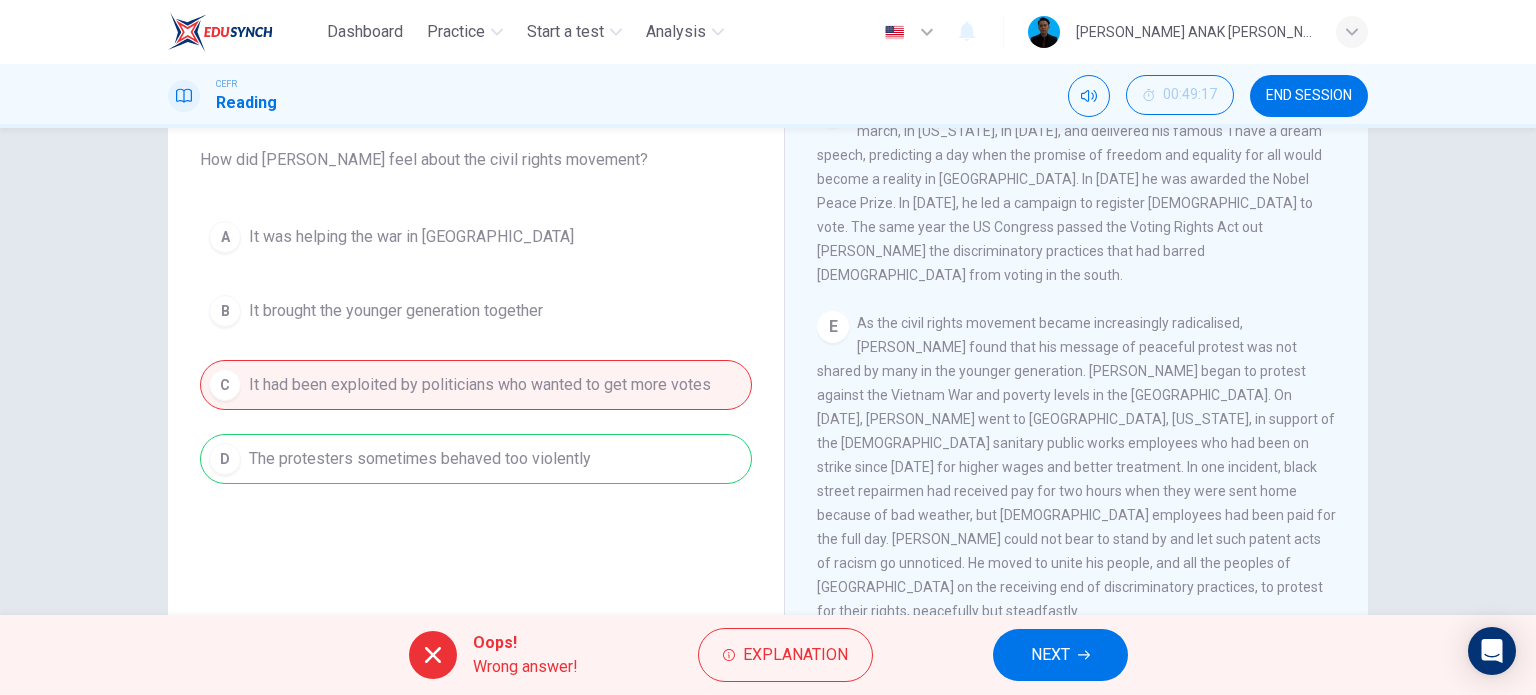 scroll, scrollTop: 1259, scrollLeft: 0, axis: vertical 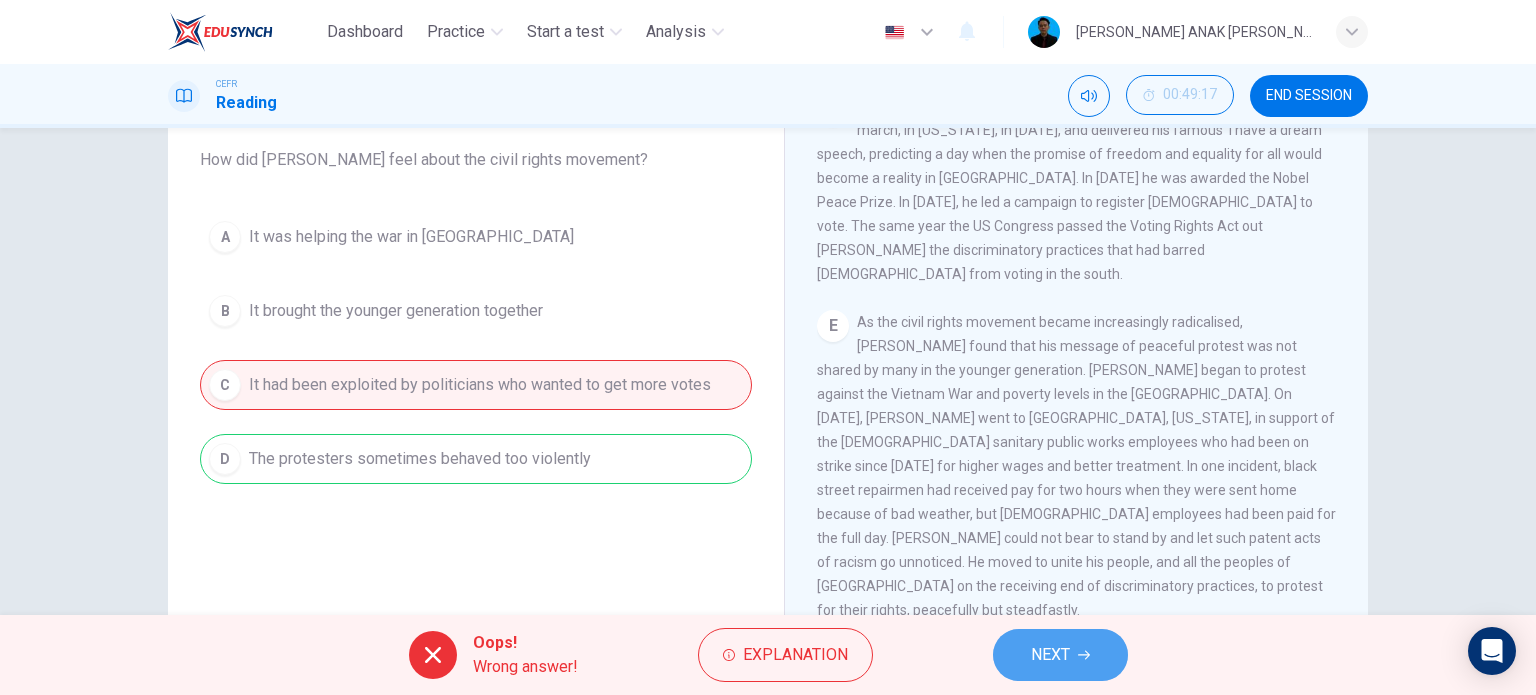 click on "NEXT" at bounding box center (1060, 655) 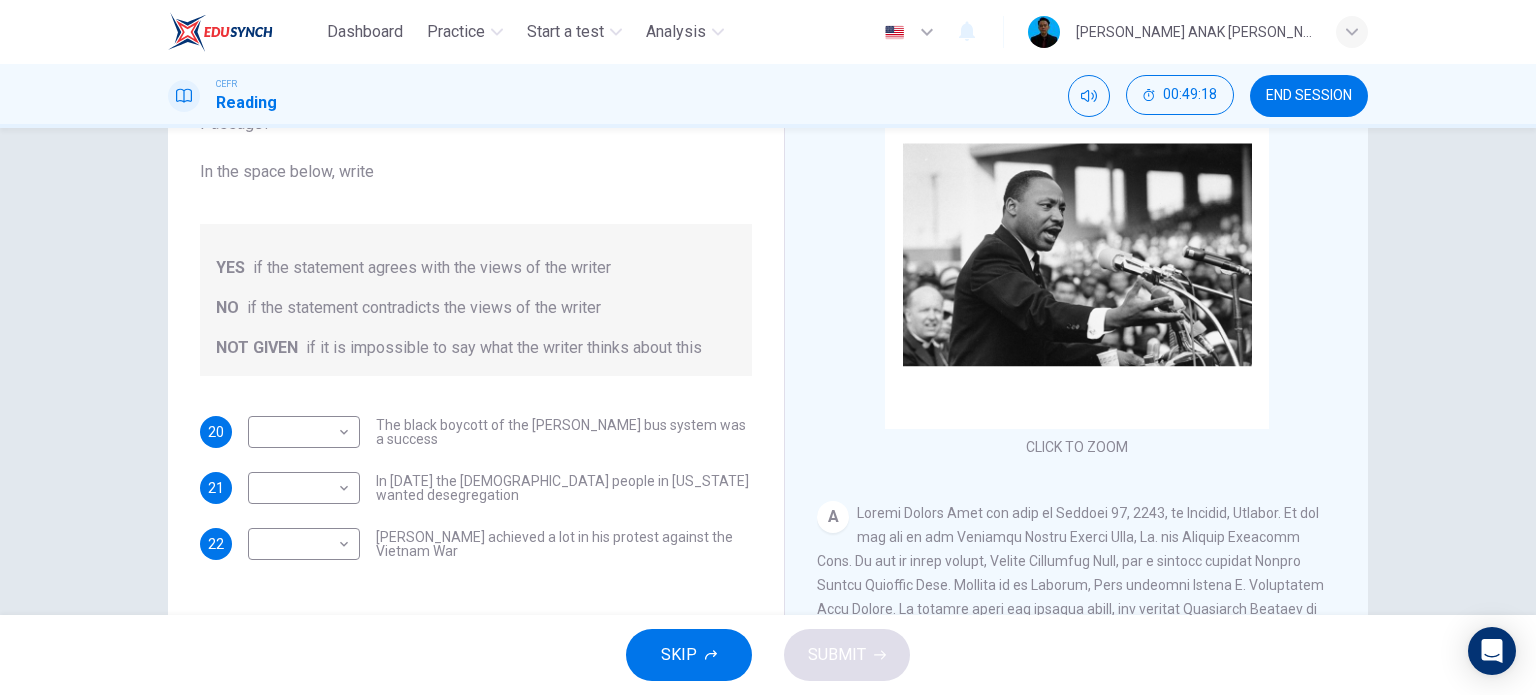 scroll, scrollTop: 175, scrollLeft: 0, axis: vertical 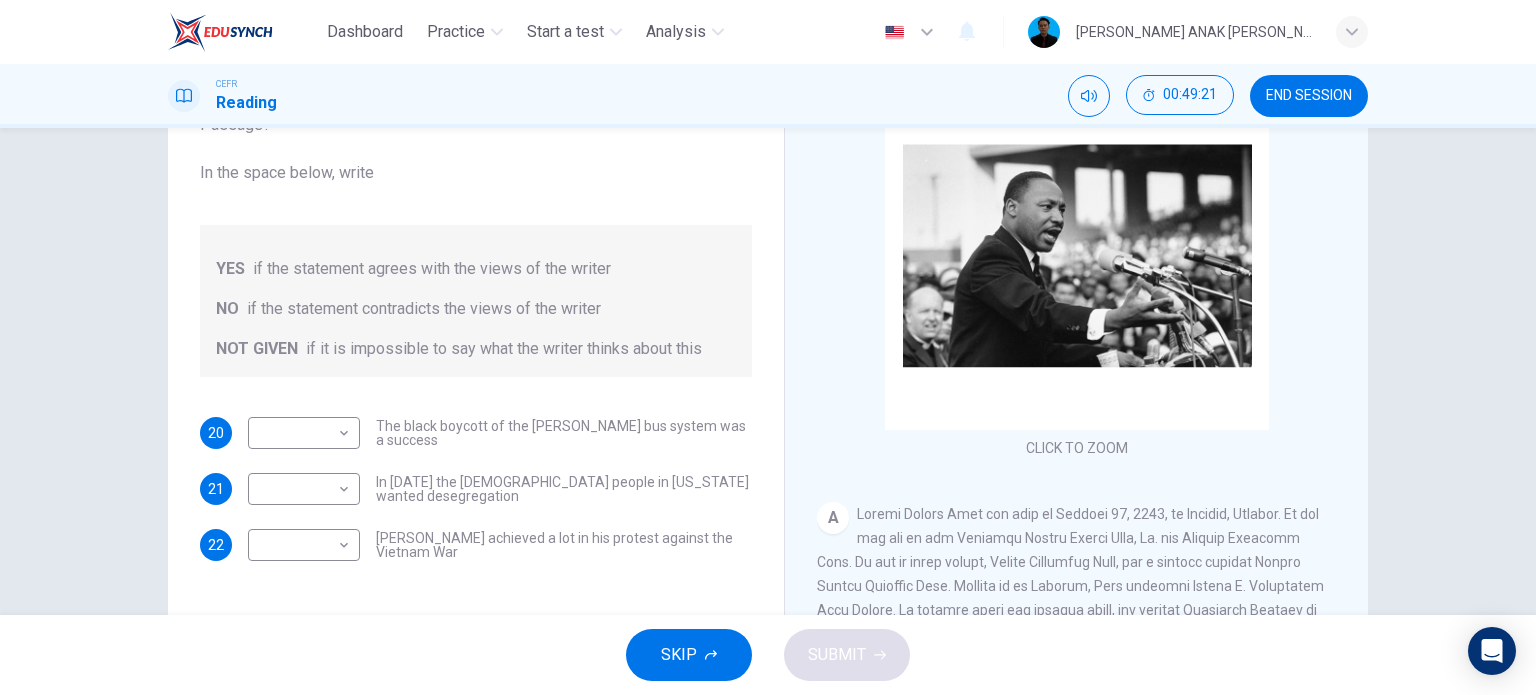 click on "​ ​ The black boycott of the [PERSON_NAME] bus system was a success" at bounding box center [500, 433] 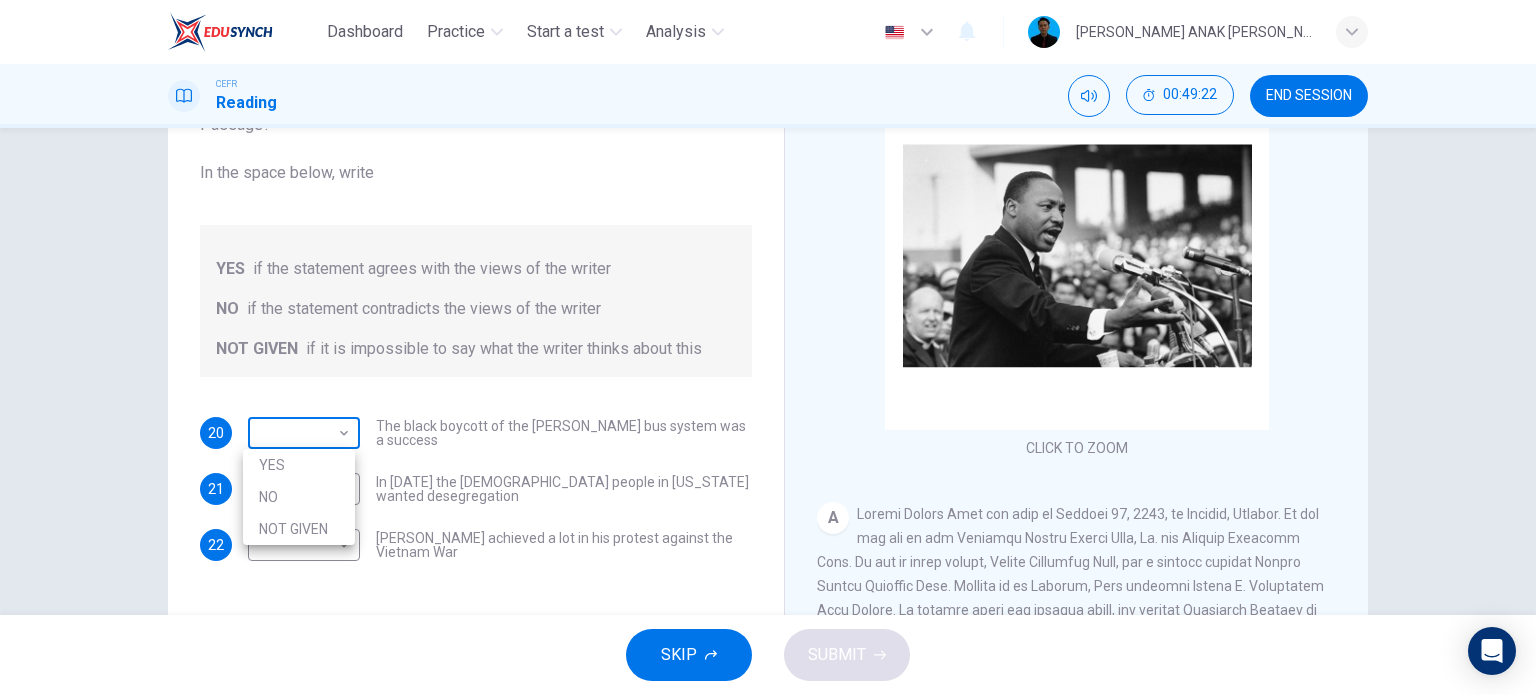 click on "Dashboard Practice Start a test Analysis English en ​ [PERSON_NAME] ANAK [PERSON_NAME]-Pelajar CEFR Reading 00:49:22 END SESSION Questions 20 - 22 Do the following statements agree with the information given in the Reading Passage? In the space below, write YES if the statement agrees with the views of the writer NO if the statement contradicts the views of the writer NOT GIVEN if it is impossible to say what the writer thinks about this 20 ​ ​ The black boycott of the [PERSON_NAME] bus system was a success 21 ​ ​ In [DATE] the [DEMOGRAPHIC_DATA] people in [US_STATE] wanted desegregation 22 ​ ​ [PERSON_NAME] achieved a lot in his protest against the Vietnam War [PERSON_NAME] CLICK TO ZOOM Click to Zoom A B C D E F SKIP SUBMIT Dashboard Practice Start a test Analysis Notifications © Copyright  2025
YES NO NOT GIVEN" at bounding box center [768, 347] 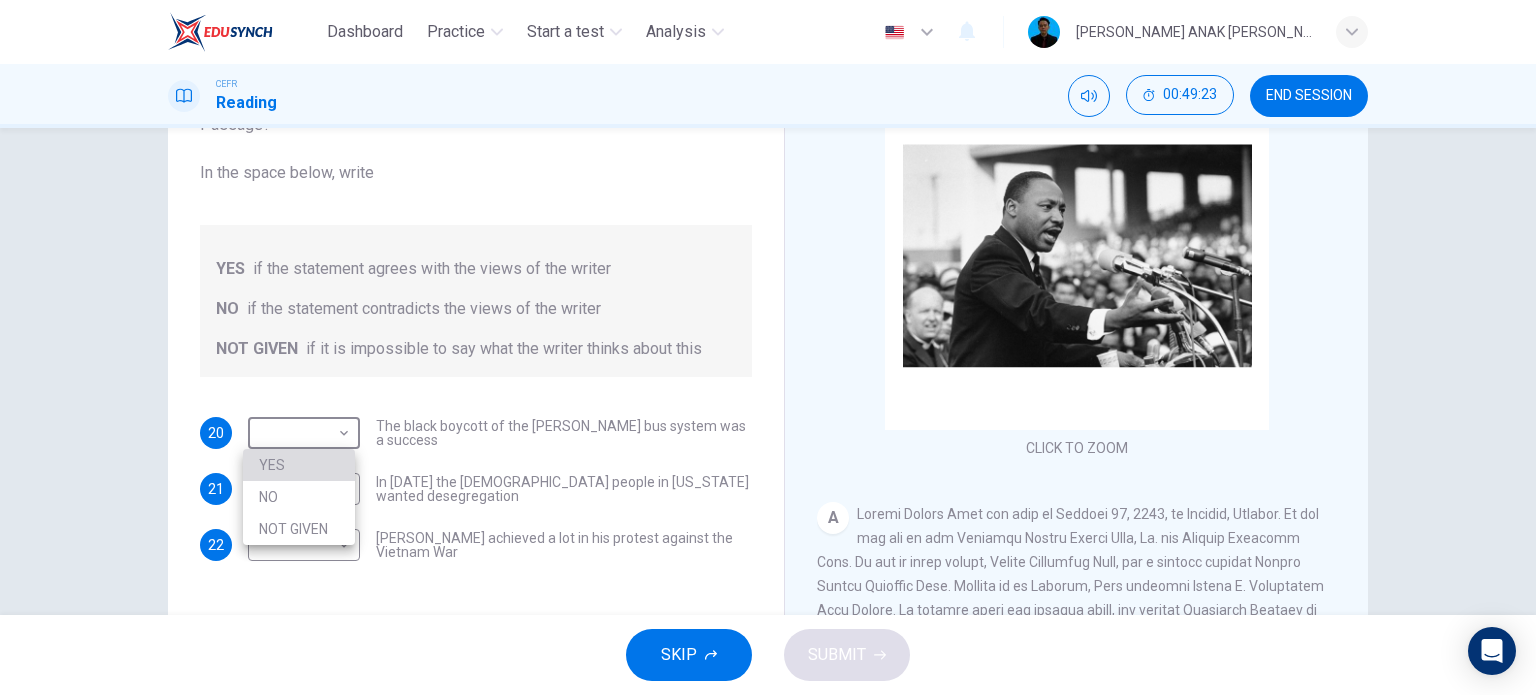 click on "YES" at bounding box center [299, 465] 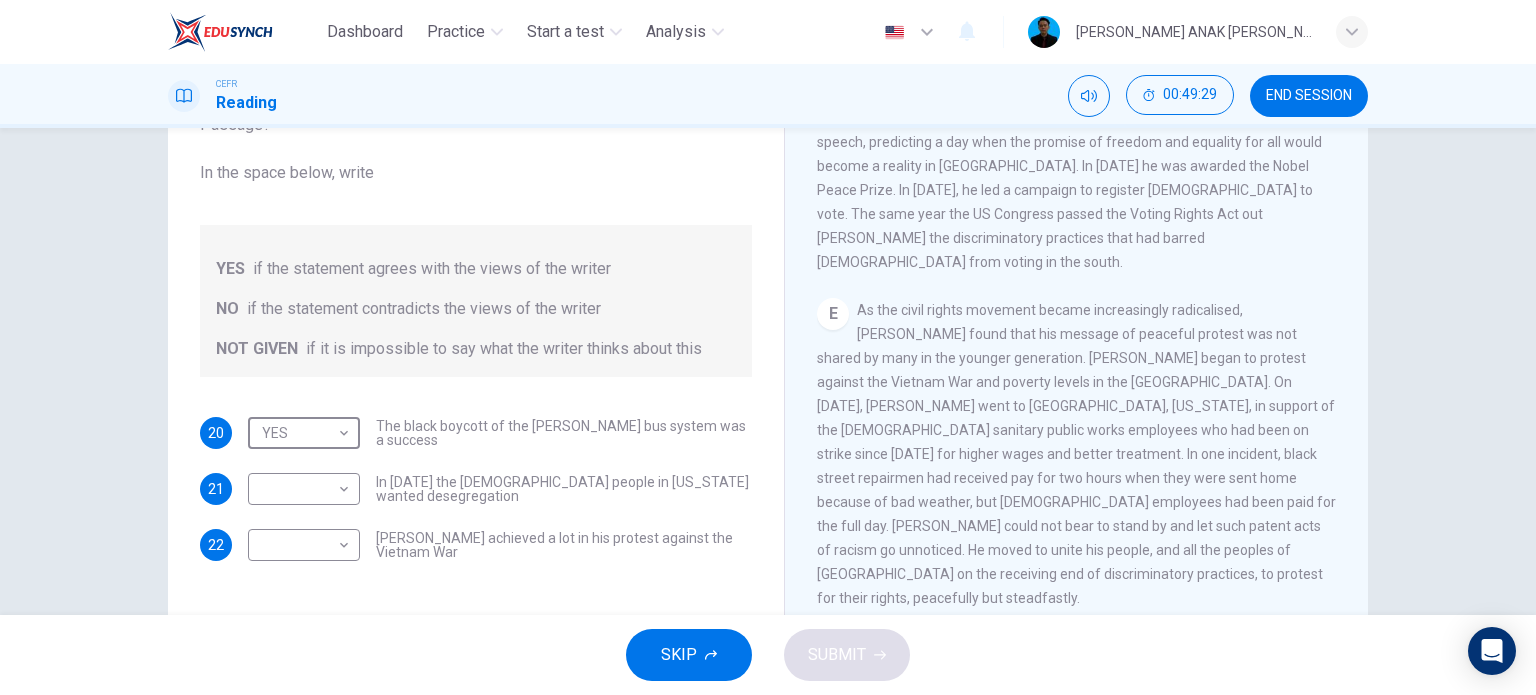 scroll, scrollTop: 1272, scrollLeft: 0, axis: vertical 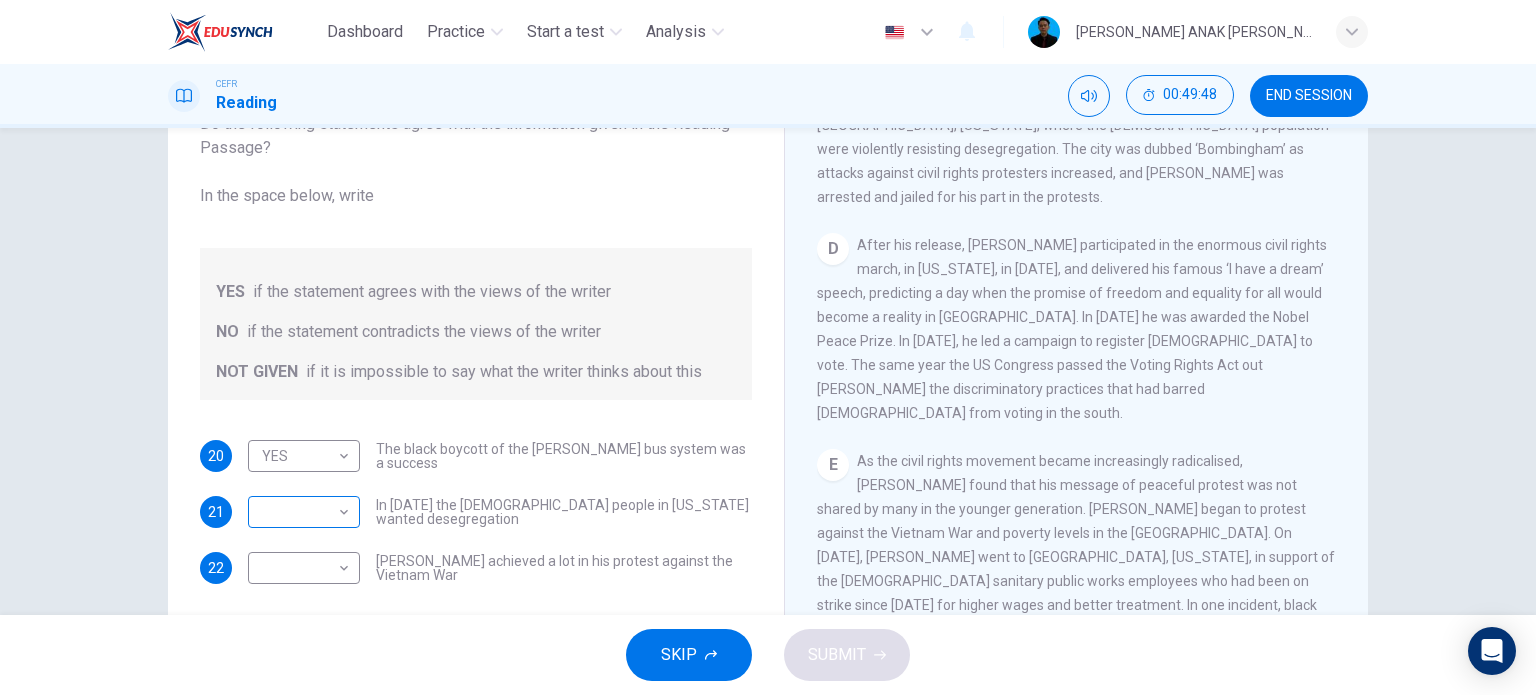 click on "​ ​" at bounding box center (304, 512) 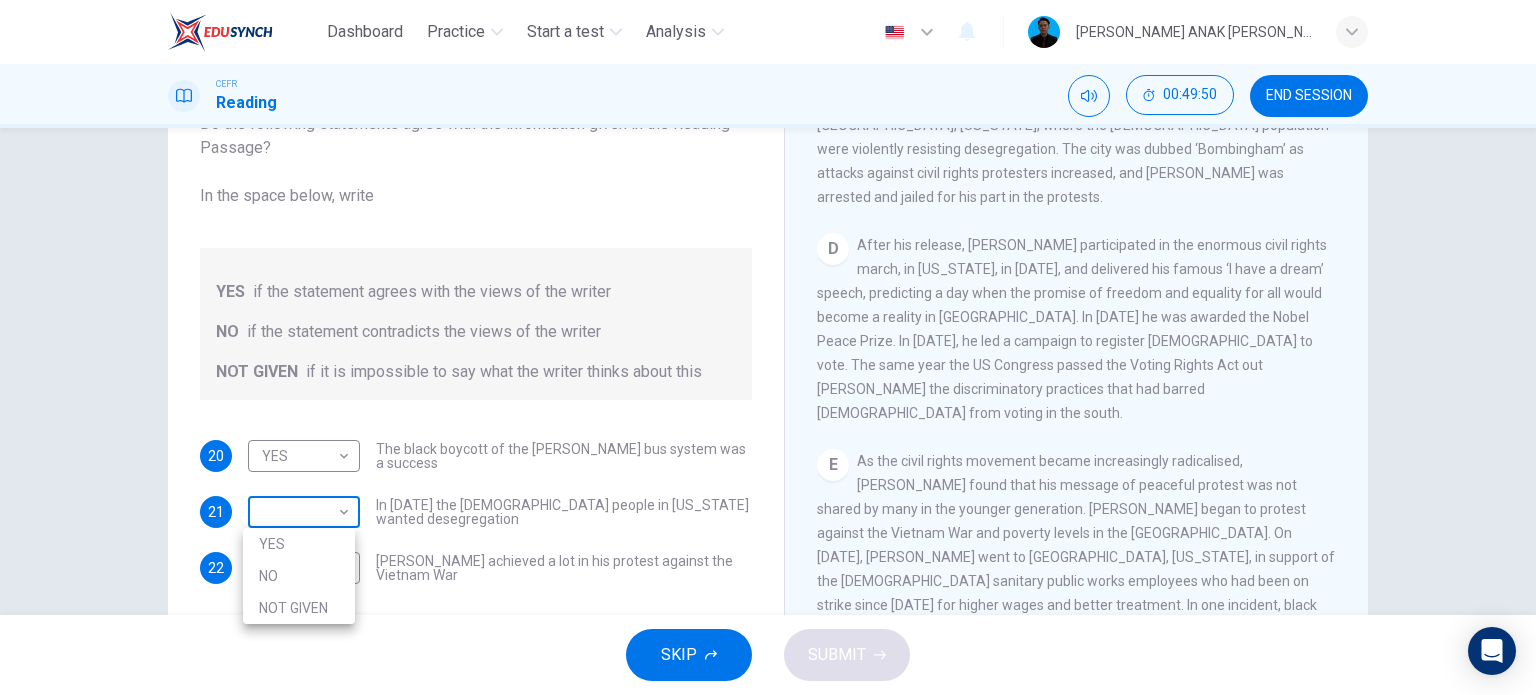 click on "Dashboard Practice Start a test Analysis English en ​ [PERSON_NAME] ANAK [PERSON_NAME]-Pelajar CEFR Reading 00:49:50 END SESSION Questions 20 - 22 Do the following statements agree with the information given in the Reading Passage? In the space below, write YES if the statement agrees with the views of the writer NO if the statement contradicts the views of the writer NOT GIVEN if it is impossible to say what the writer thinks about this 20 YES YES ​ The black boycott of the [PERSON_NAME] bus system was a success 21 ​ ​ In [DATE] the [DEMOGRAPHIC_DATA] people in [US_STATE] wanted desegregation 22 ​ ​ [PERSON_NAME] achieved a lot in his protest against the Vietnam War [PERSON_NAME] CLICK TO ZOOM Click to Zoom A B C D E F SKIP SUBMIT Dashboard Practice Start a test Analysis Notifications © Copyright  2025
YES NO NOT GIVEN" at bounding box center [768, 347] 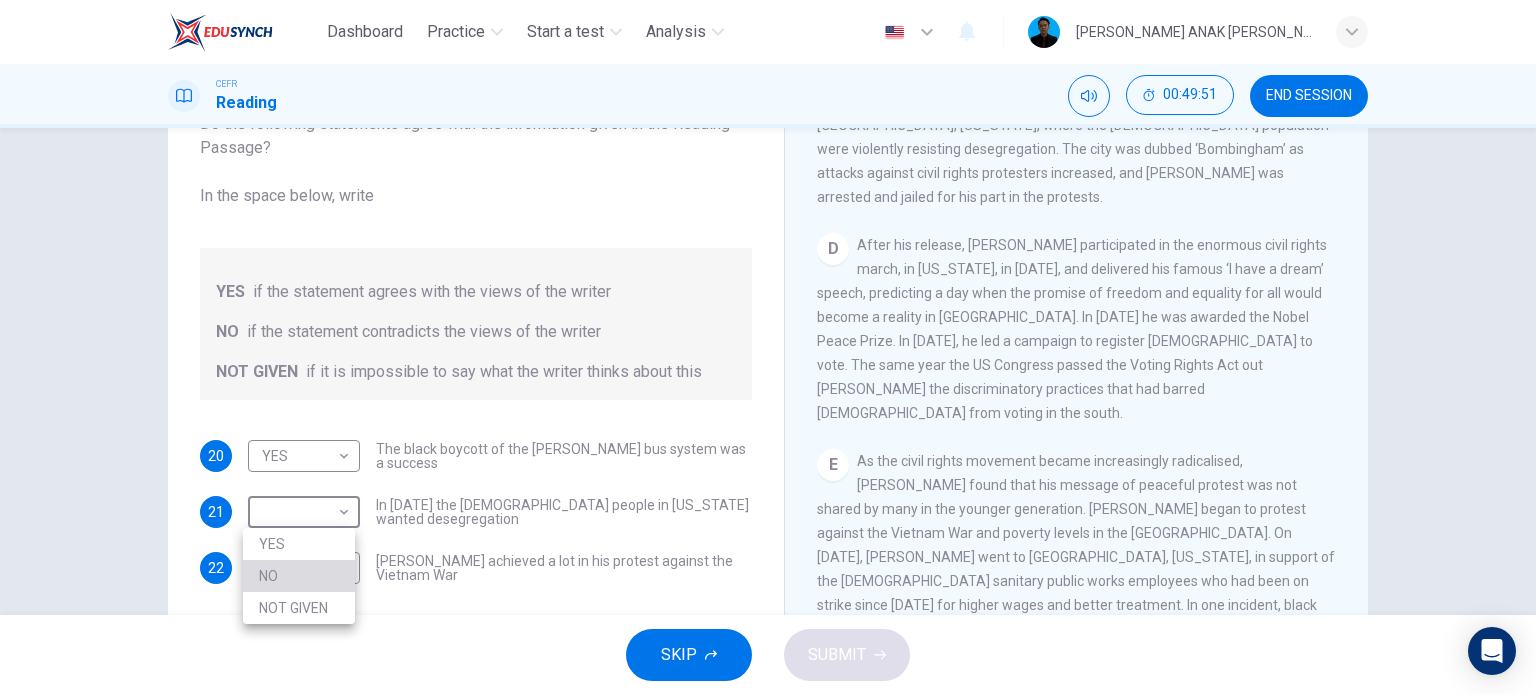 click on "NO" at bounding box center [299, 576] 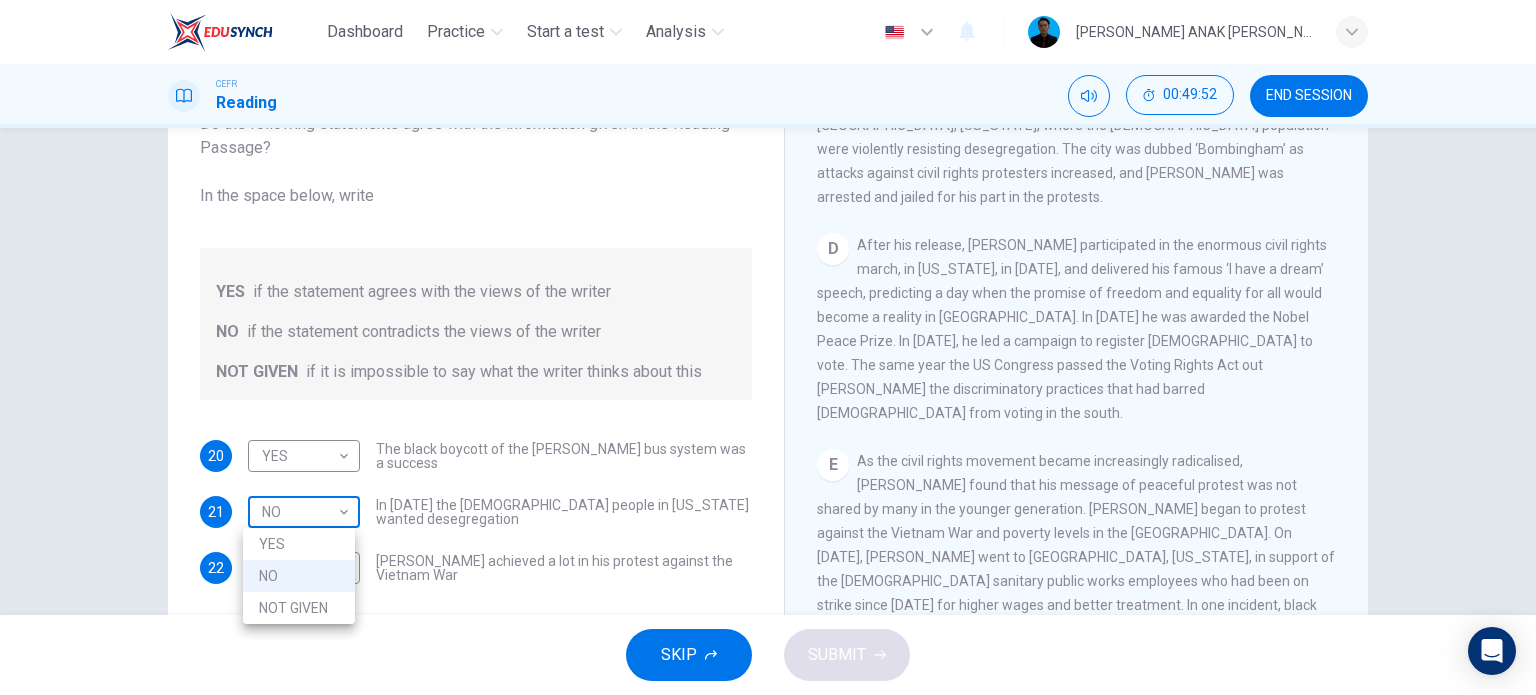 click on "Dashboard Practice Start a test Analysis English en ​ [PERSON_NAME] ANAK [PERSON_NAME]-Pelajar CEFR Reading 00:49:52 END SESSION Questions 20 - 22 Do the following statements agree with the information given in the Reading Passage? In the space below, write YES if the statement agrees with the views of the writer NO if the statement contradicts the views of the writer NOT GIVEN if it is impossible to say what the writer thinks about this 20 YES YES ​ The black boycott of the [PERSON_NAME] bus system was a success 21 NO NO ​ In [DATE] the [DEMOGRAPHIC_DATA] people in [US_STATE] wanted desegregation 22 ​ ​ [PERSON_NAME] achieved a lot in his protest against the Vietnam War [PERSON_NAME] CLICK TO ZOOM Click to Zoom A B C D E F SKIP SUBMIT Dashboard Practice Start a test Analysis Notifications © Copyright  2025
YES NO NOT GIVEN" at bounding box center (768, 347) 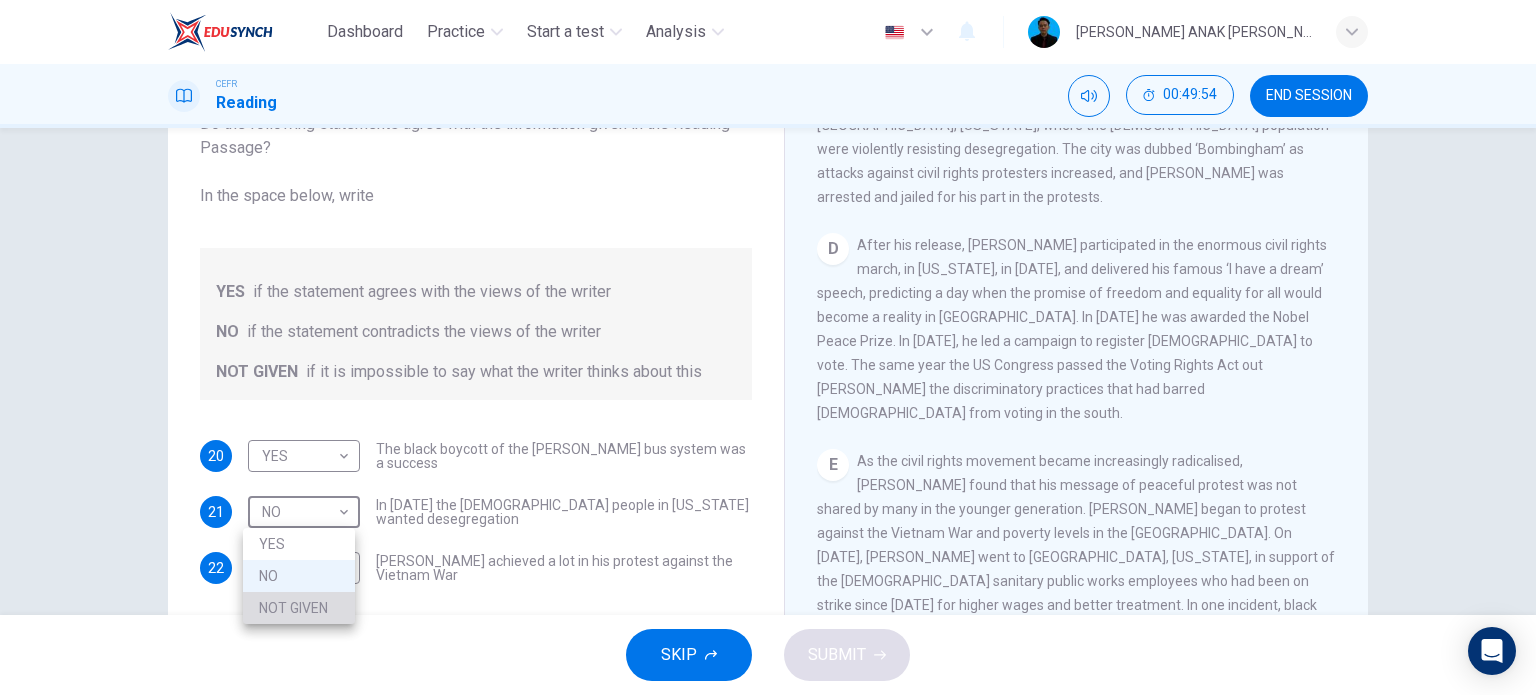 click on "NOT GIVEN" at bounding box center (299, 608) 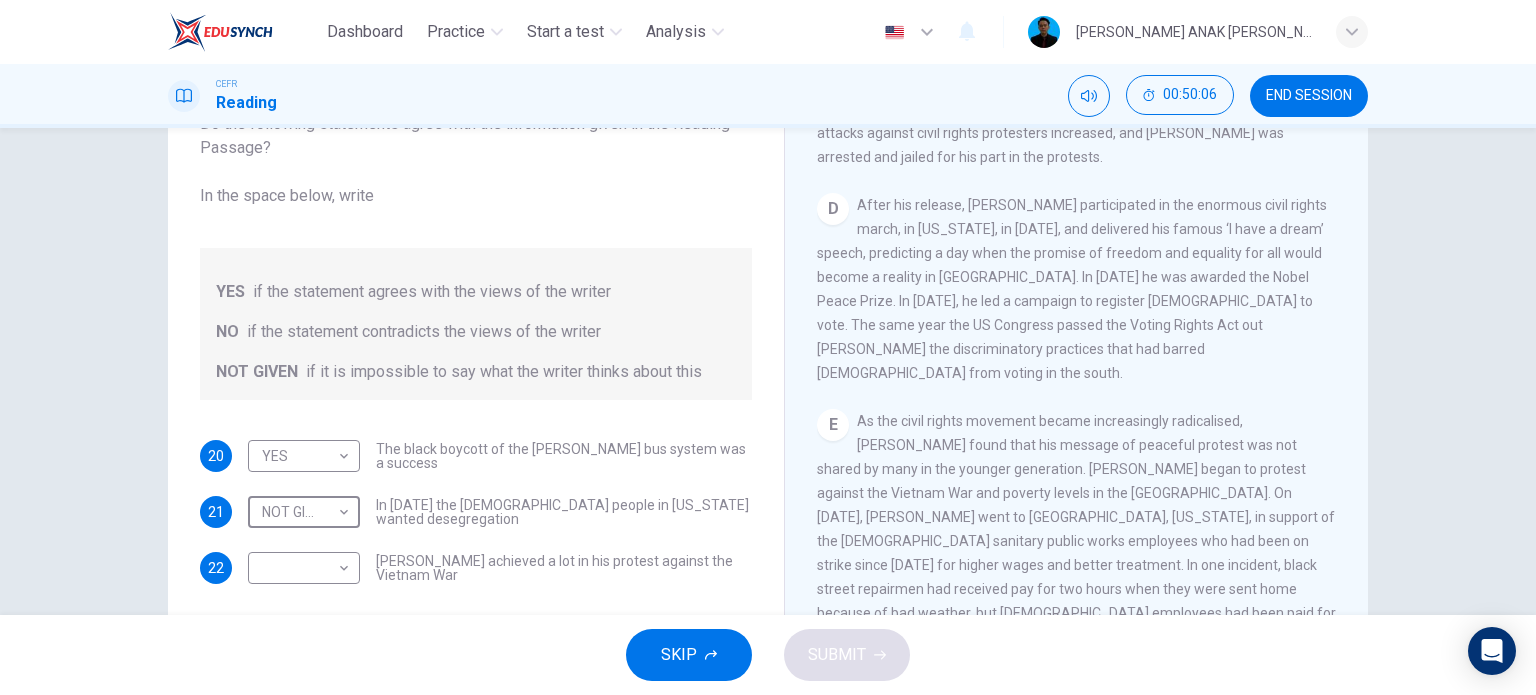 scroll, scrollTop: 1172, scrollLeft: 0, axis: vertical 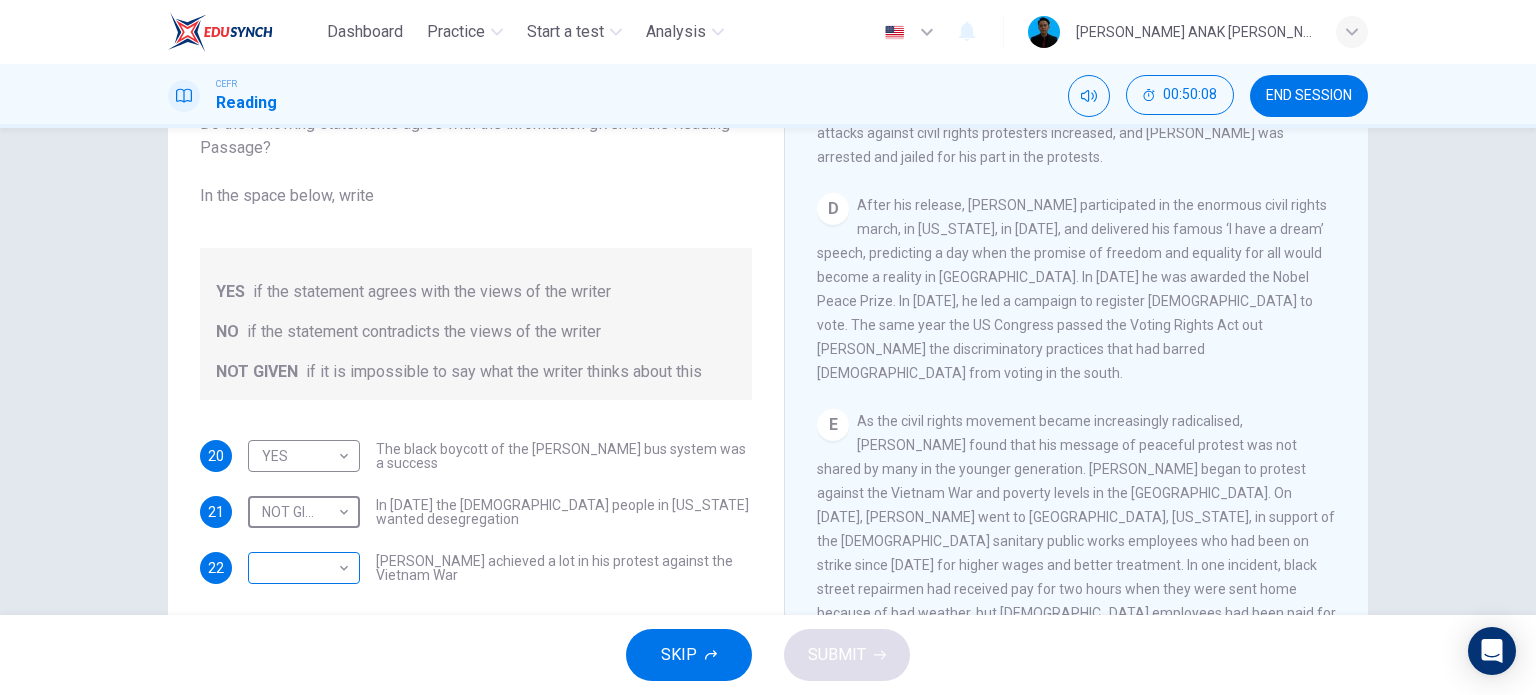 click on "Dashboard Practice Start a test Analysis English en ​ [PERSON_NAME] ANAK [PERSON_NAME]-Pelajar CEFR Reading 00:50:08 END SESSION Questions 20 - 22 Do the following statements agree with the information given in the Reading Passage? In the space below, write YES if the statement agrees with the views of the writer NO if the statement contradicts the views of the writer NOT GIVEN if it is impossible to say what the writer thinks about this 20 YES YES ​ The black boycott of the [PERSON_NAME] bus system was a success 21 NOT GIVEN NOT GIVEN ​ In [DATE] the [DEMOGRAPHIC_DATA] people in [US_STATE] wanted desegregation 22 ​ ​ [PERSON_NAME] achieved a lot in his protest against the Vietnam War [PERSON_NAME] CLICK TO ZOOM Click to Zoom A B C D E F SKIP SUBMIT Dashboard Practice Start a test Analysis Notifications © Copyright  2025" at bounding box center [768, 347] 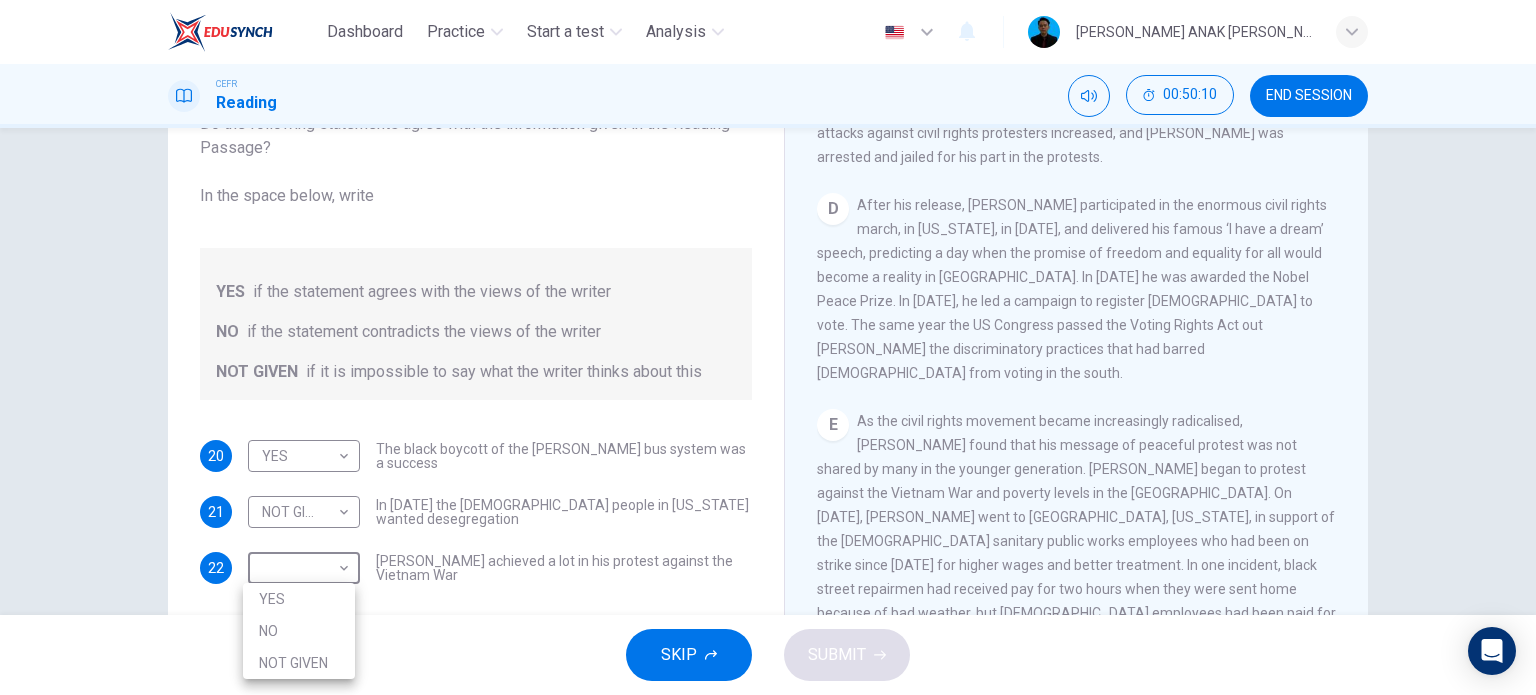 click on "NO" at bounding box center (299, 631) 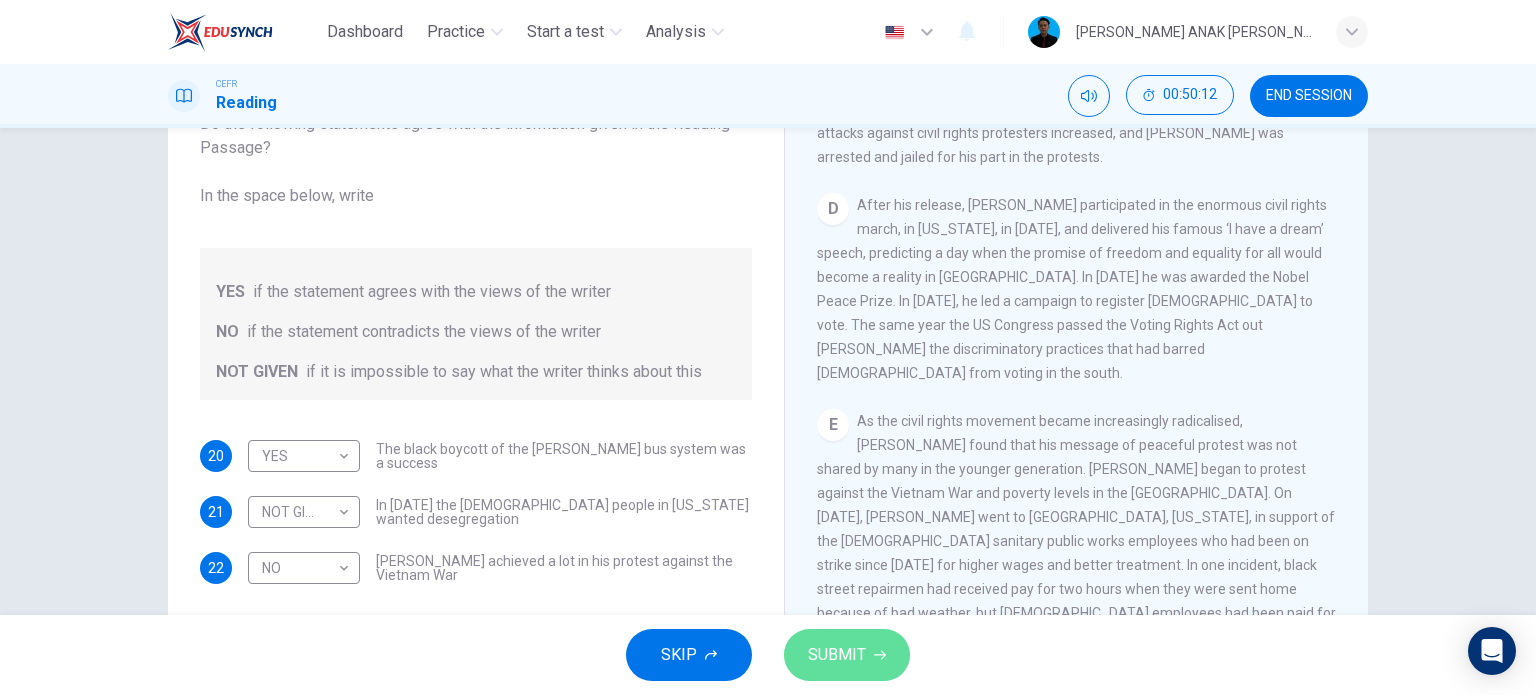 click on "SUBMIT" at bounding box center (837, 655) 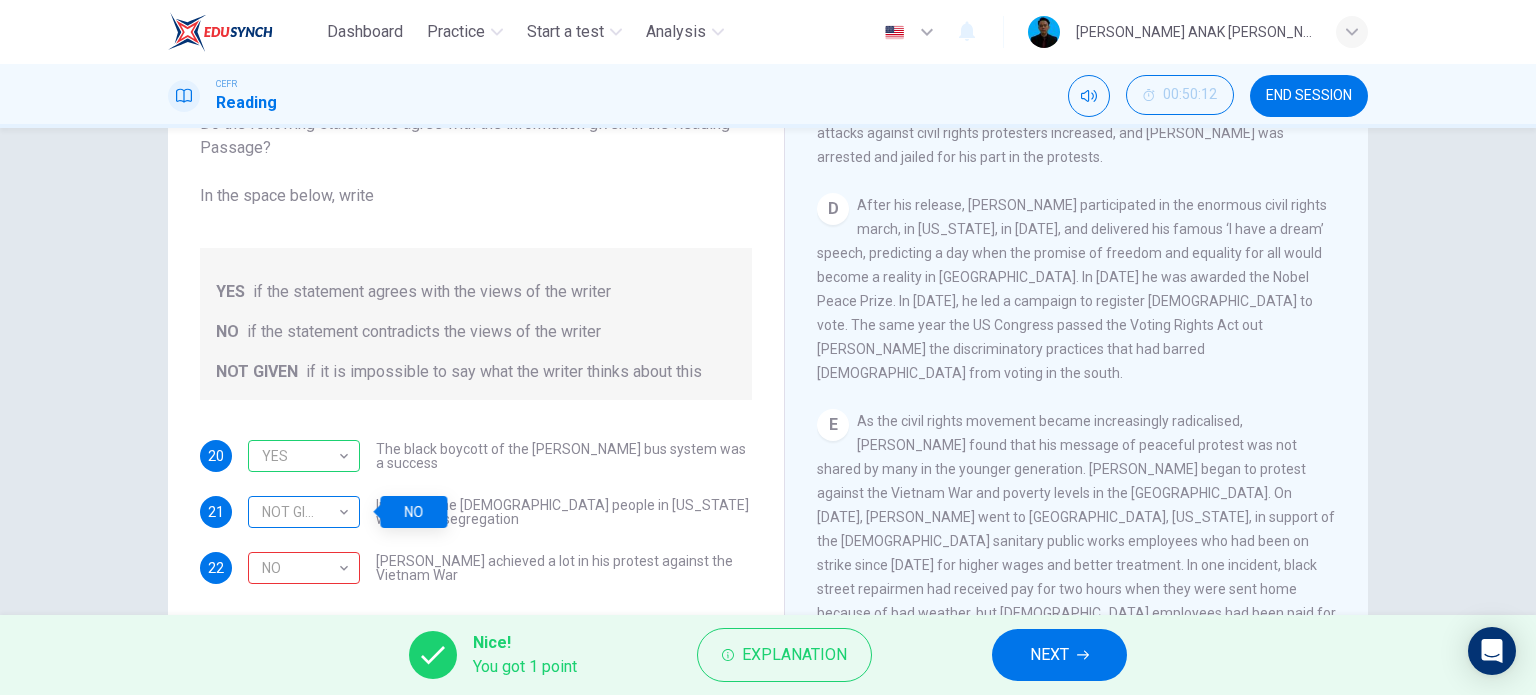 click on "NOT GIVEN" at bounding box center [300, 512] 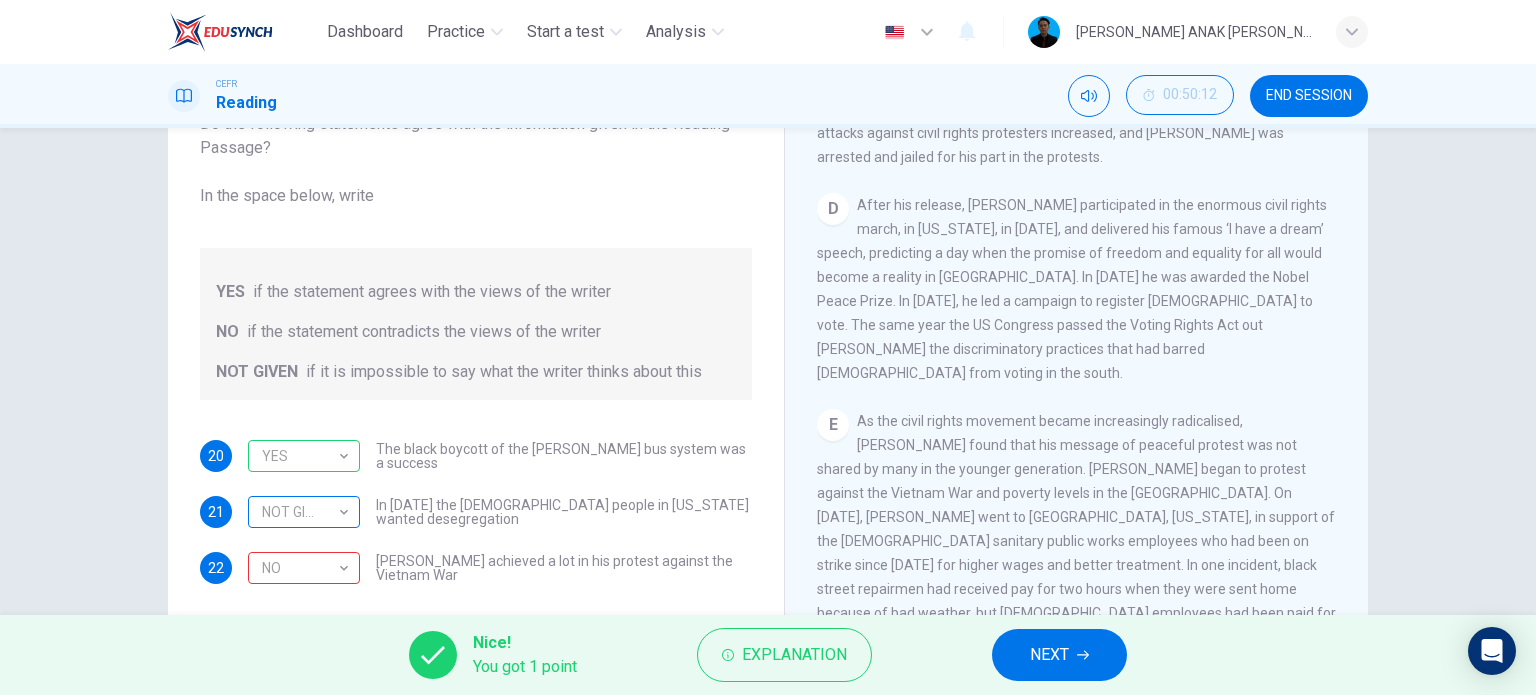 click on "NOT GIVEN" at bounding box center [300, 512] 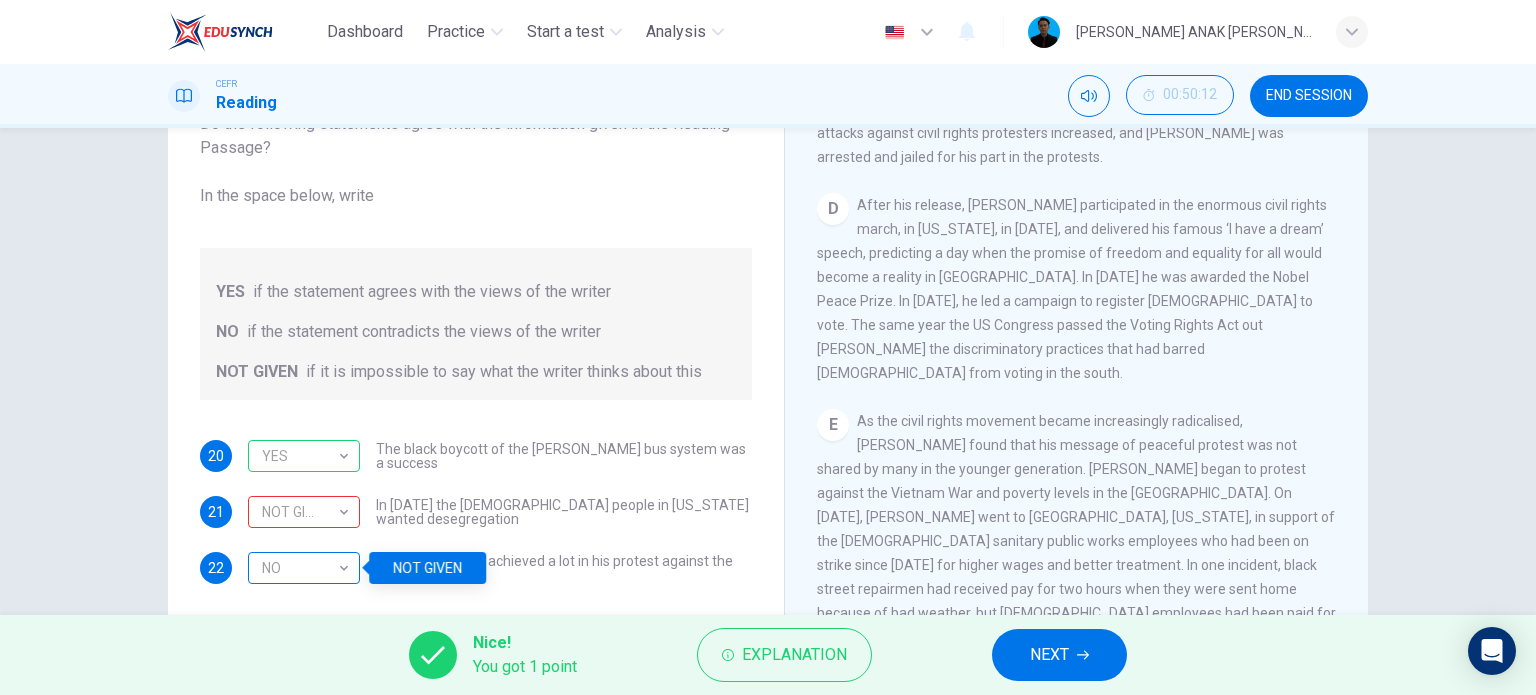 click on "NO" at bounding box center (300, 568) 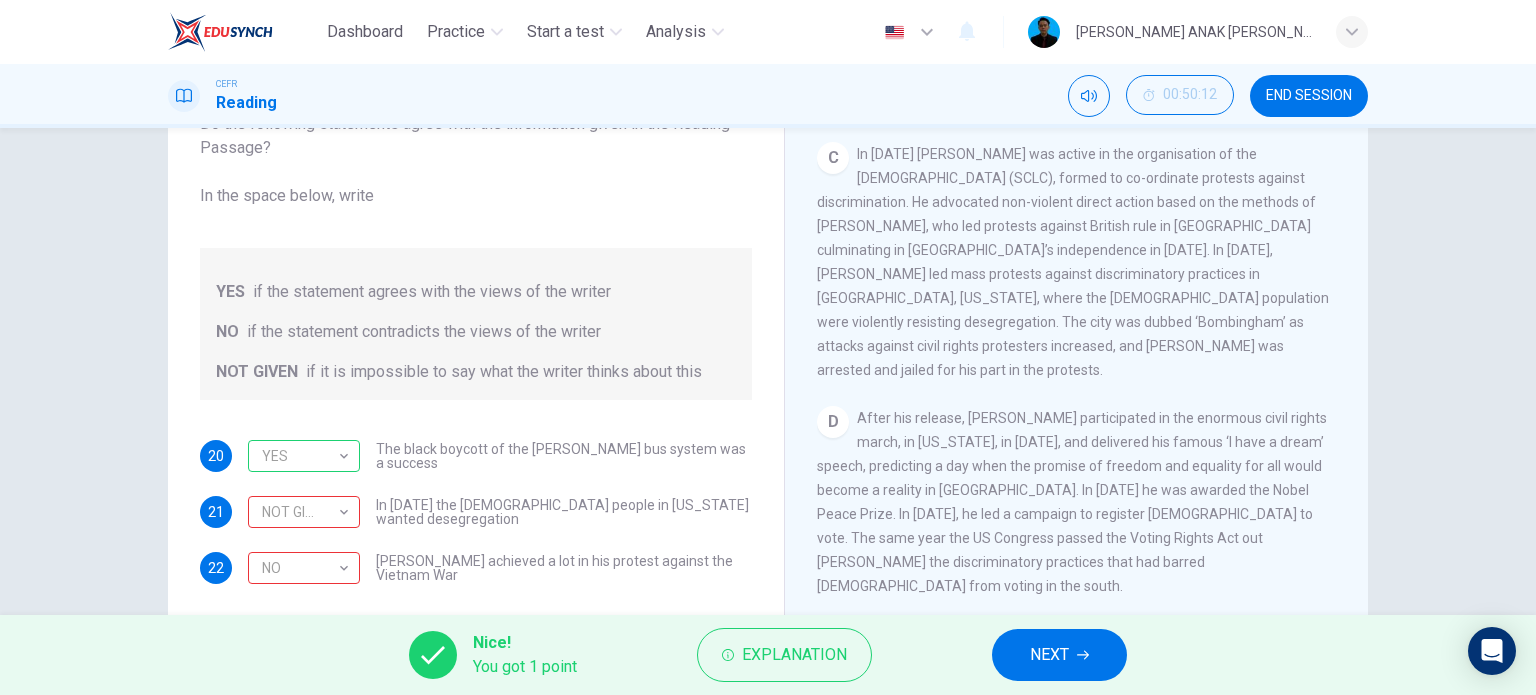 scroll, scrollTop: 958, scrollLeft: 0, axis: vertical 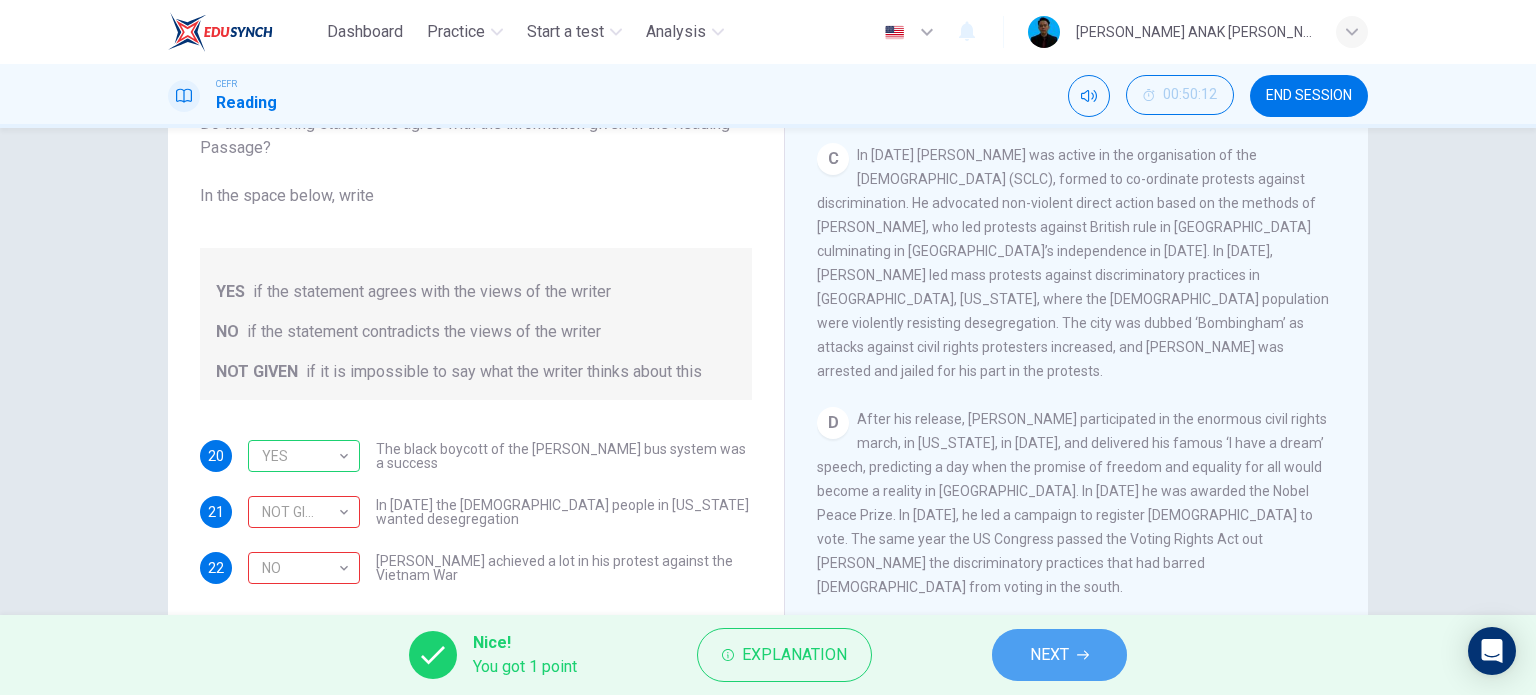 click on "NEXT" at bounding box center [1049, 655] 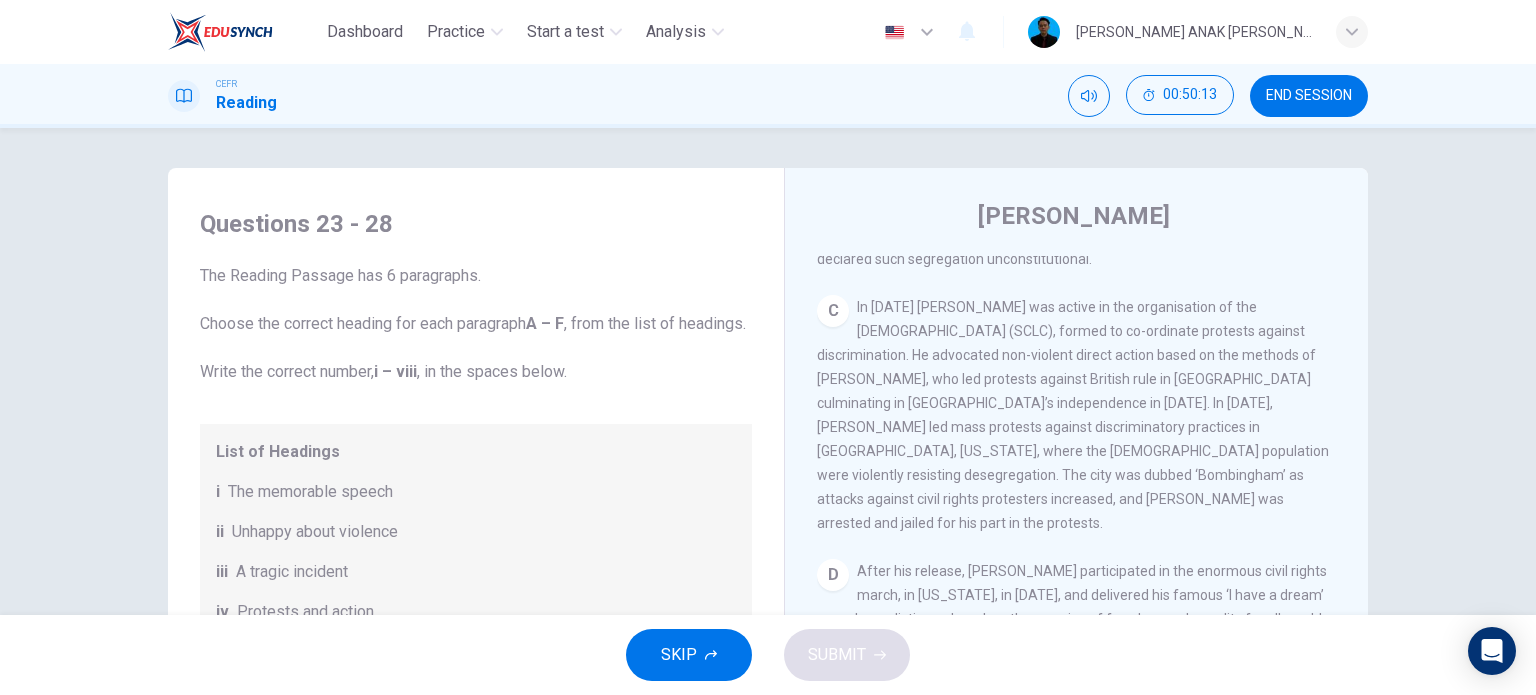 scroll, scrollTop: 0, scrollLeft: 0, axis: both 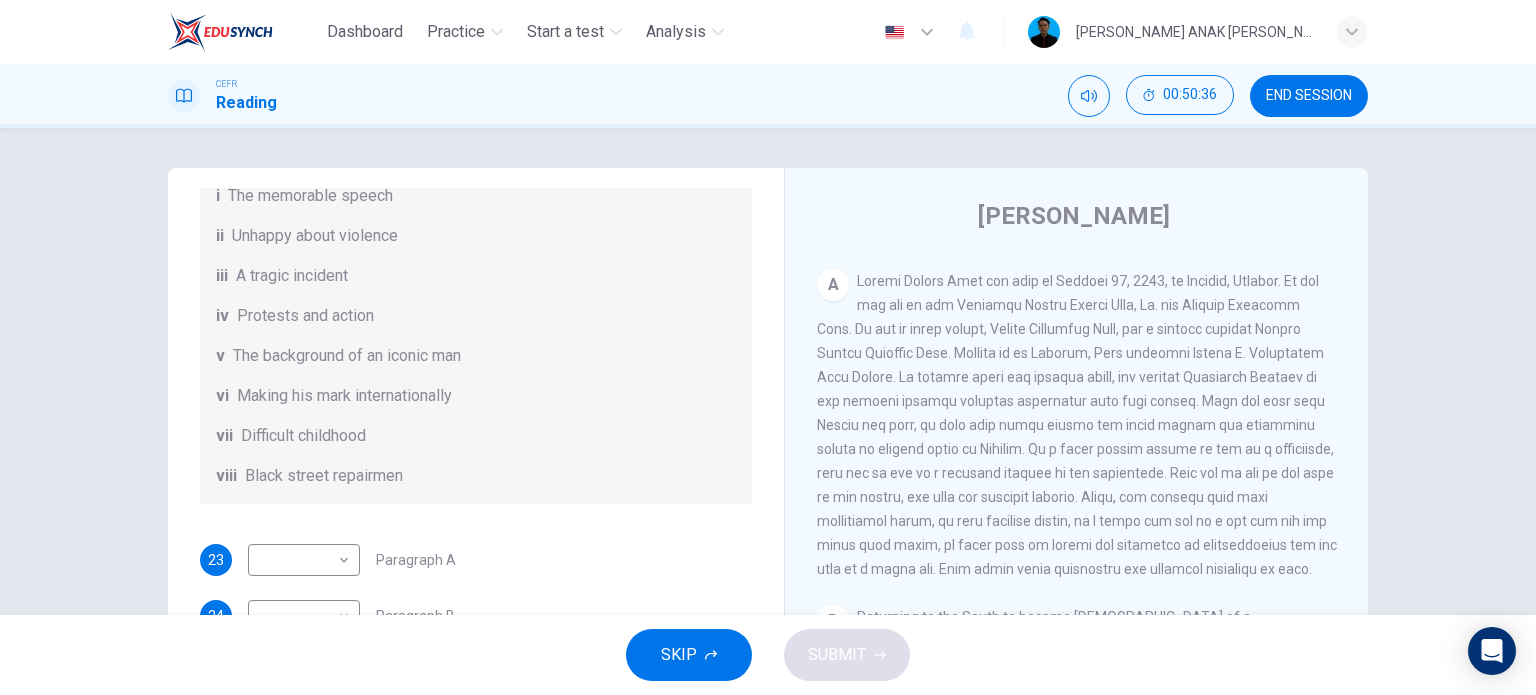 click on "The background of an iconic man" at bounding box center (347, 356) 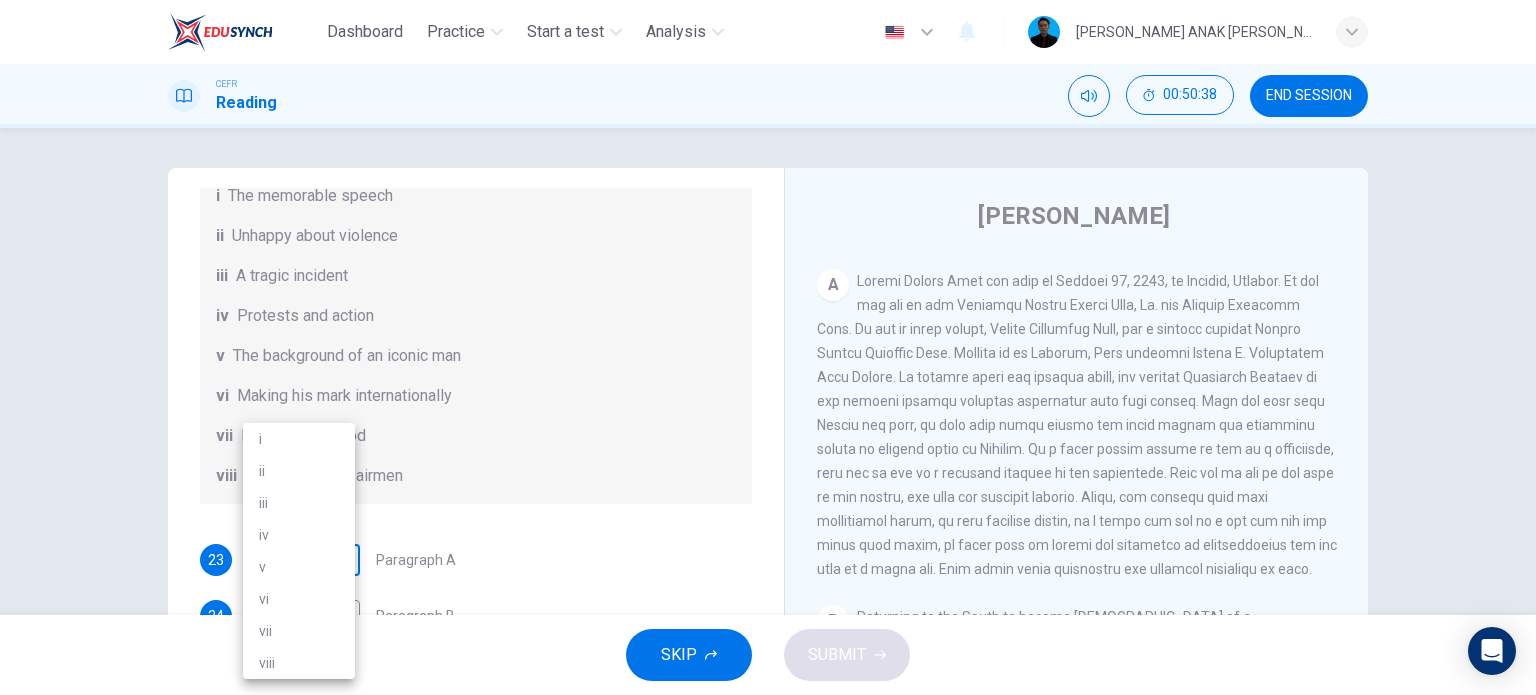 click on "Dashboard Practice Start a test Analysis English en ​ [PERSON_NAME] ANAK [PERSON_NAME]-Pelajar CEFR Reading 00:50:38 END SESSION Questions 23 - 28 The Reading Passage has 6 paragraphs.
Choose the correct heading for each paragraph  A – F , from the list of headings.
Write the correct number,  i – viii , in the spaces below. List of Headings i The memorable speech ii Unhappy about violence iii A tragic incident iv Protests and action v The background of an iconic man vi Making his mark internationally vii Difficult childhood viii Black street repairmen 23 ​ ​ Paragraph A 24 ​ ​ Paragraph B 25 ​ ​ Paragraph C 26 ​ ​ Paragraph D 27 ​ ​ Paragraph E 28 ​ ​ Paragraph F [PERSON_NAME] CLICK TO ZOOM Click to Zoom A B C D E F SKIP SUBMIT Dashboard Practice Start a test Analysis Notifications © Copyright  2025
i ii iii iv v vi vii viii" at bounding box center (768, 347) 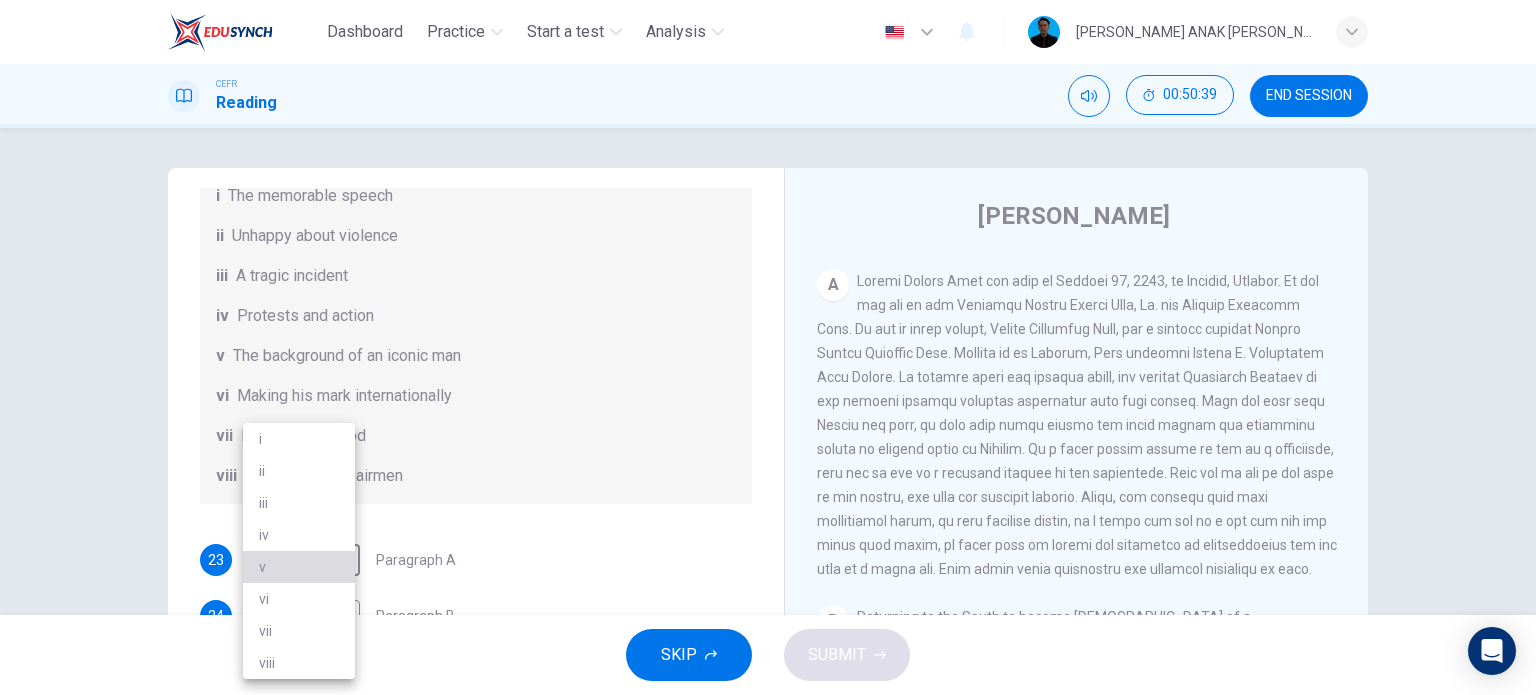 click on "v" at bounding box center (299, 567) 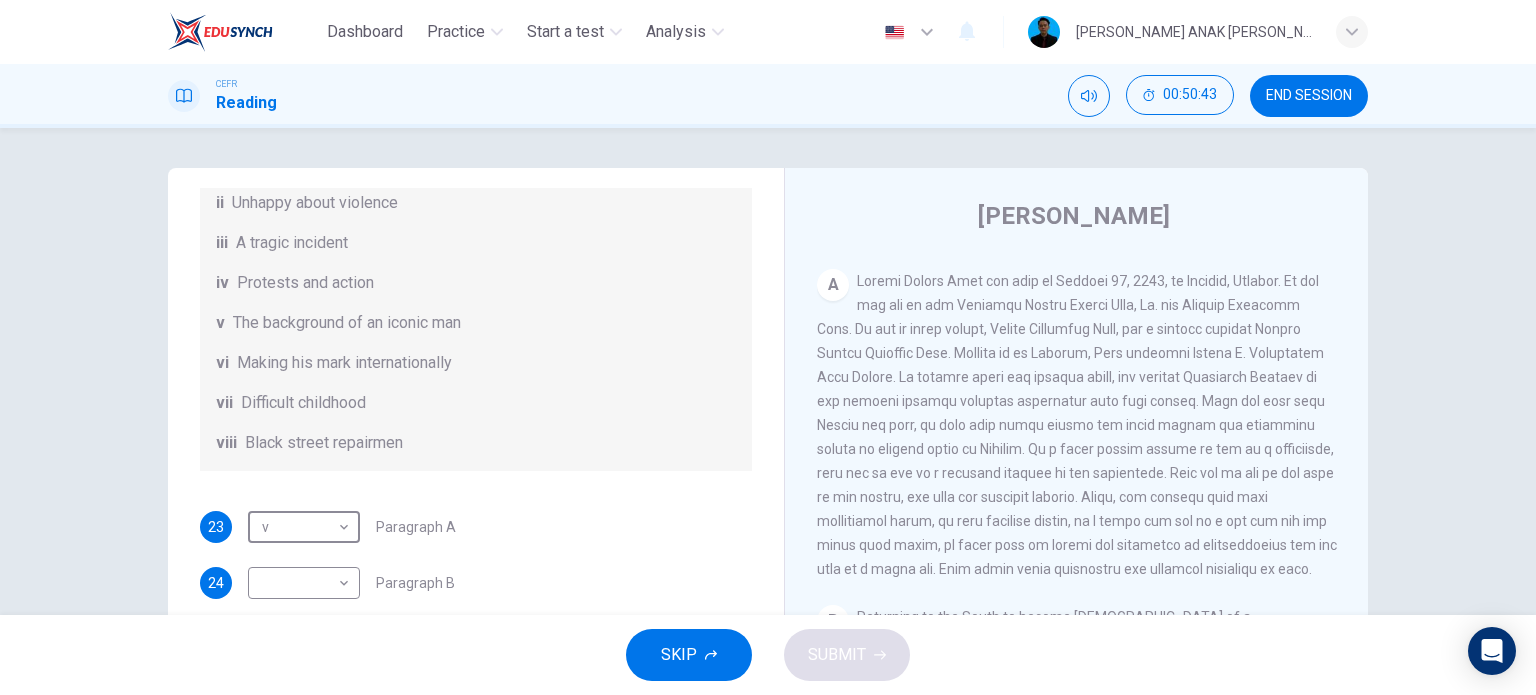 scroll, scrollTop: 352, scrollLeft: 0, axis: vertical 